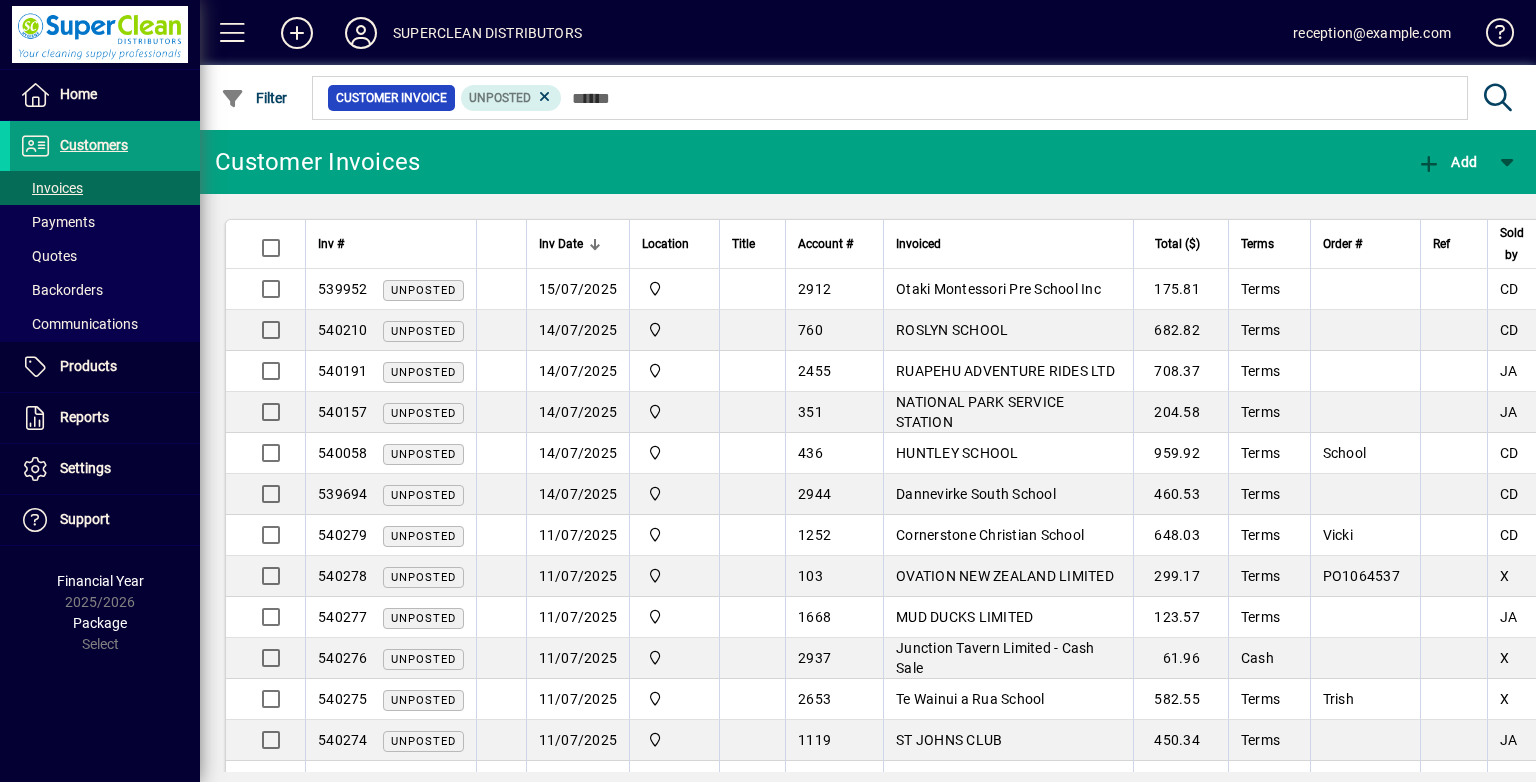 scroll, scrollTop: 0, scrollLeft: 0, axis: both 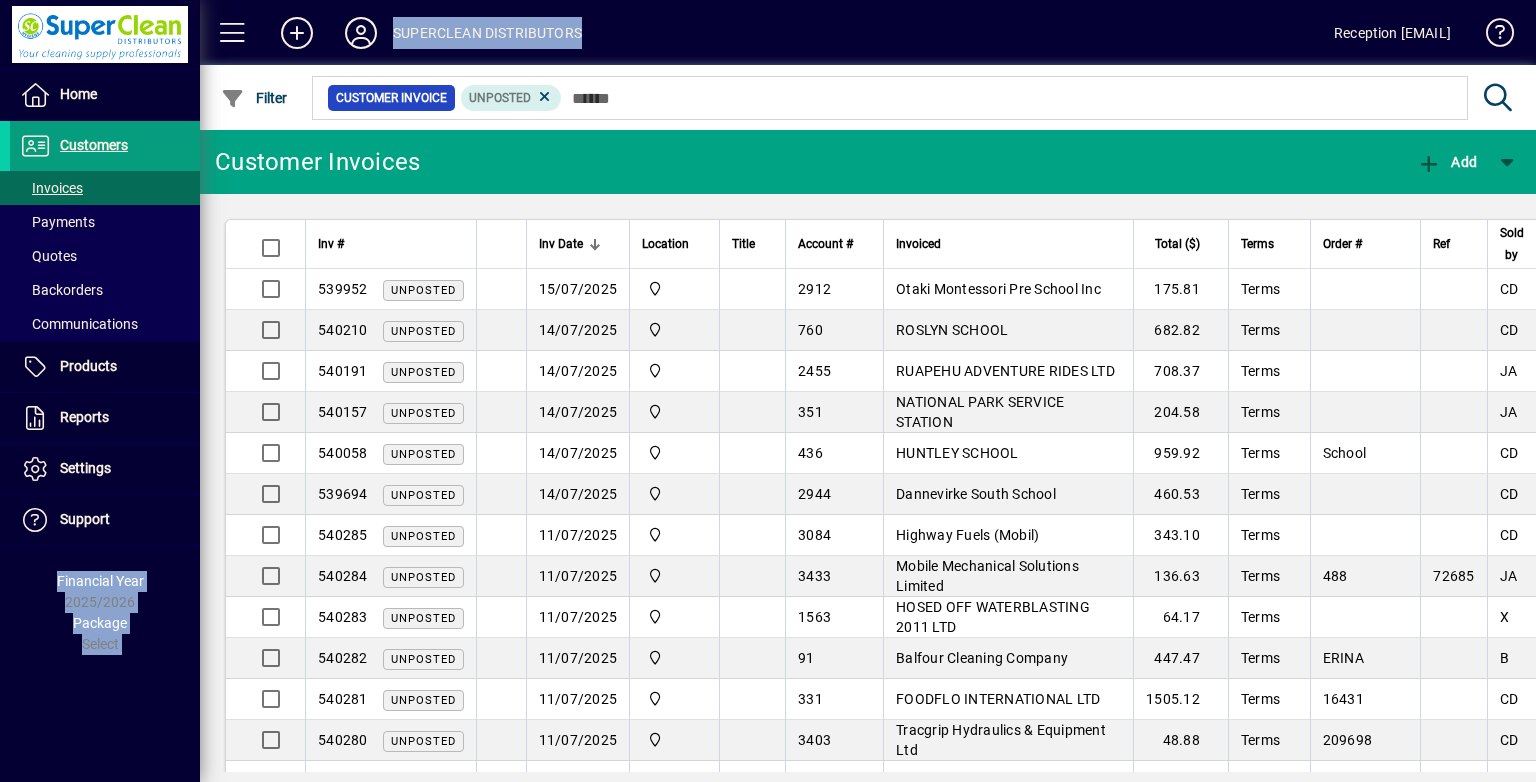 drag, startPoint x: 726, startPoint y: 54, endPoint x: 1535, endPoint y: -34, distance: 813.7721 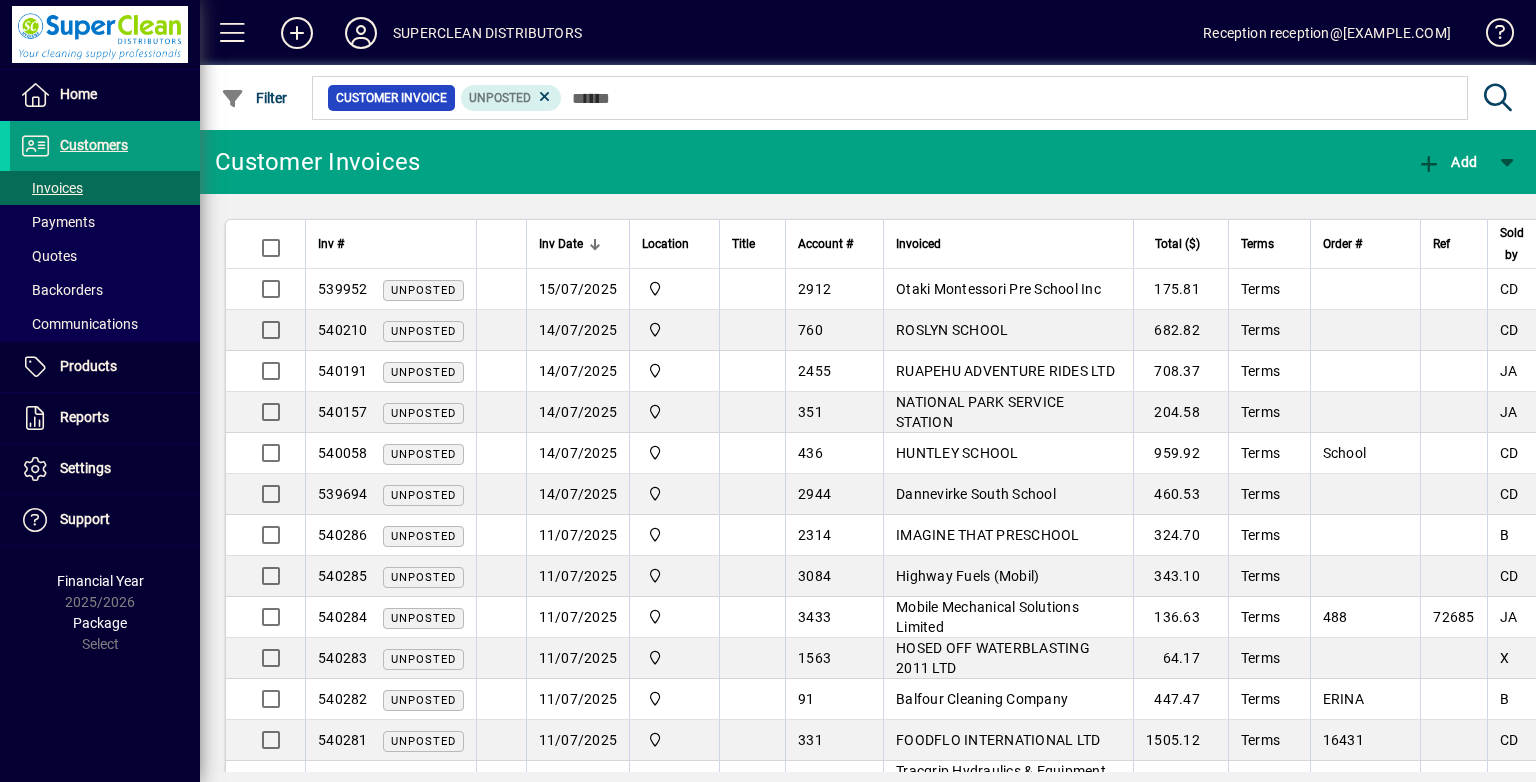 scroll, scrollTop: 0, scrollLeft: 0, axis: both 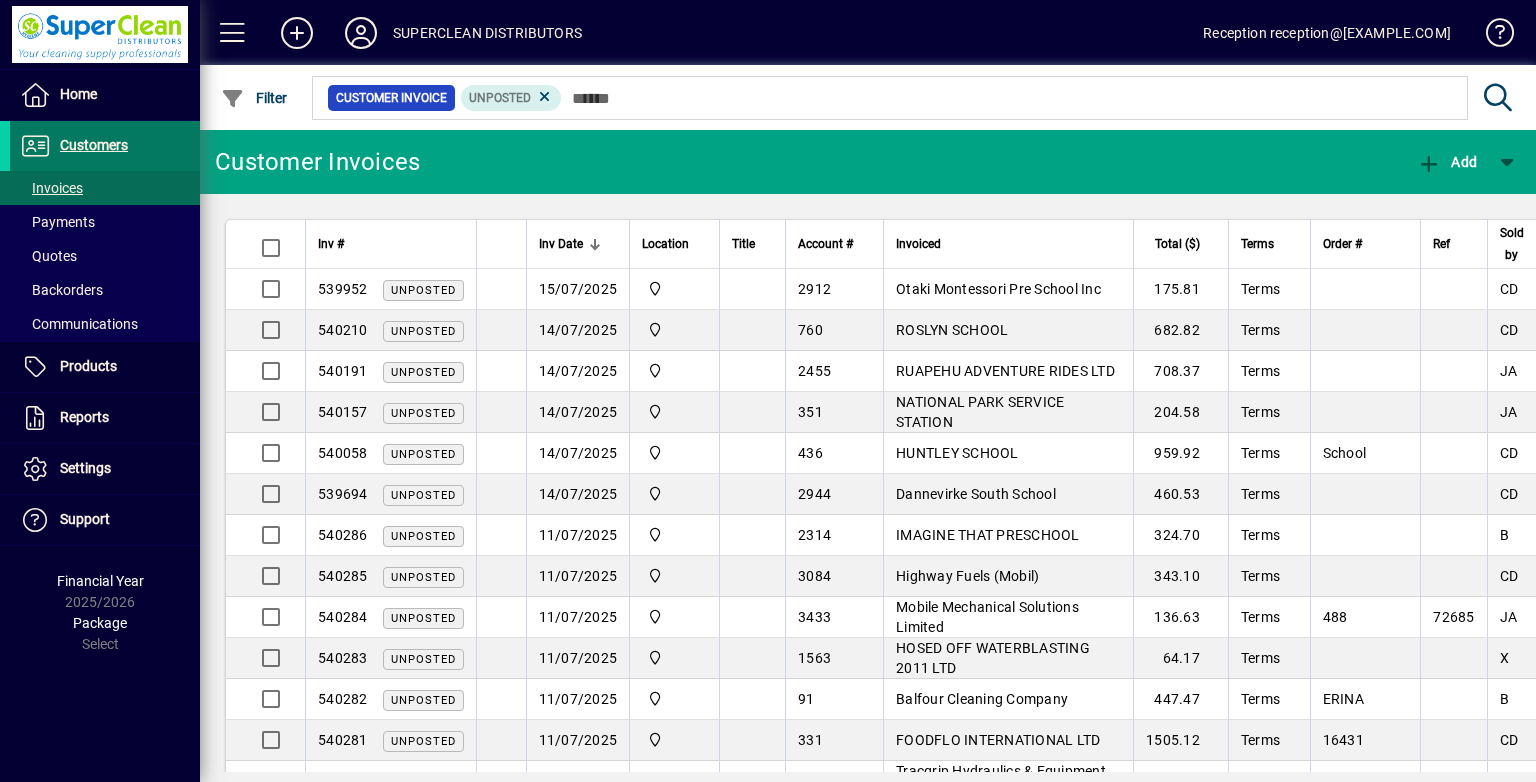 click on "Customers" at bounding box center [94, 145] 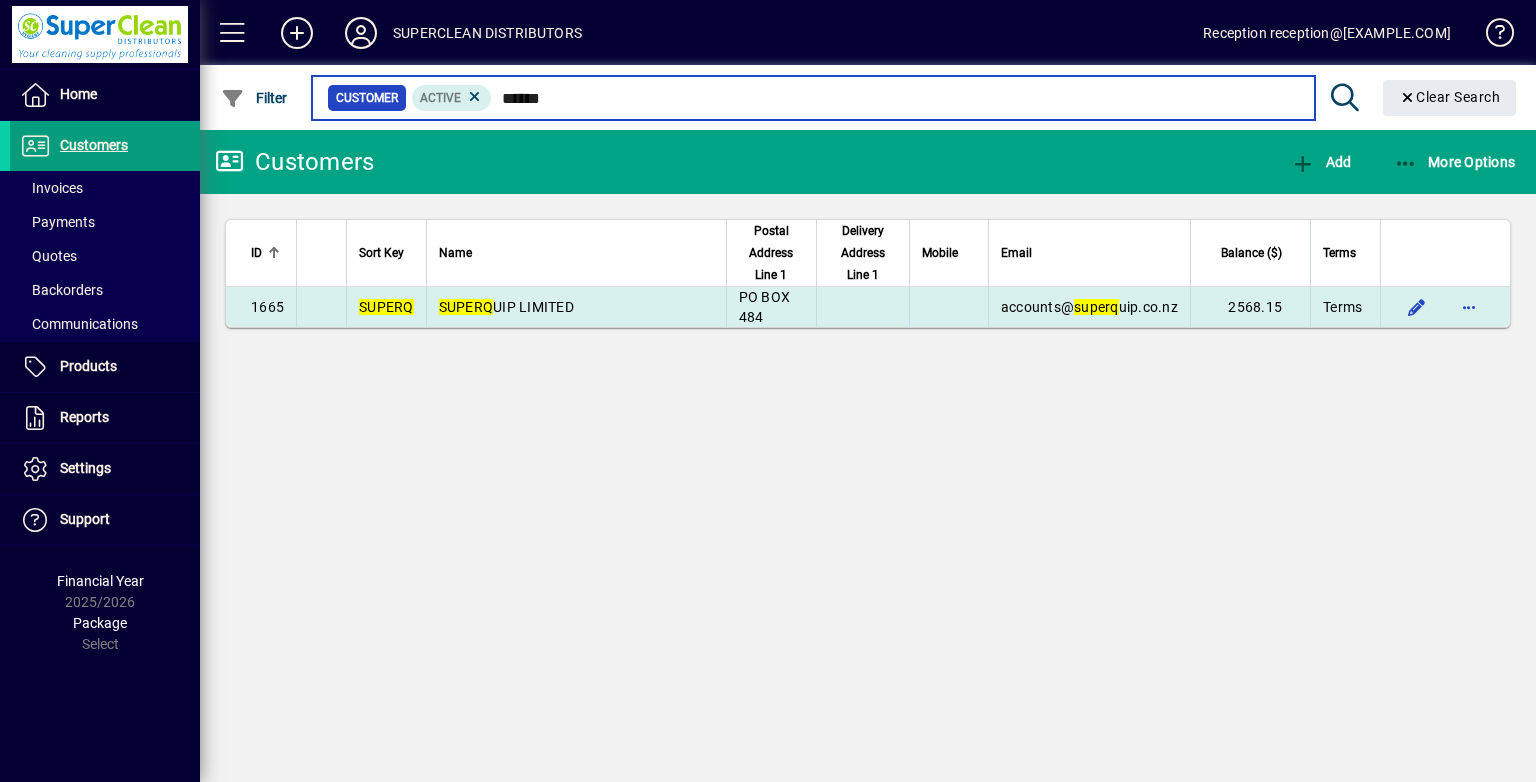 type on "******" 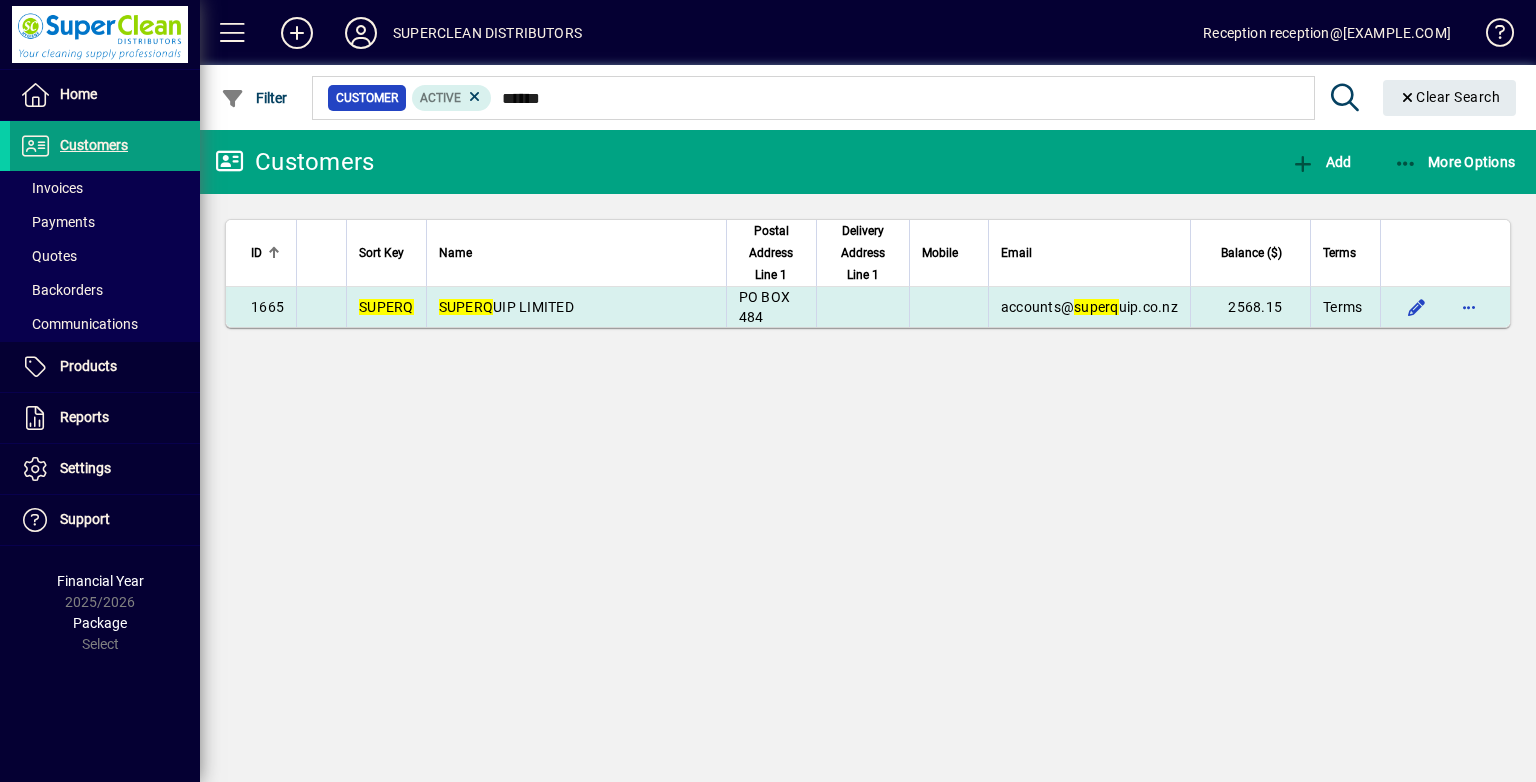 click on "accounts@ superq uip.co.nz" at bounding box center (1089, 307) 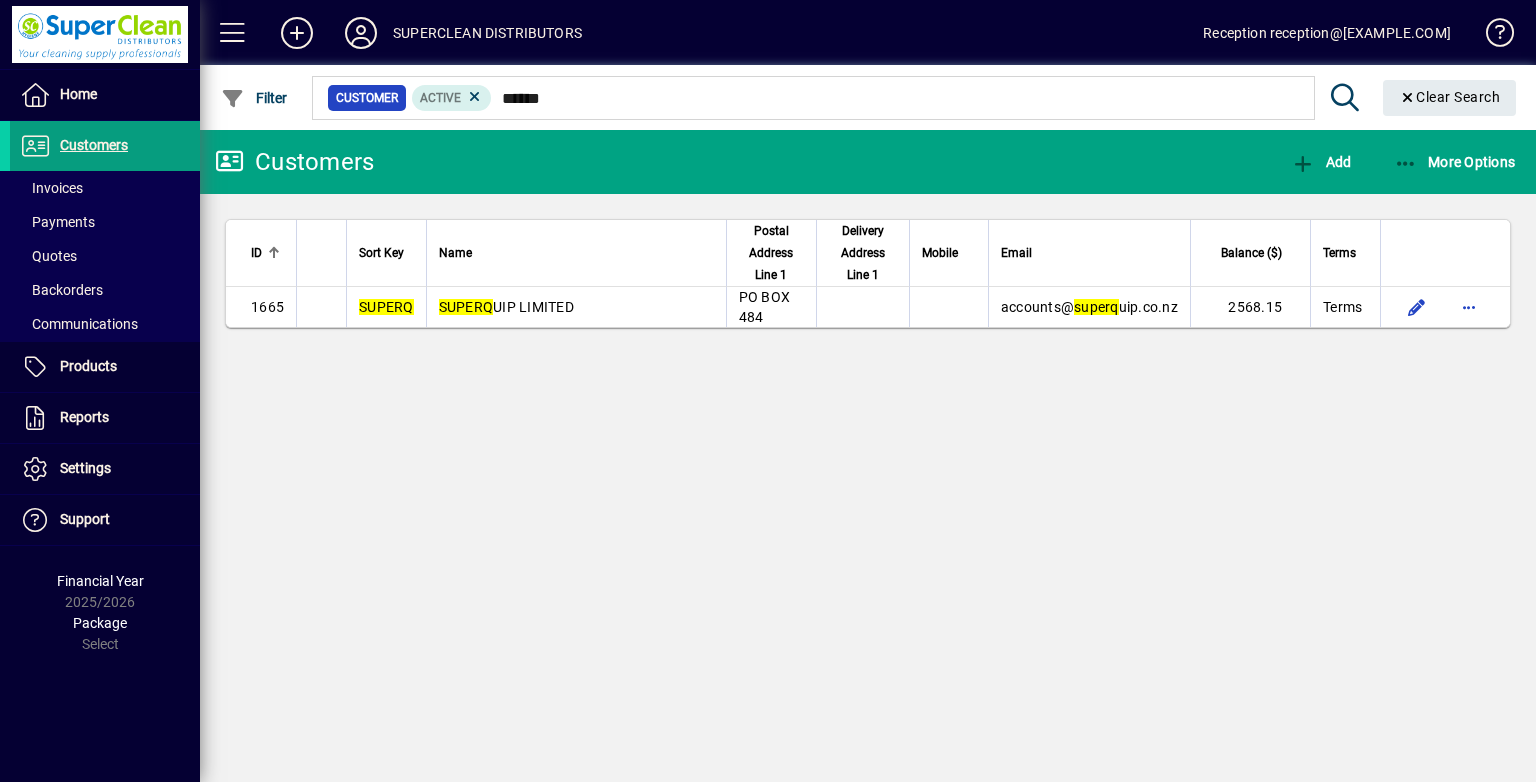 type 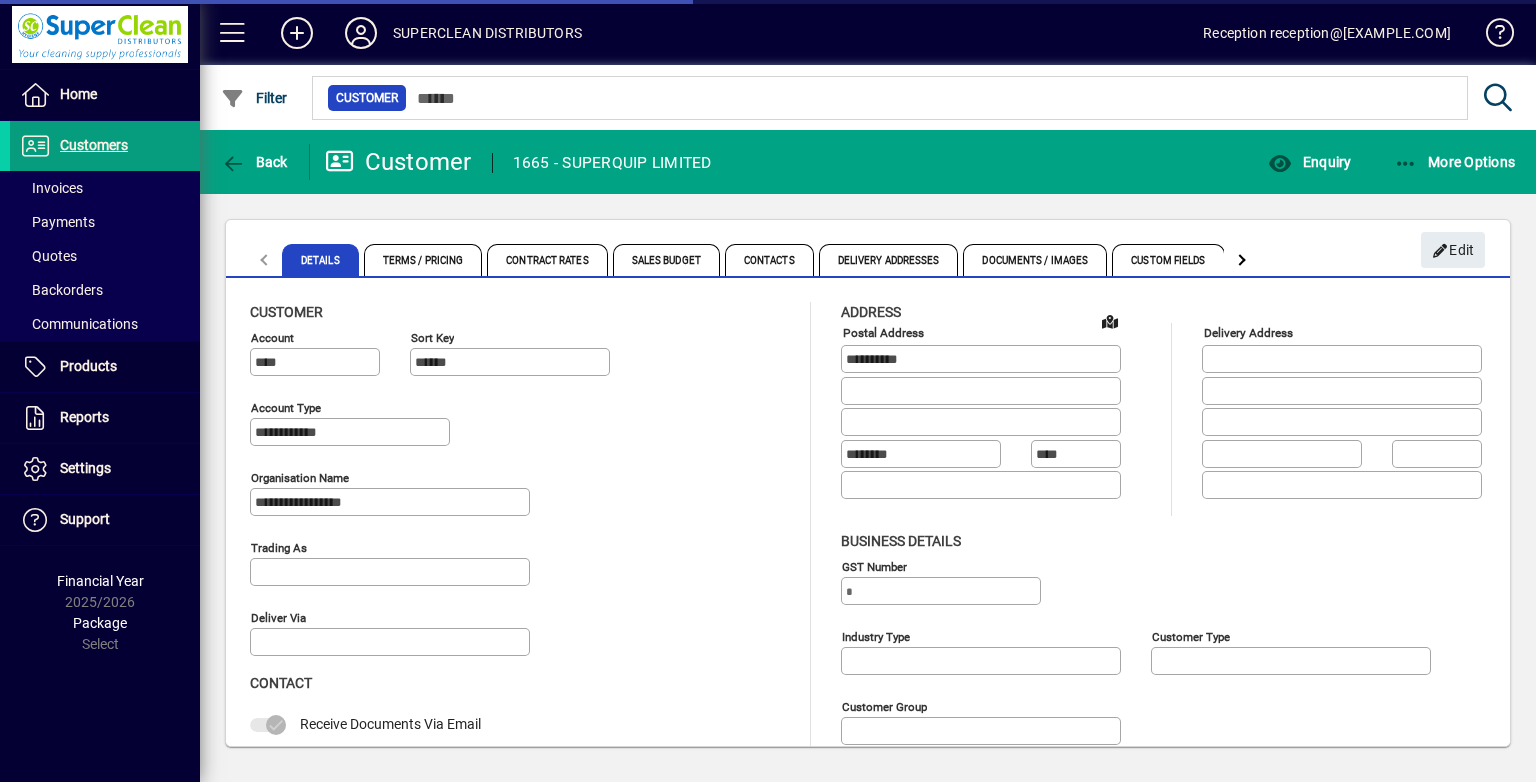 type on "**********" 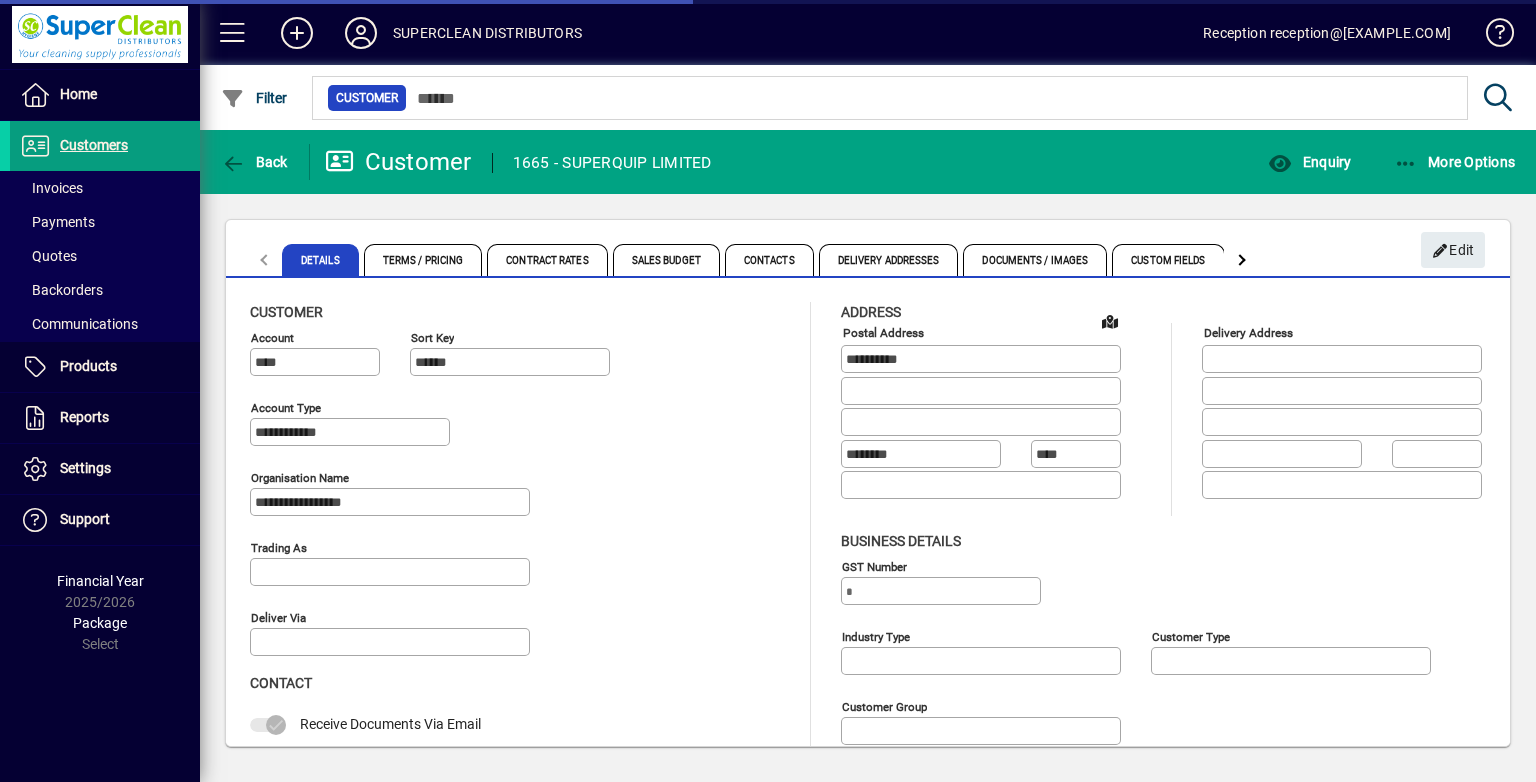 type on "******" 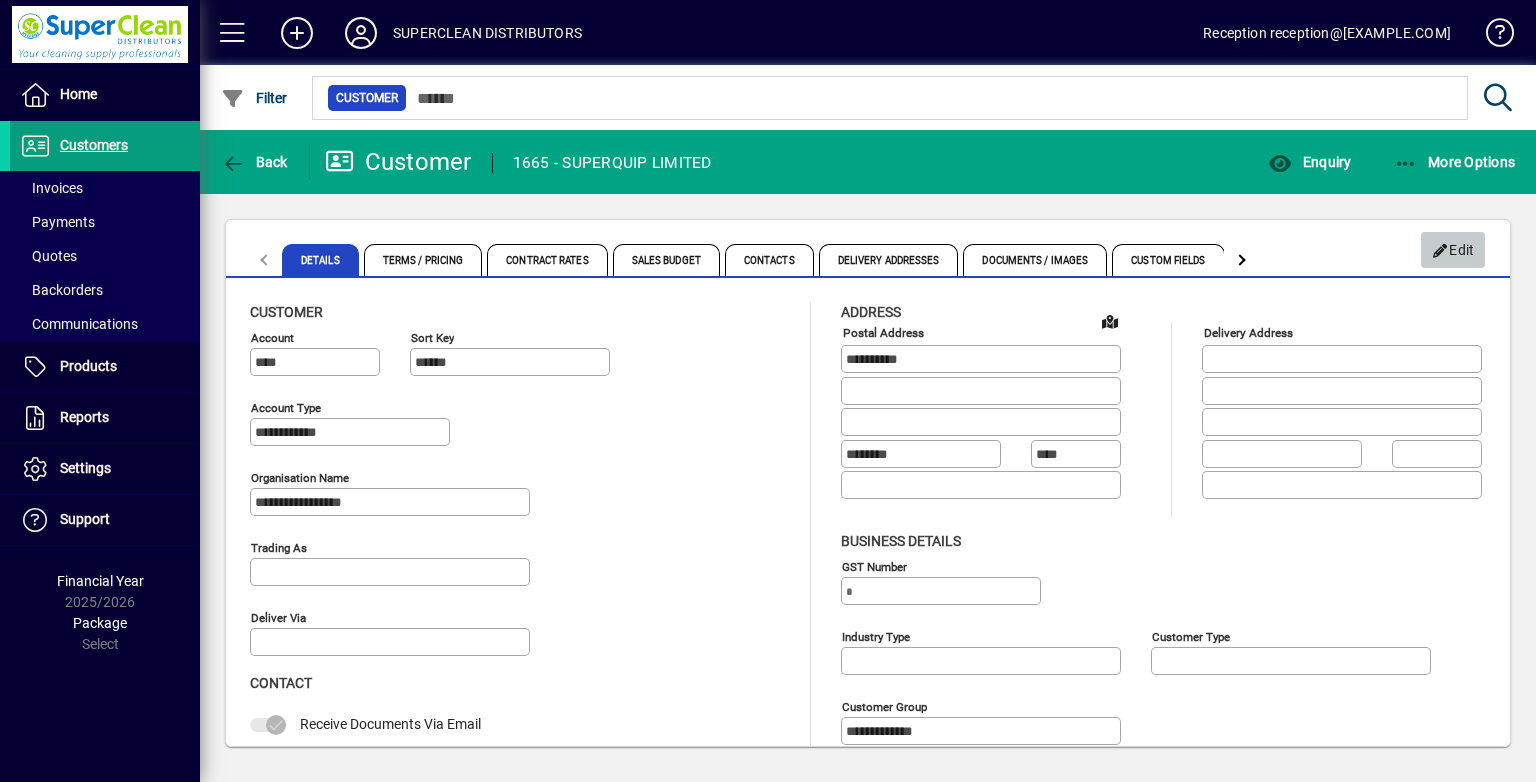 click on "Edit" 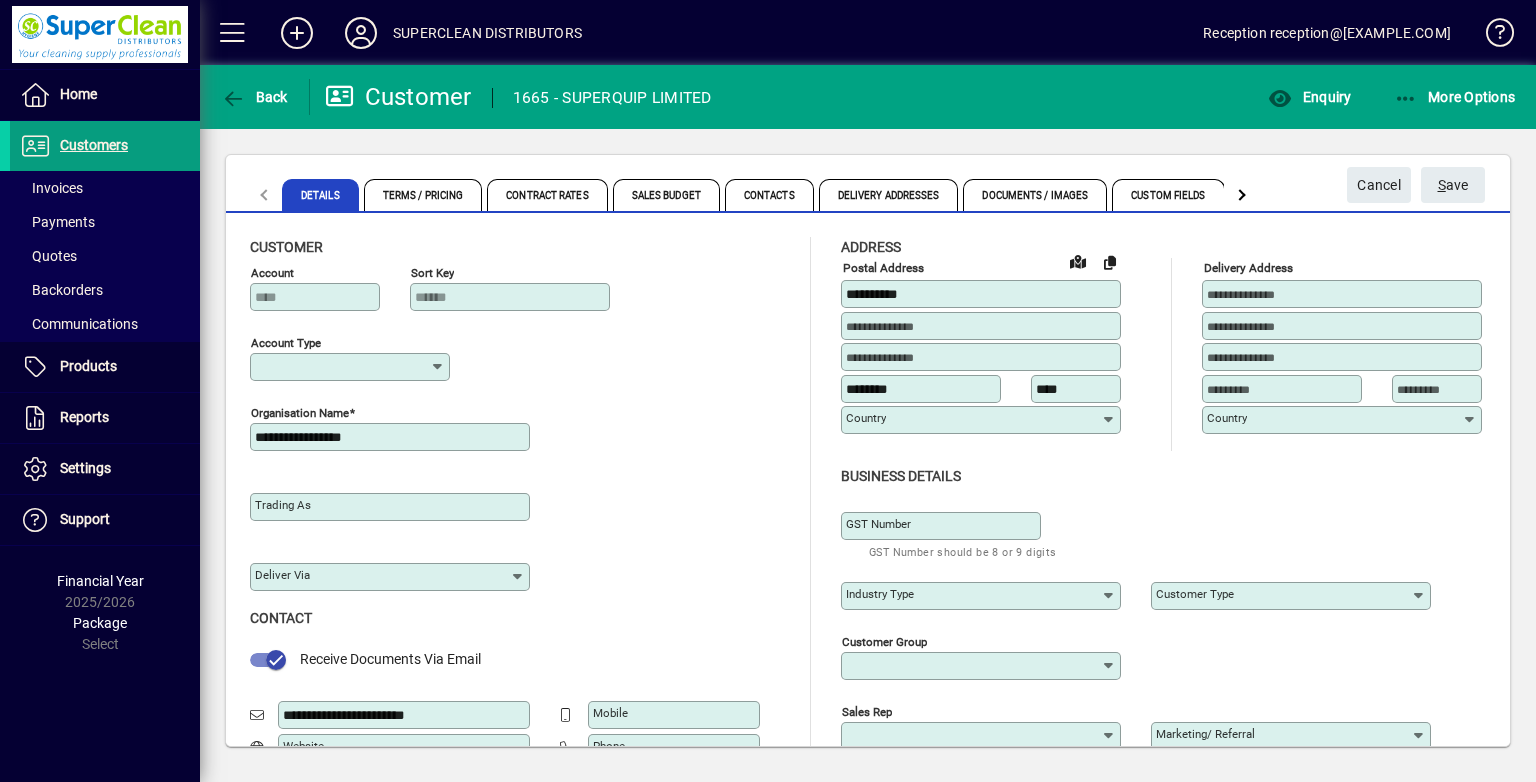 type on "**********" 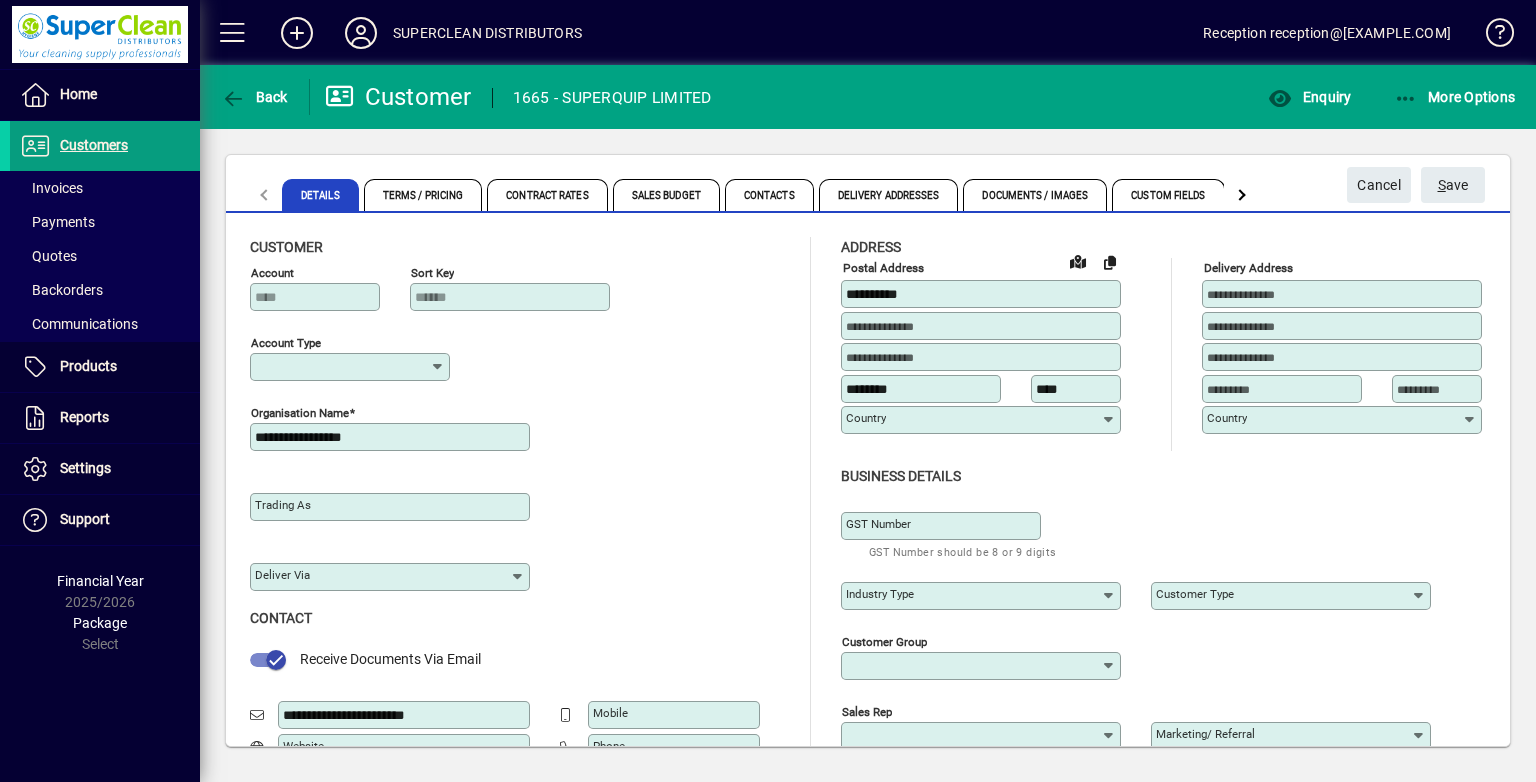 type on "**********" 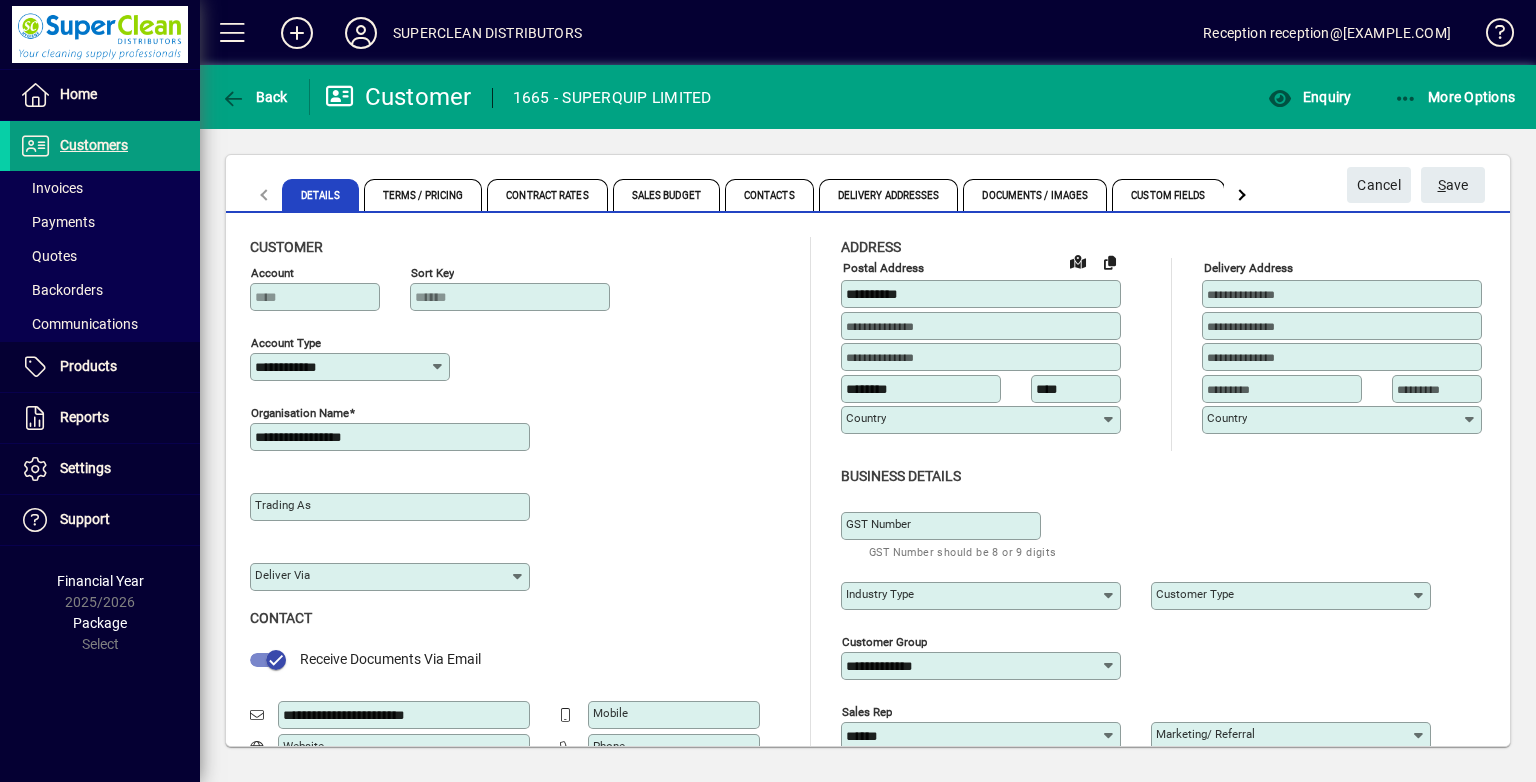 type on "**********" 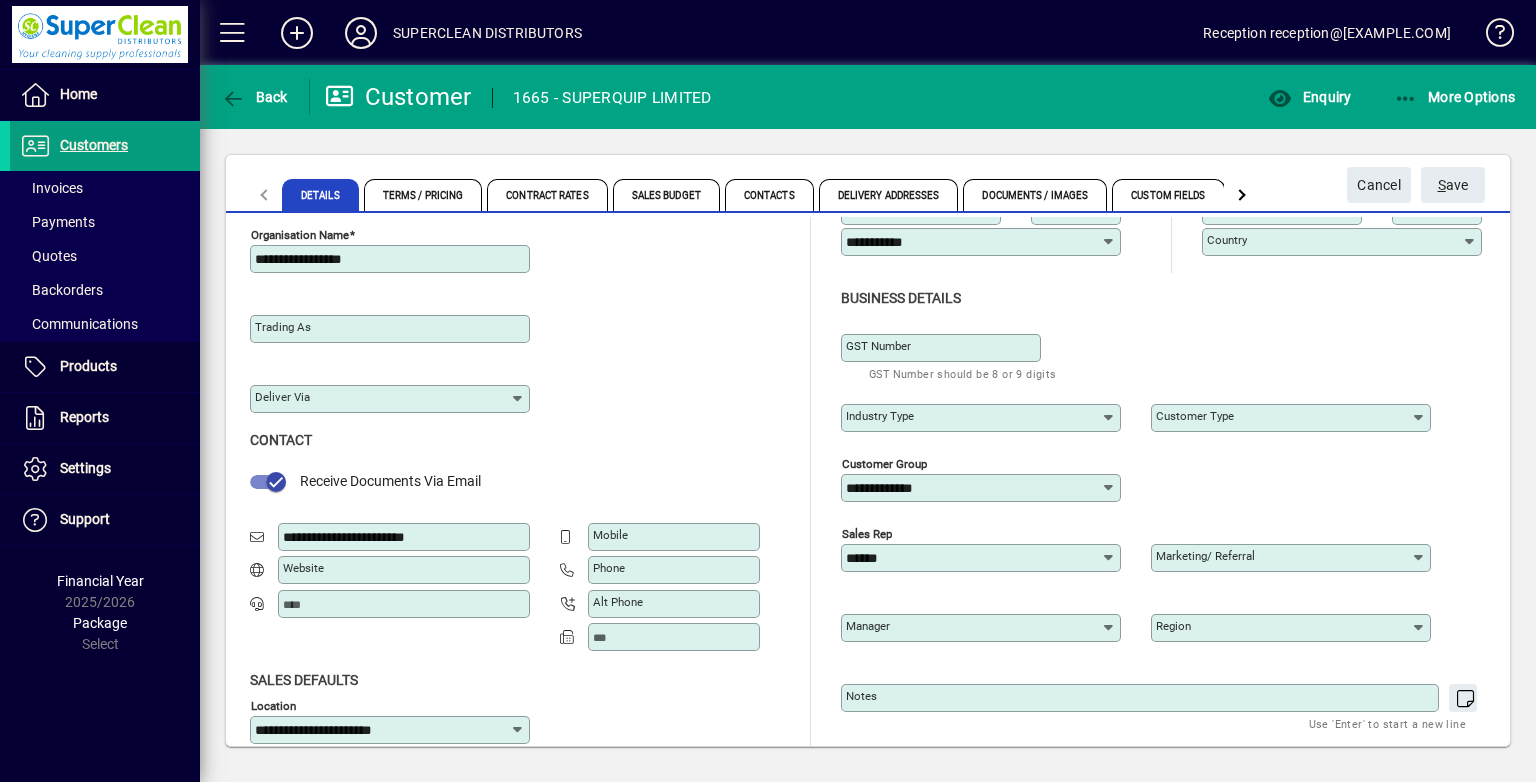 scroll, scrollTop: 200, scrollLeft: 0, axis: vertical 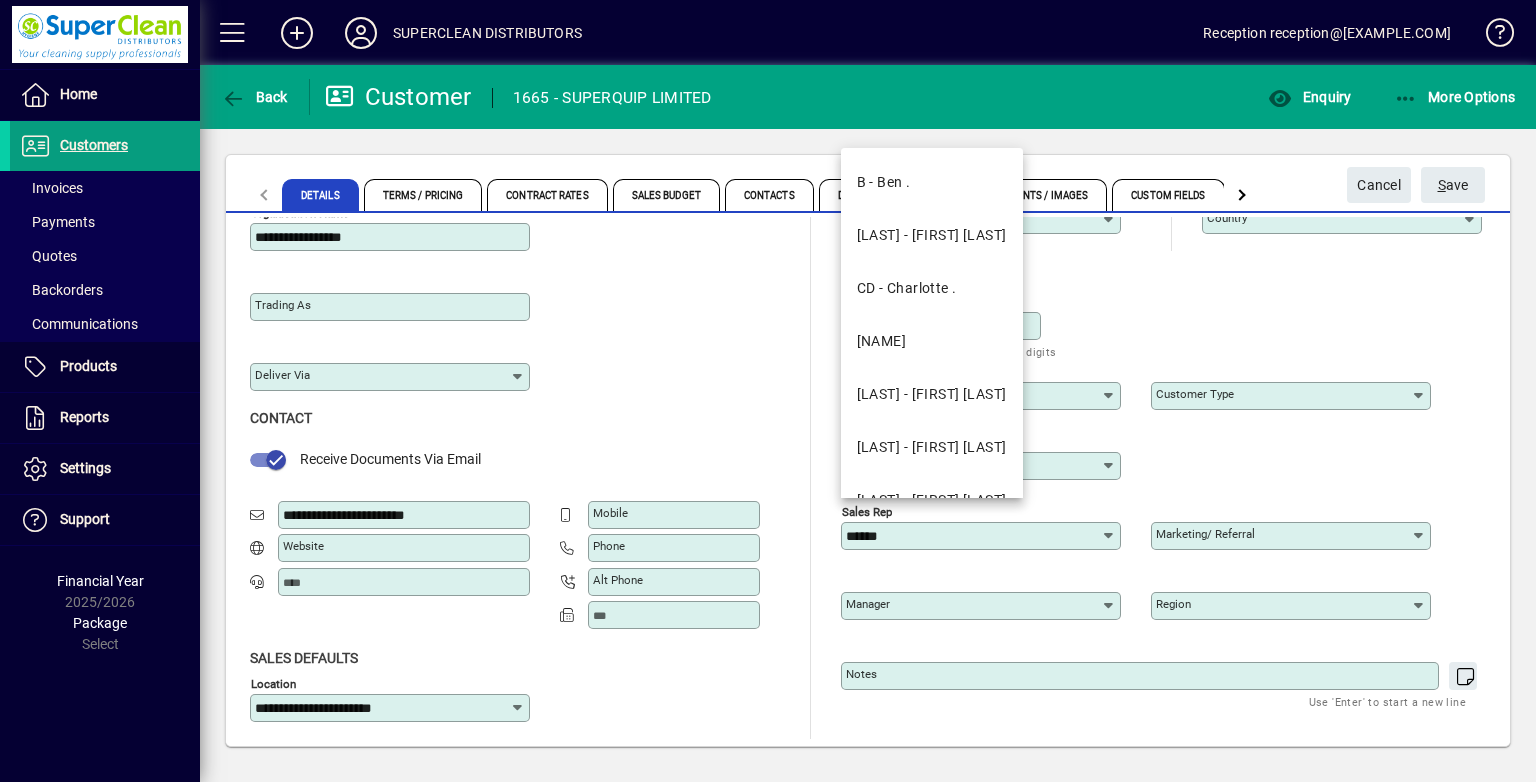 click on "******" at bounding box center [973, 536] 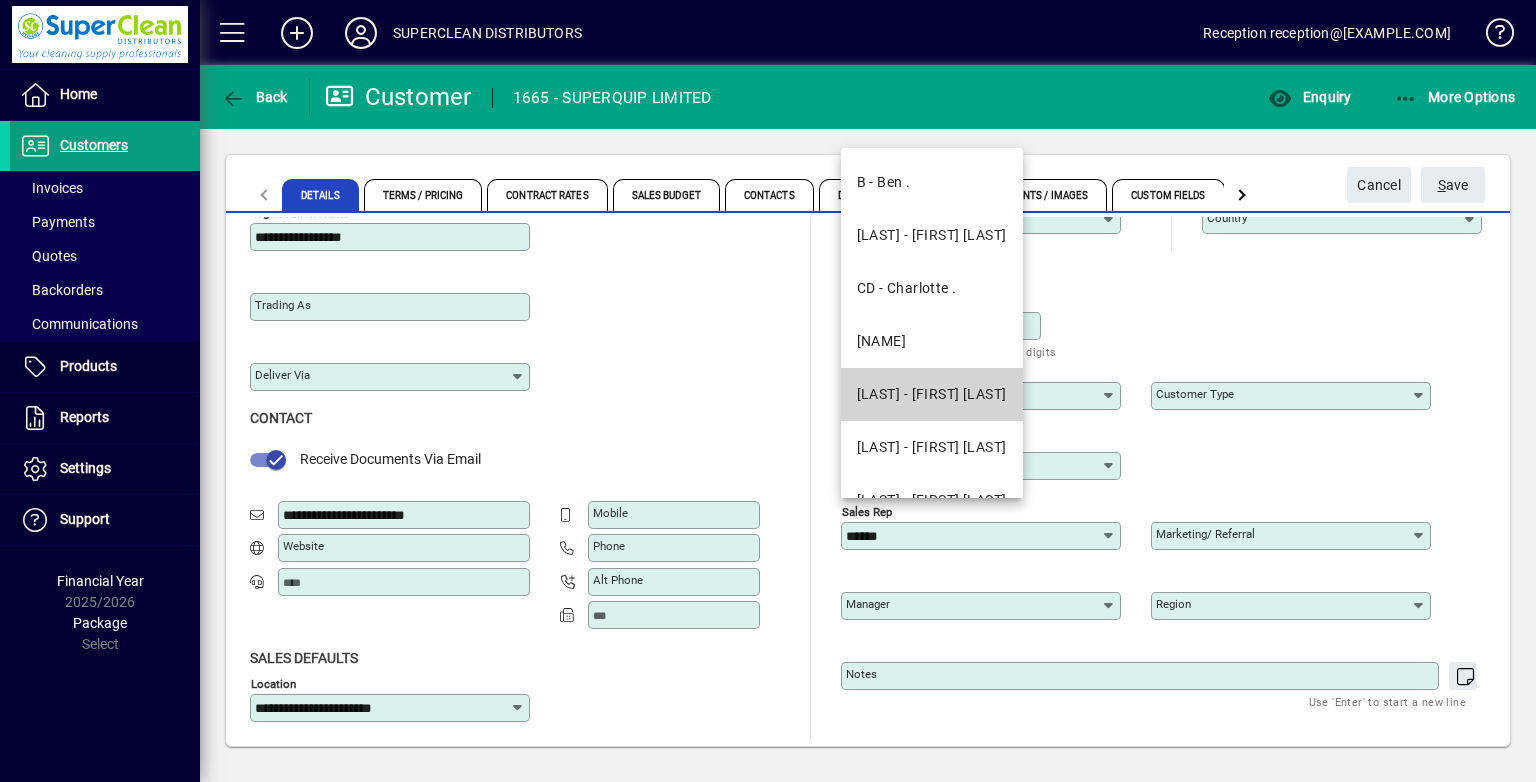 click on "GM - Greg Martin" at bounding box center (932, 394) 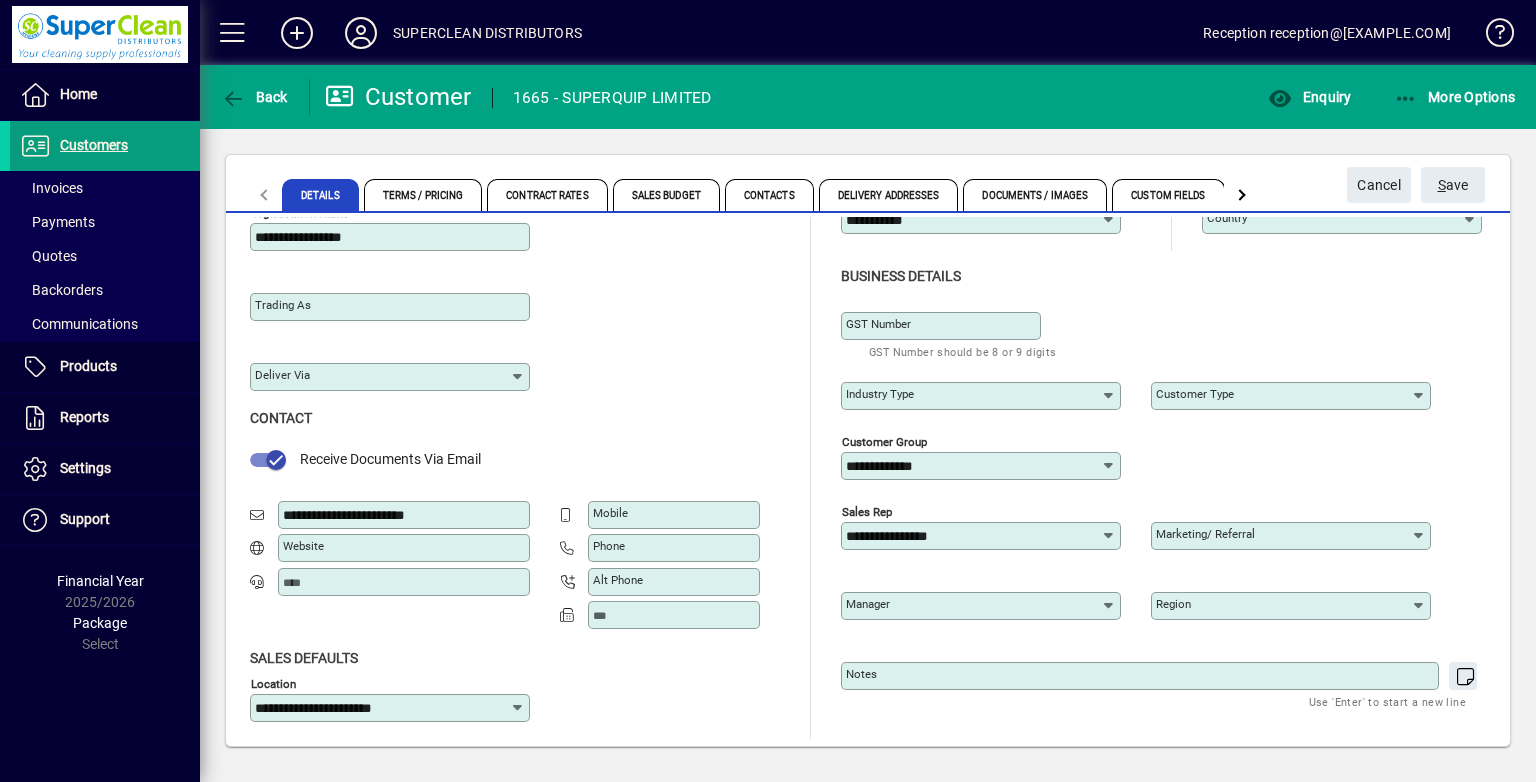 click on "**********" 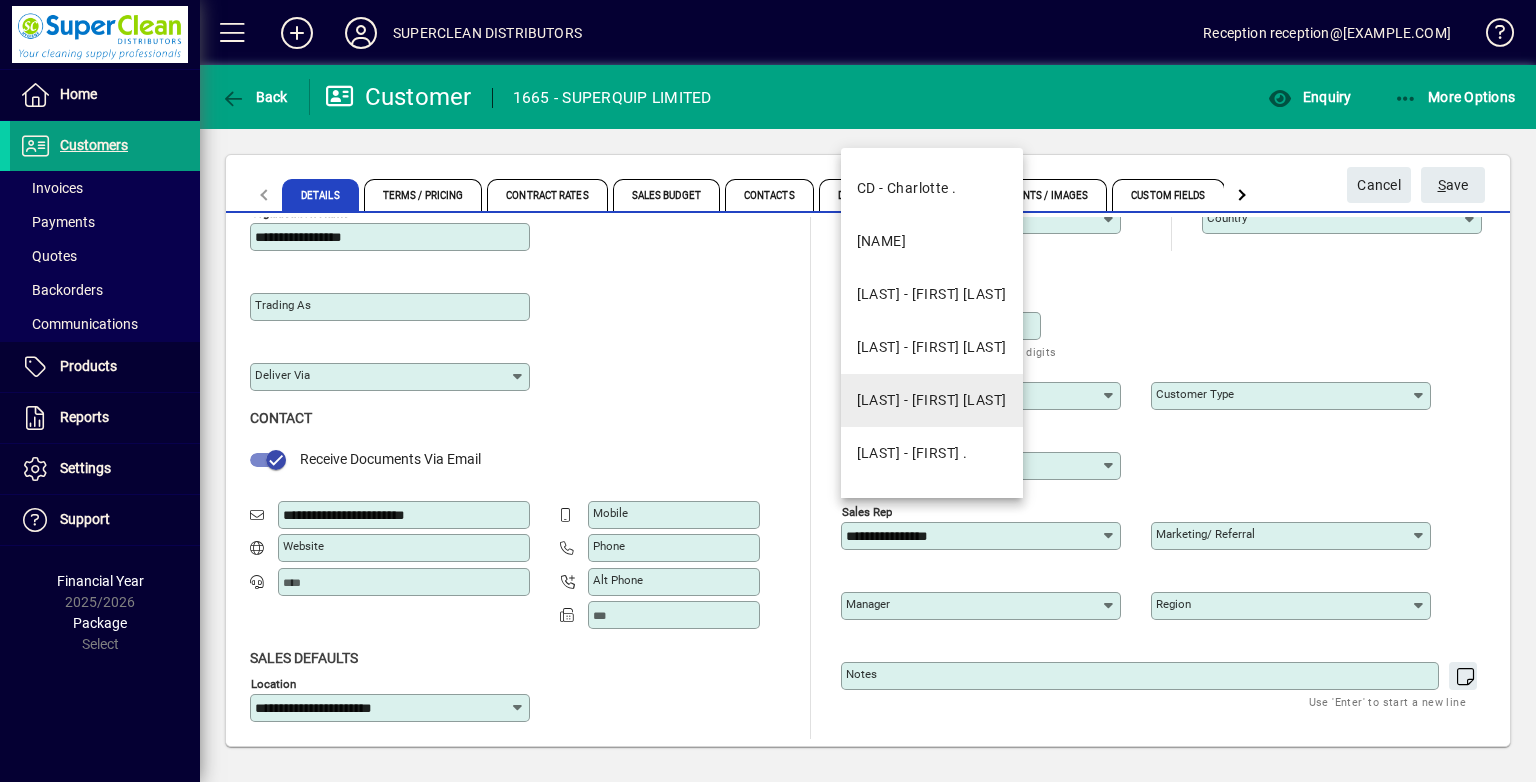 scroll, scrollTop: 196, scrollLeft: 0, axis: vertical 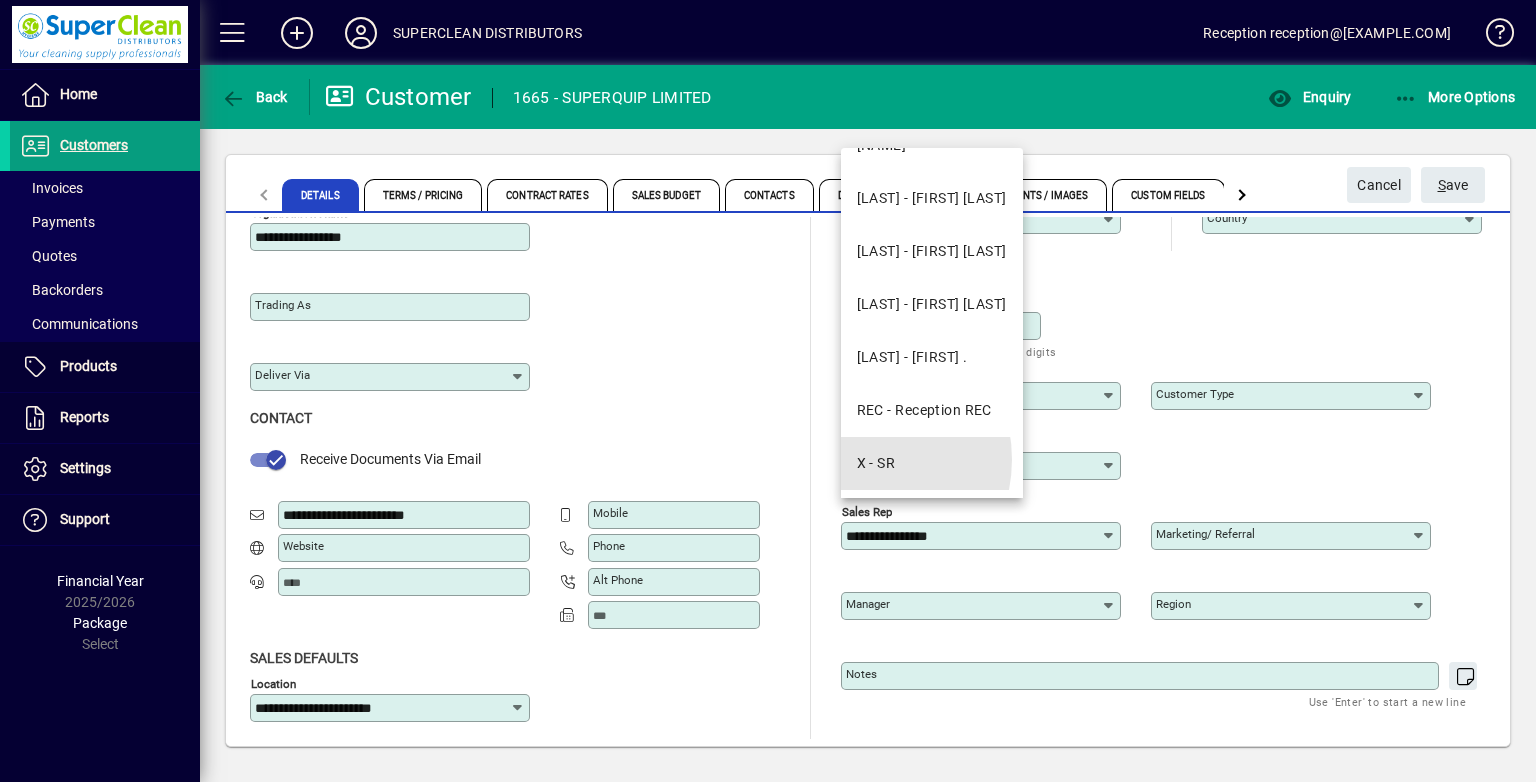click on "X - SR" at bounding box center (932, 463) 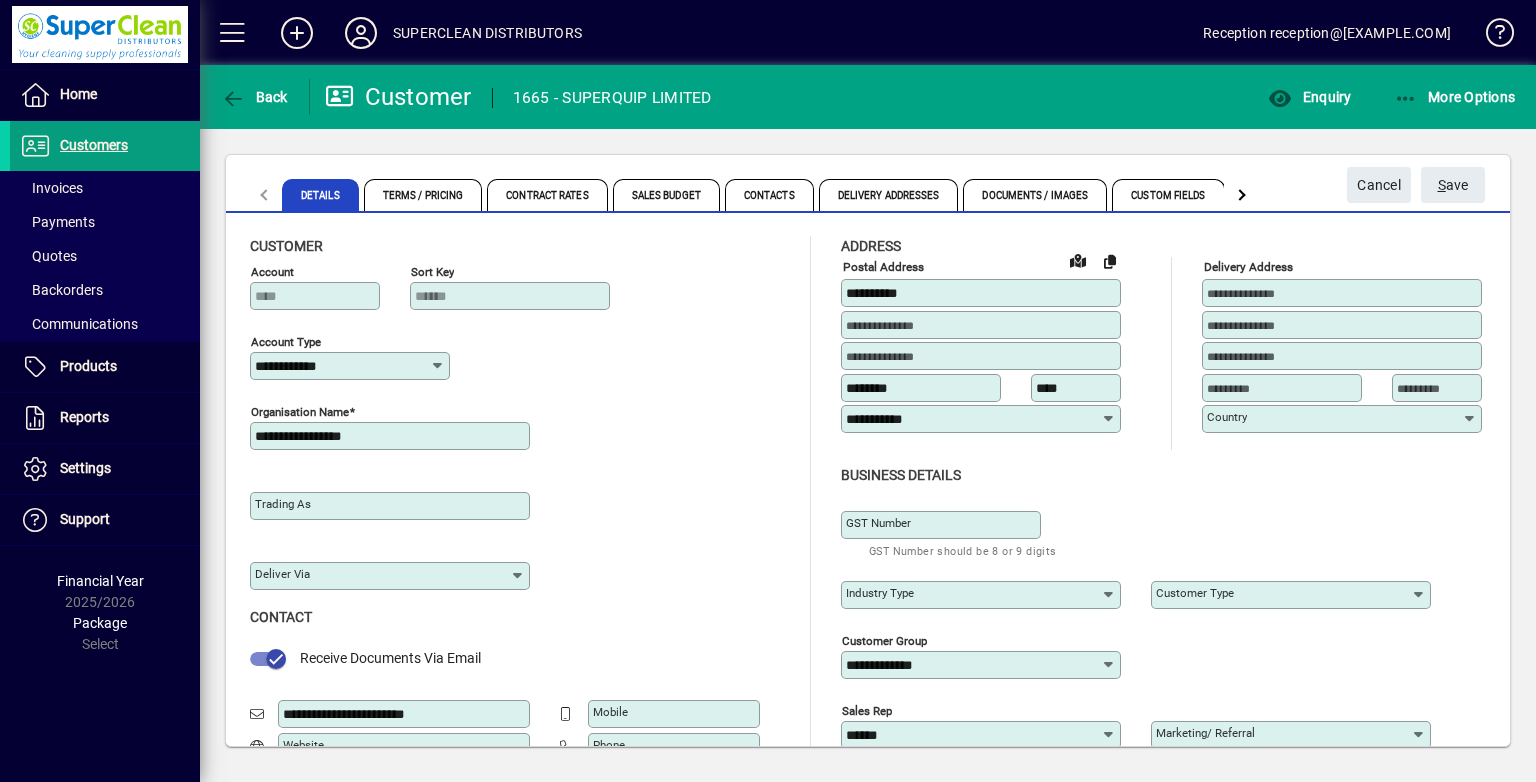 scroll, scrollTop: 0, scrollLeft: 0, axis: both 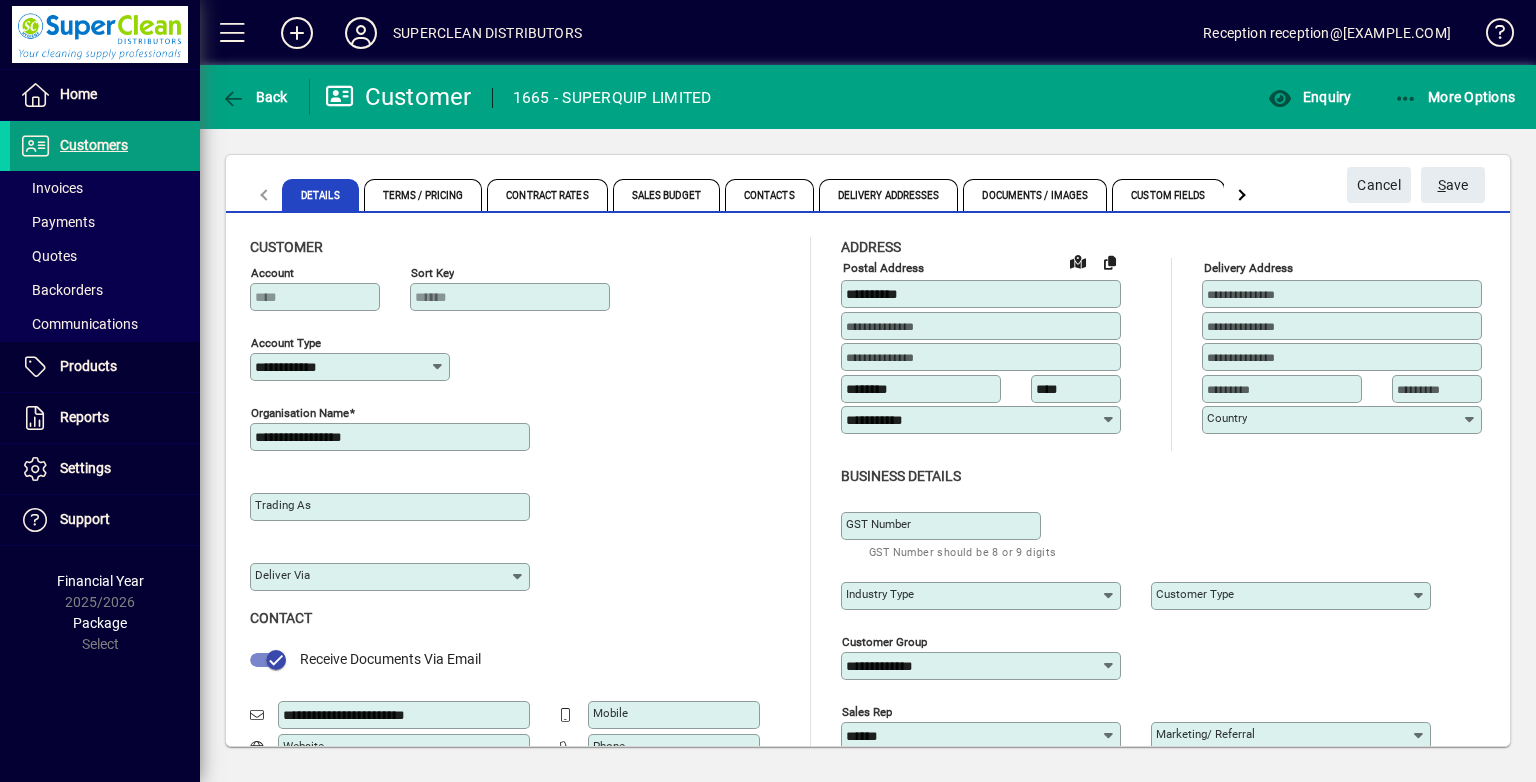 click 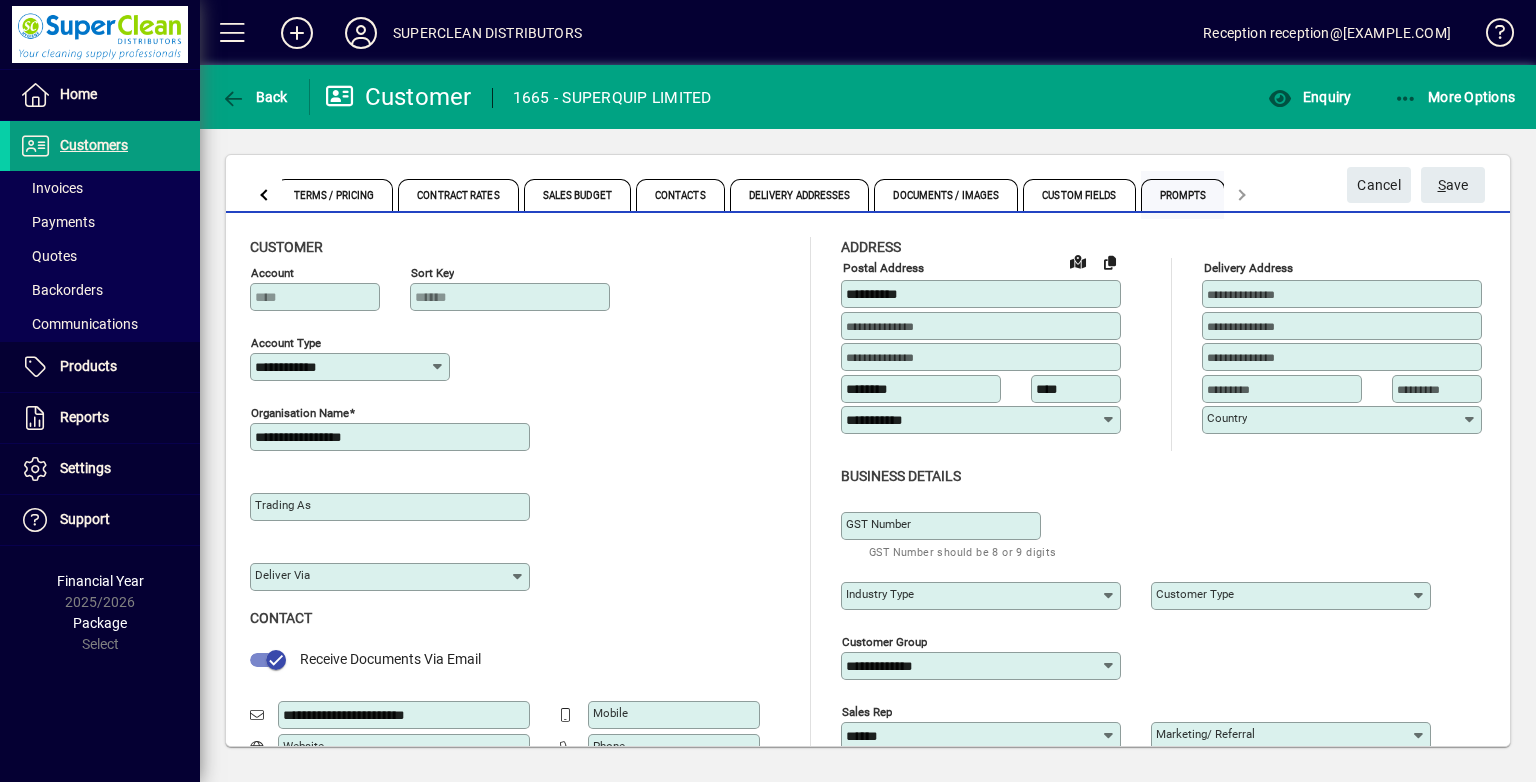 click on "Prompts" at bounding box center (1183, 195) 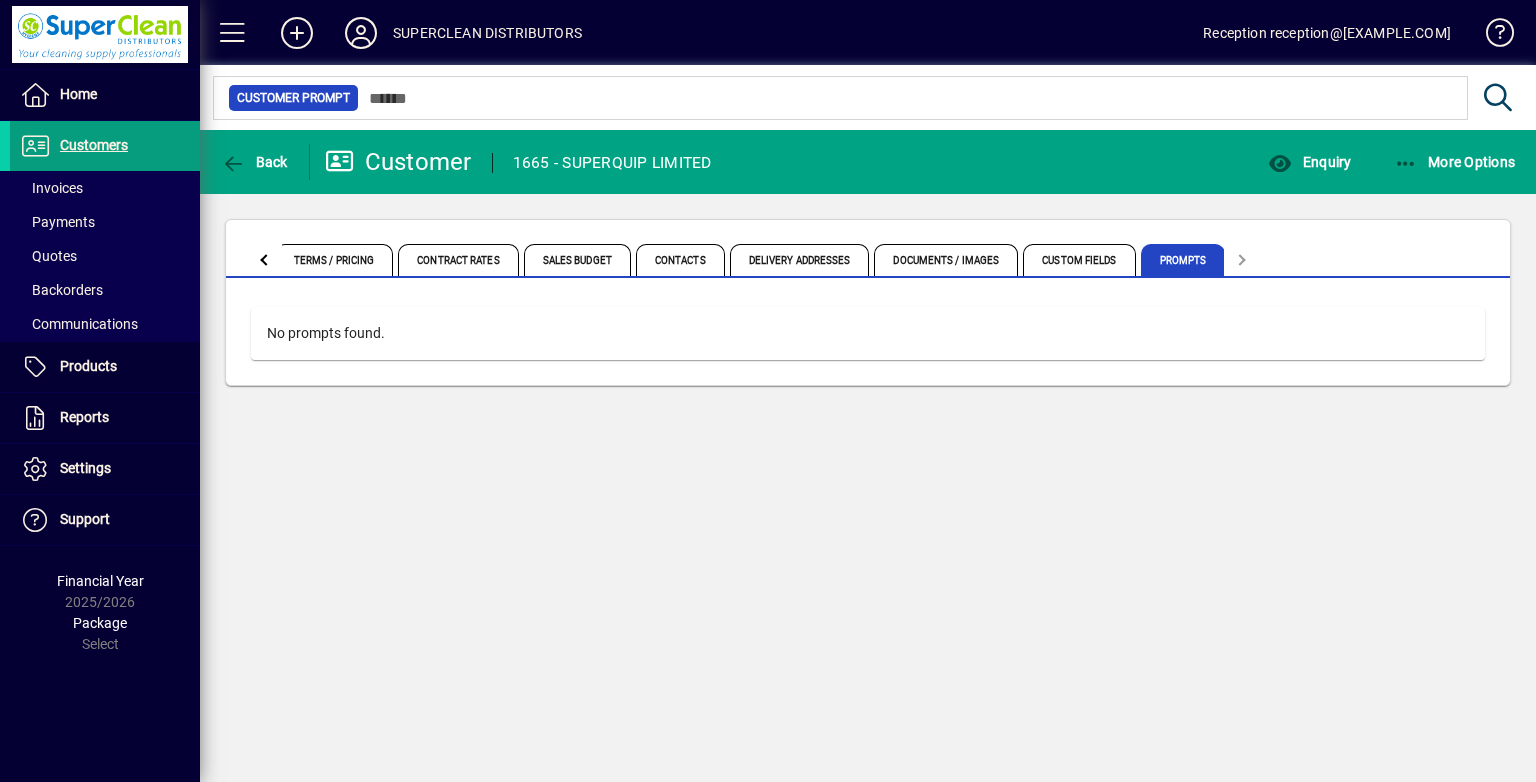 click on "More Options" 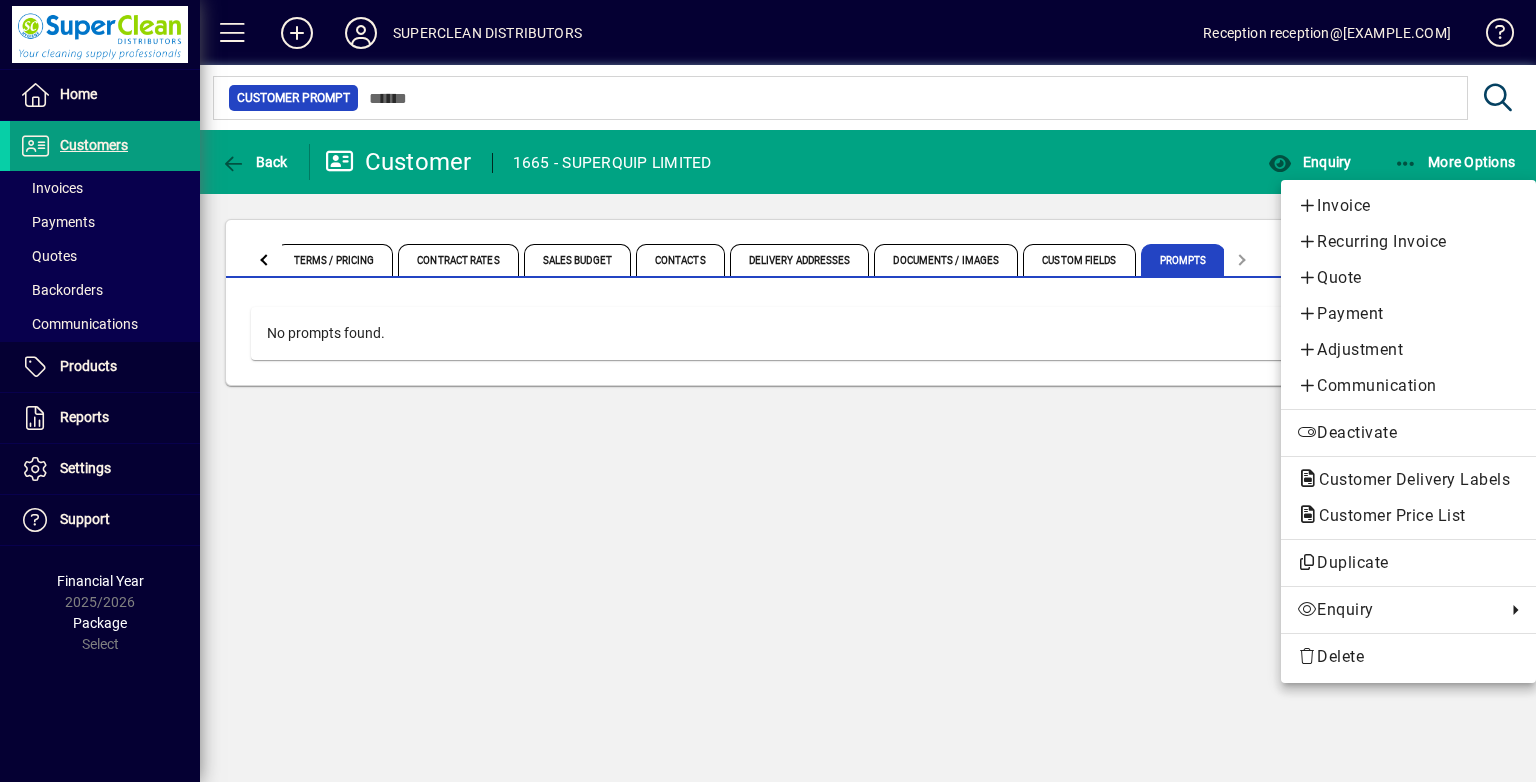 drag, startPoint x: 773, startPoint y: 634, endPoint x: 893, endPoint y: 538, distance: 153.67499 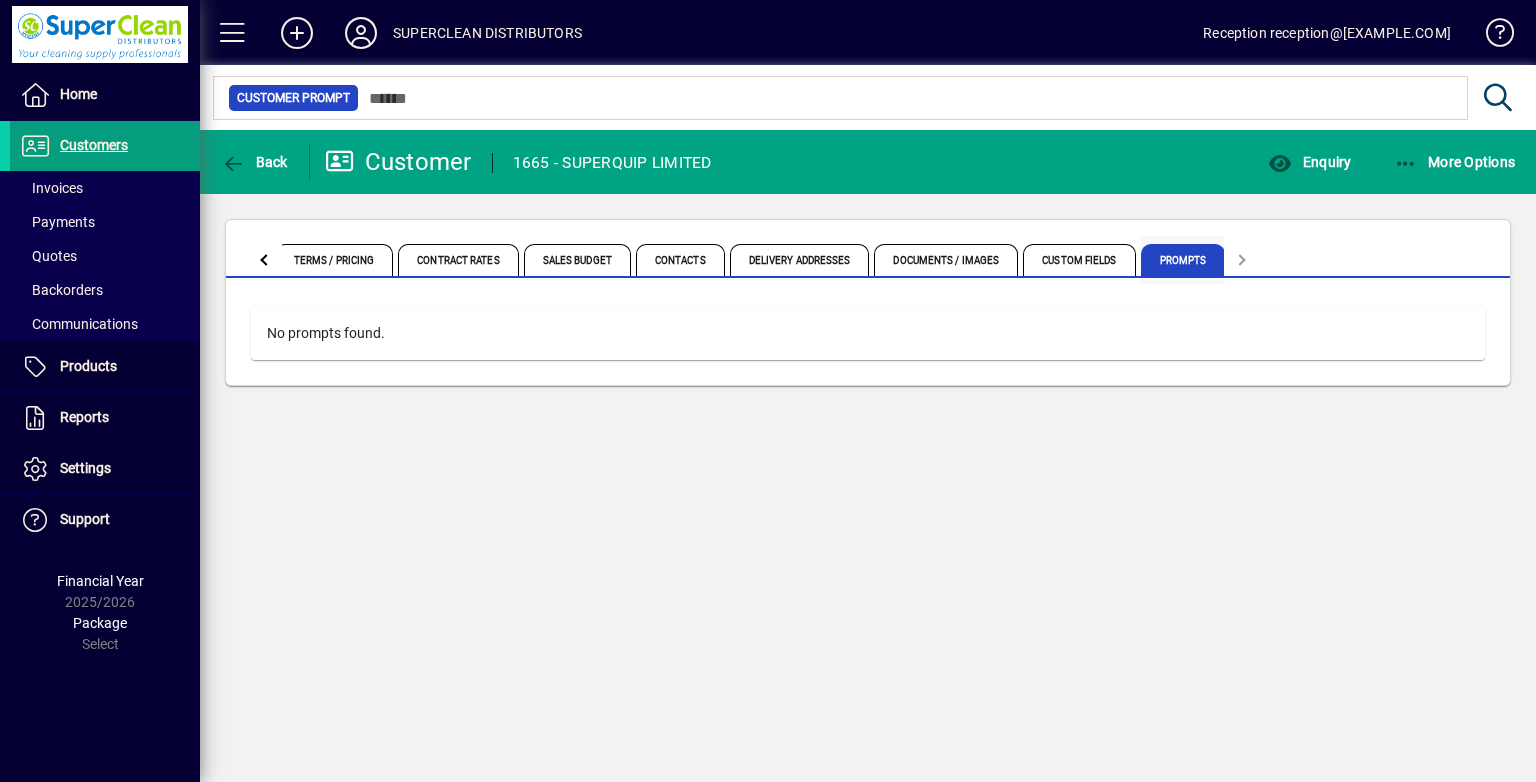 click on "Prompts" at bounding box center (1183, 260) 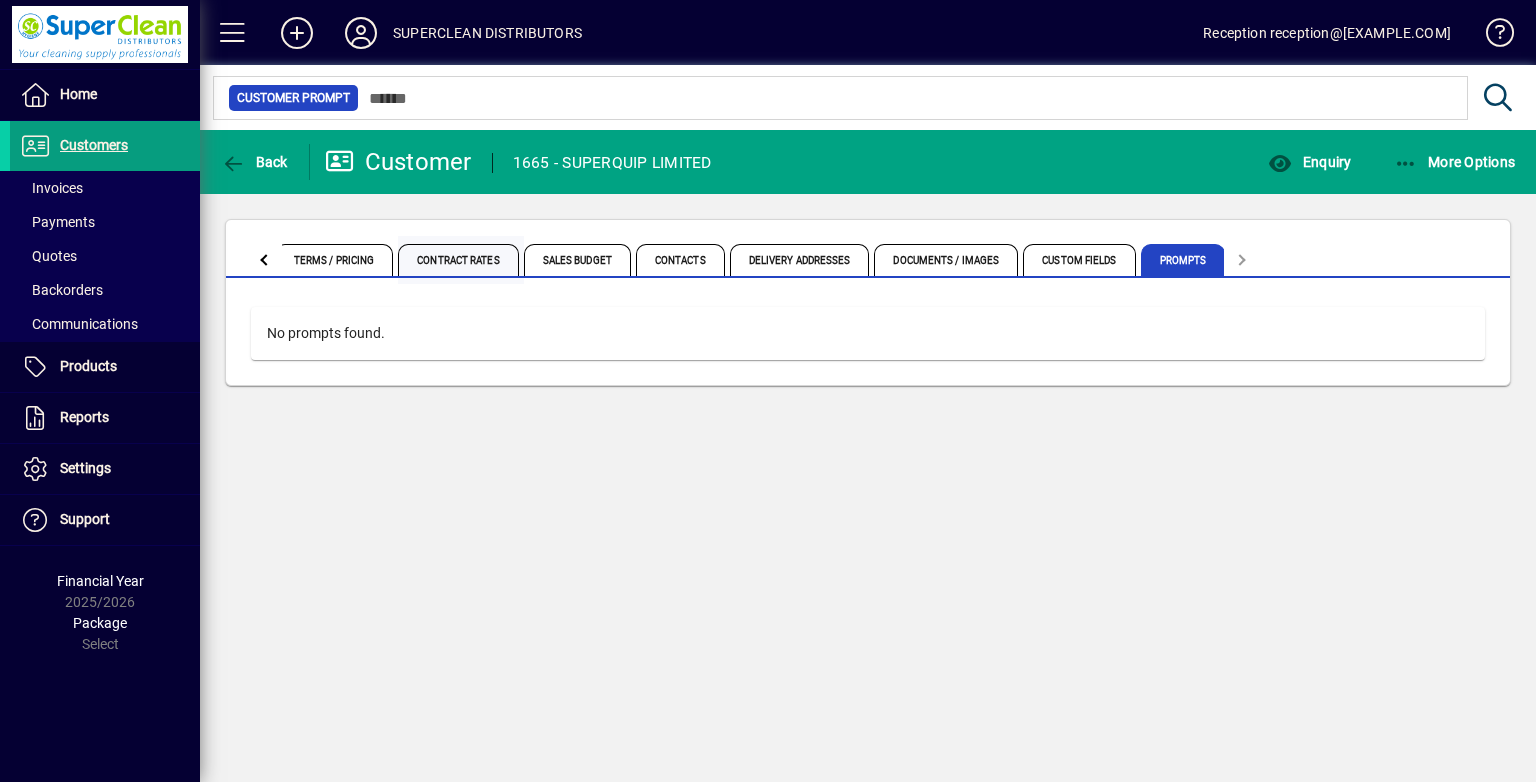 click on "Contract Rates" at bounding box center (458, 260) 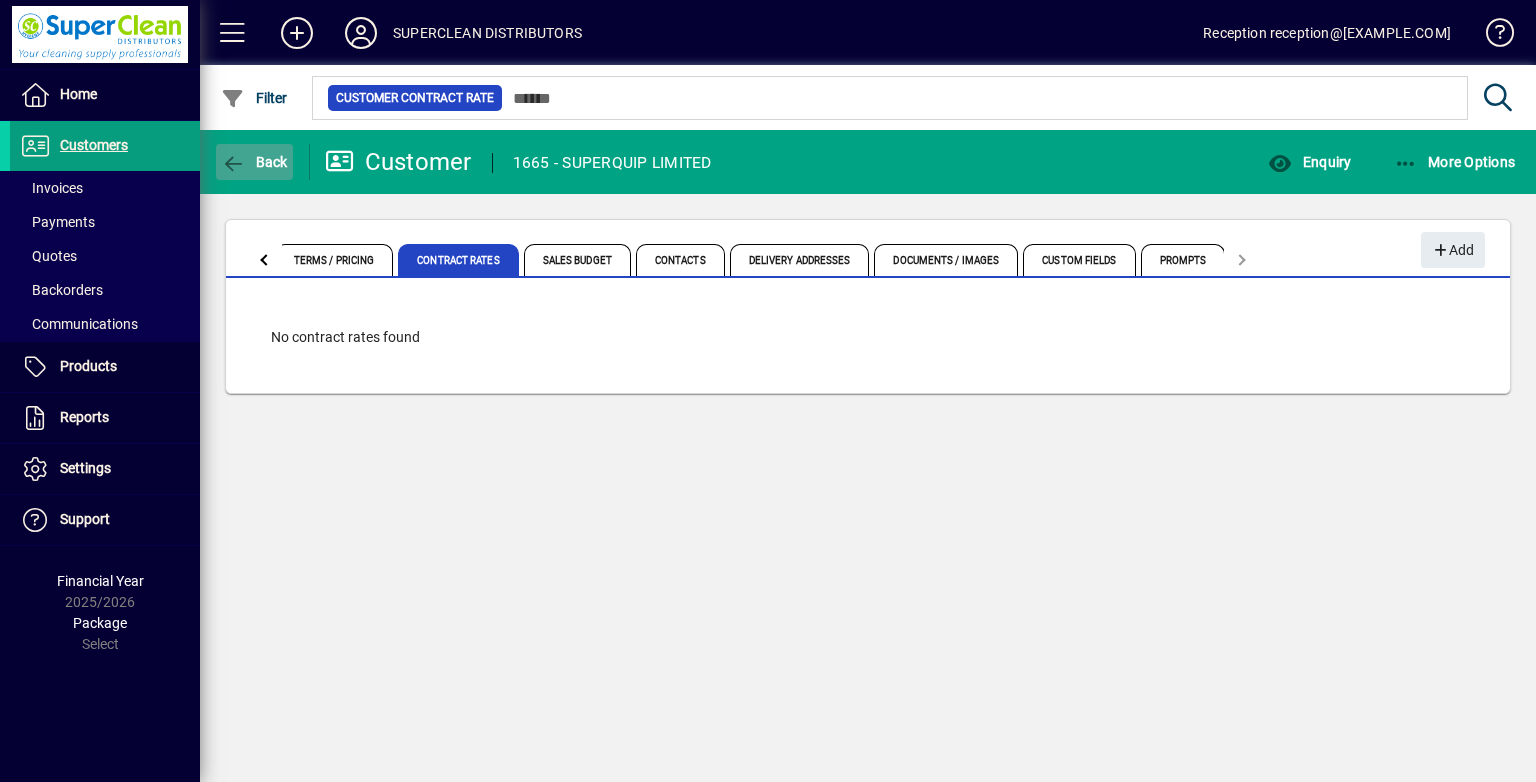 click 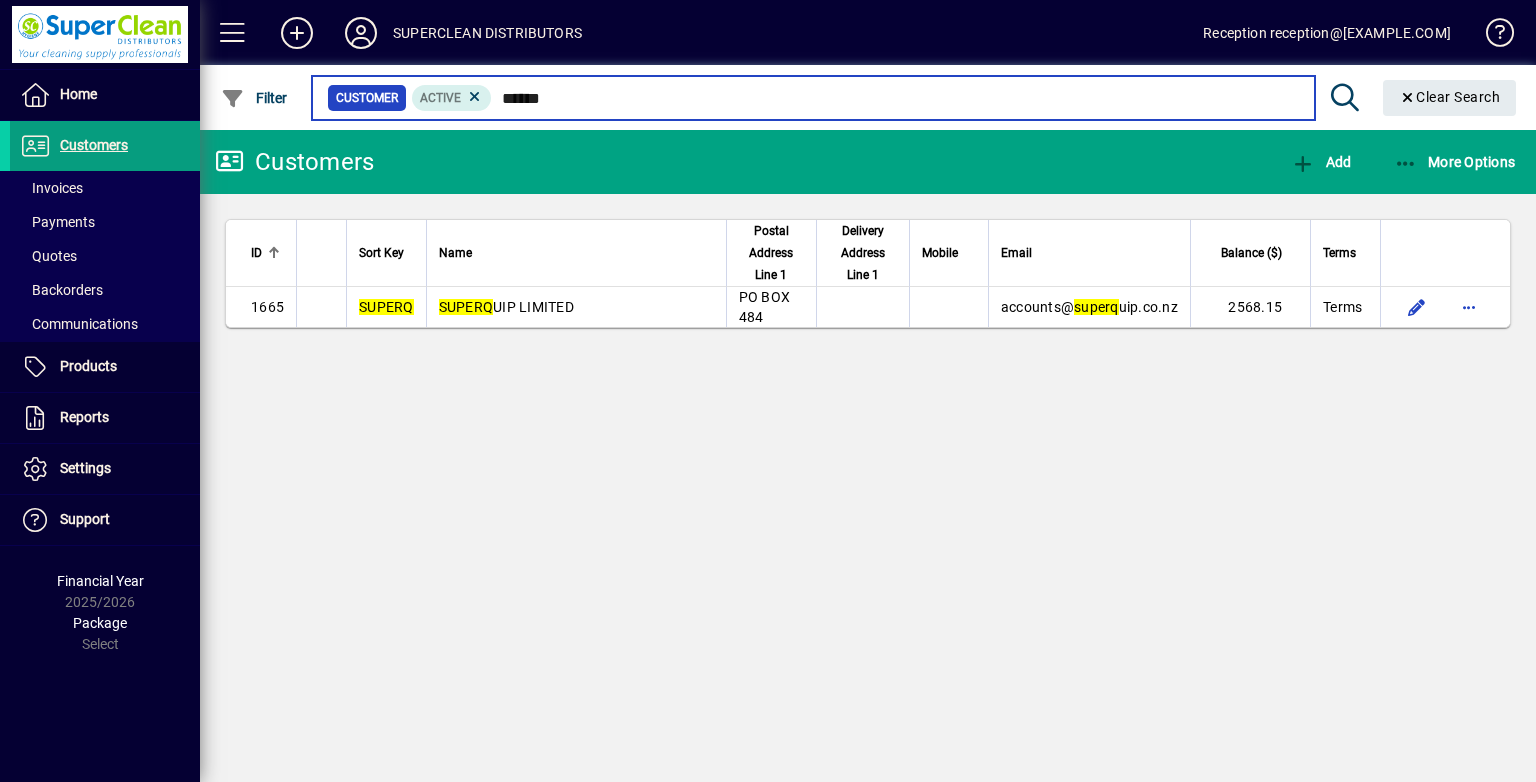 drag, startPoint x: 607, startPoint y: 94, endPoint x: 493, endPoint y: 132, distance: 120.16655 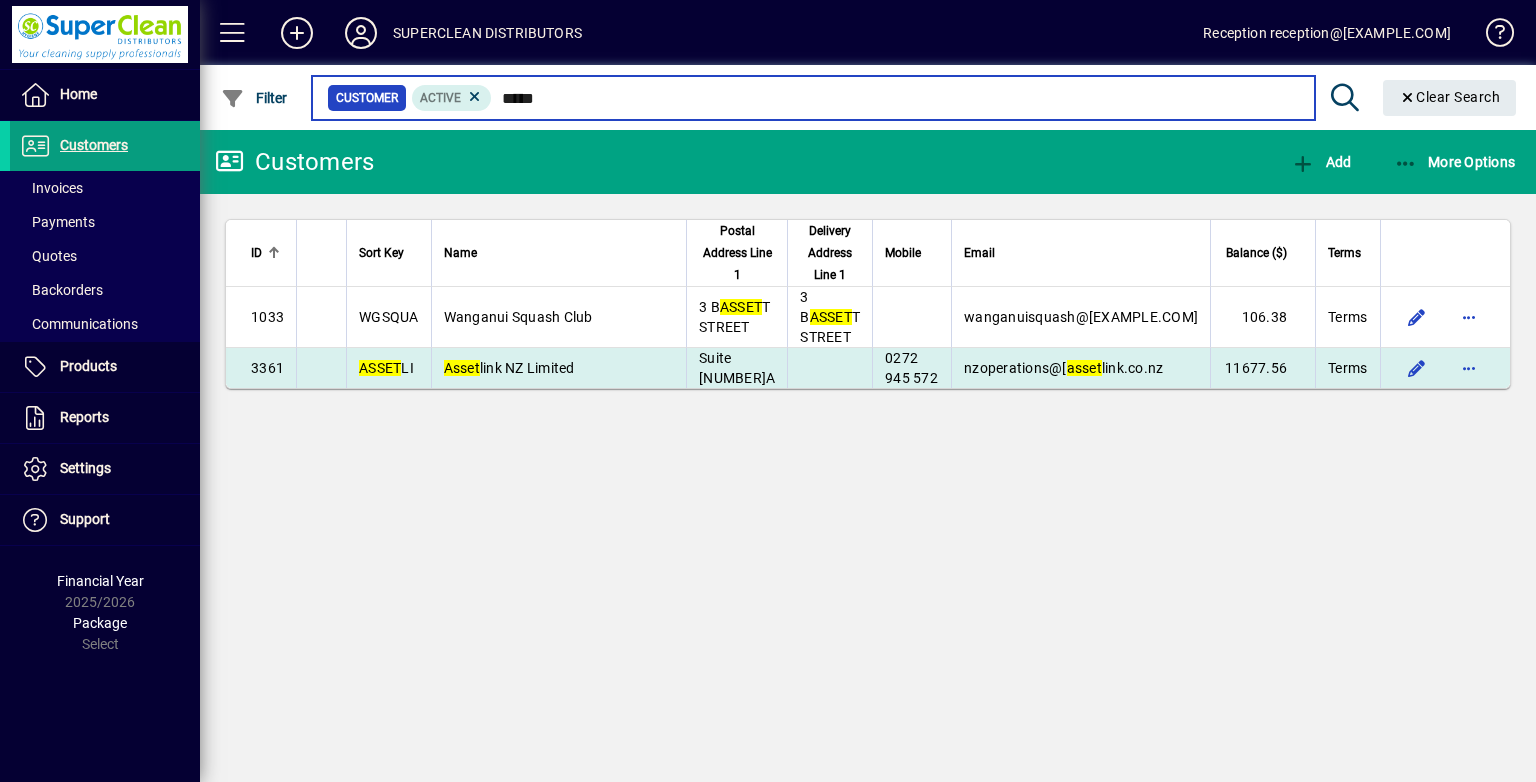 type on "*****" 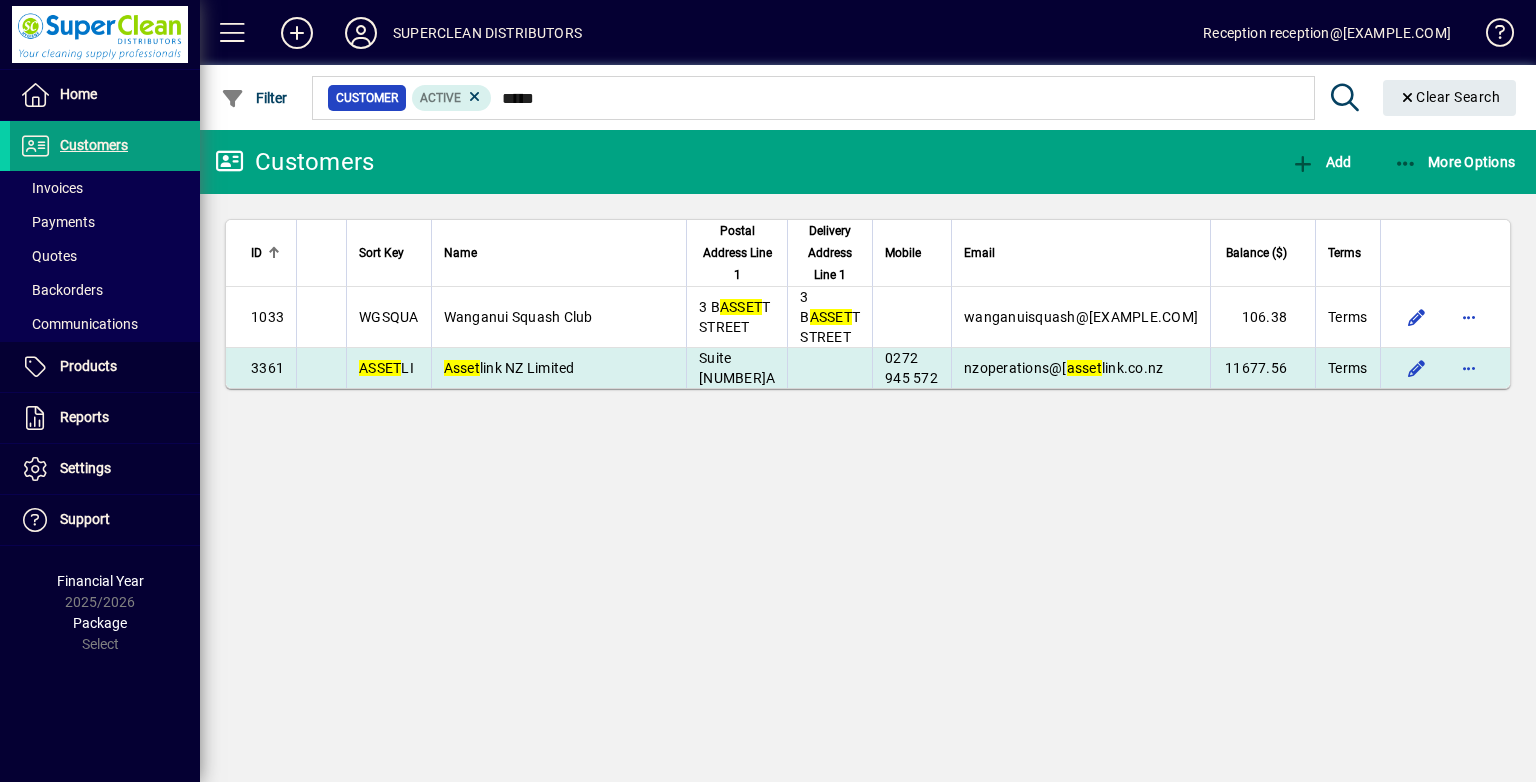 click on "Suite 913A" at bounding box center (736, 368) 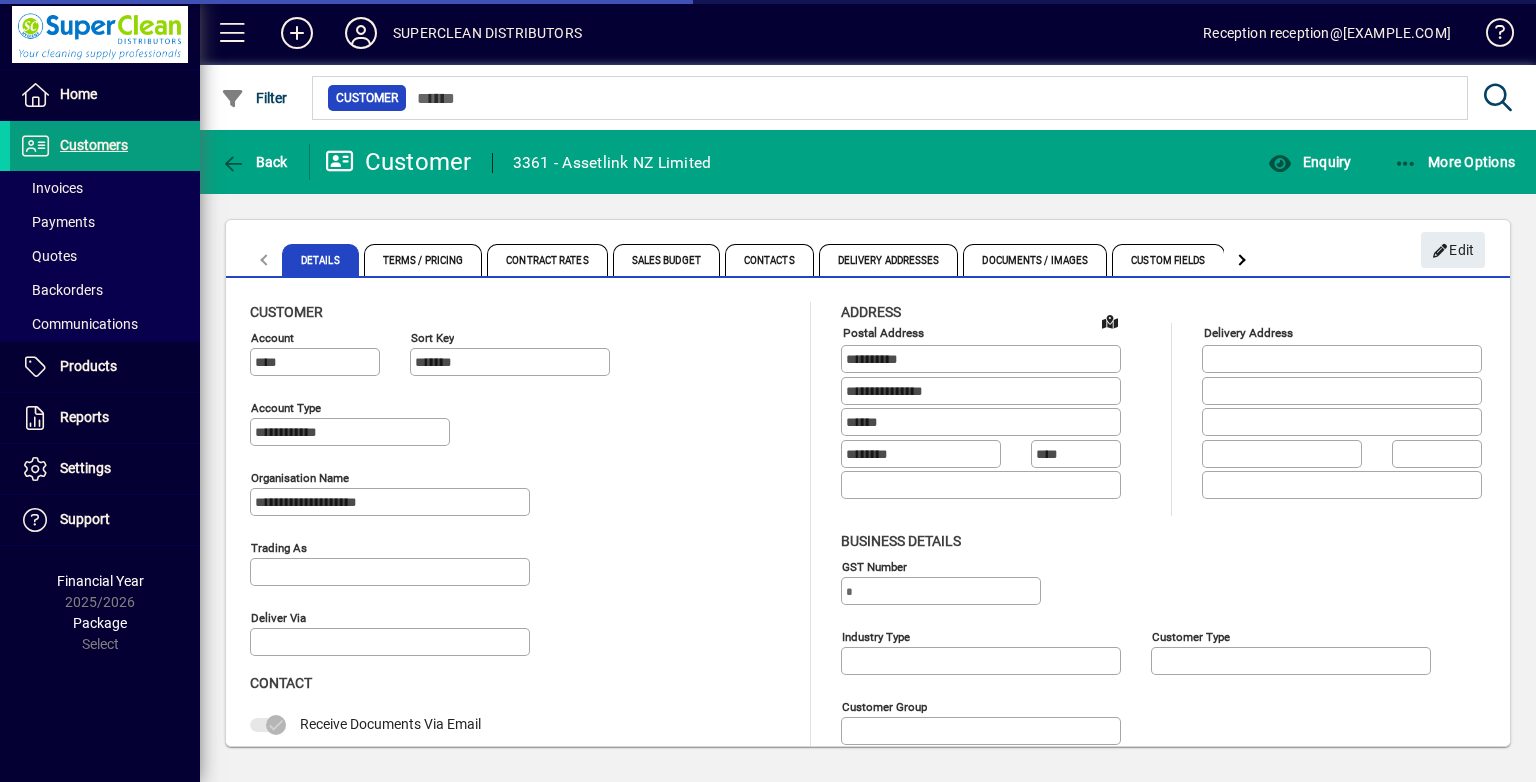 type on "**********" 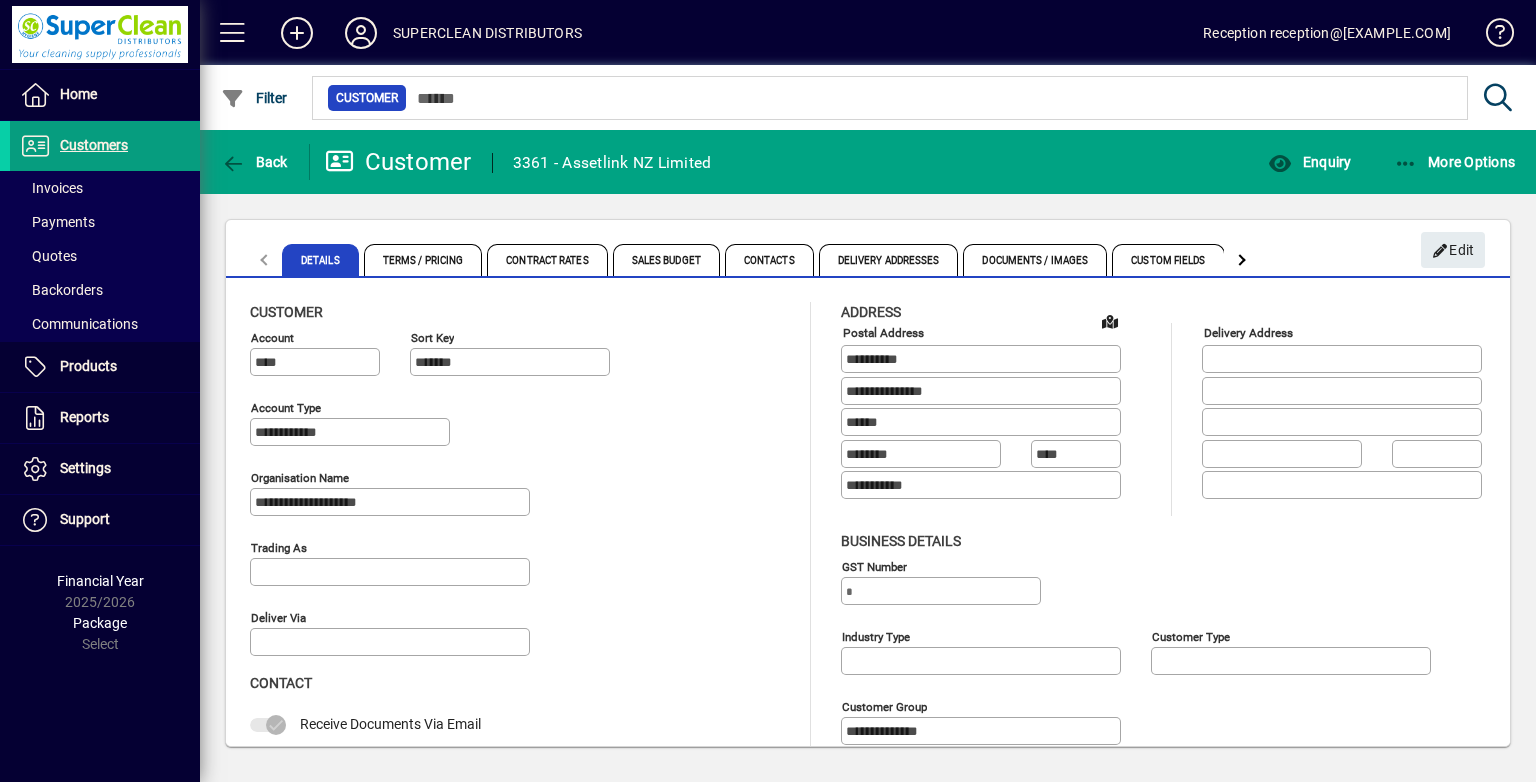click 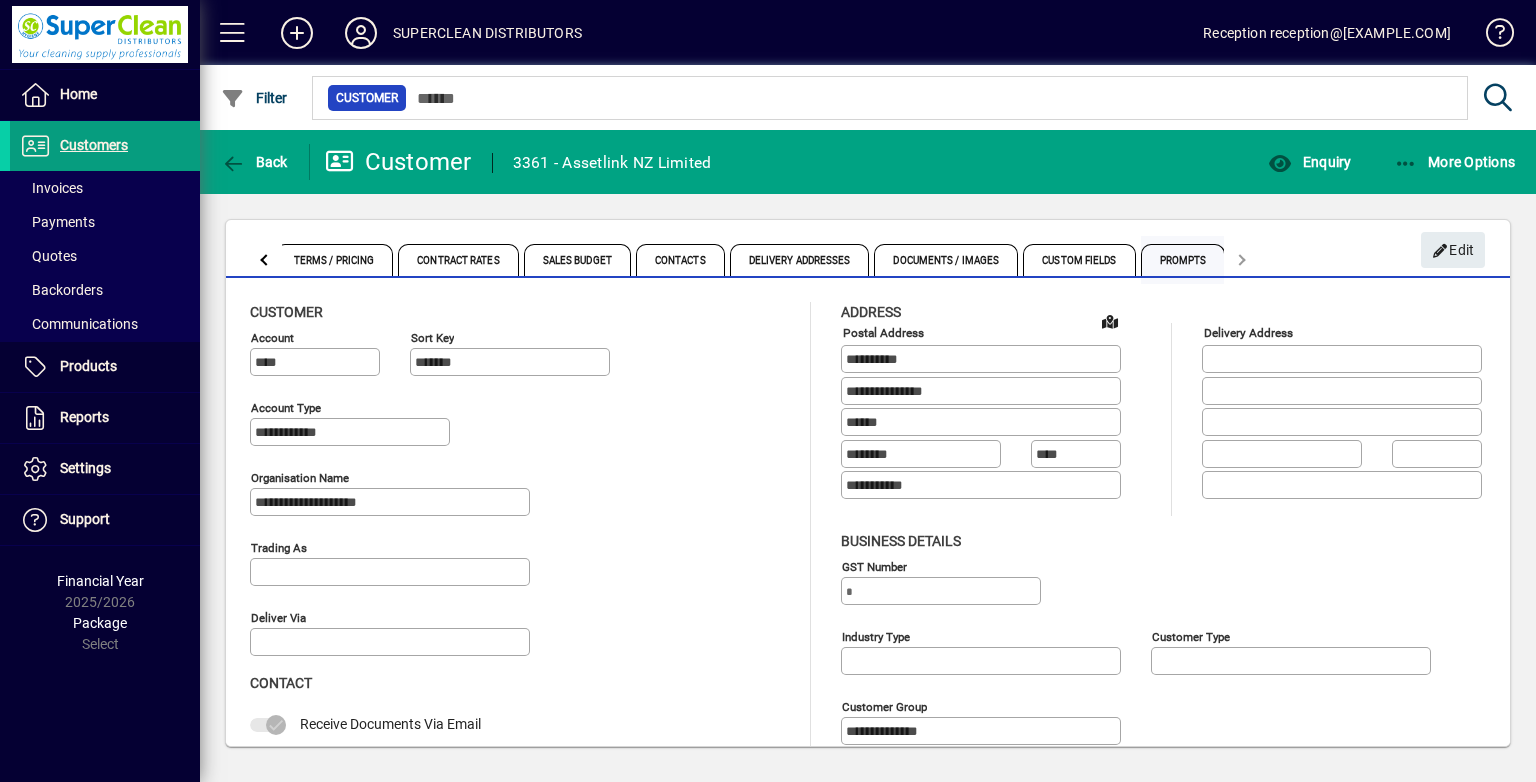 click on "Prompts" at bounding box center [1183, 260] 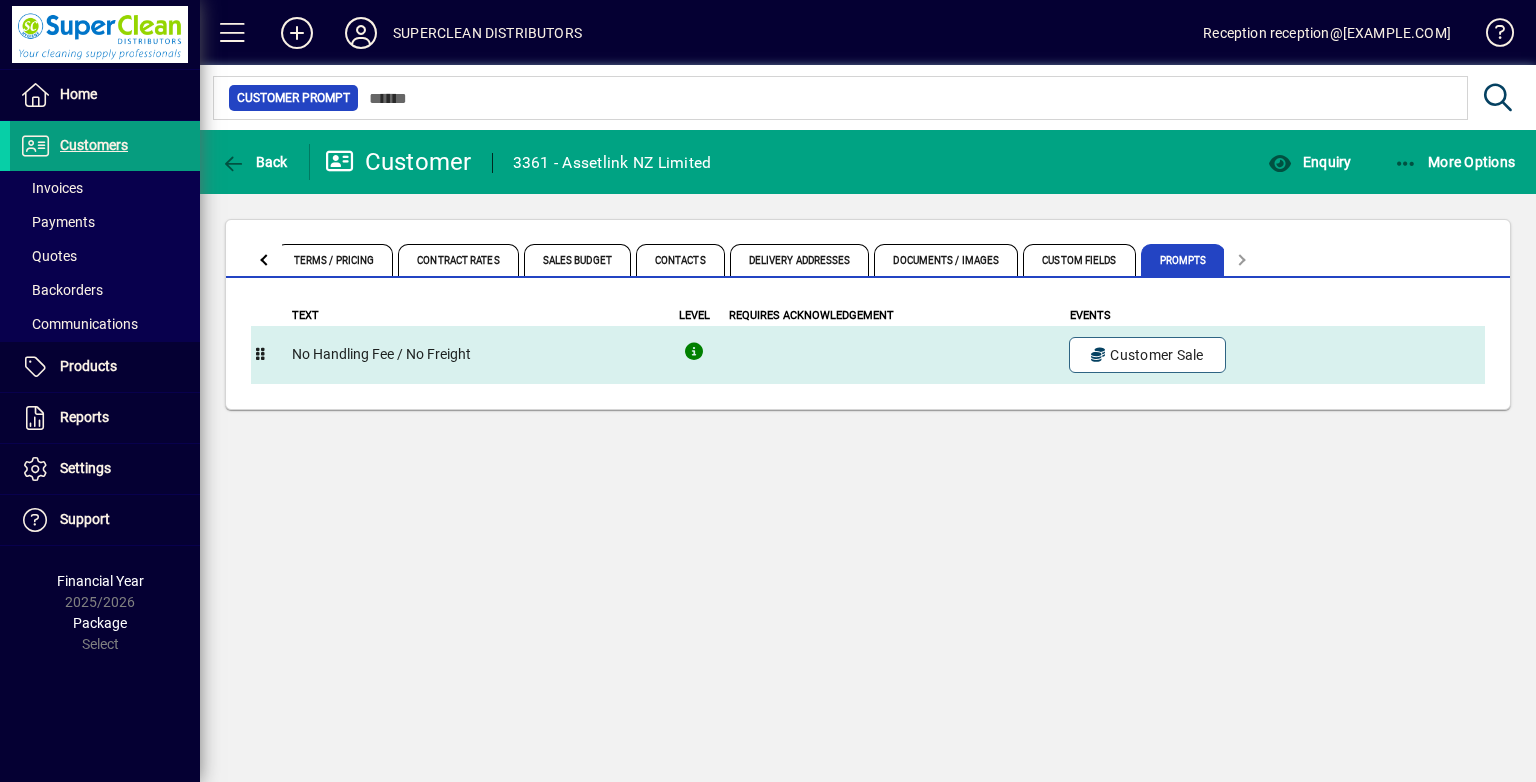 click at bounding box center (898, 355) 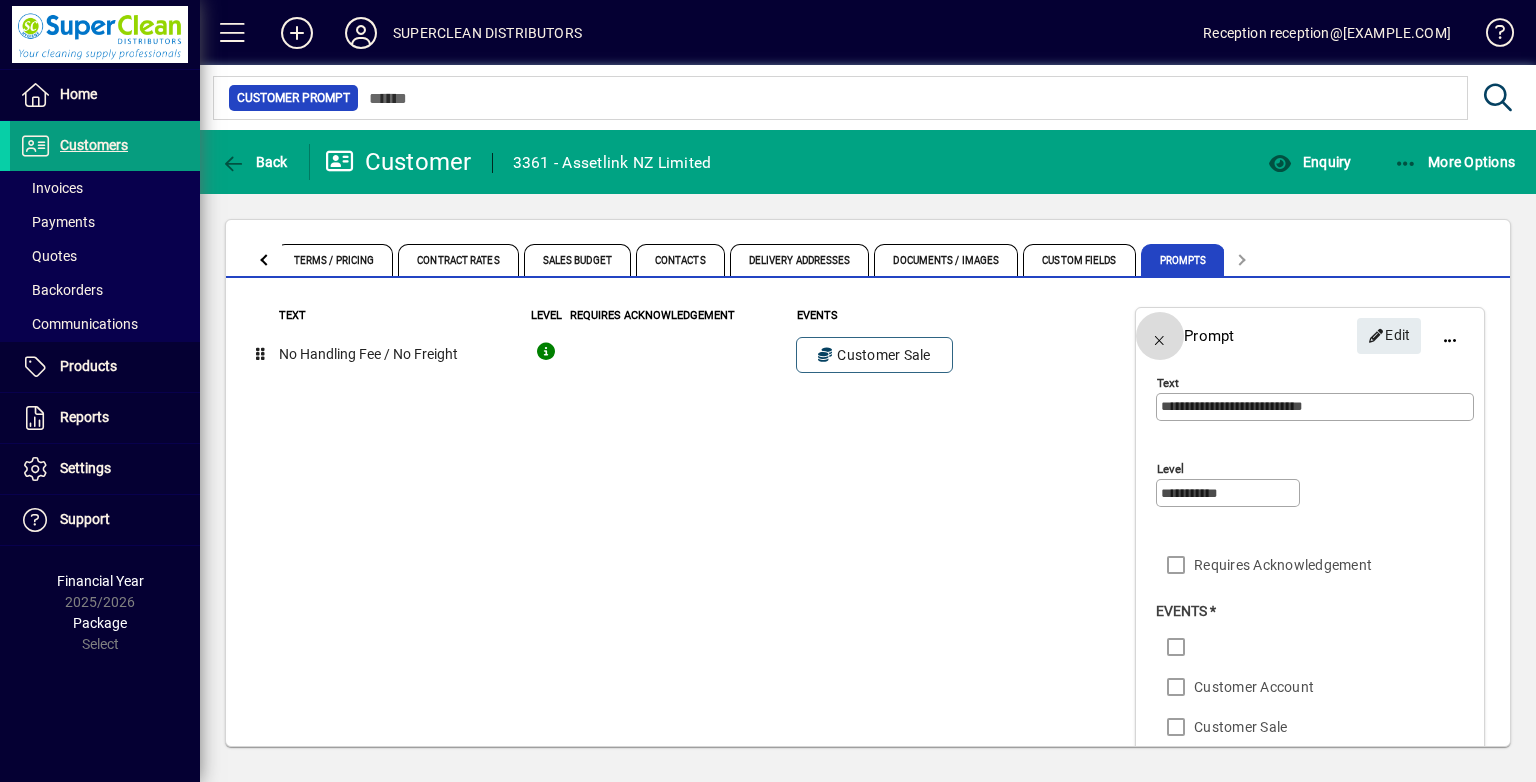 click 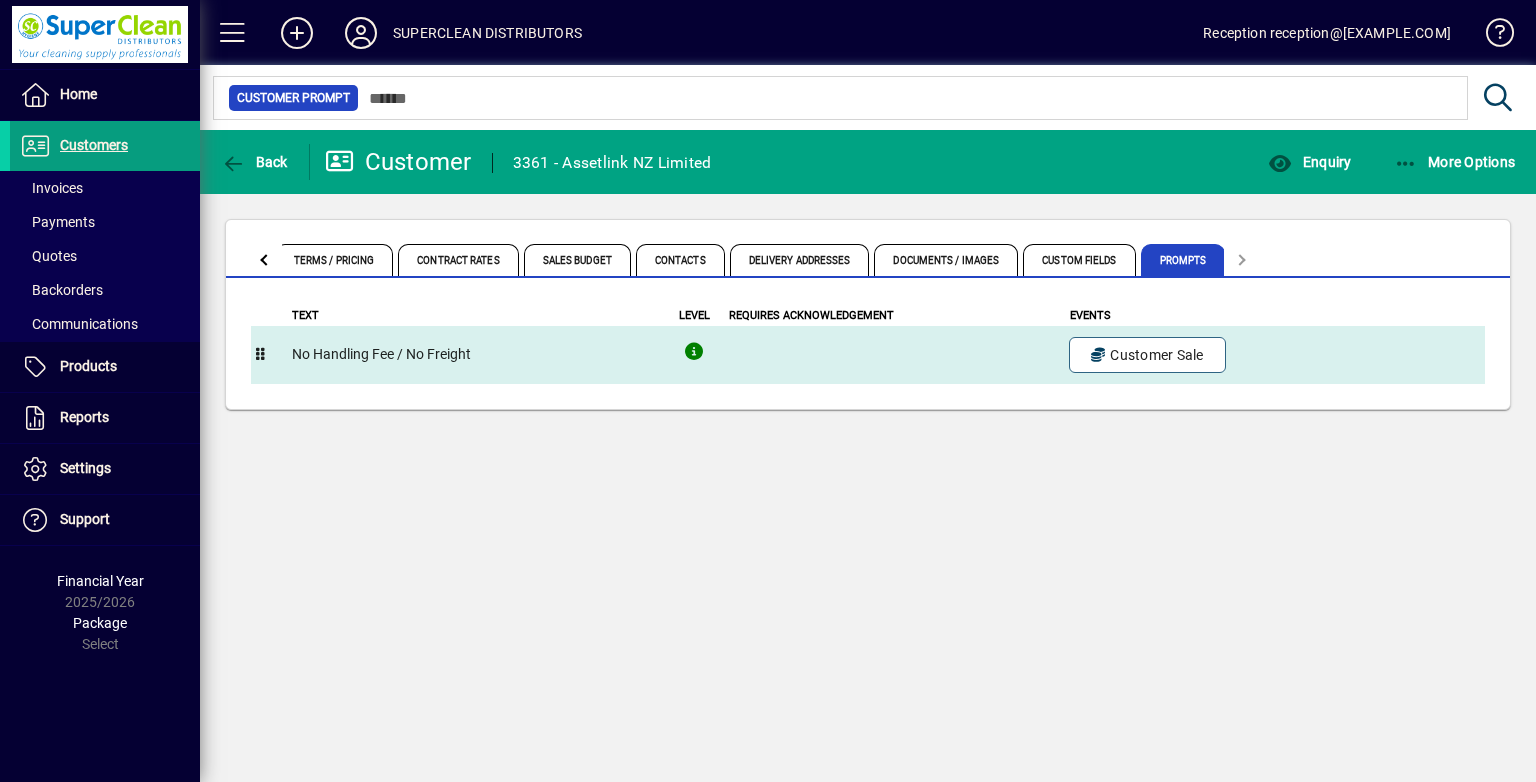 click at bounding box center [898, 355] 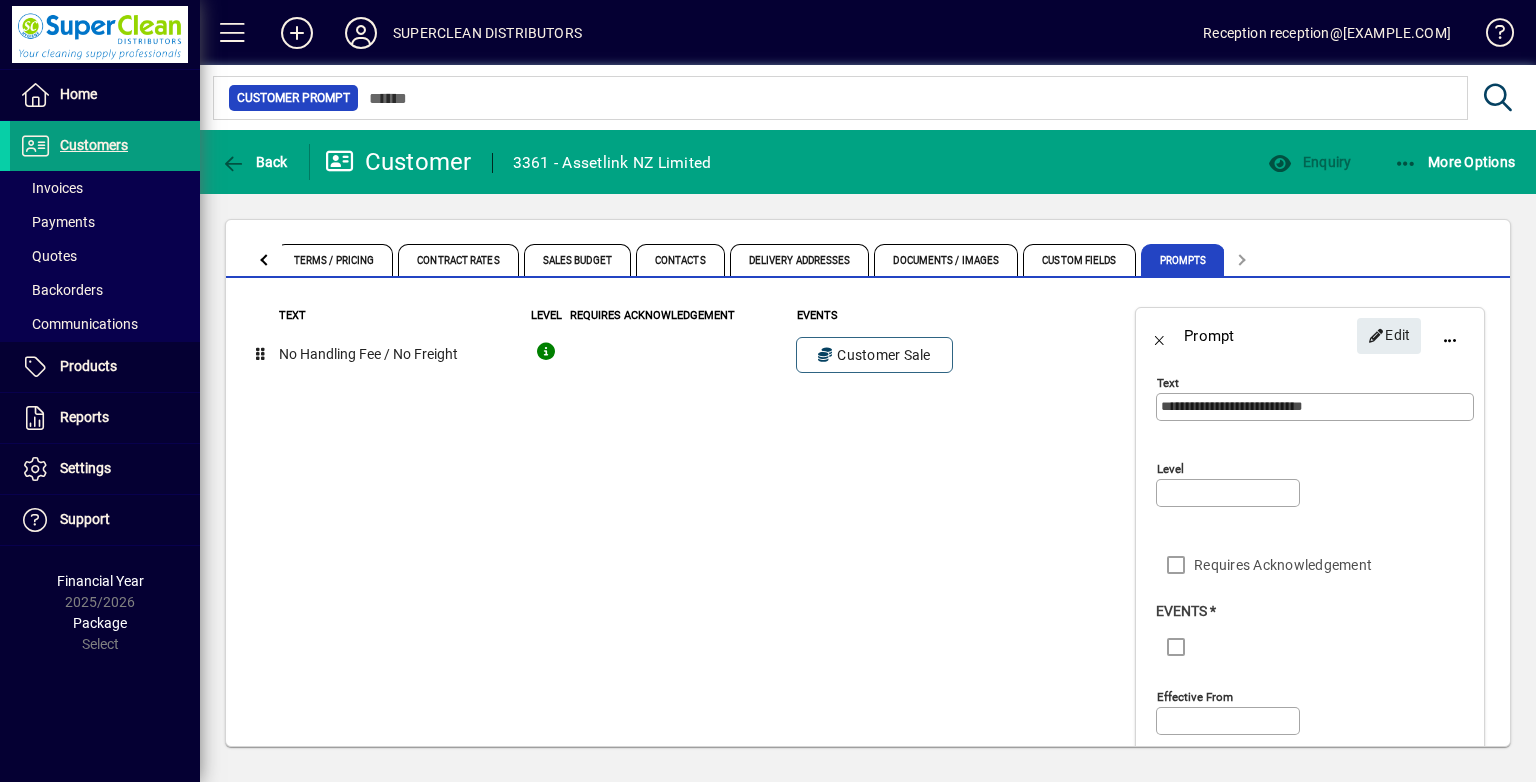 type on "**********" 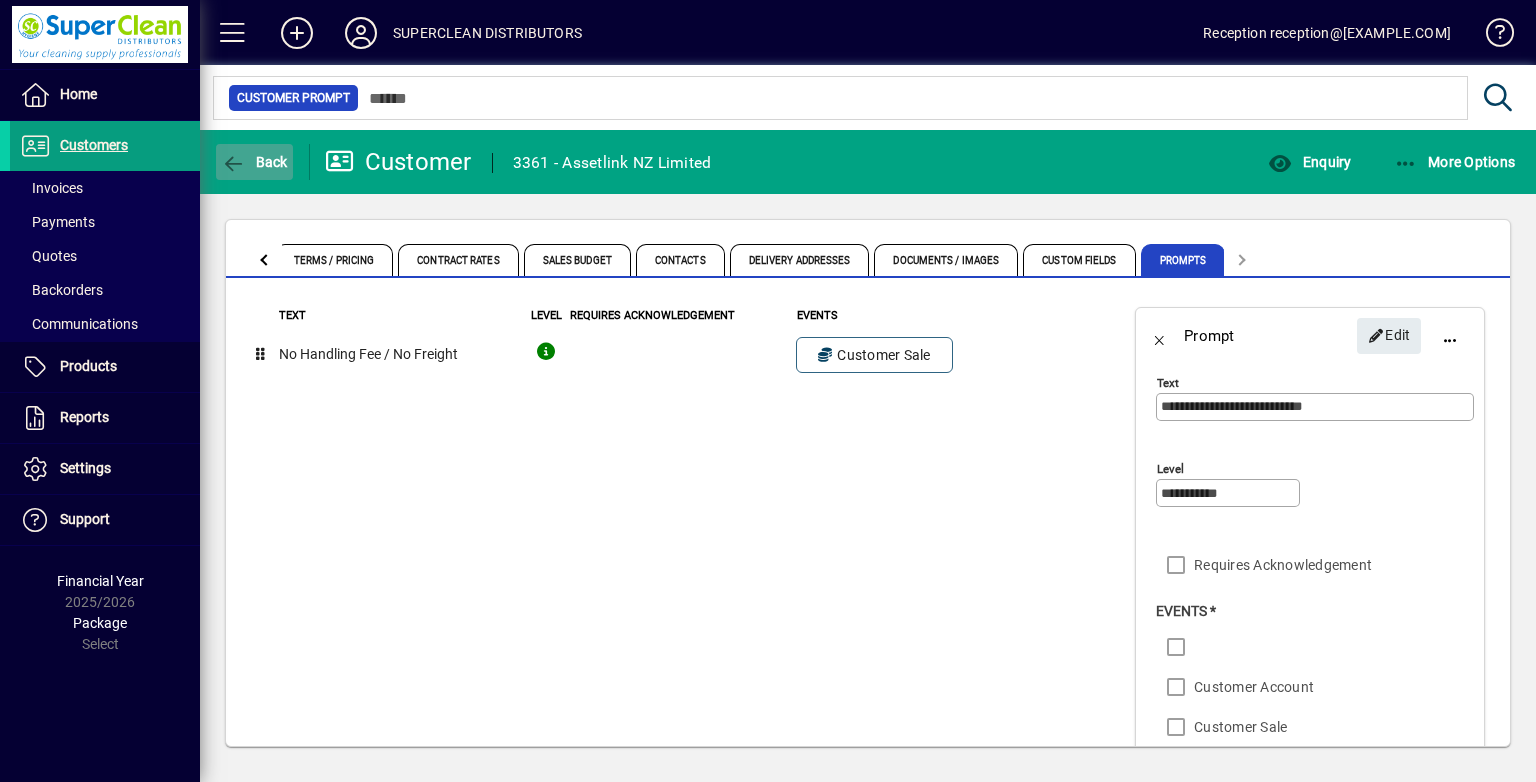 click on "Back" 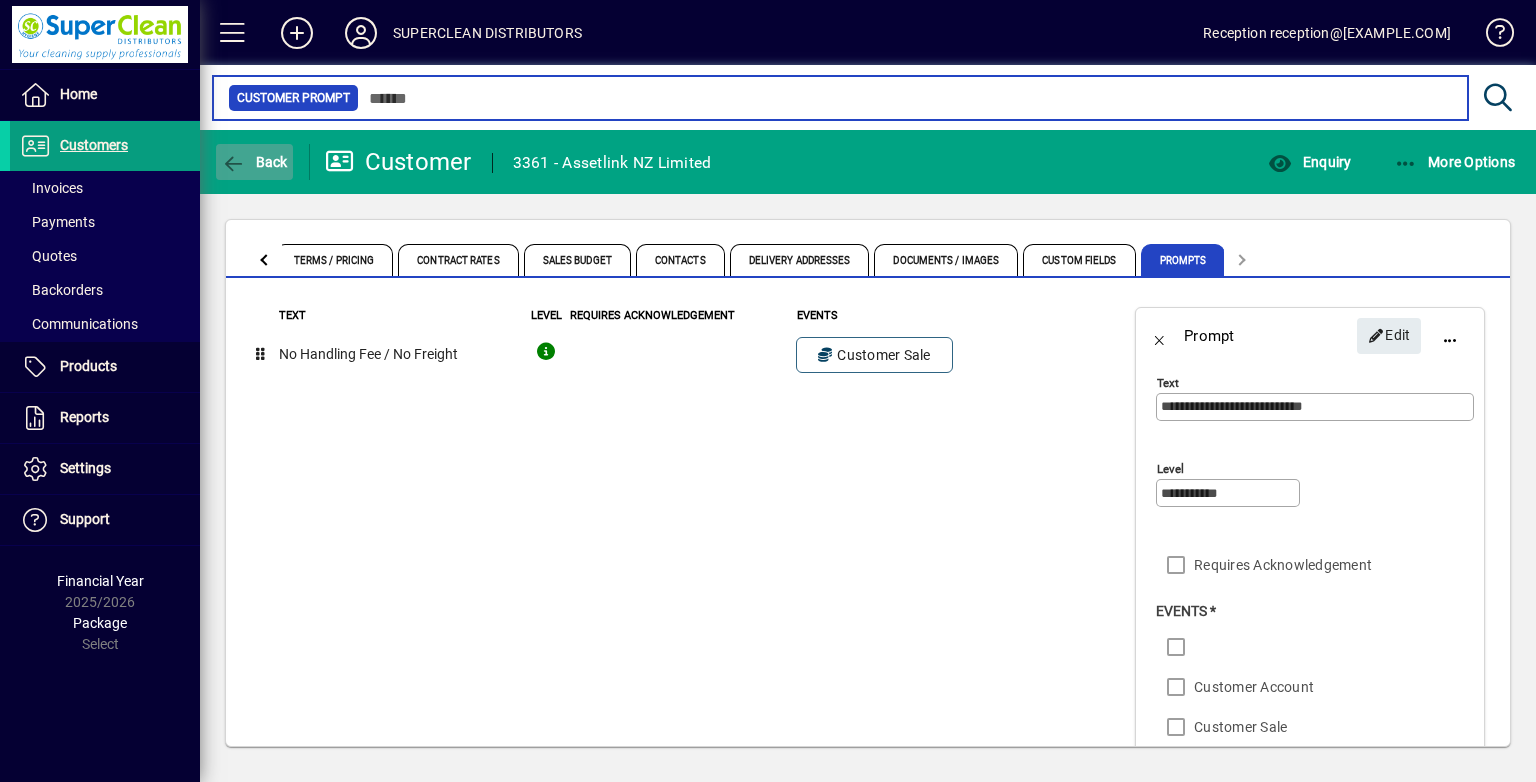 type on "*****" 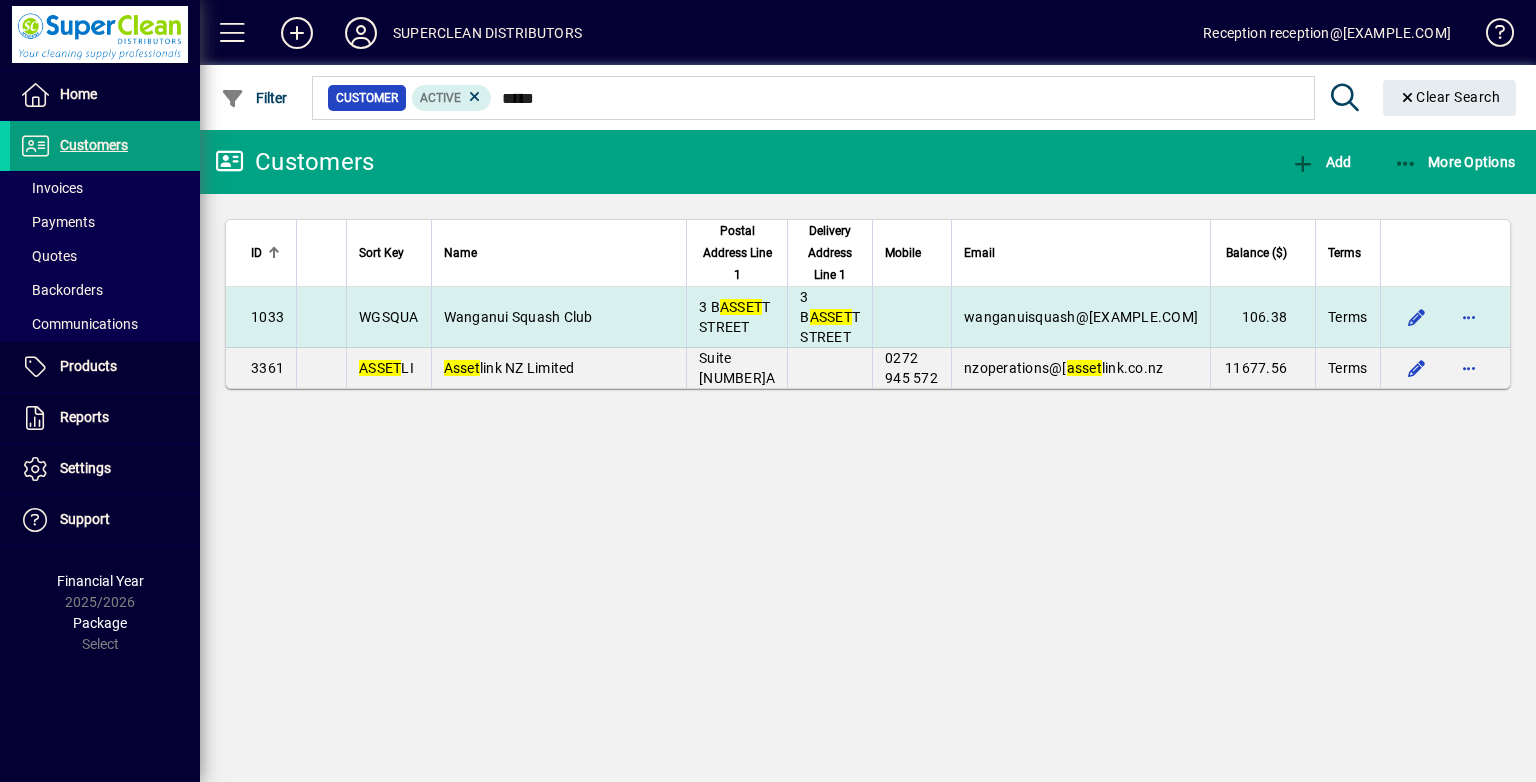 click on "3 B ASSET T STREET" at bounding box center (829, 317) 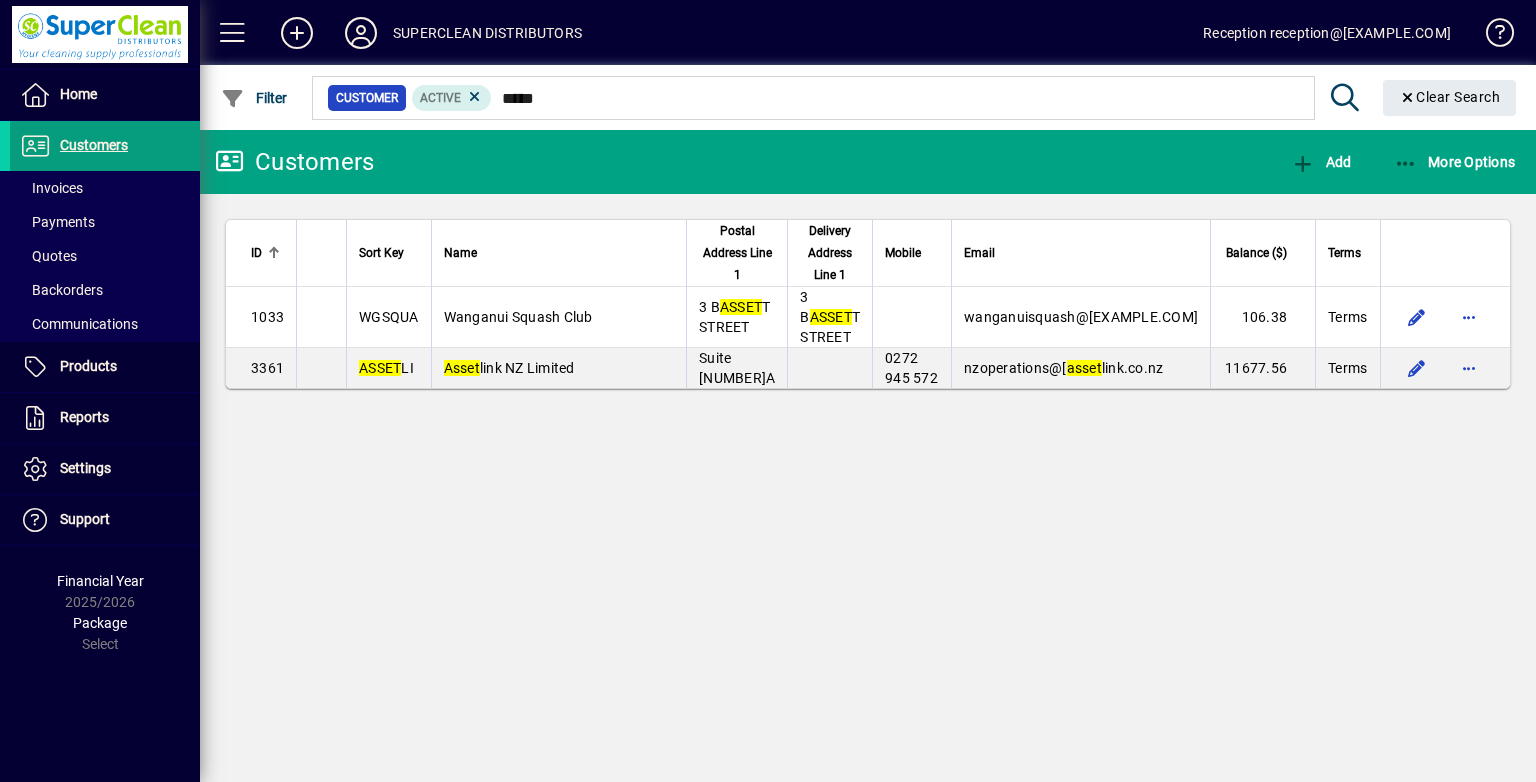 type 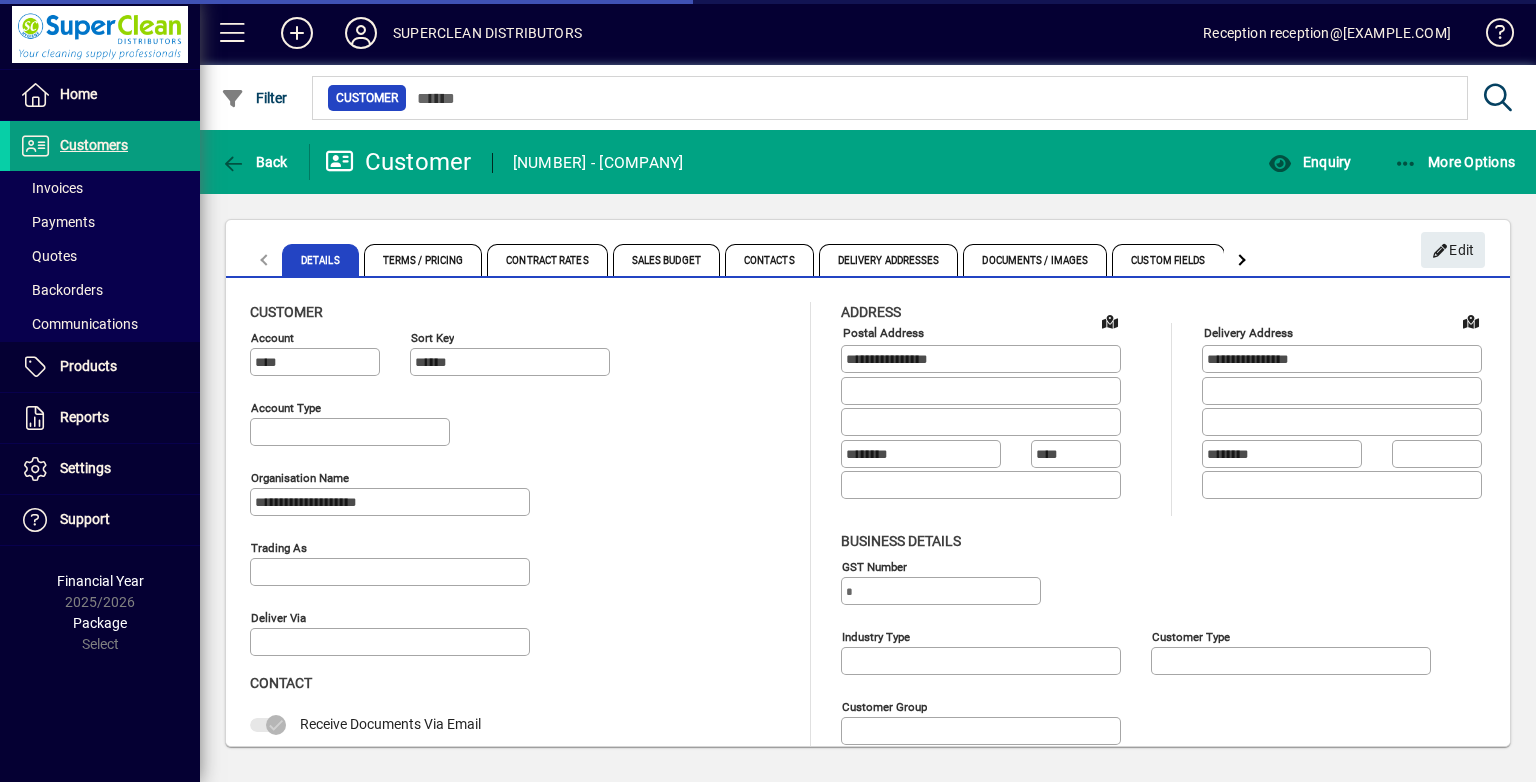type on "**********" 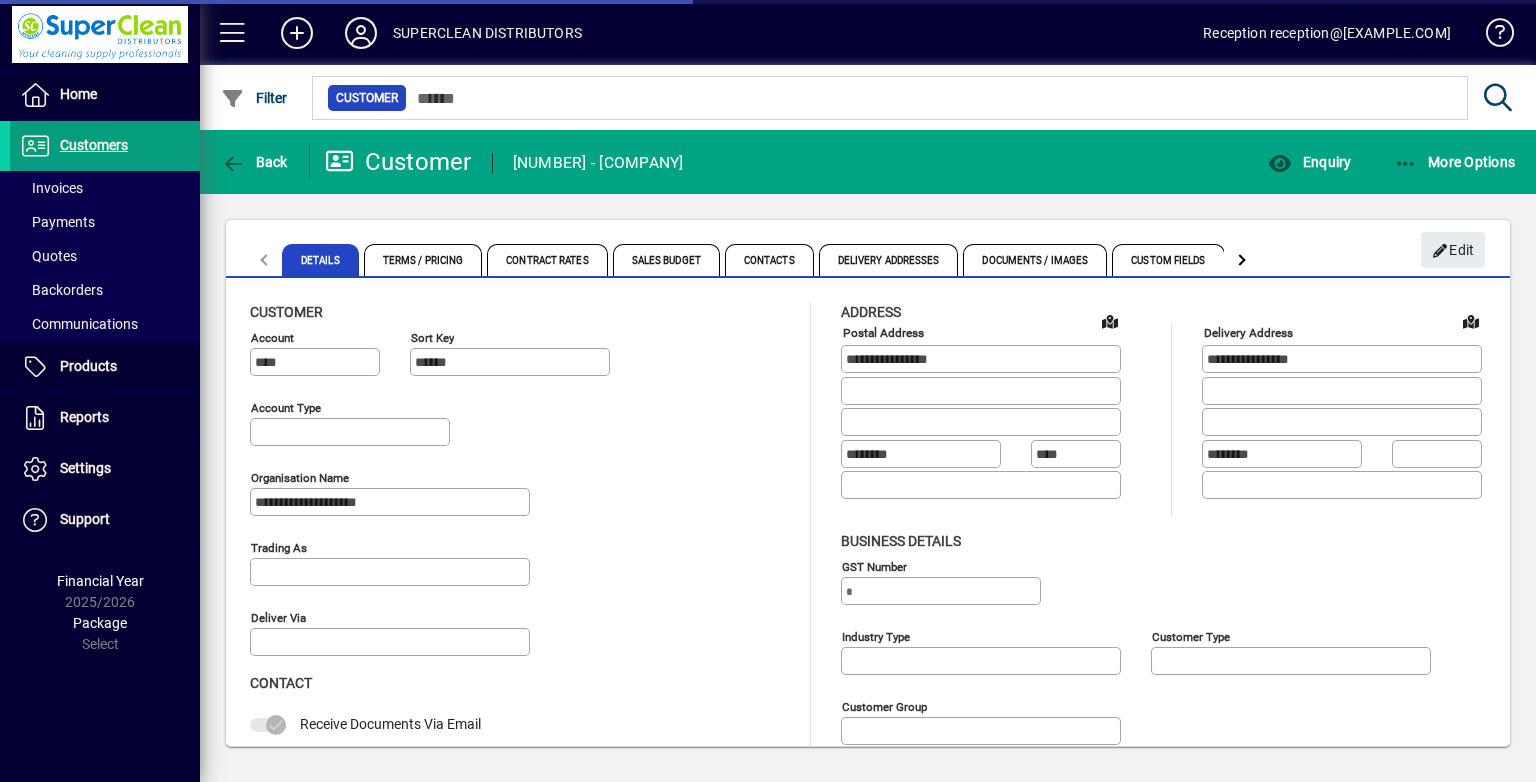 type on "**********" 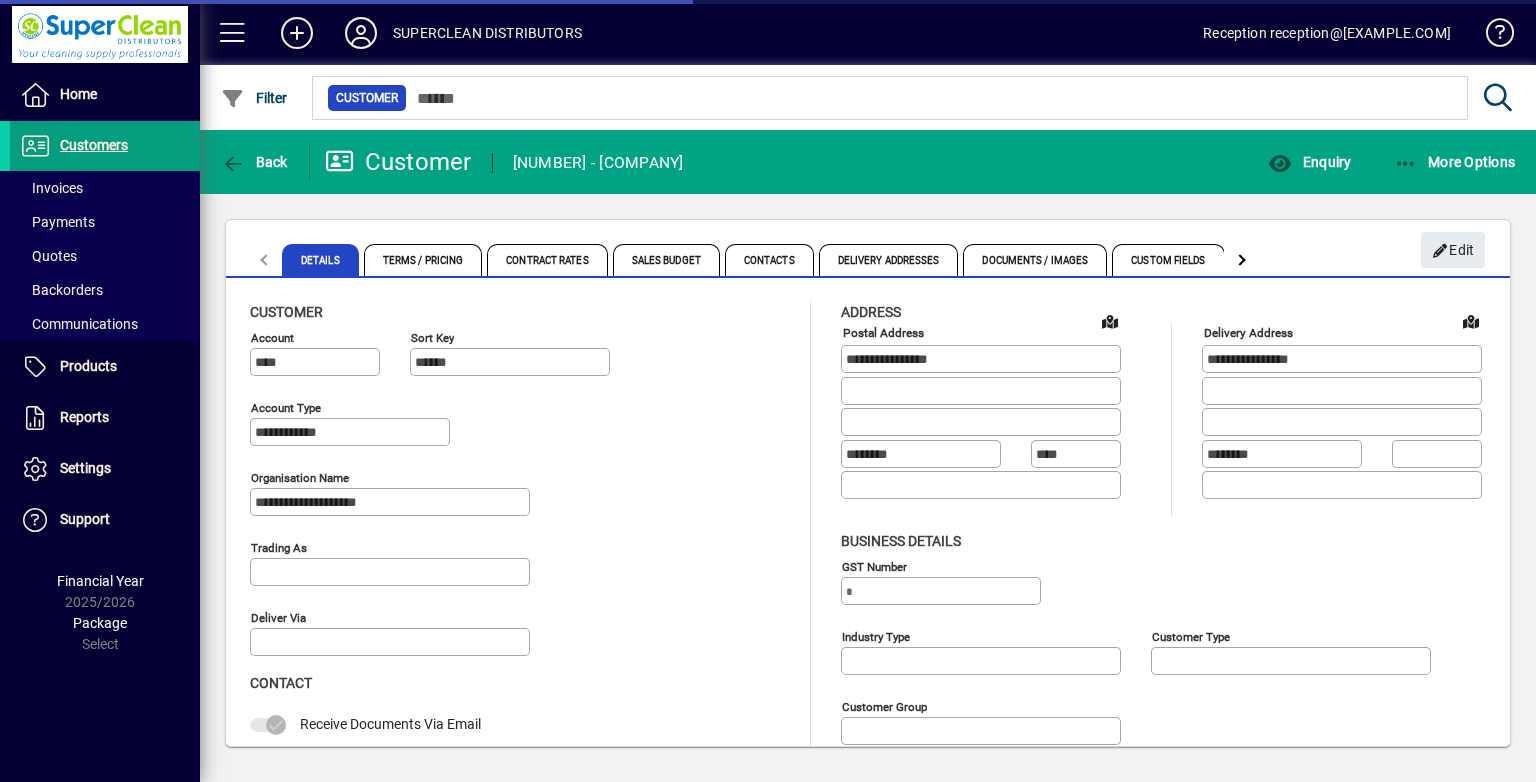 type on "**********" 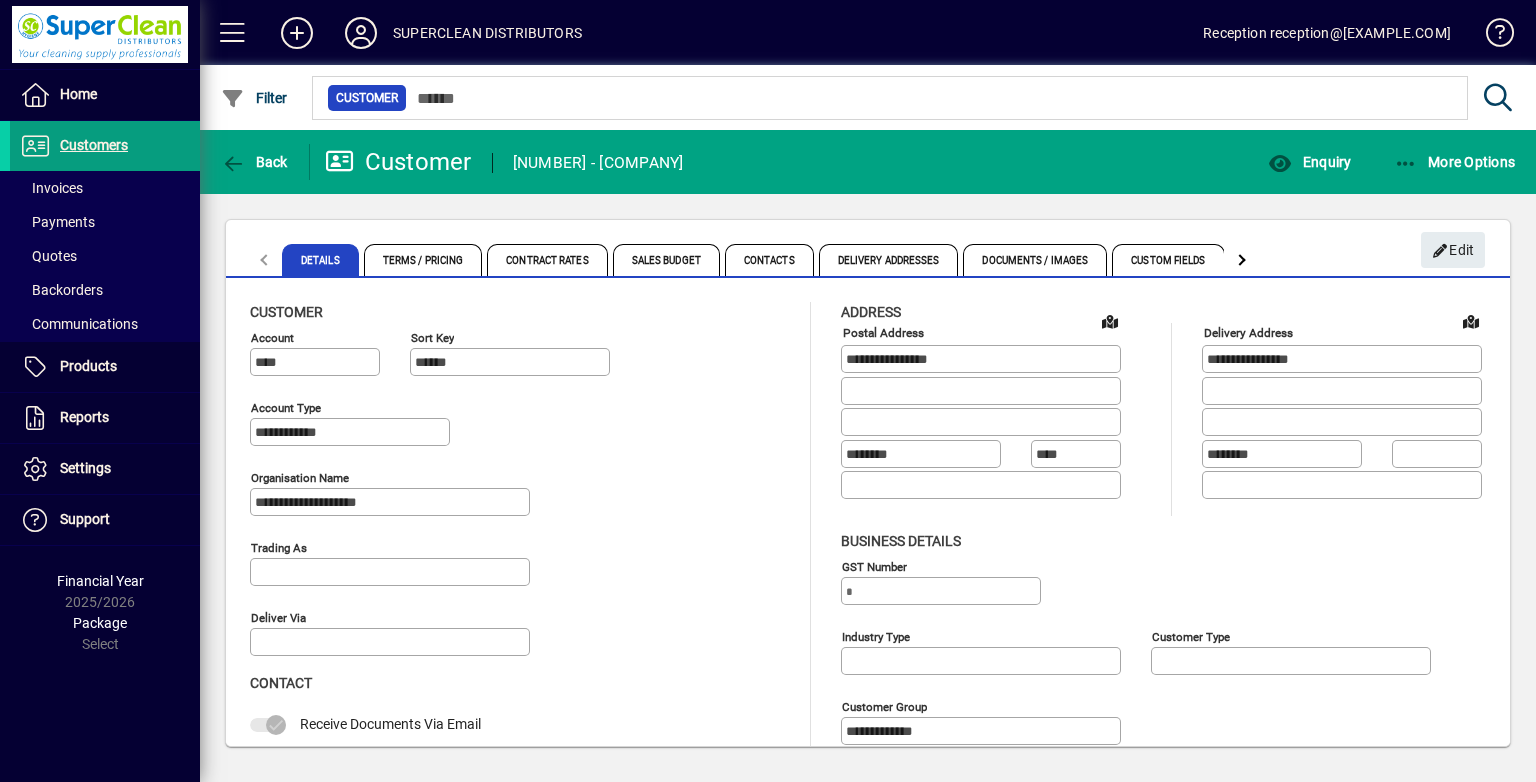 click 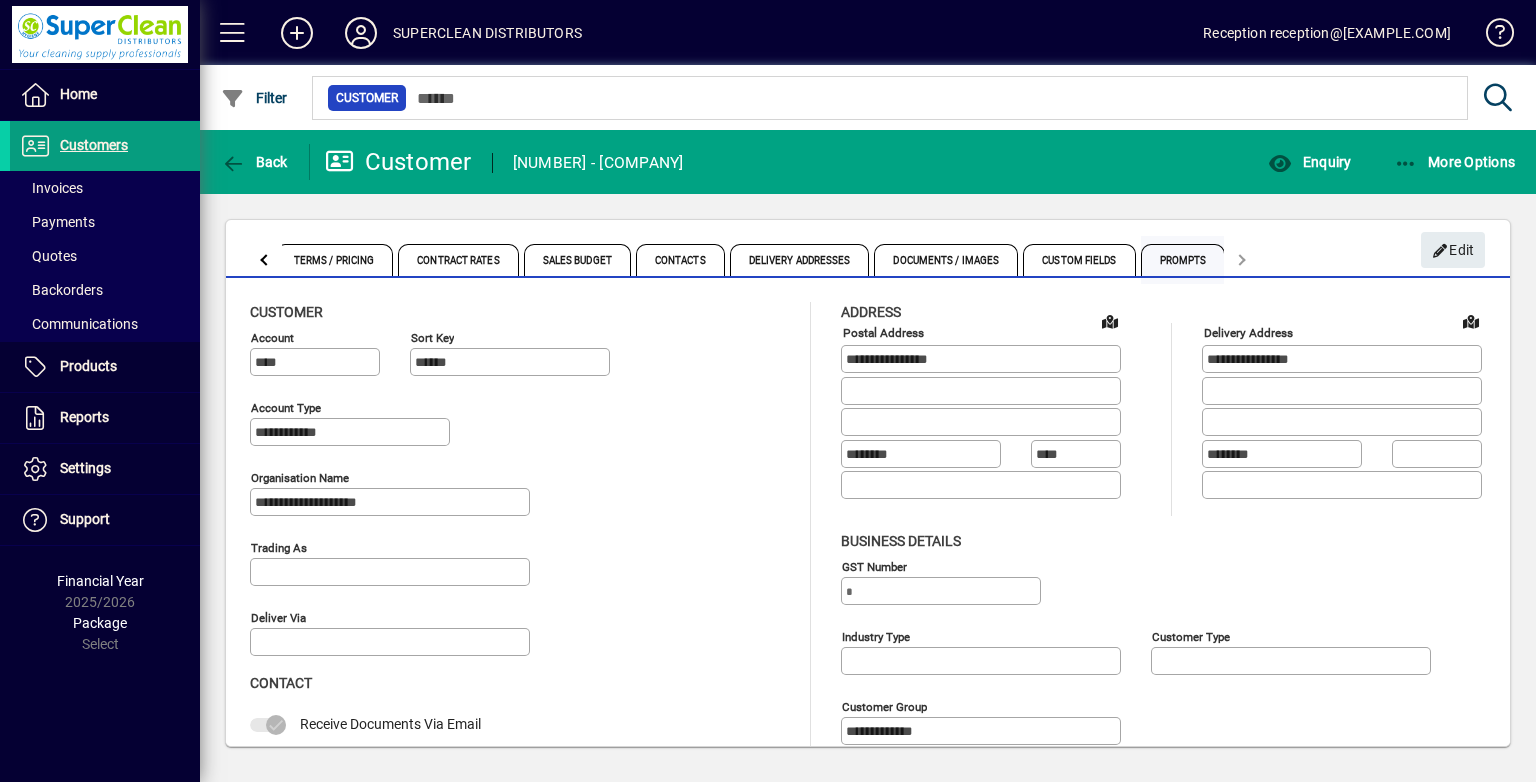 click on "Prompts" at bounding box center [1183, 260] 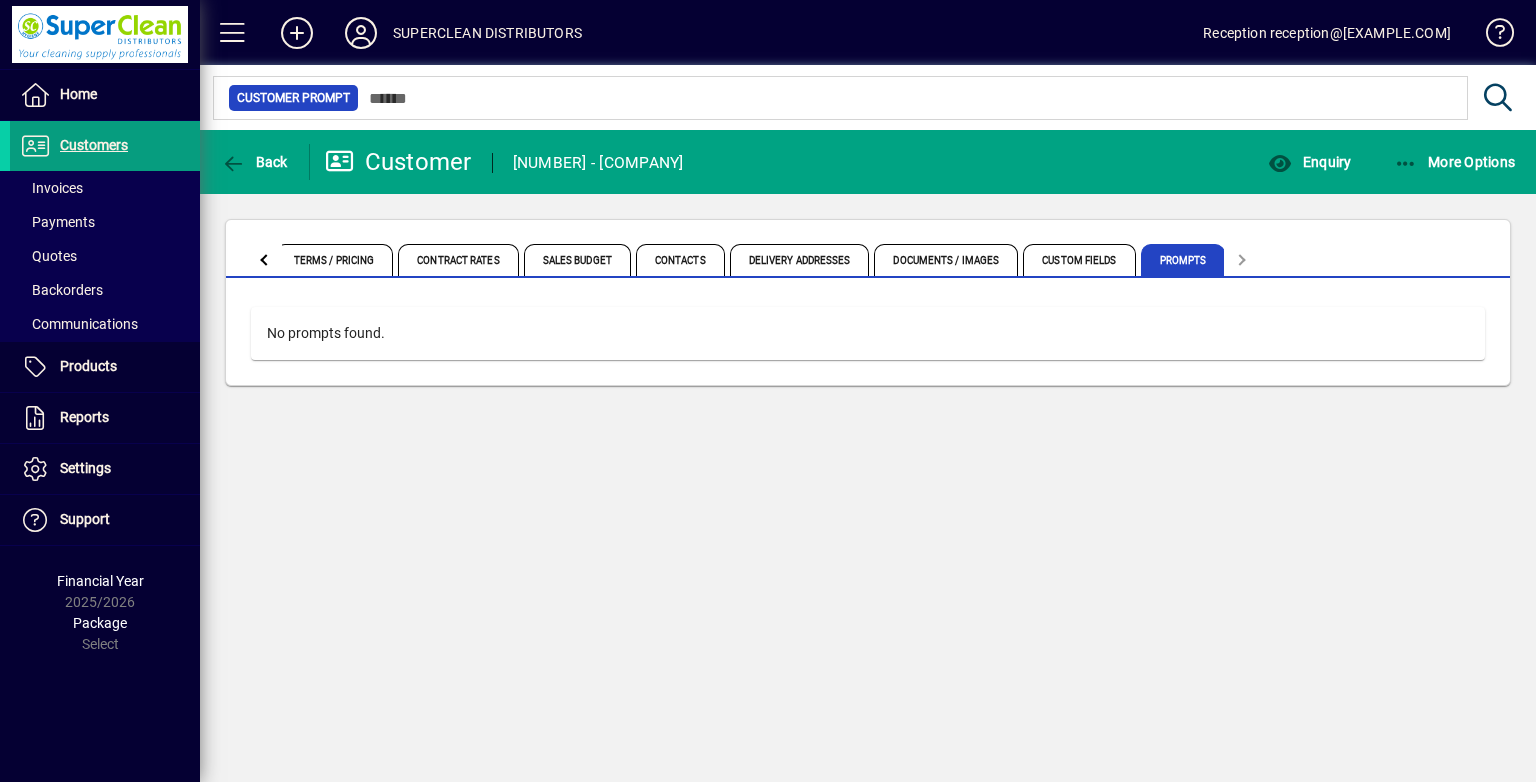 click on "No prompts found." 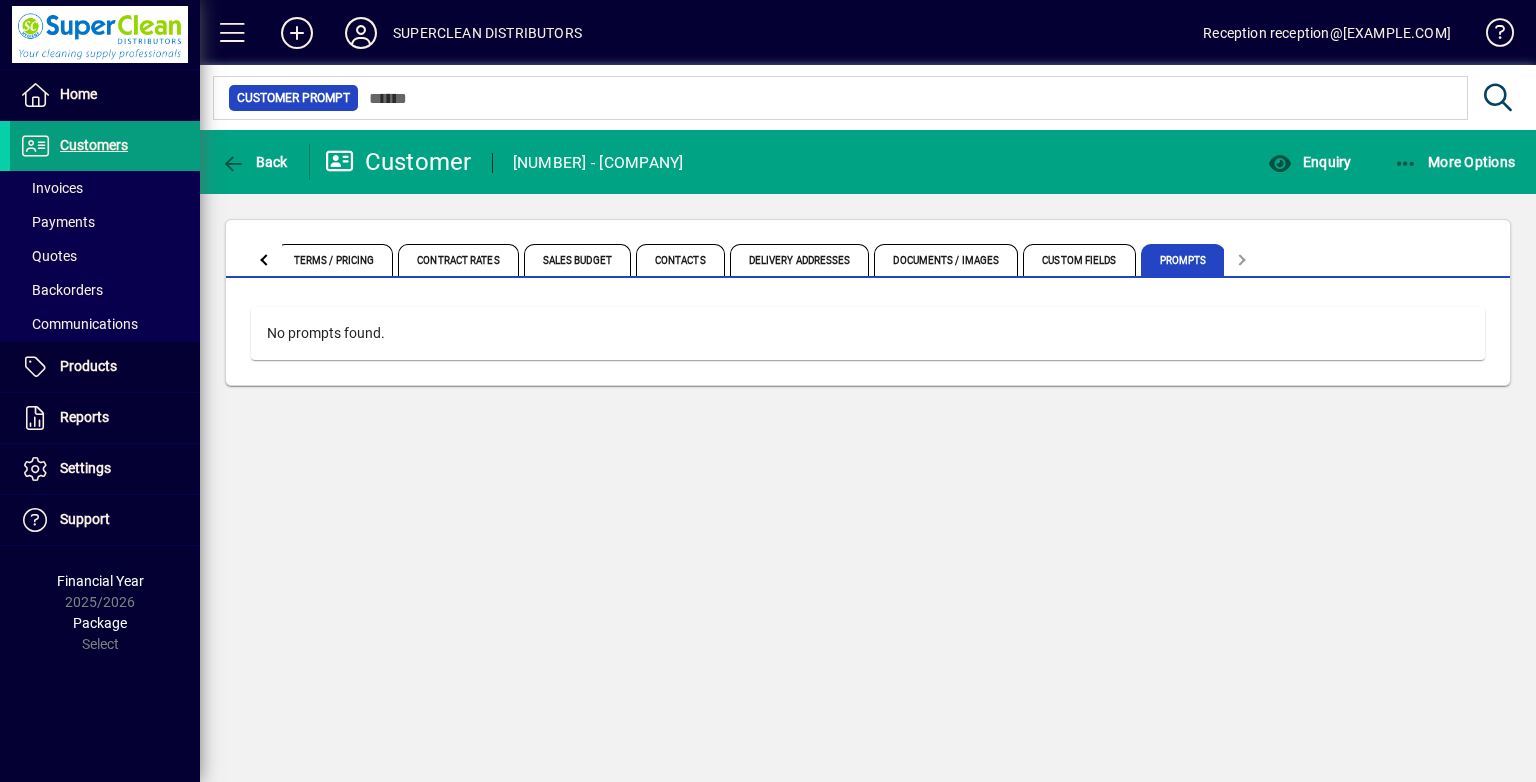 click on "Terms / Pricing" at bounding box center [337, 260] 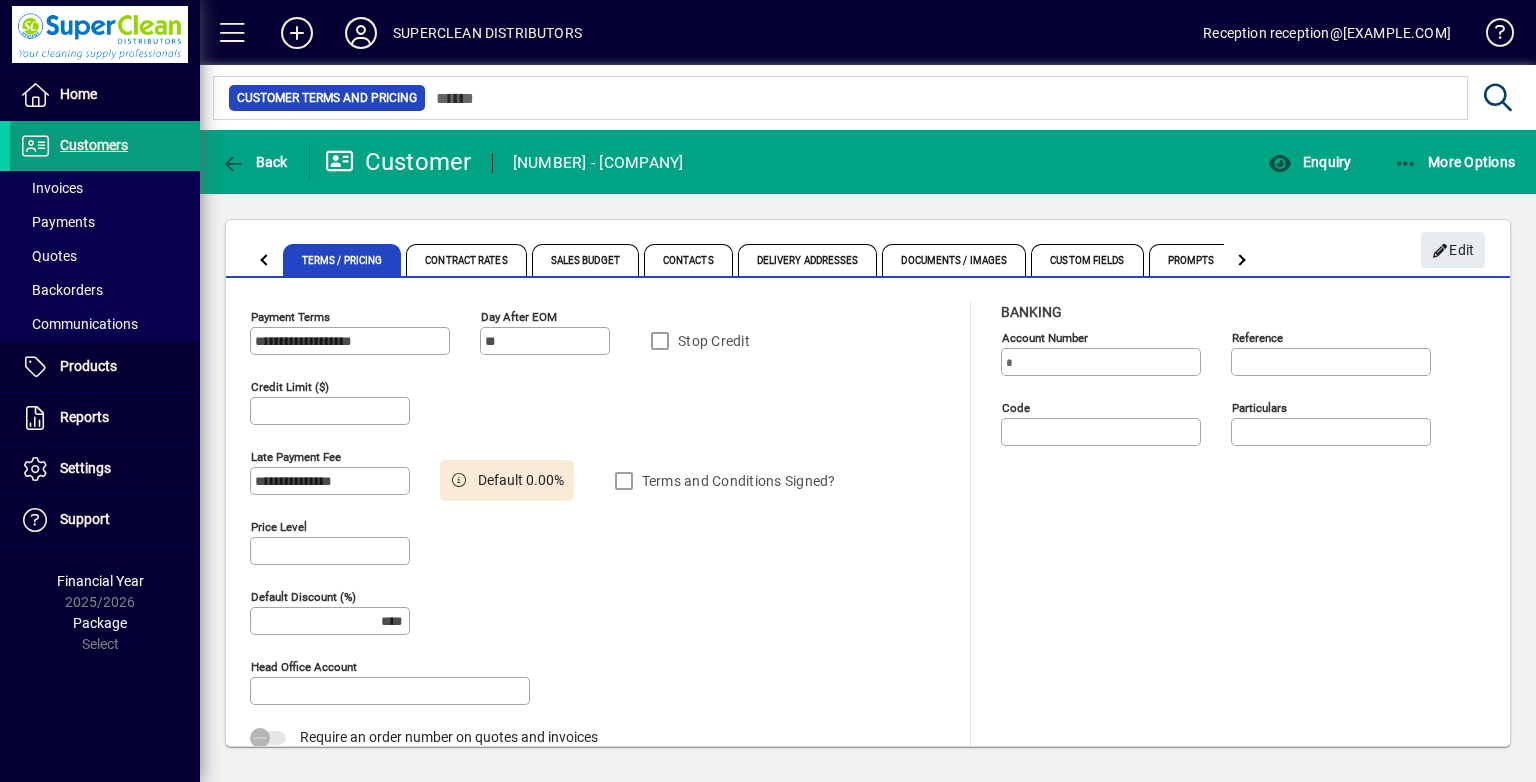 type on "******" 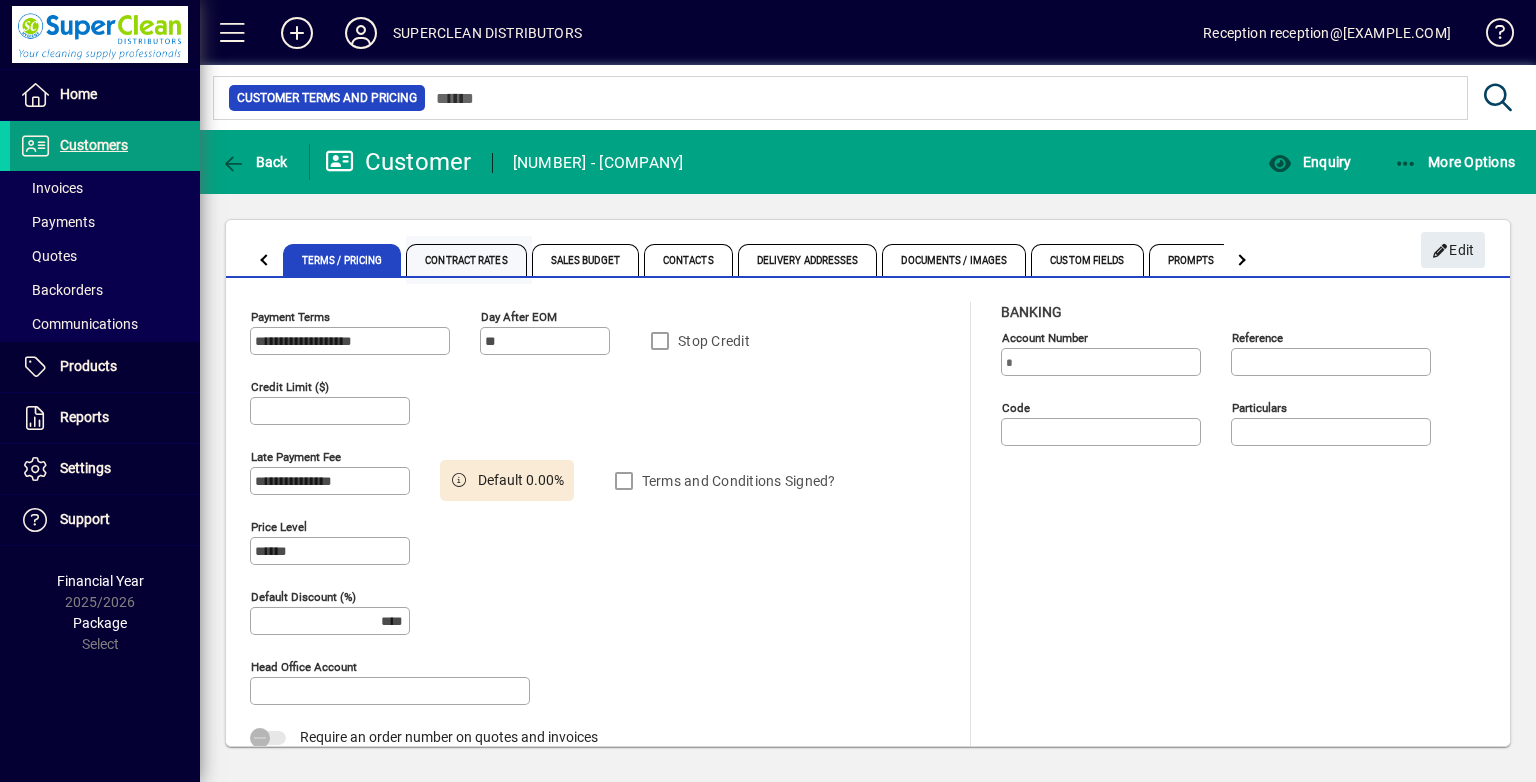 click on "Contract Rates" at bounding box center [466, 260] 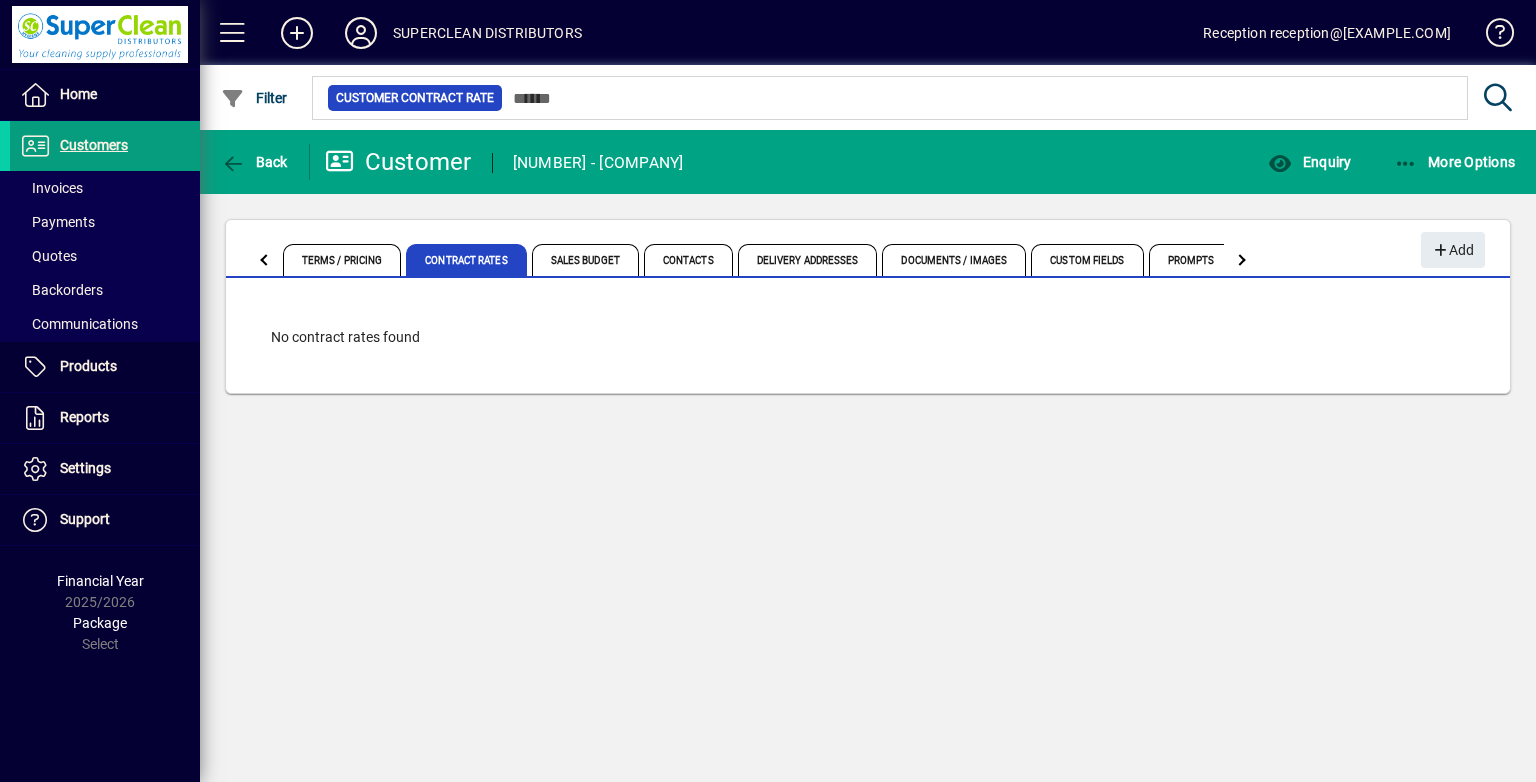 click on "Back" 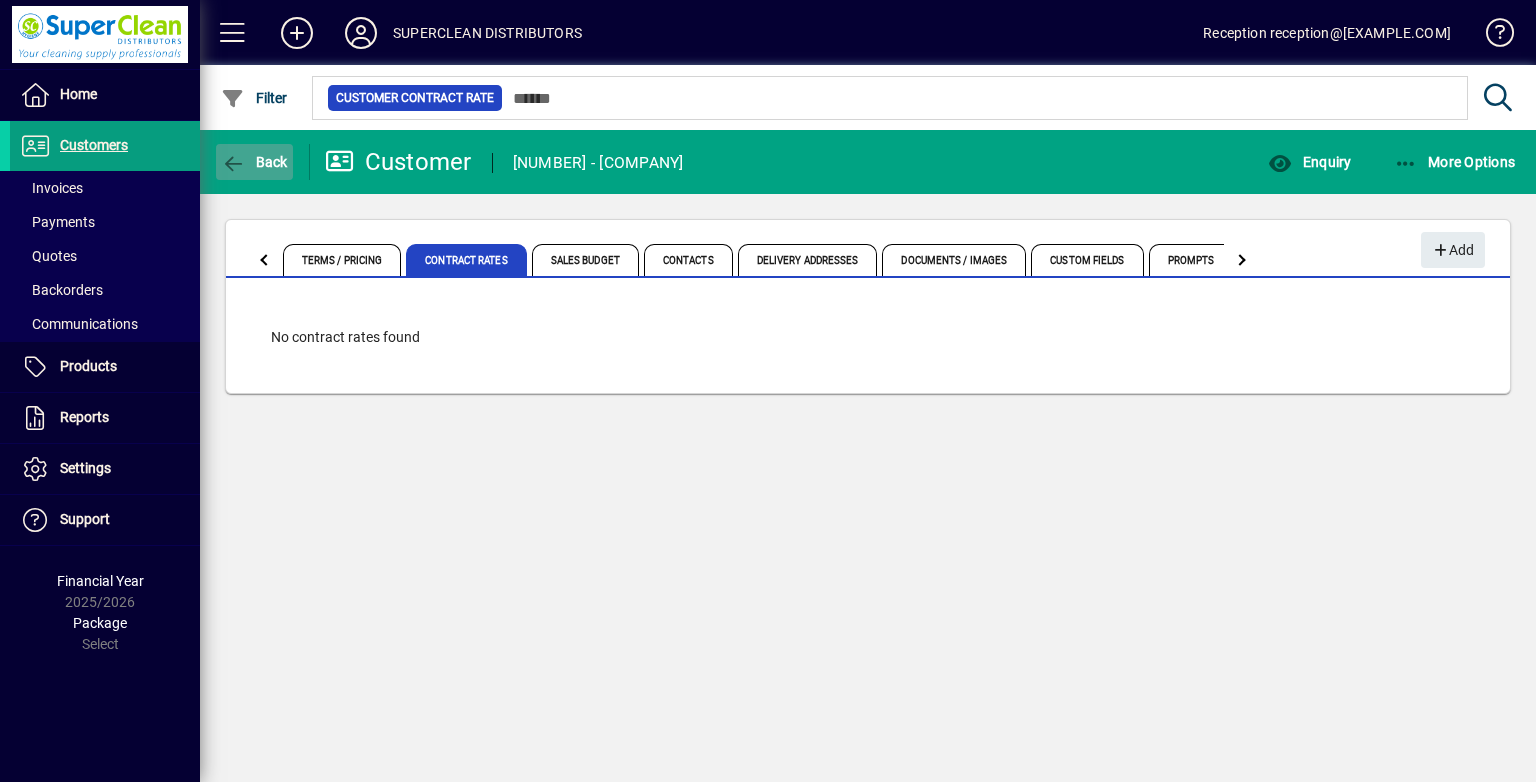 click on "Back" 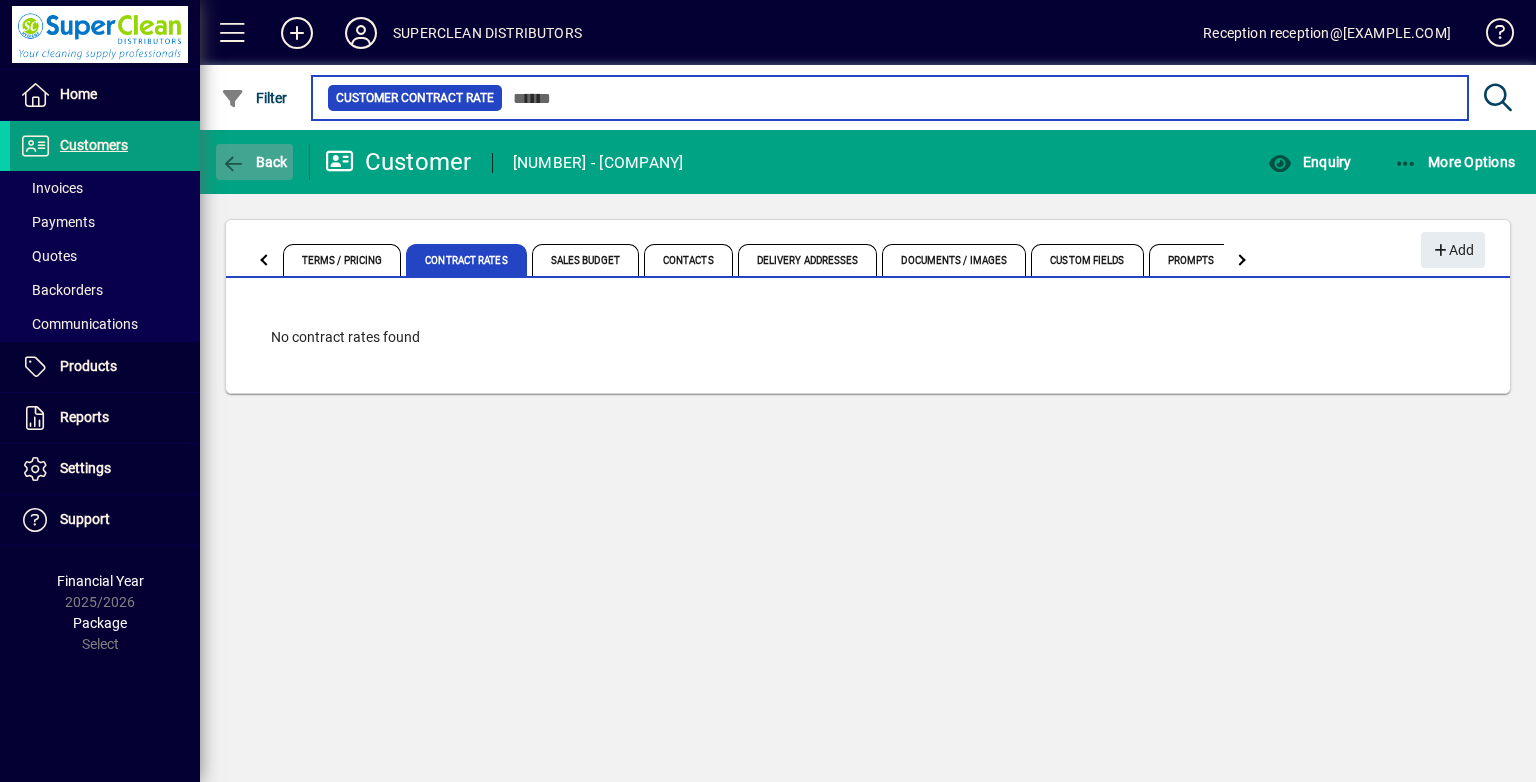 type on "*****" 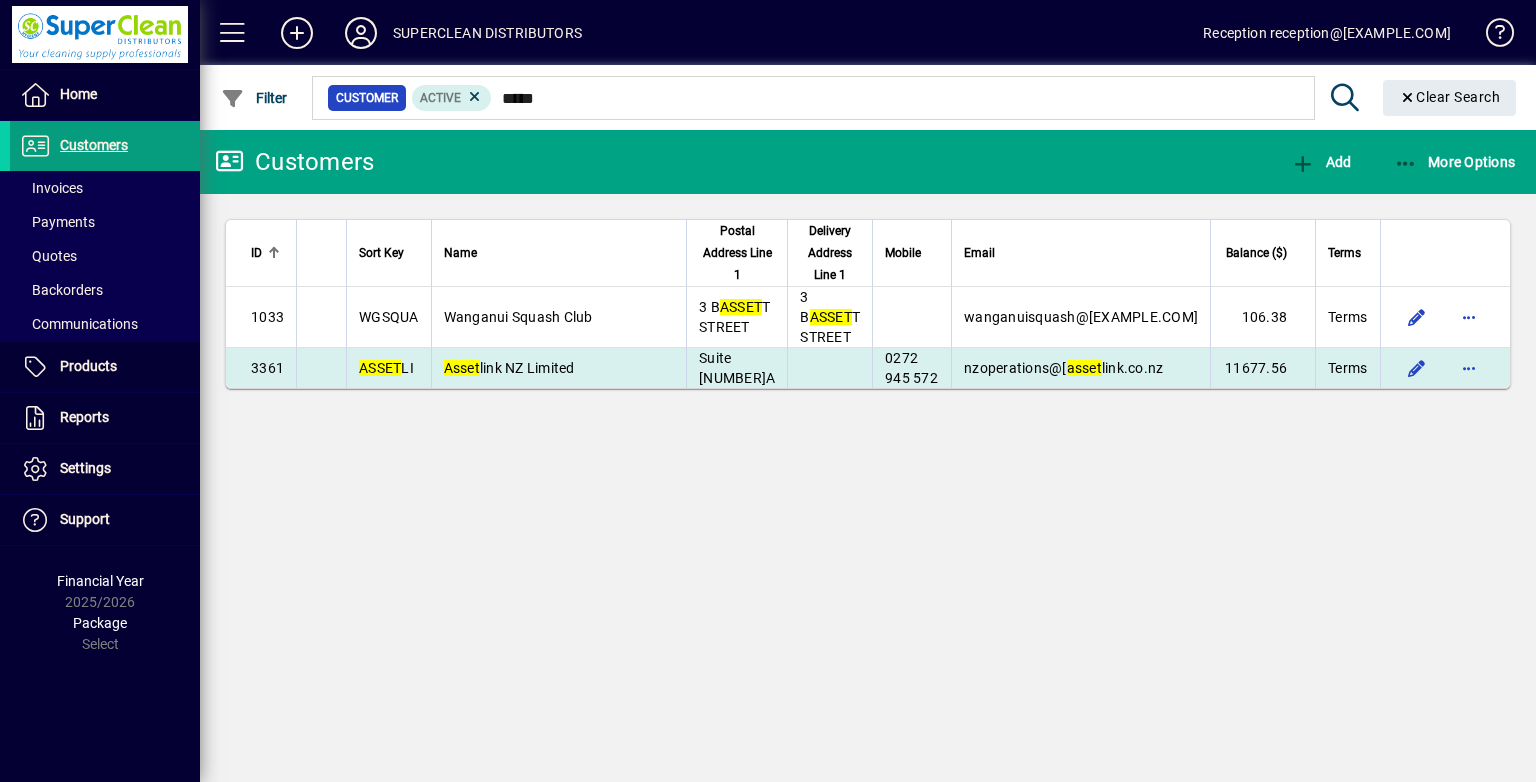 click on "Asset link NZ Limited" at bounding box center (509, 368) 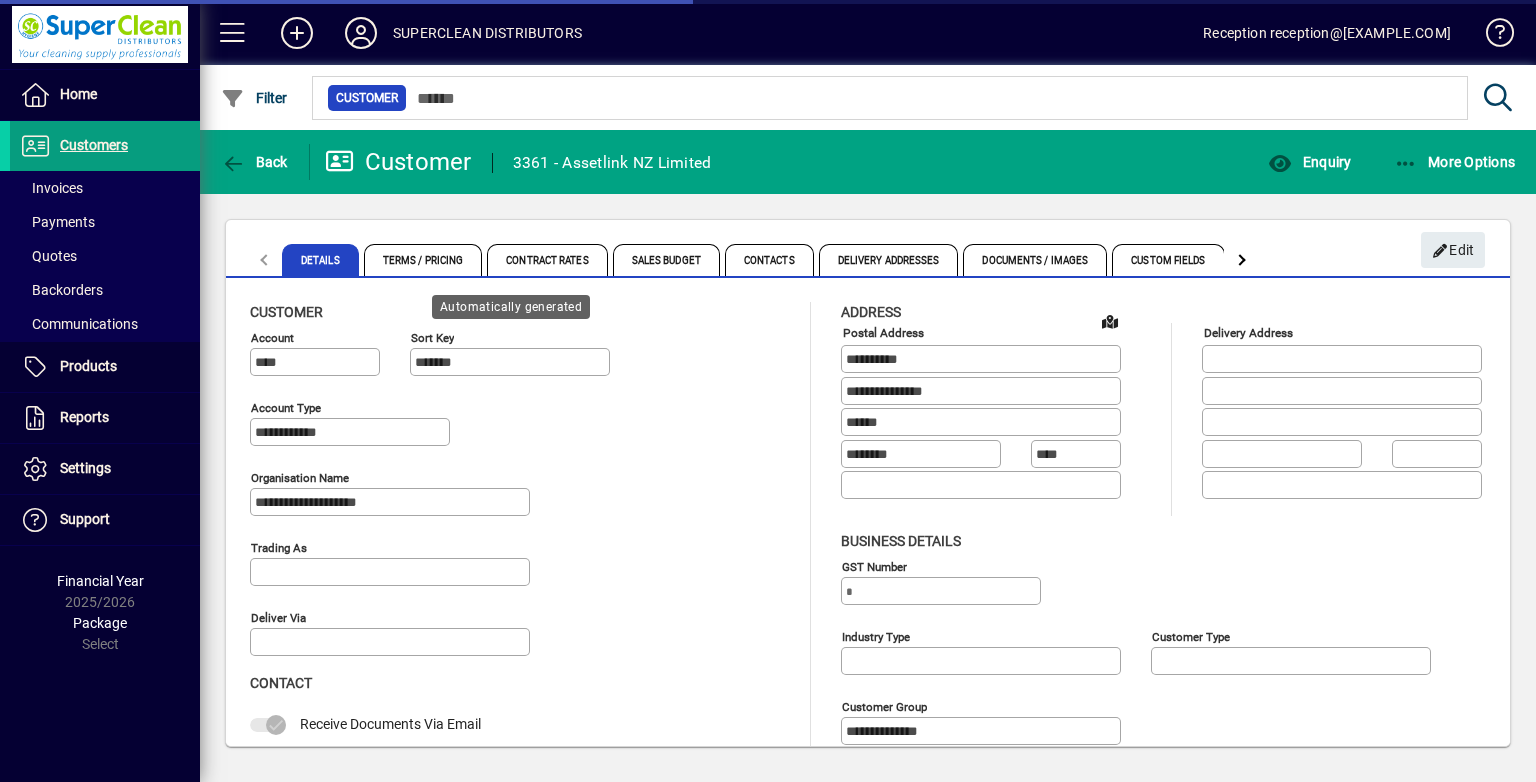type on "**********" 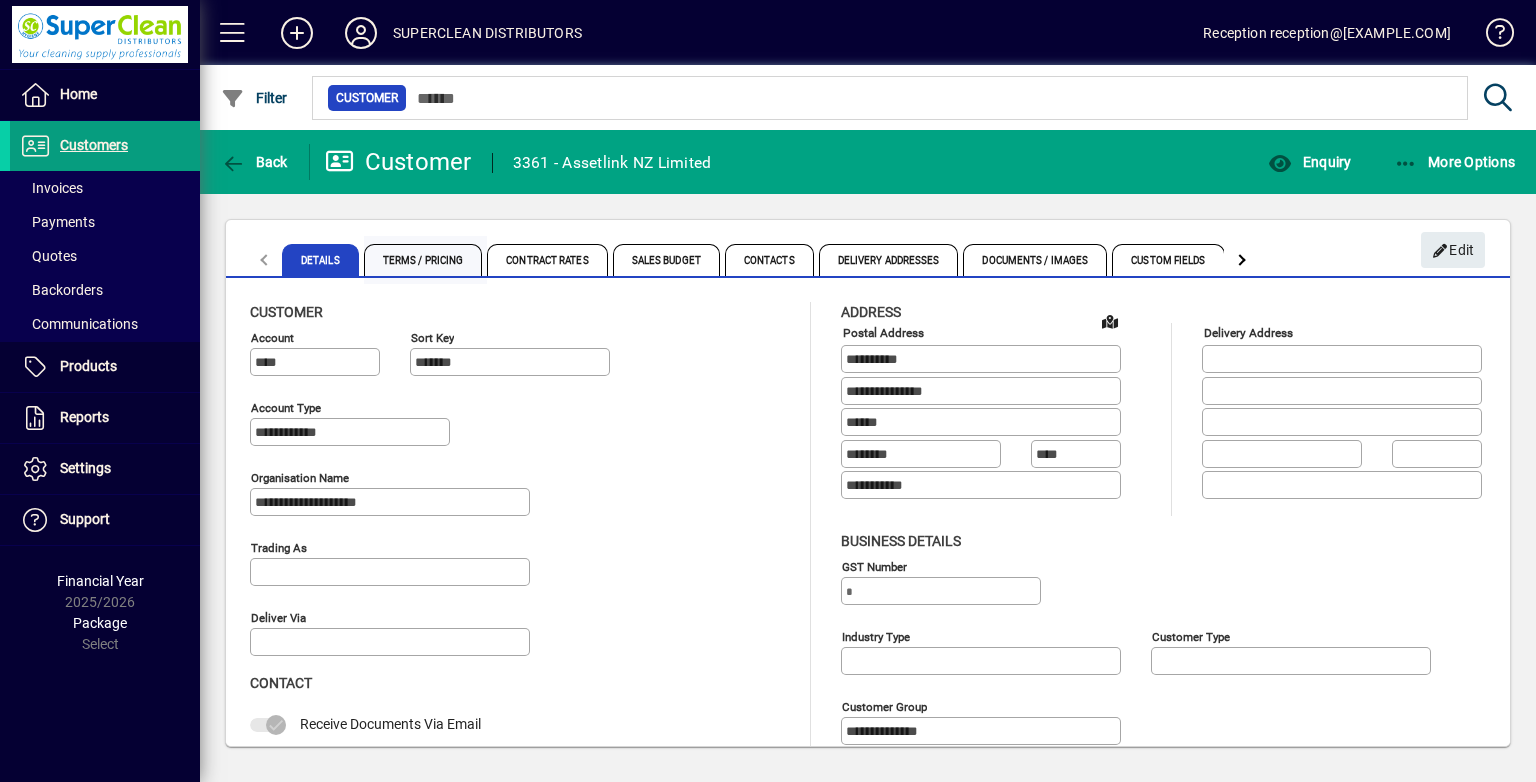 click on "Terms / Pricing" at bounding box center [423, 260] 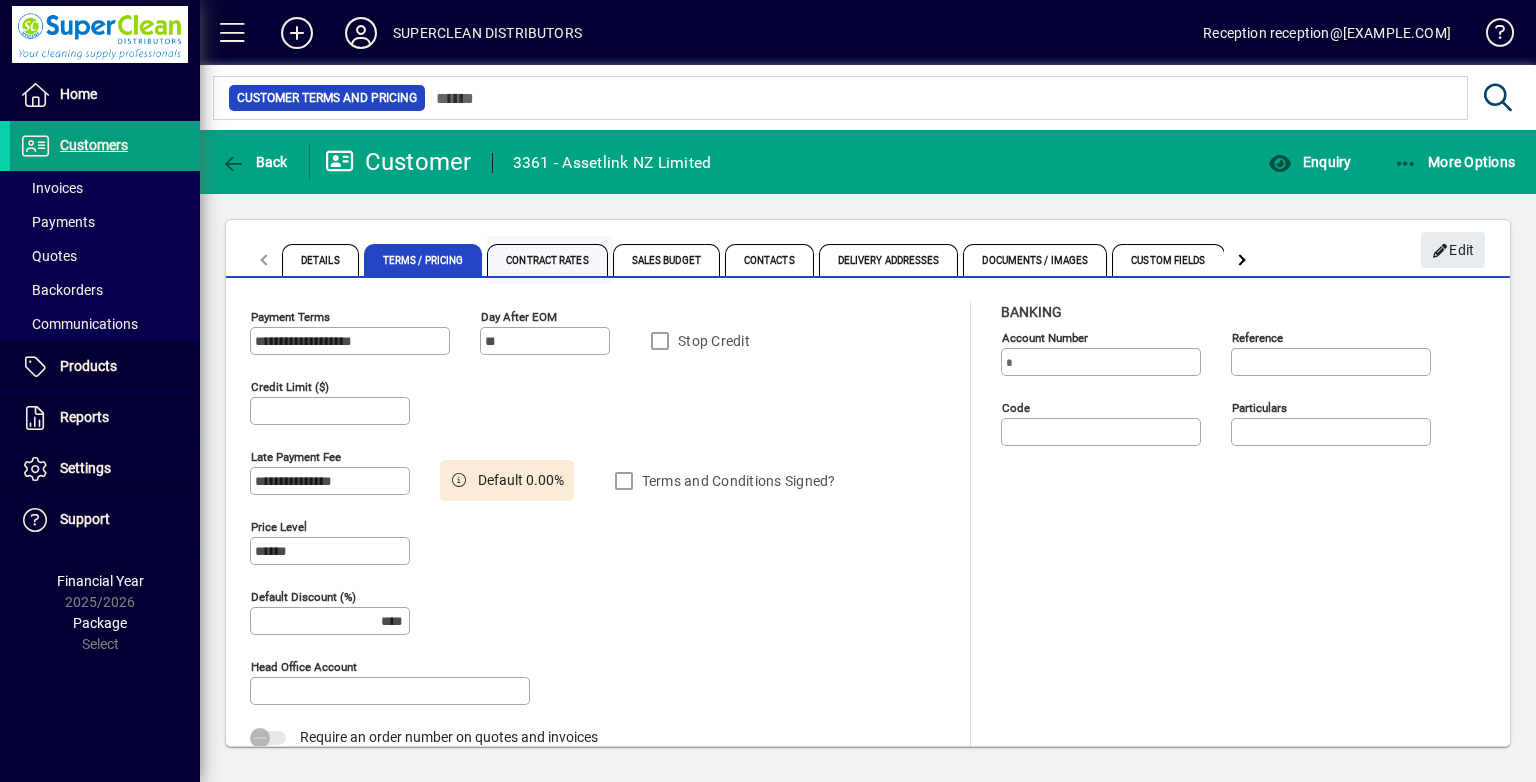 drag, startPoint x: 409, startPoint y: 263, endPoint x: 515, endPoint y: 266, distance: 106.04244 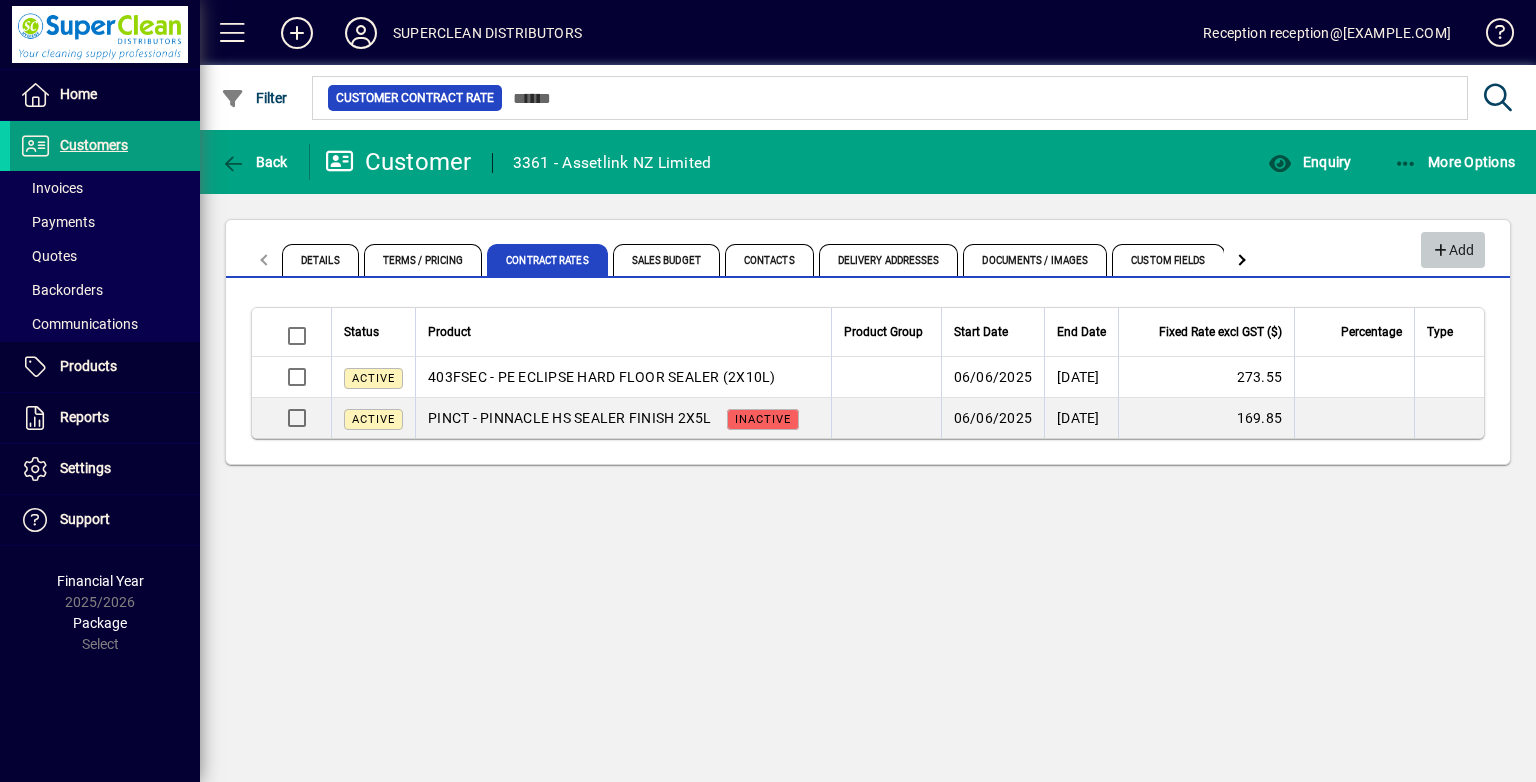 click on "Add" 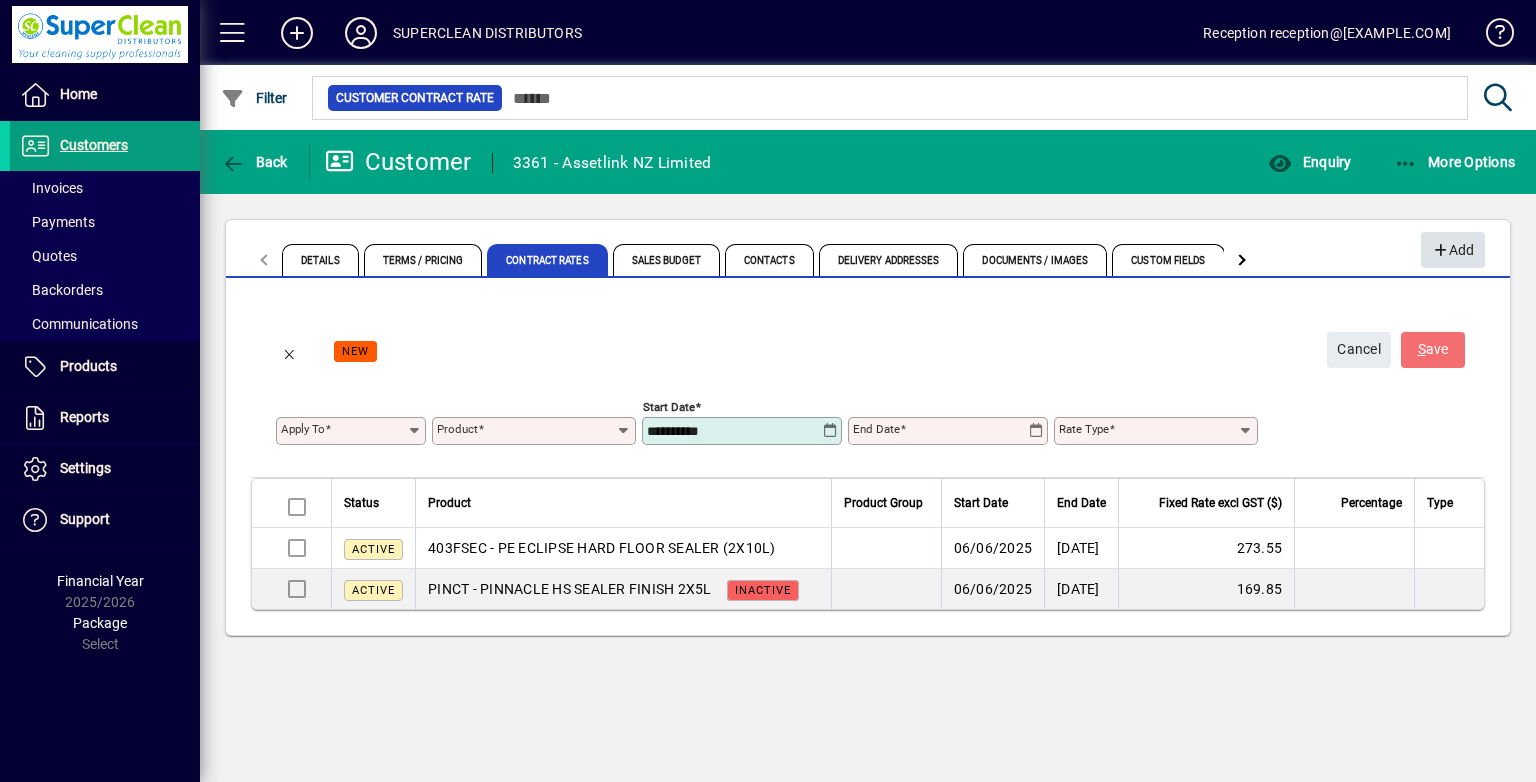 type on "*******" 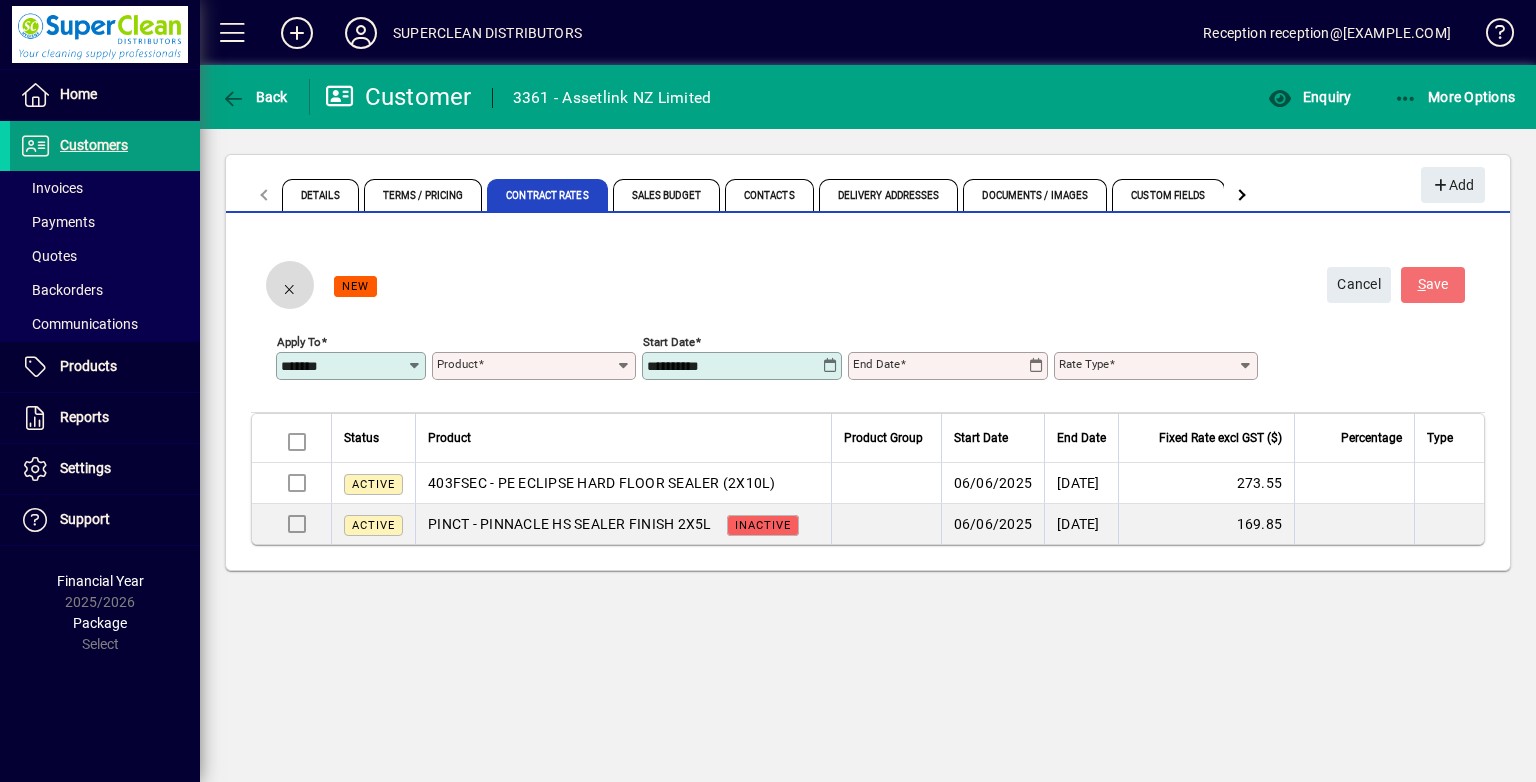 click 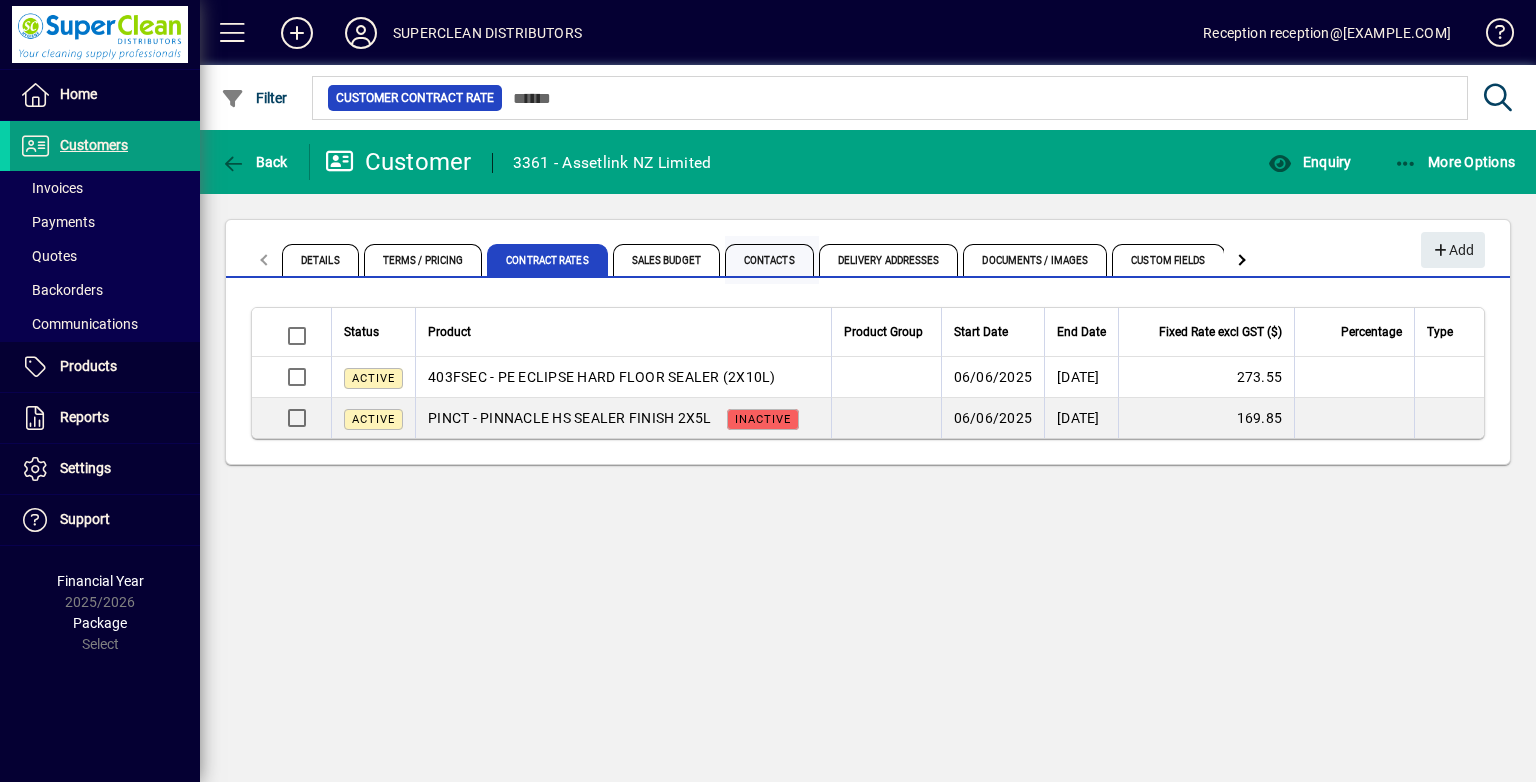 click on "Contacts" at bounding box center [769, 260] 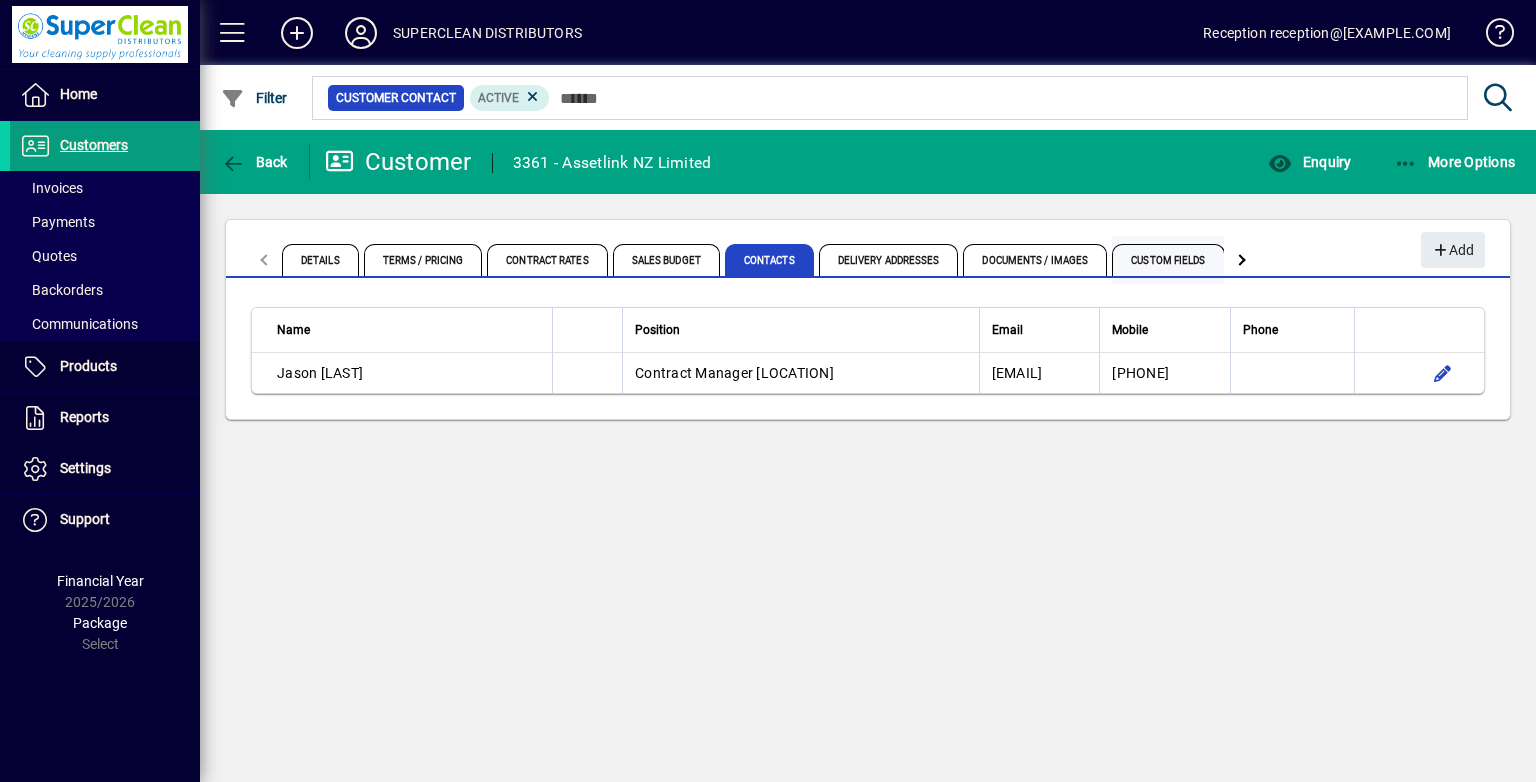 click on "Custom Fields" at bounding box center [1168, 260] 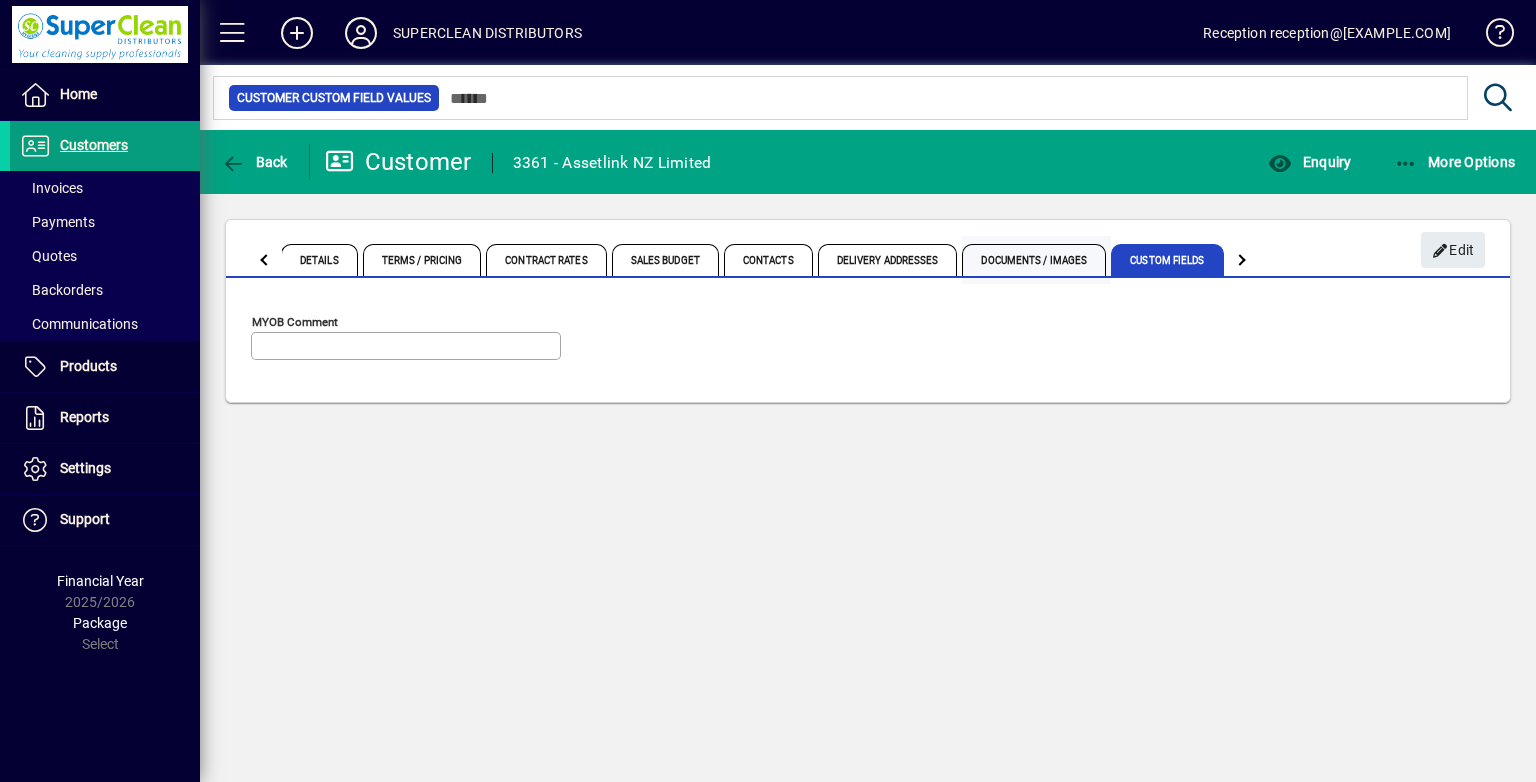 click on "Documents / Images" at bounding box center (1034, 260) 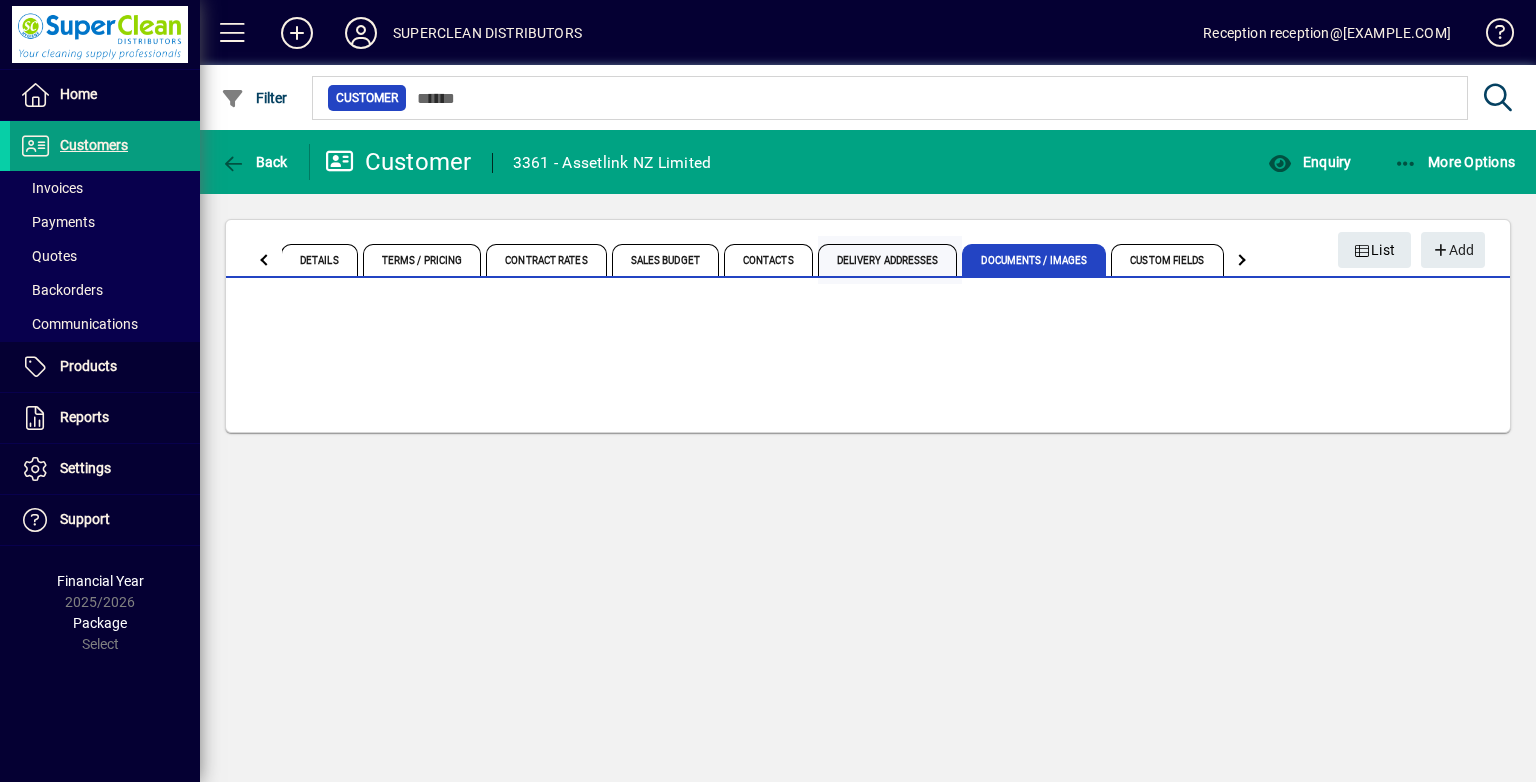 click on "Delivery Addresses" at bounding box center [888, 260] 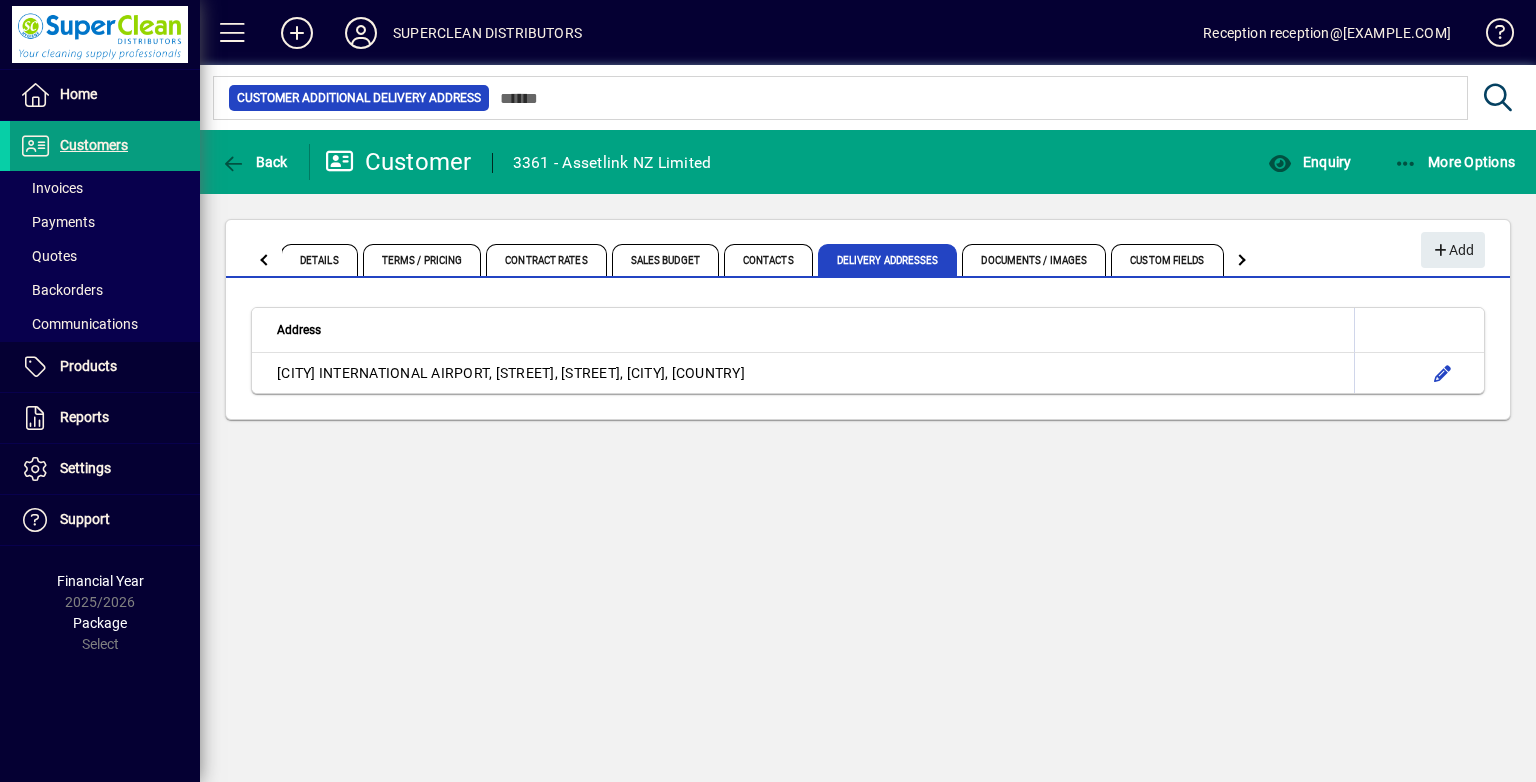 click 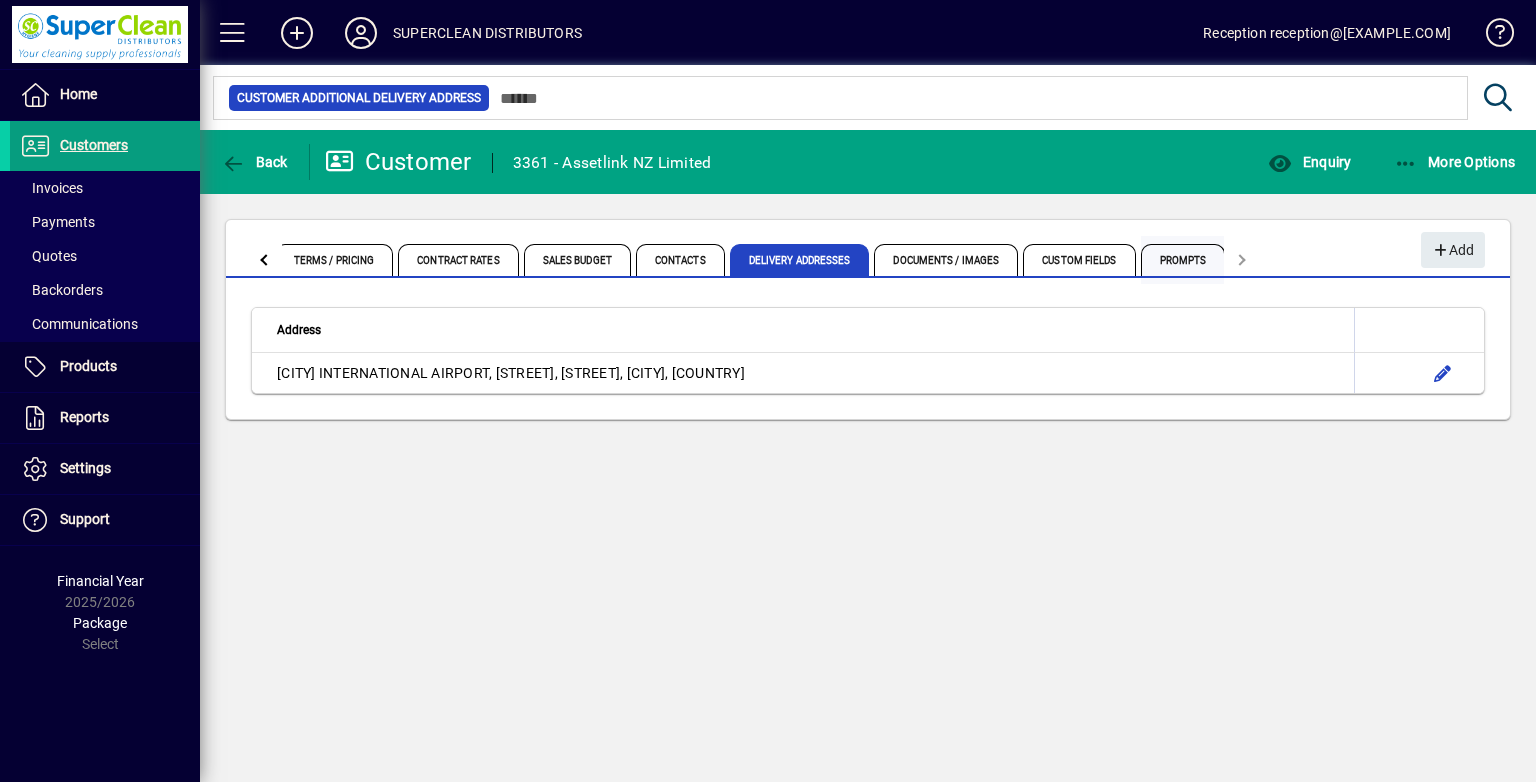 click on "Prompts" at bounding box center [1183, 260] 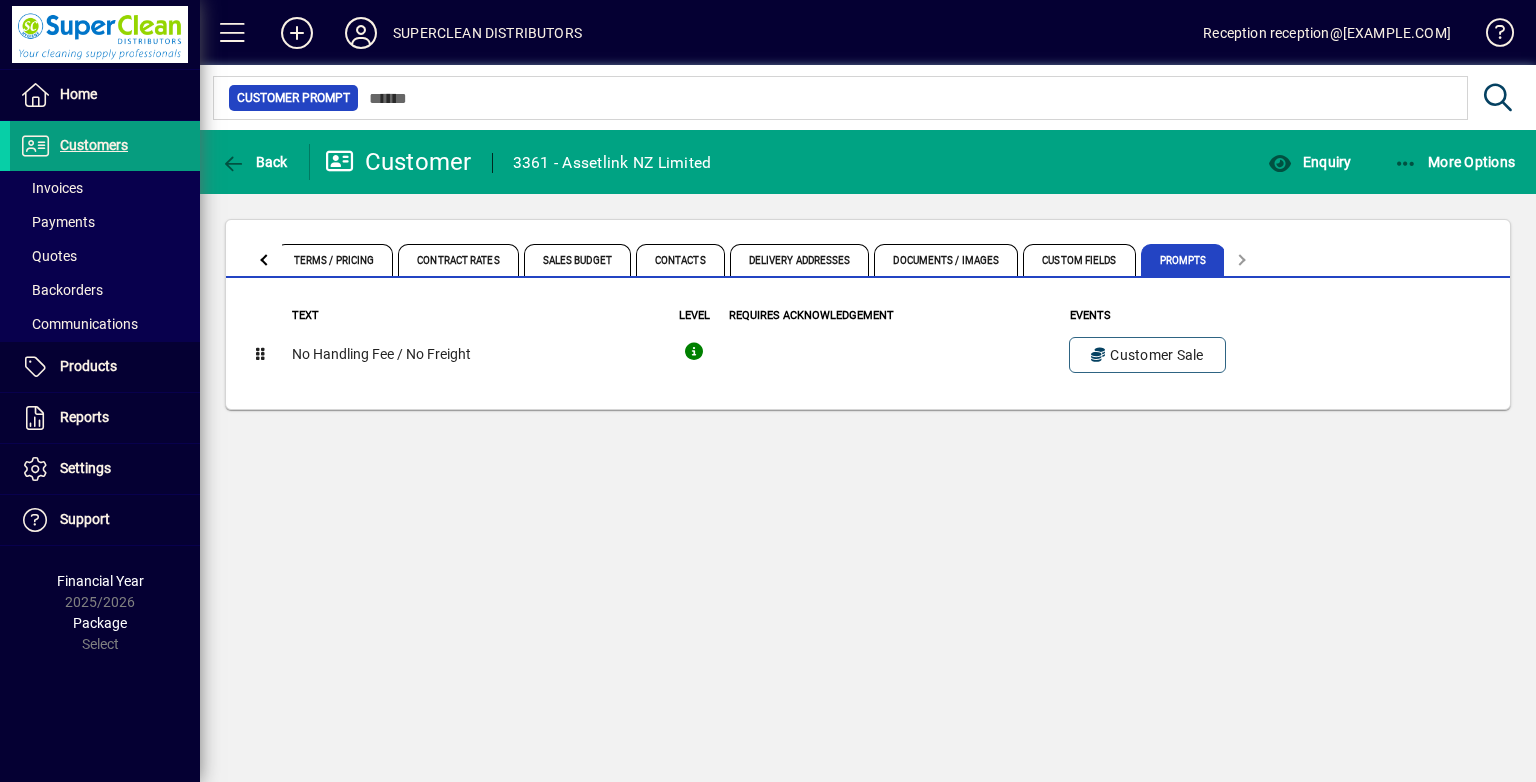 click 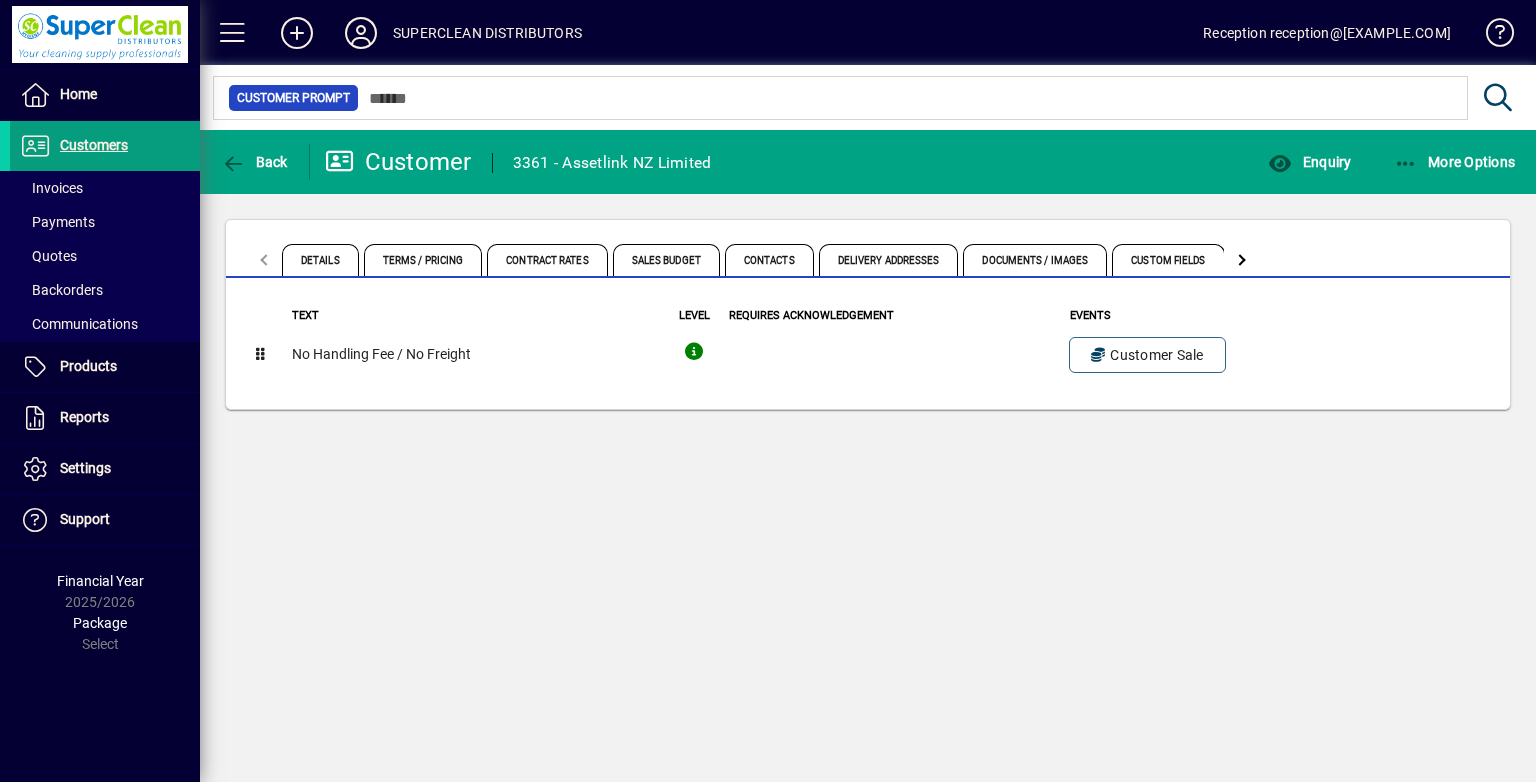 click on "Details Terms / Pricing Contract Rates Sales Budget Contacts Delivery Addresses Documents / Images Custom Fields Prompts" 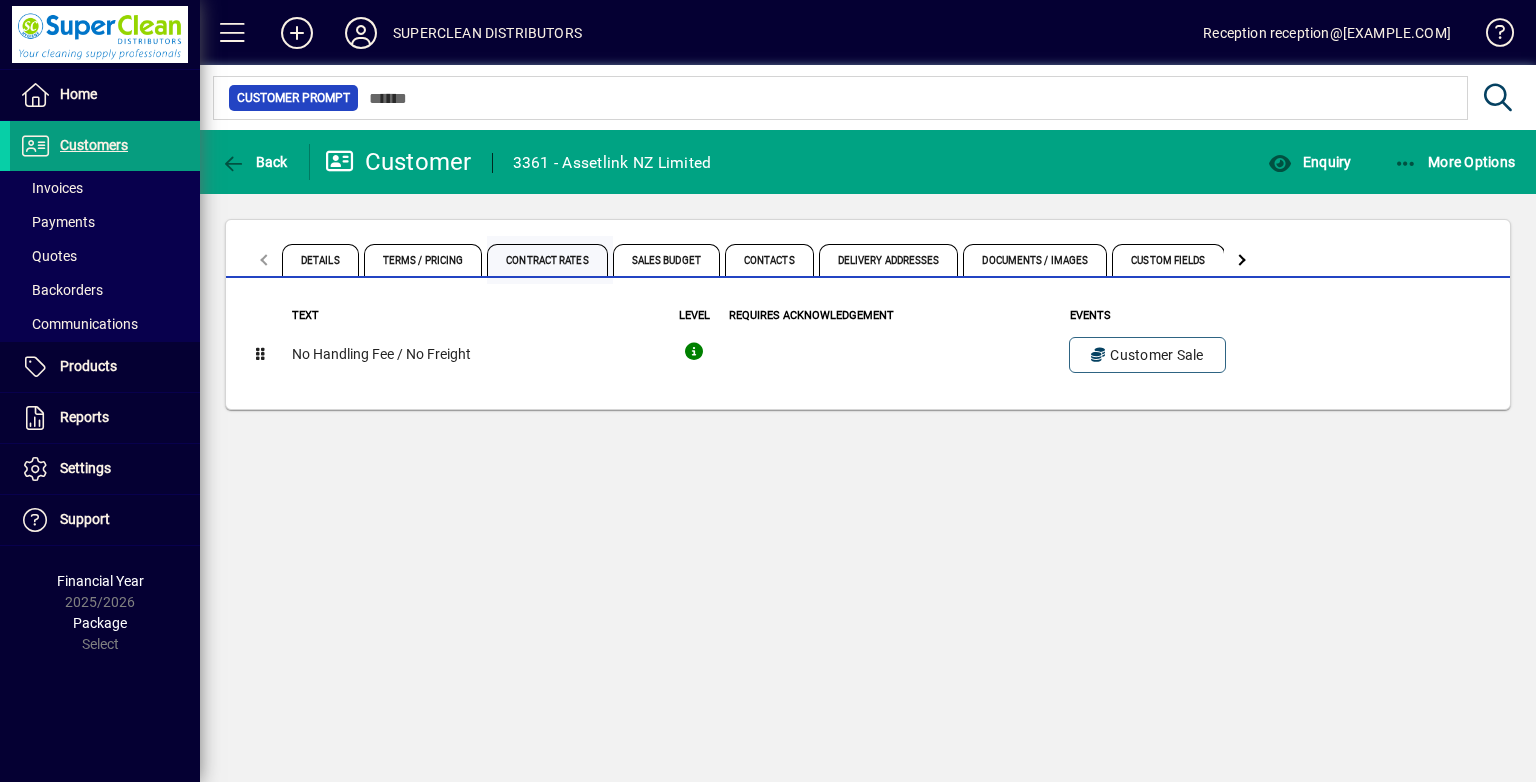 click on "Contract Rates" at bounding box center [547, 260] 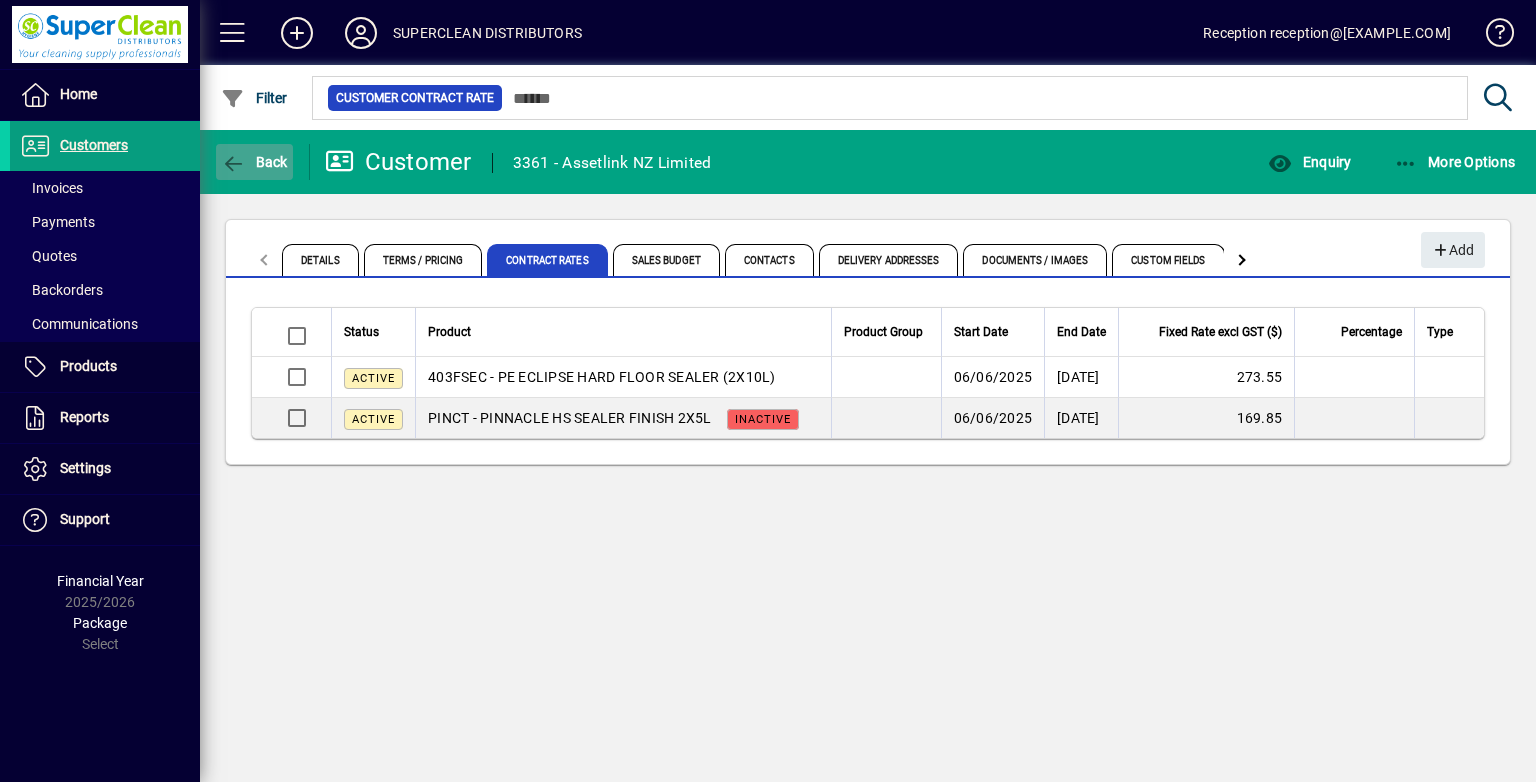 click on "Back" 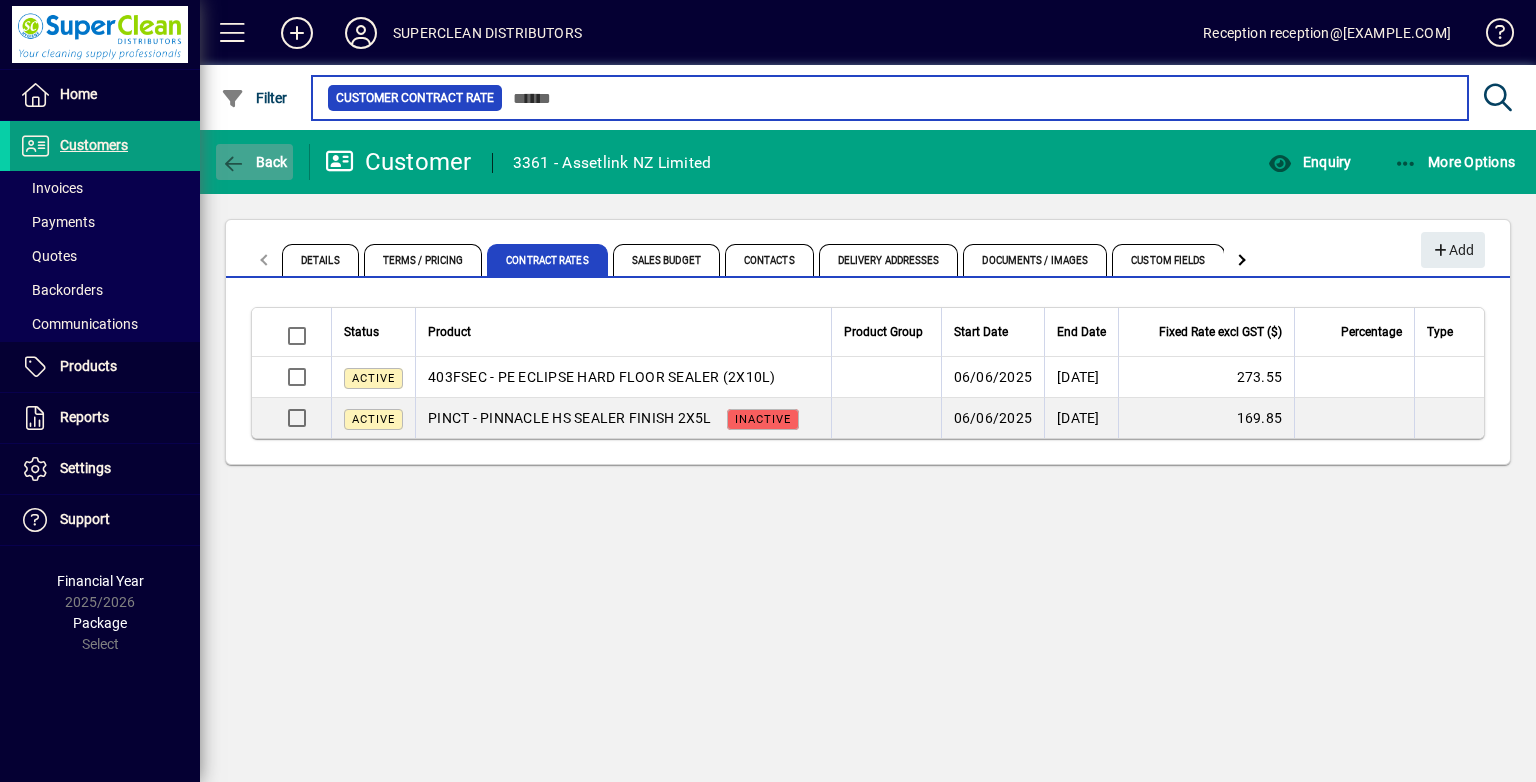 type on "*****" 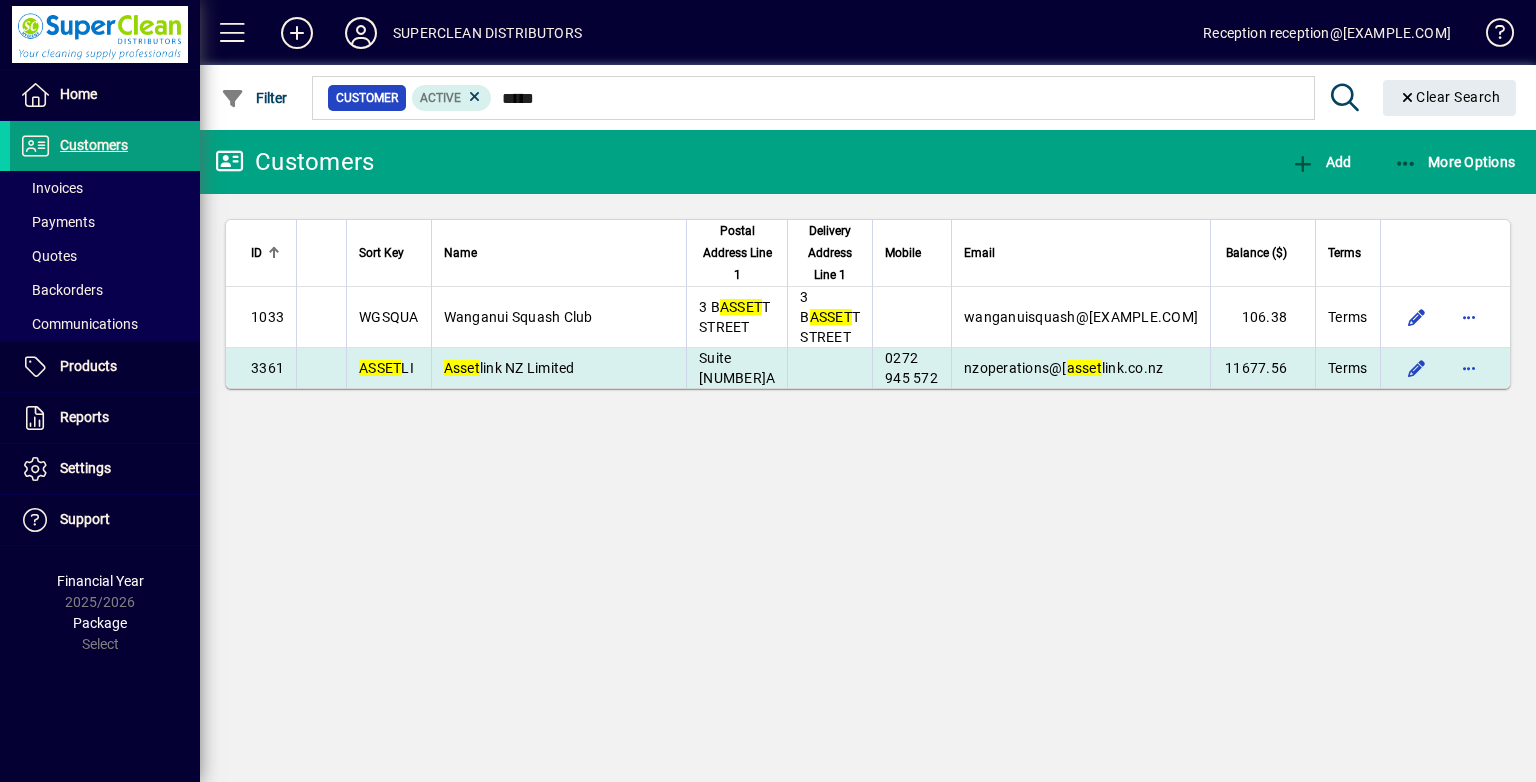 click on "Asset link NZ Limited" at bounding box center [559, 368] 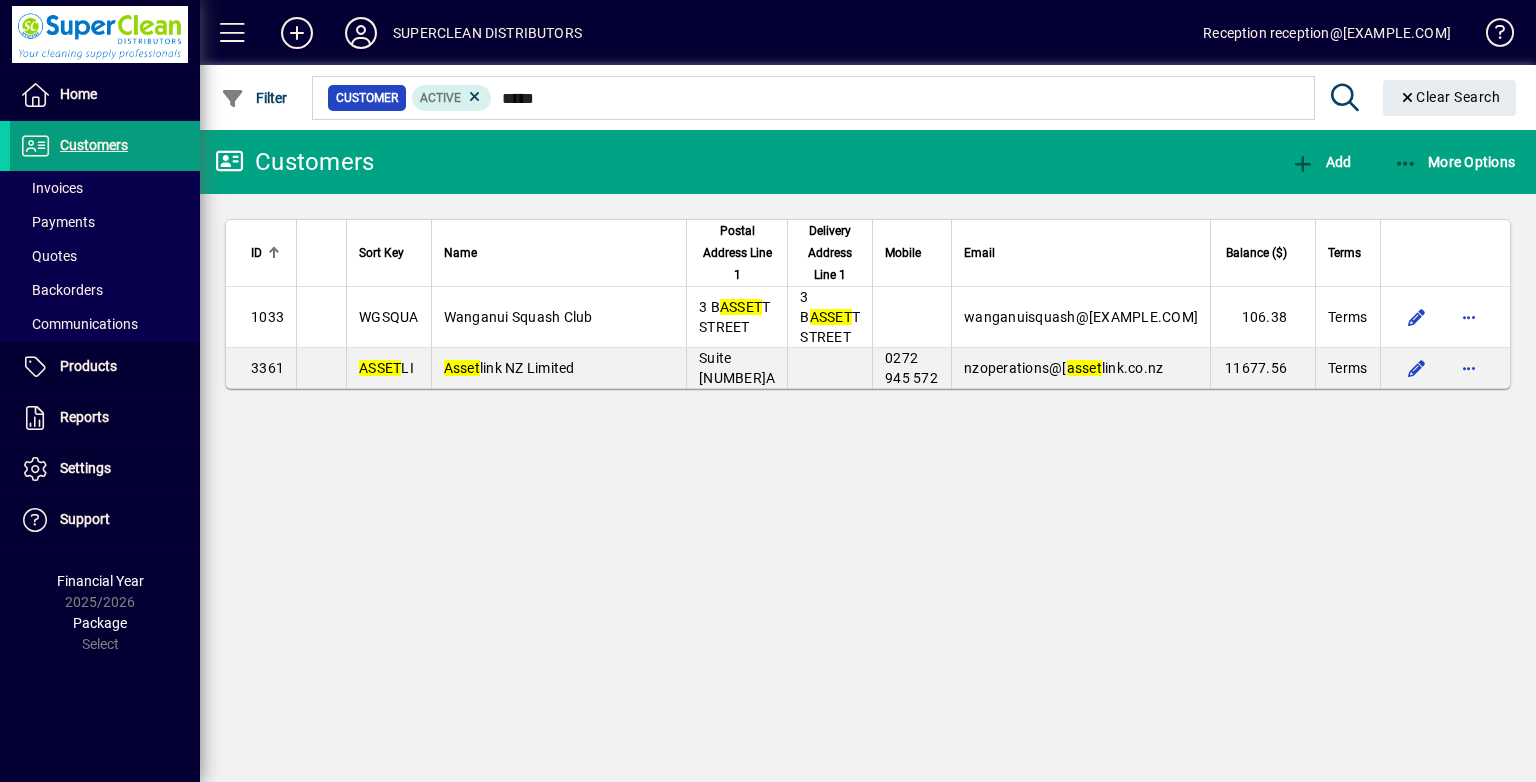 type 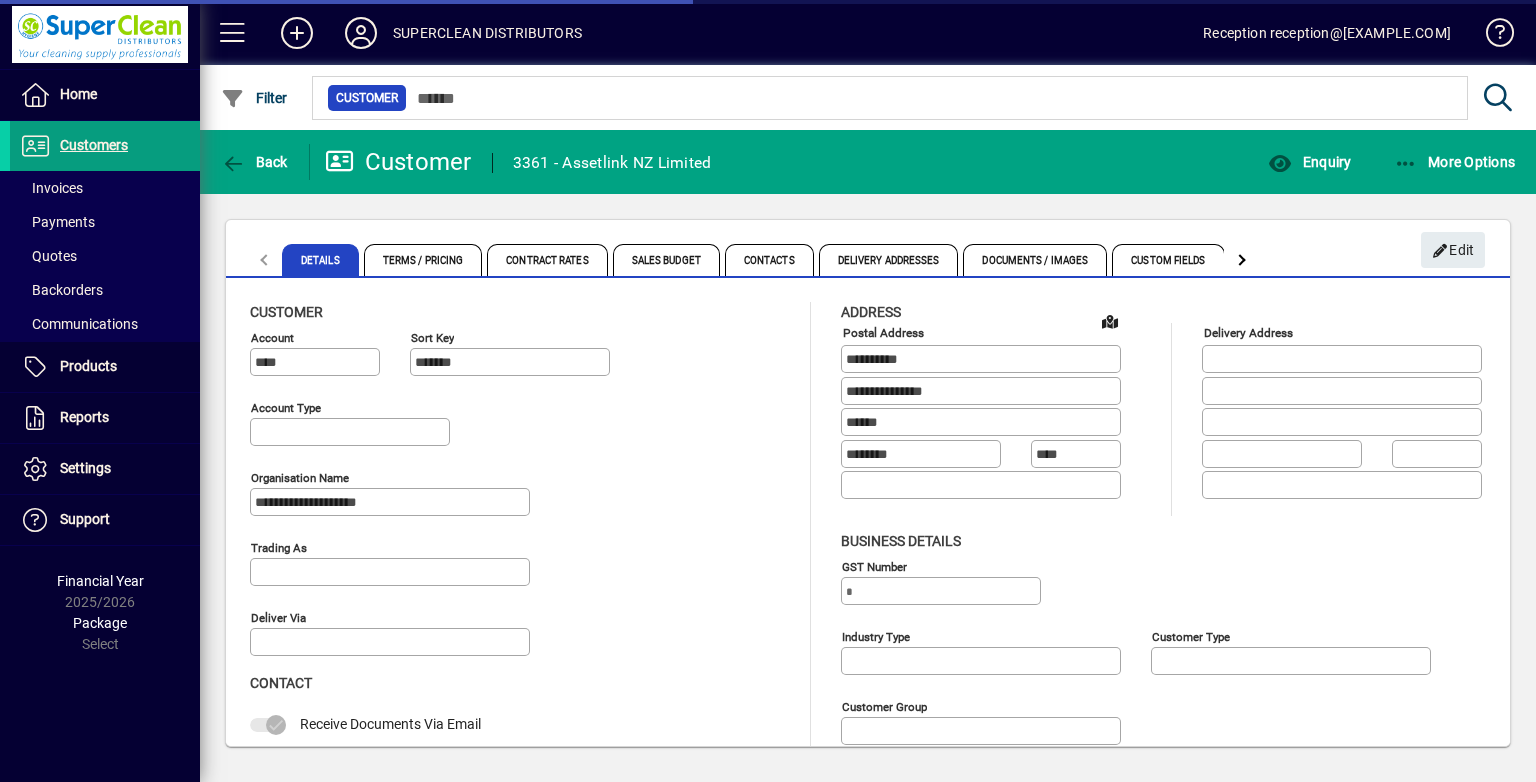 type on "**********" 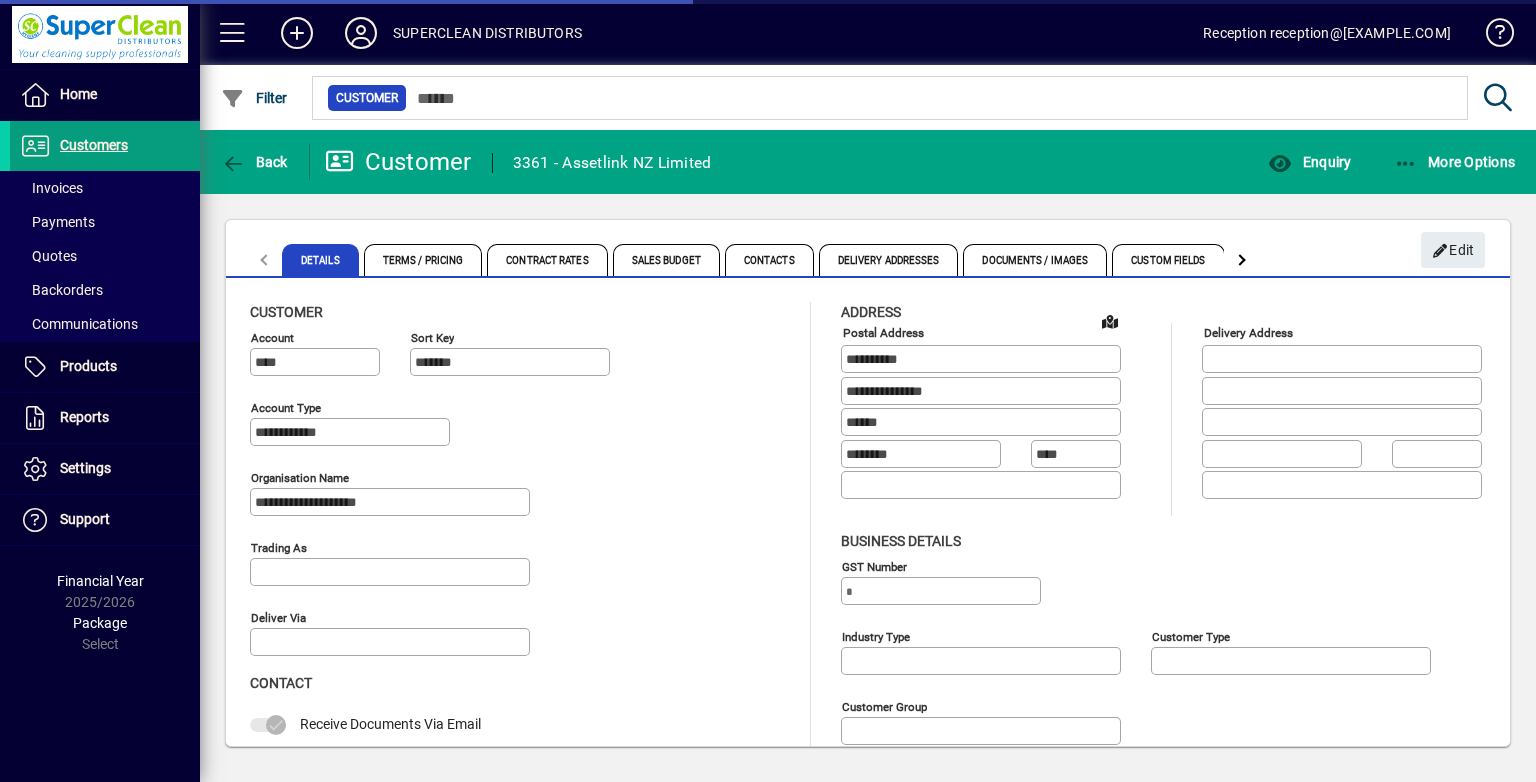 type on "**********" 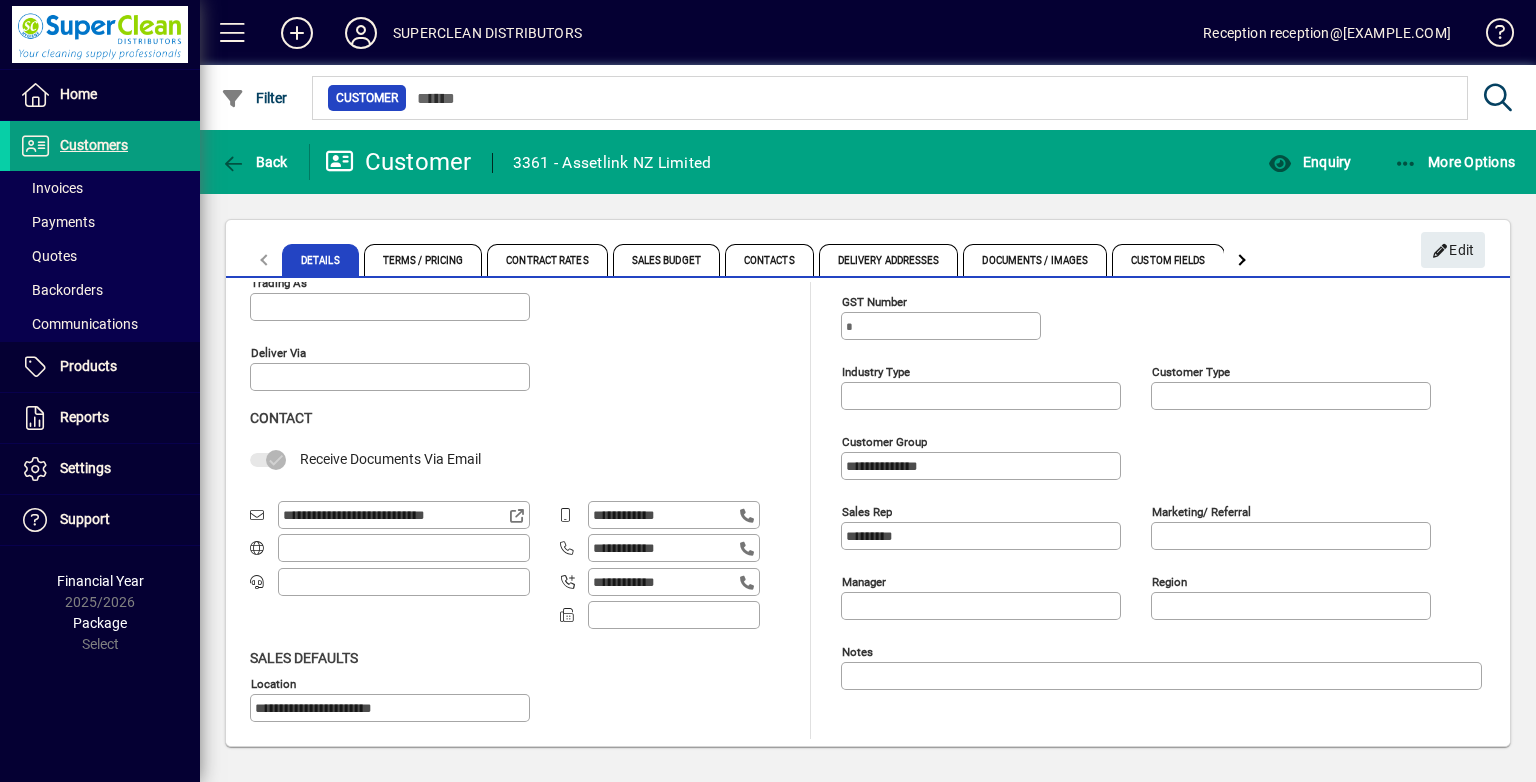 scroll, scrollTop: 0, scrollLeft: 0, axis: both 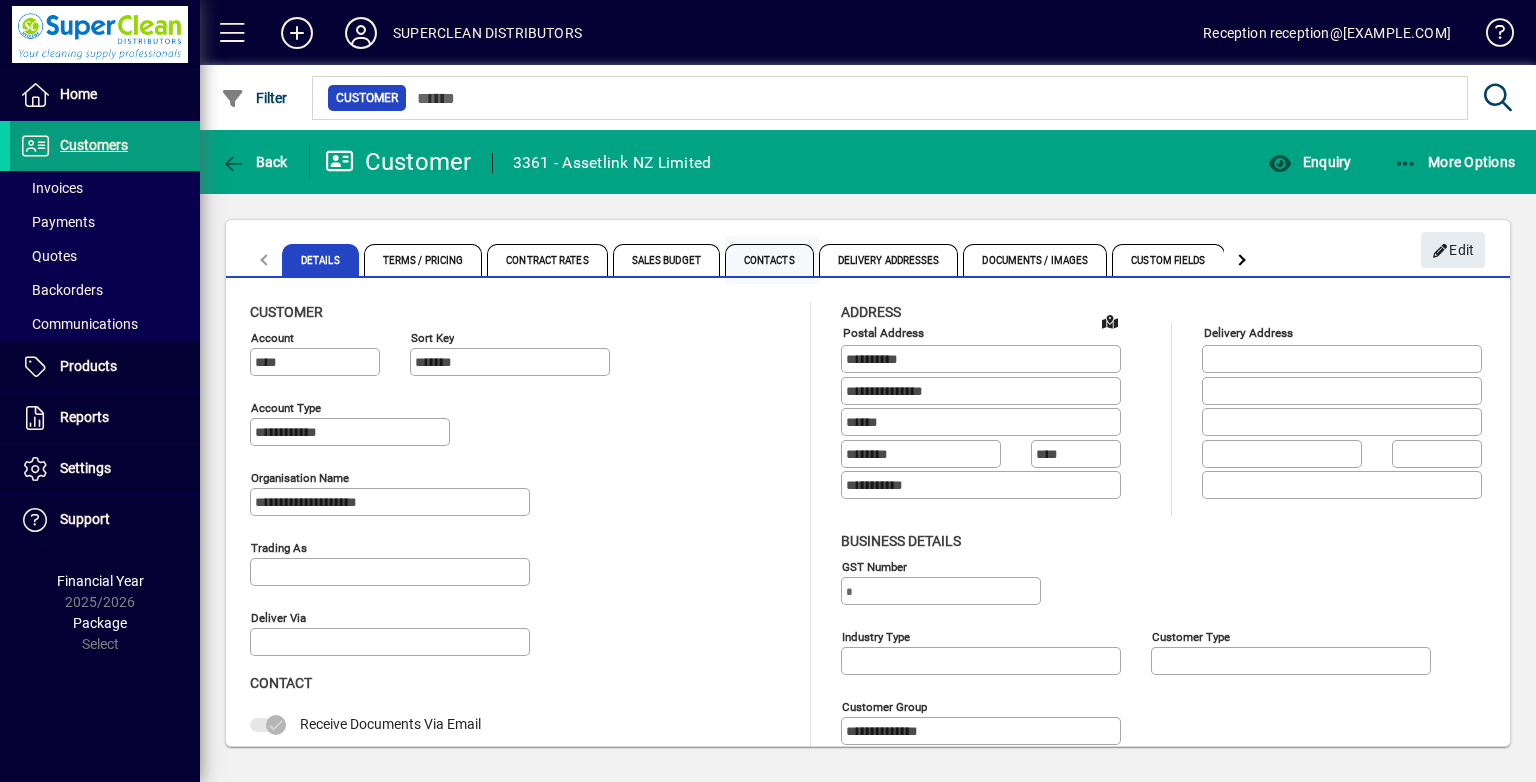 click on "Contacts" at bounding box center [769, 260] 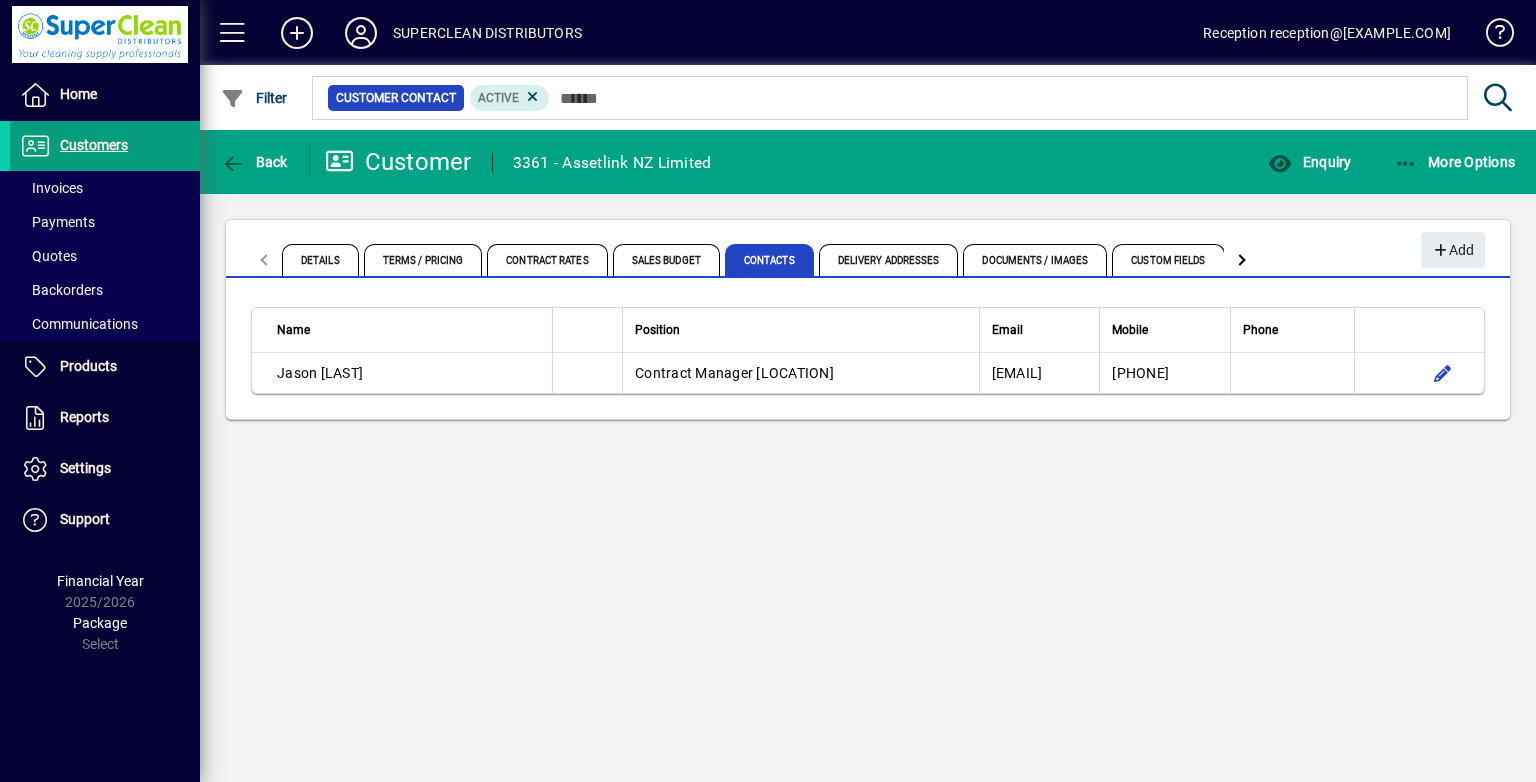 click on "Details Terms / Pricing Contract Rates Sales Budget Contacts Delivery Addresses Documents / Images Custom Fields Prompts" 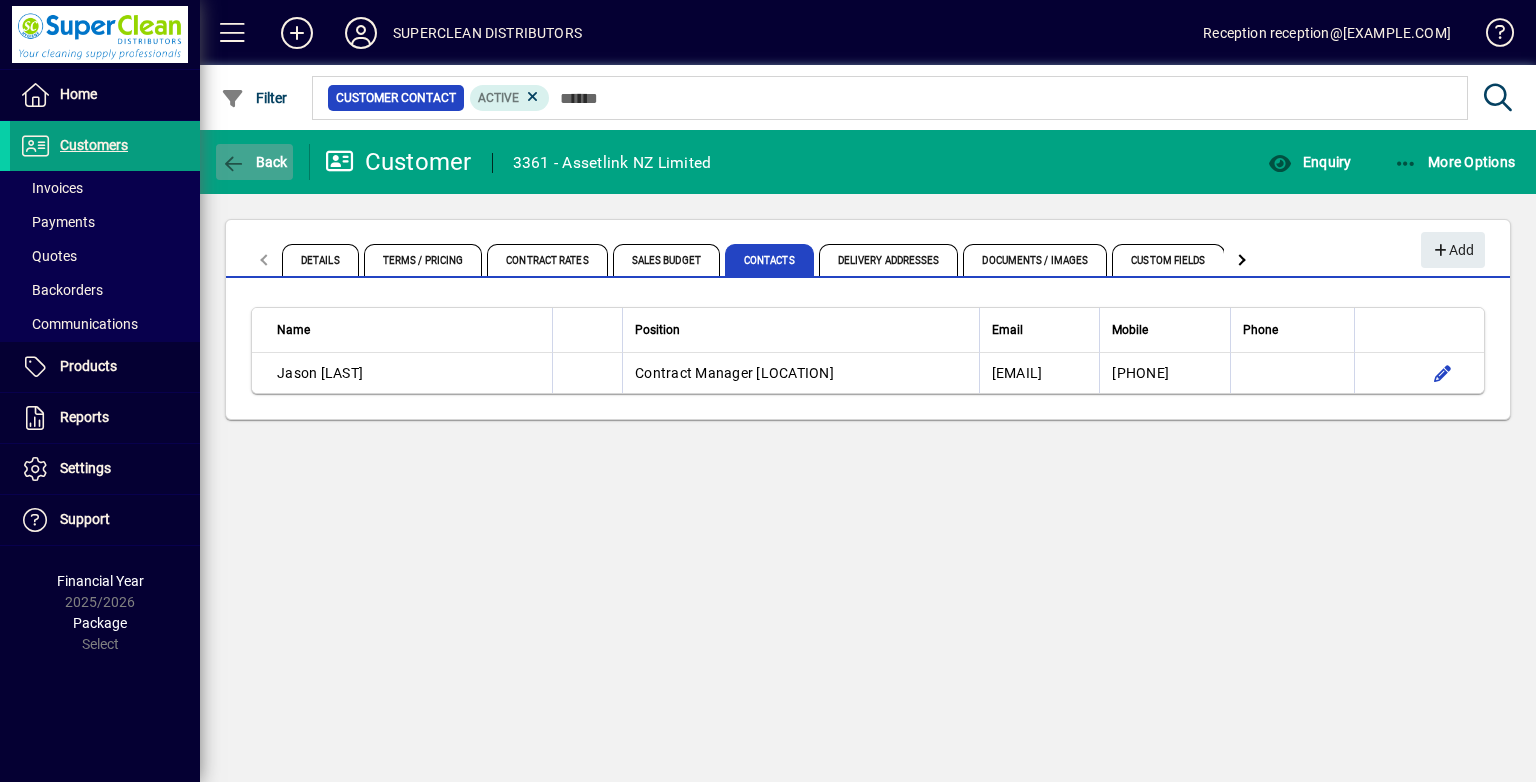click on "Back" 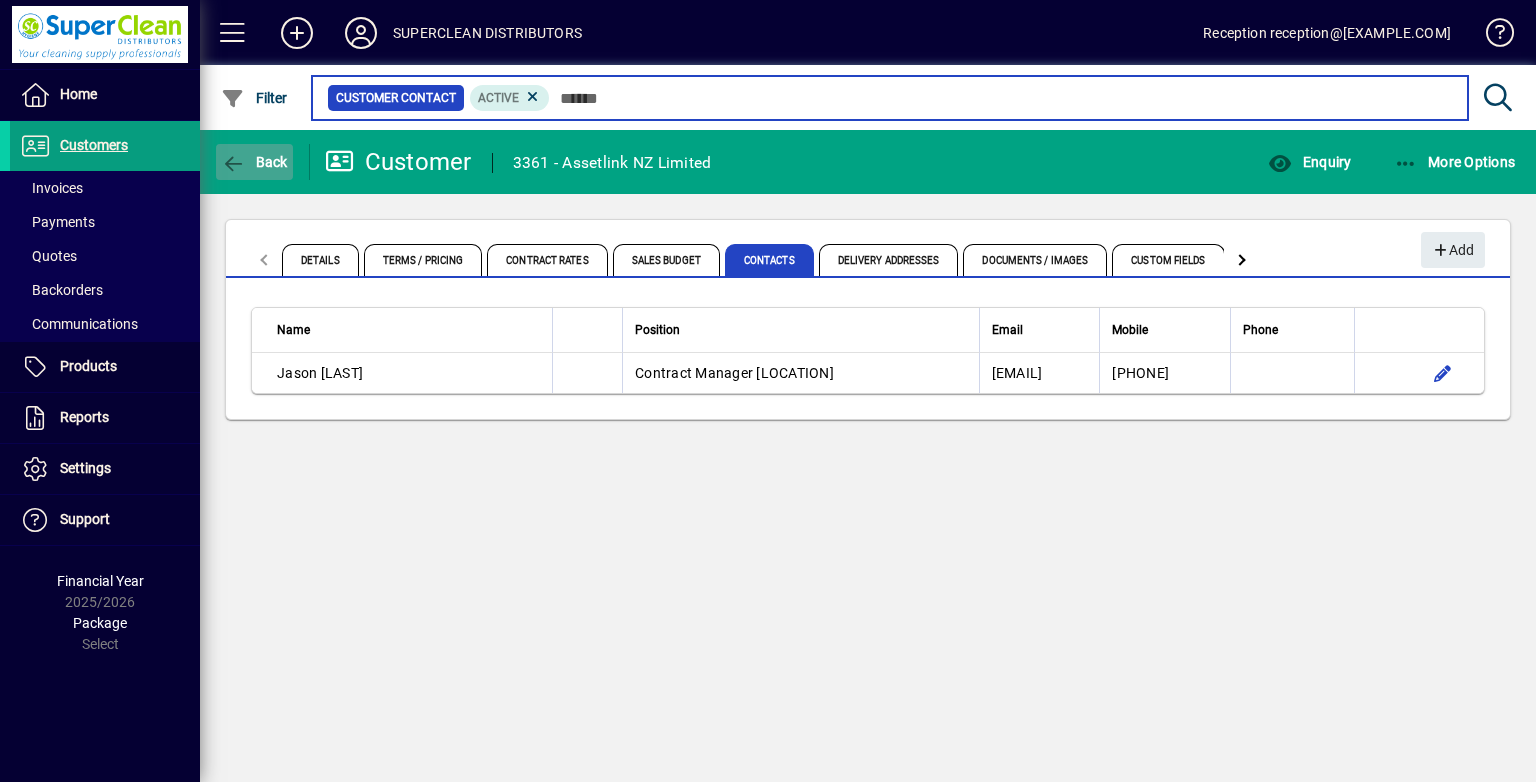 type on "*****" 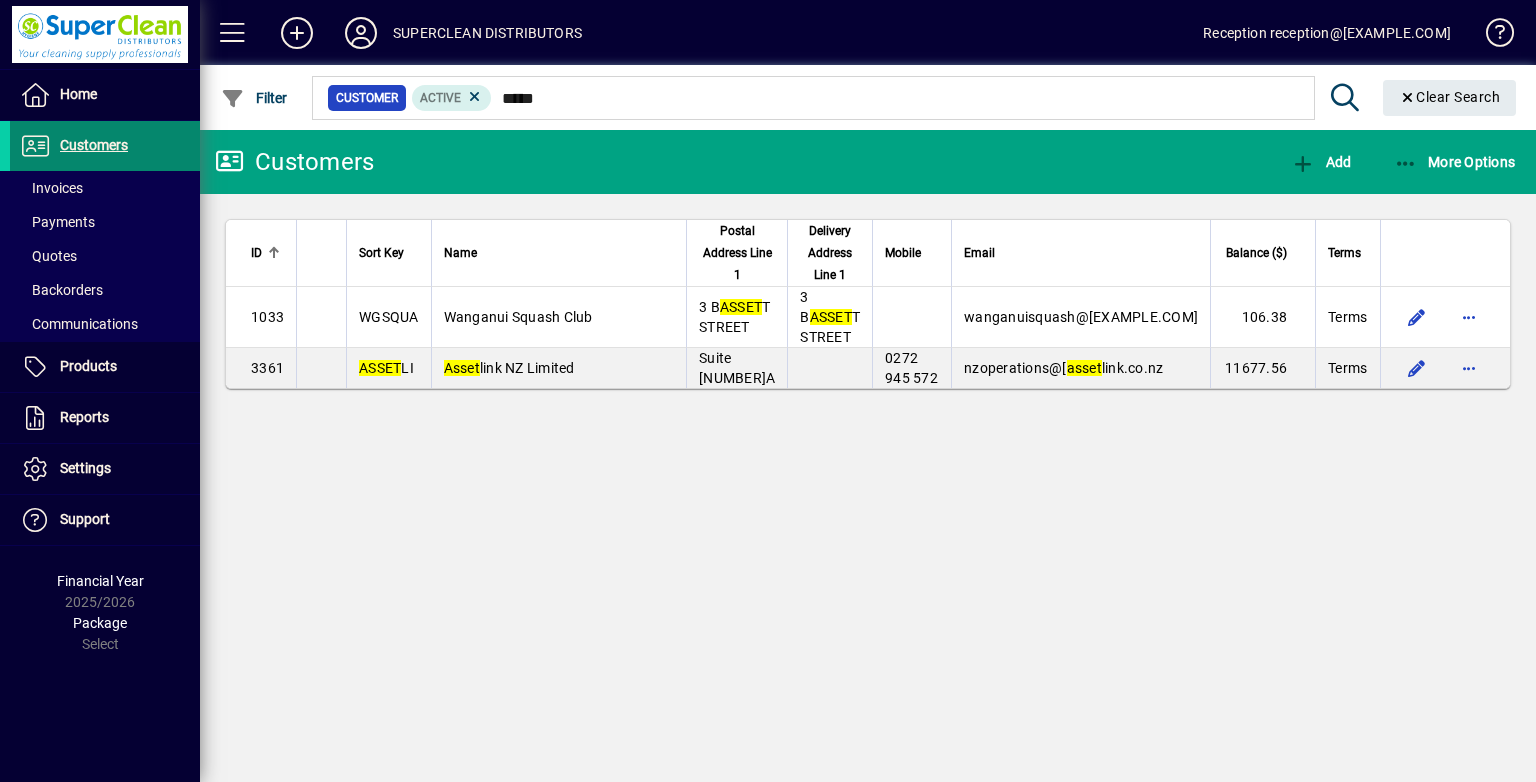 click on "Customers" at bounding box center (94, 145) 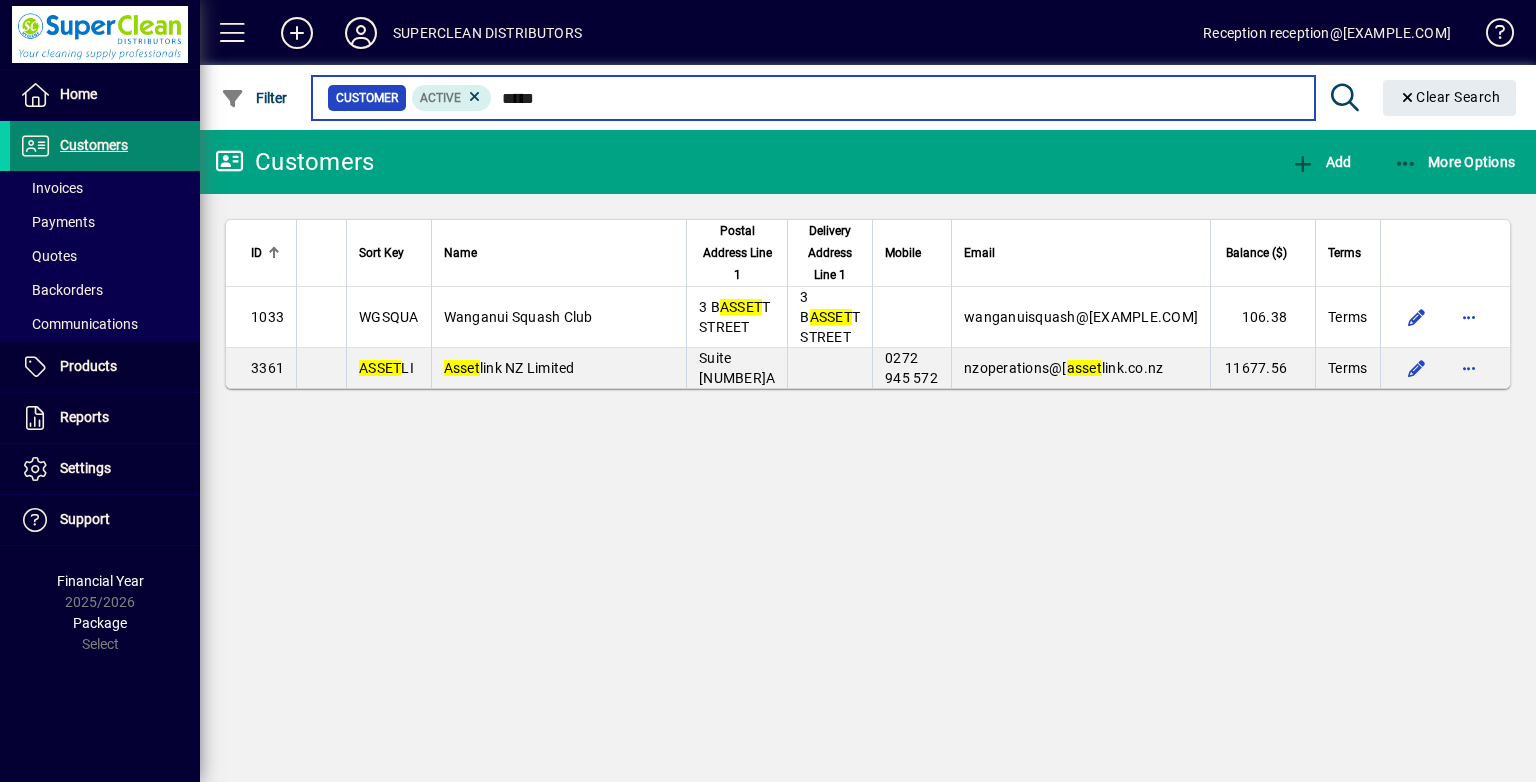 type 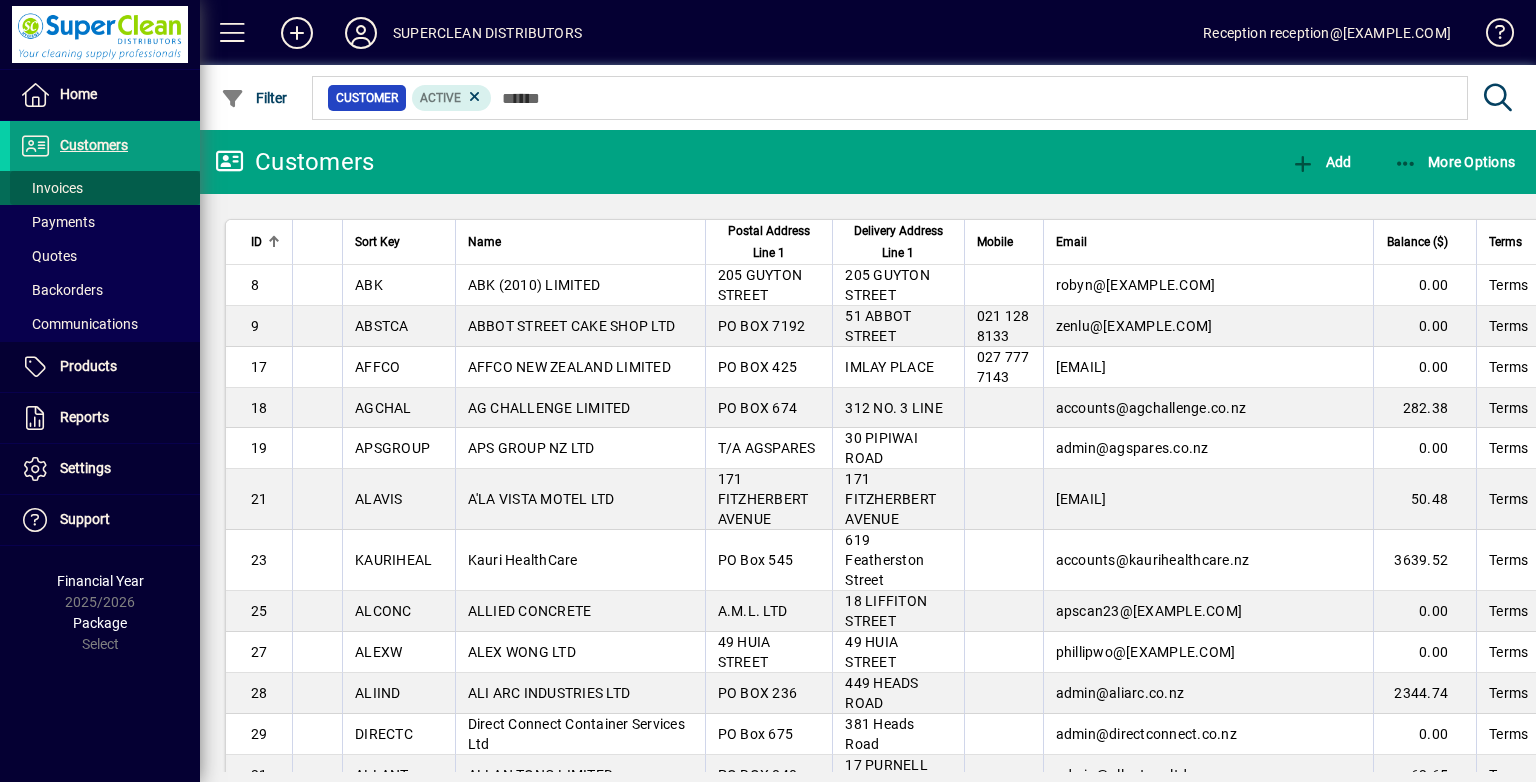 click on "Invoices" at bounding box center [51, 188] 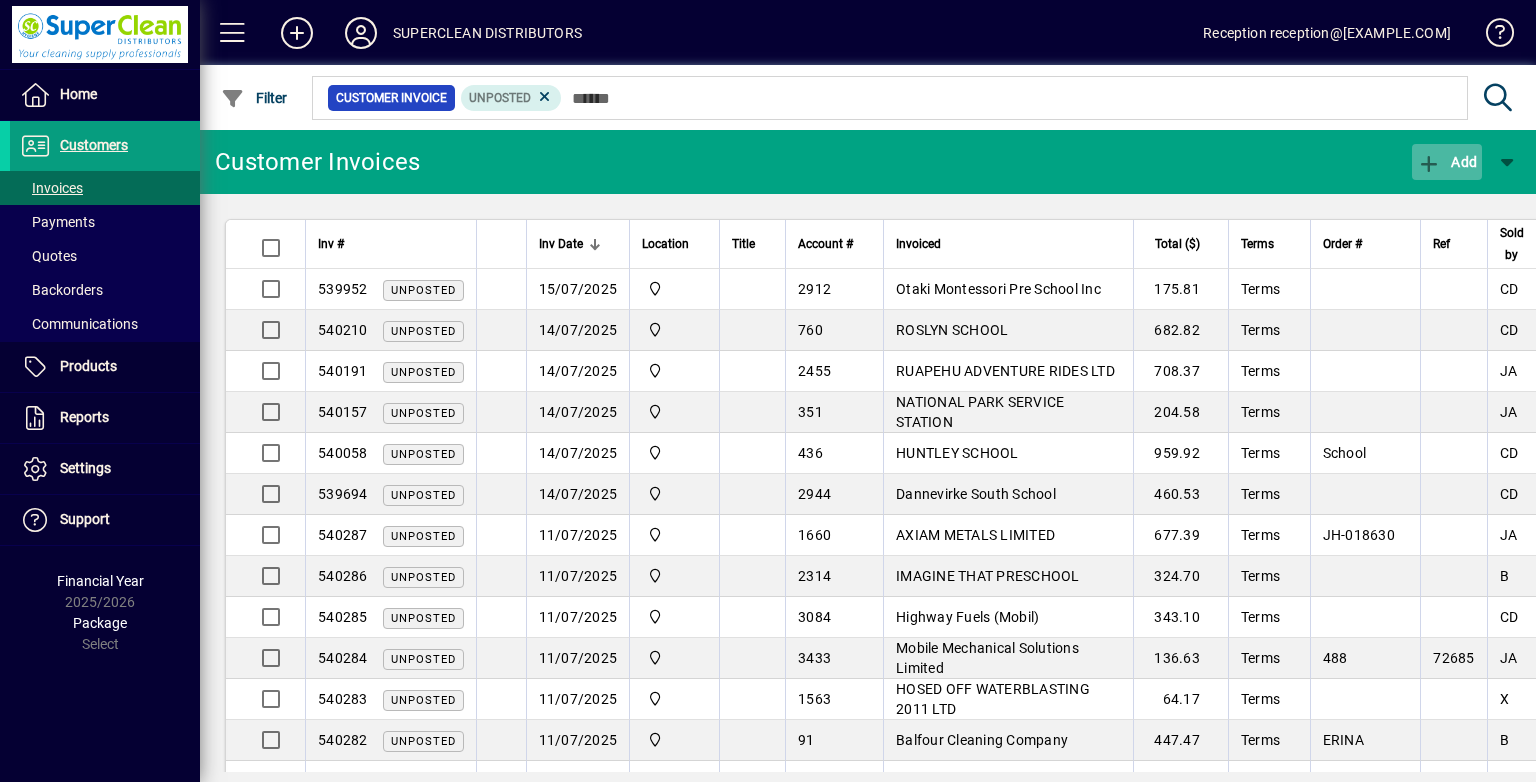 click 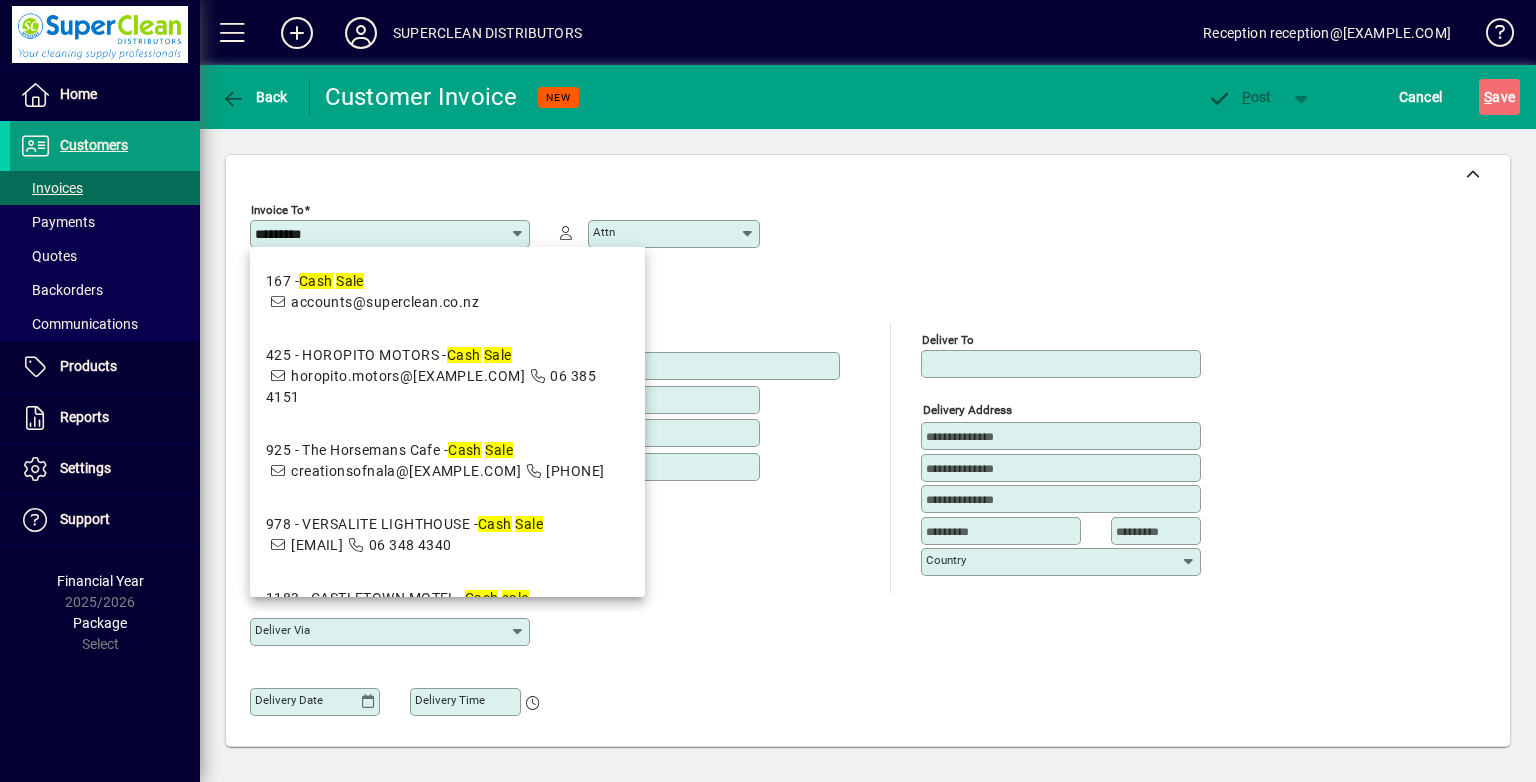 drag, startPoint x: 564, startPoint y: 294, endPoint x: 900, endPoint y: 393, distance: 350.2813 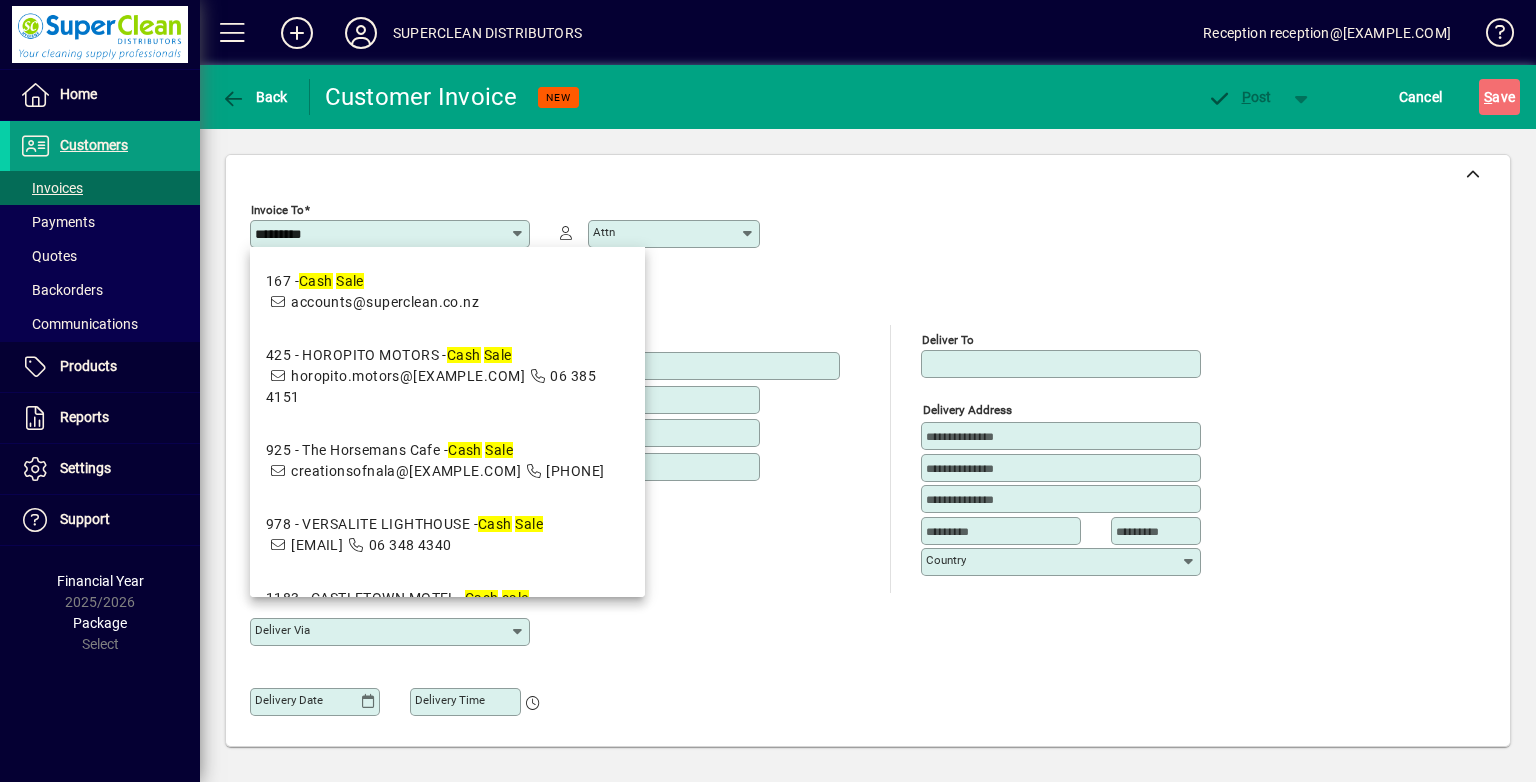 click on "167 -  Cash   Sale accounts@superclean.co.nz" at bounding box center [447, 292] 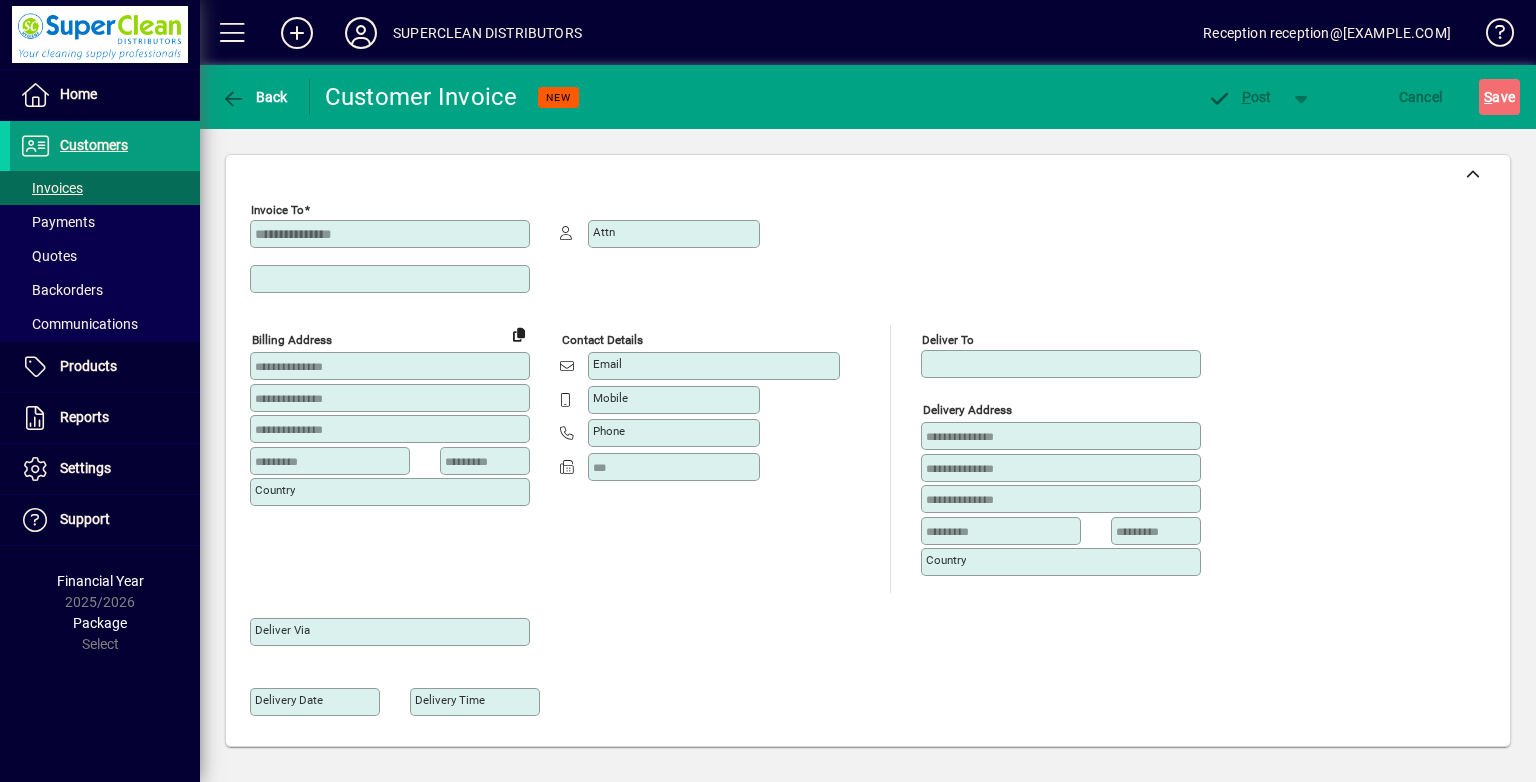 type on "**********" 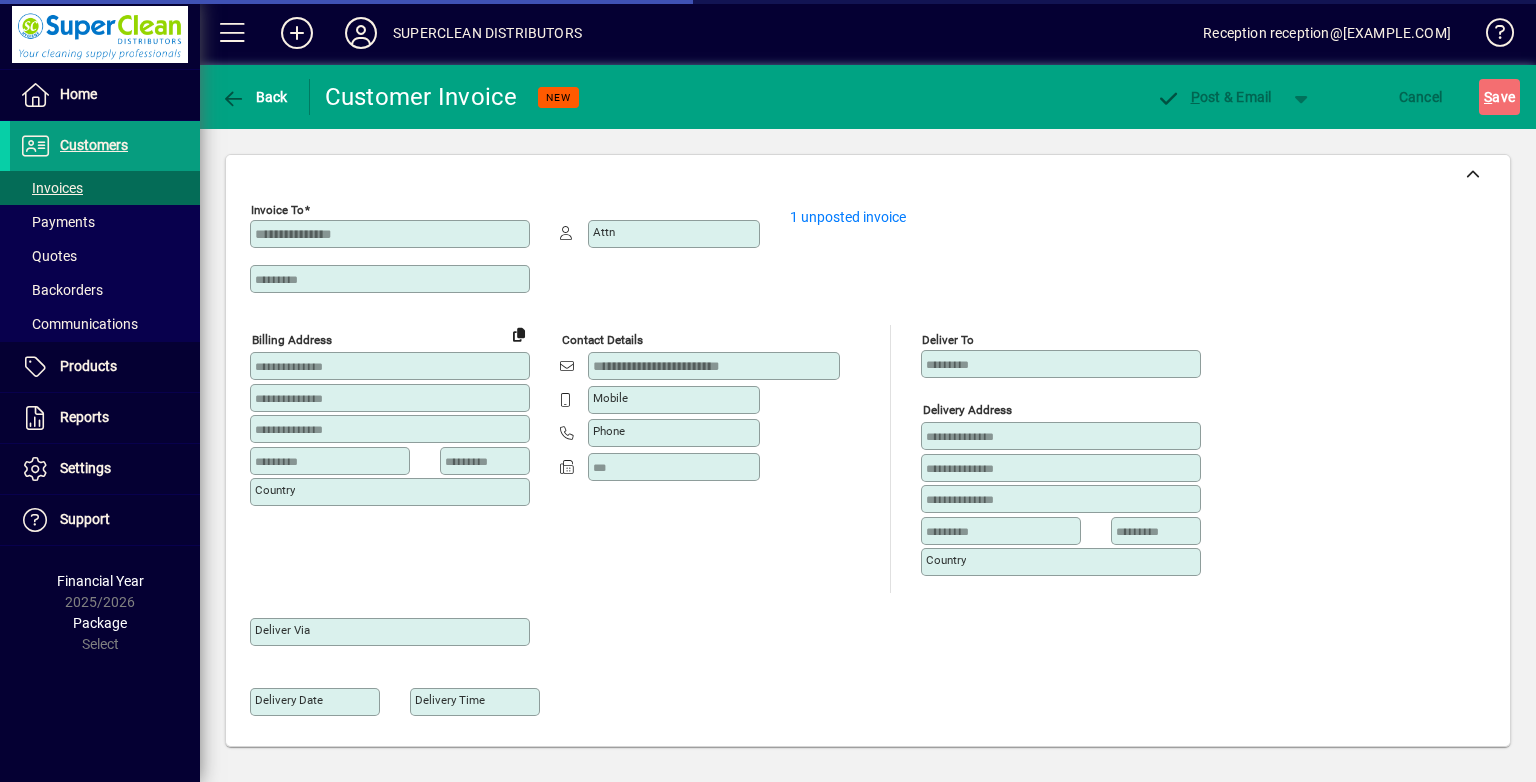 type on "**********" 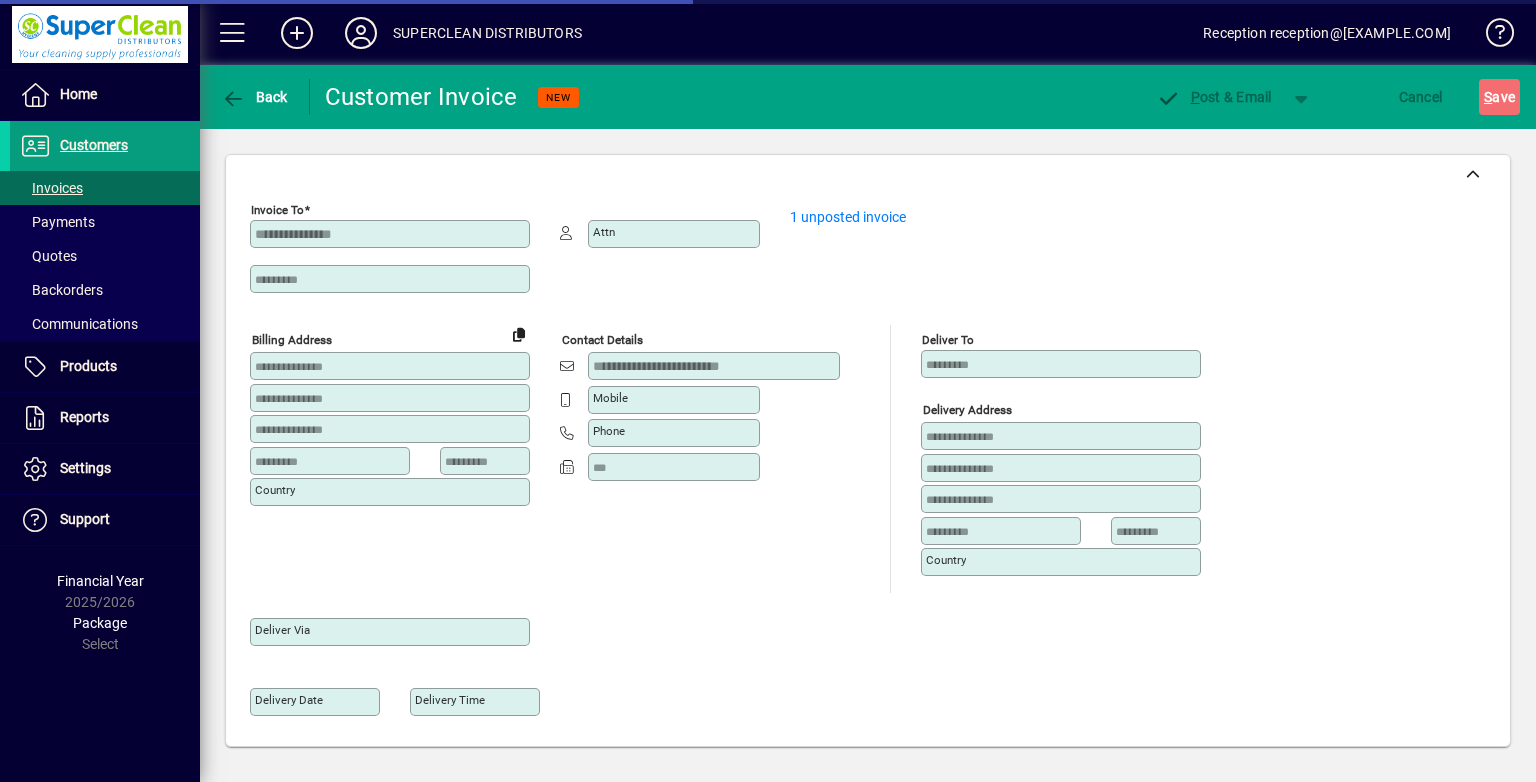 type on "**********" 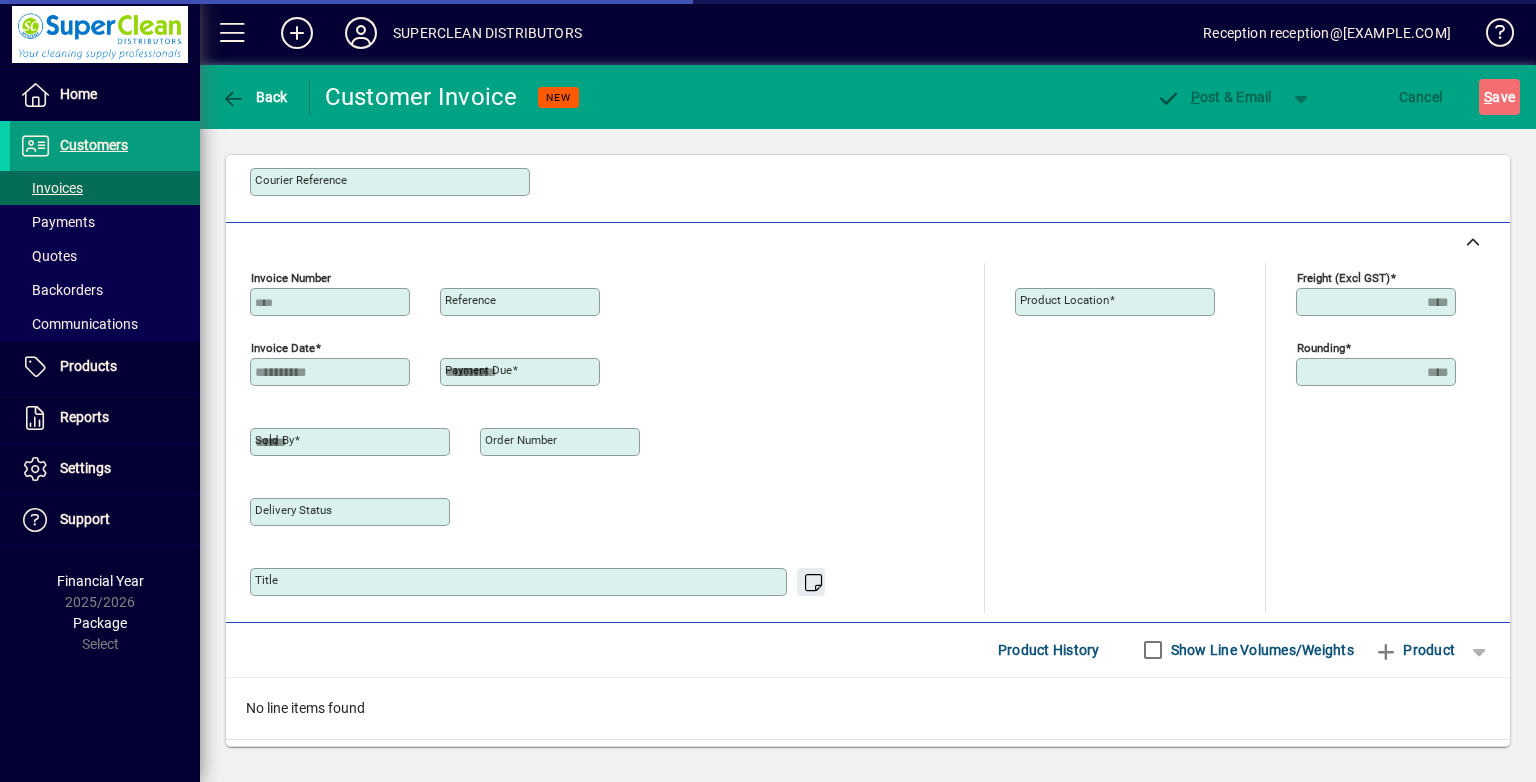type on "**********" 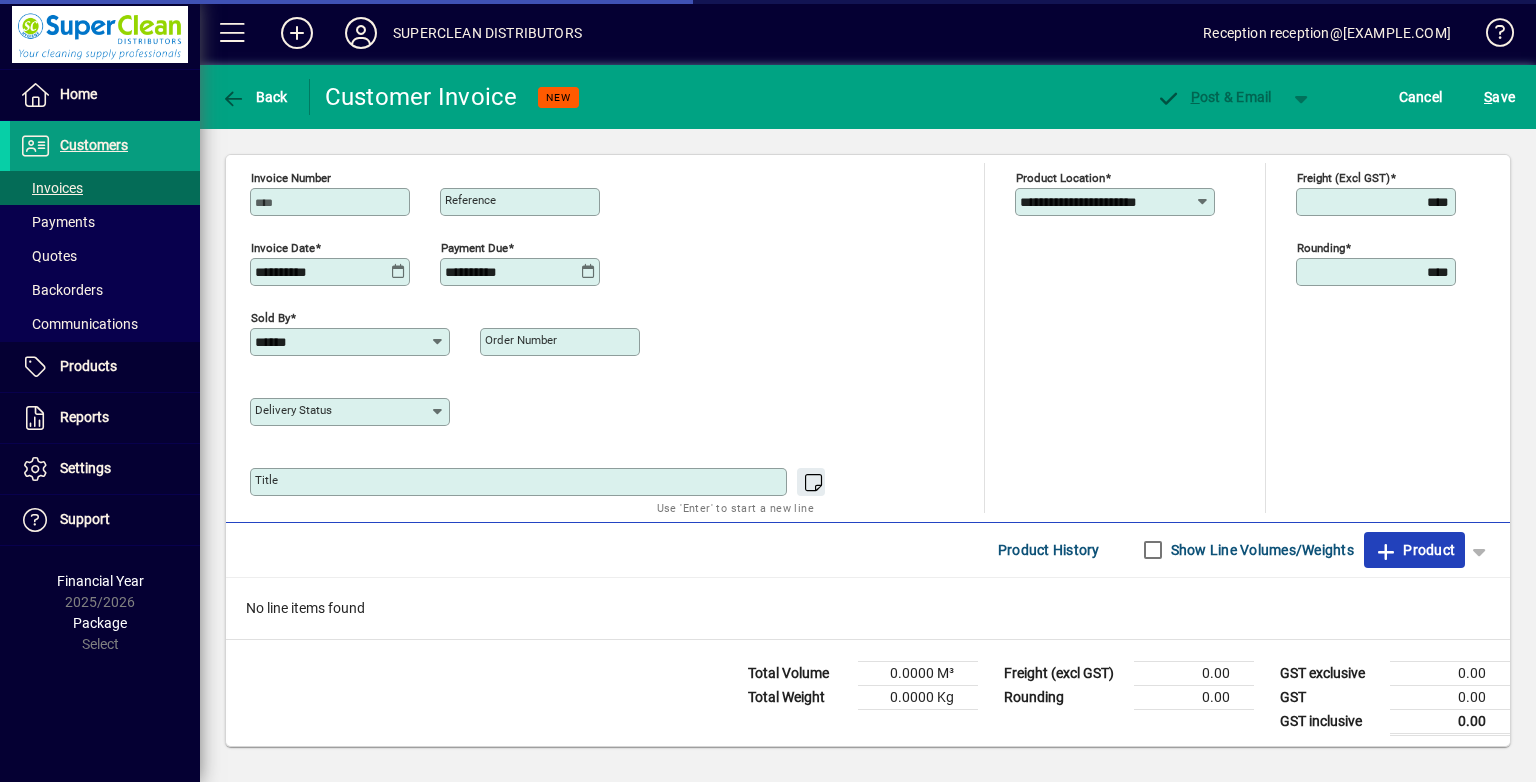 click 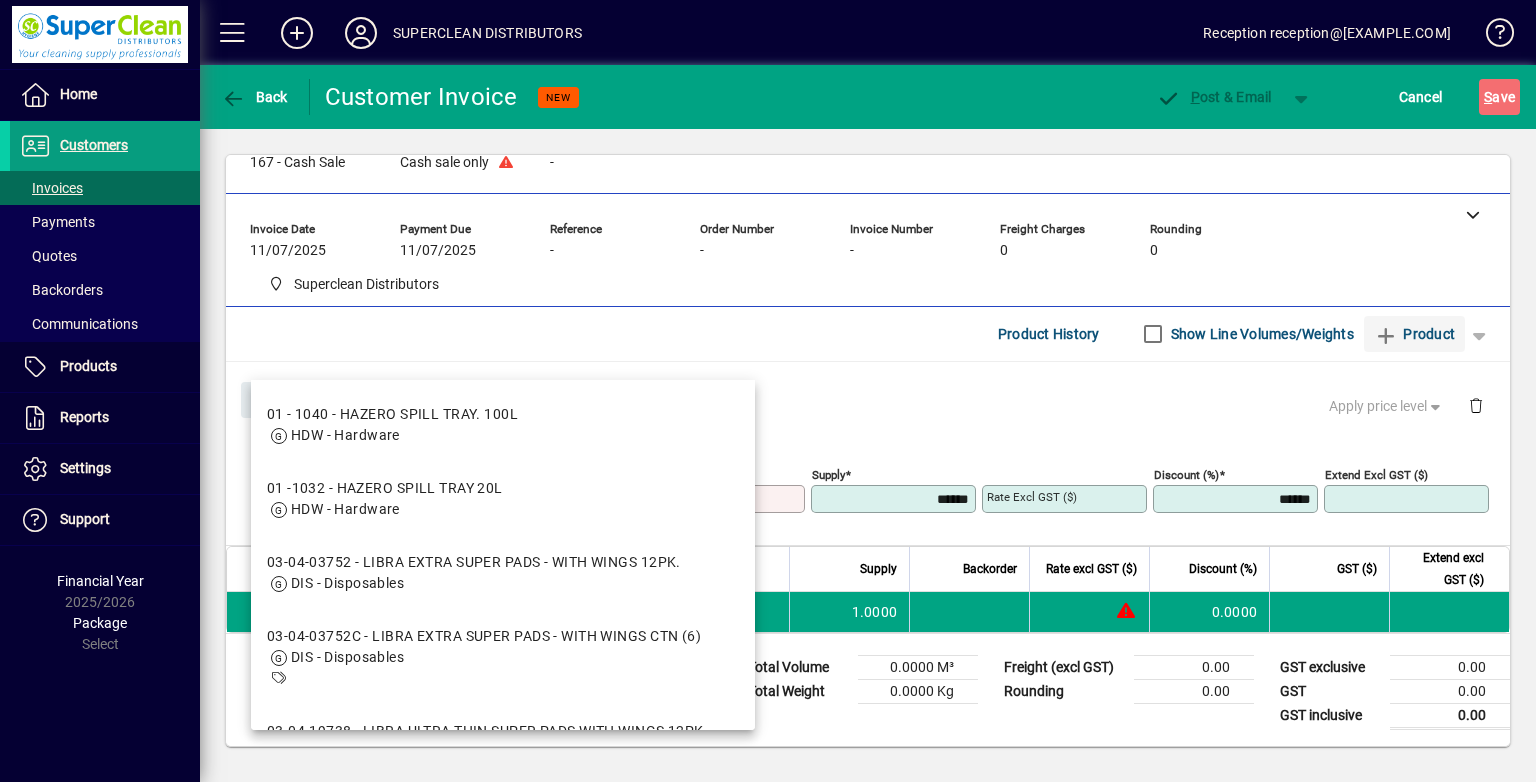 scroll, scrollTop: 44, scrollLeft: 0, axis: vertical 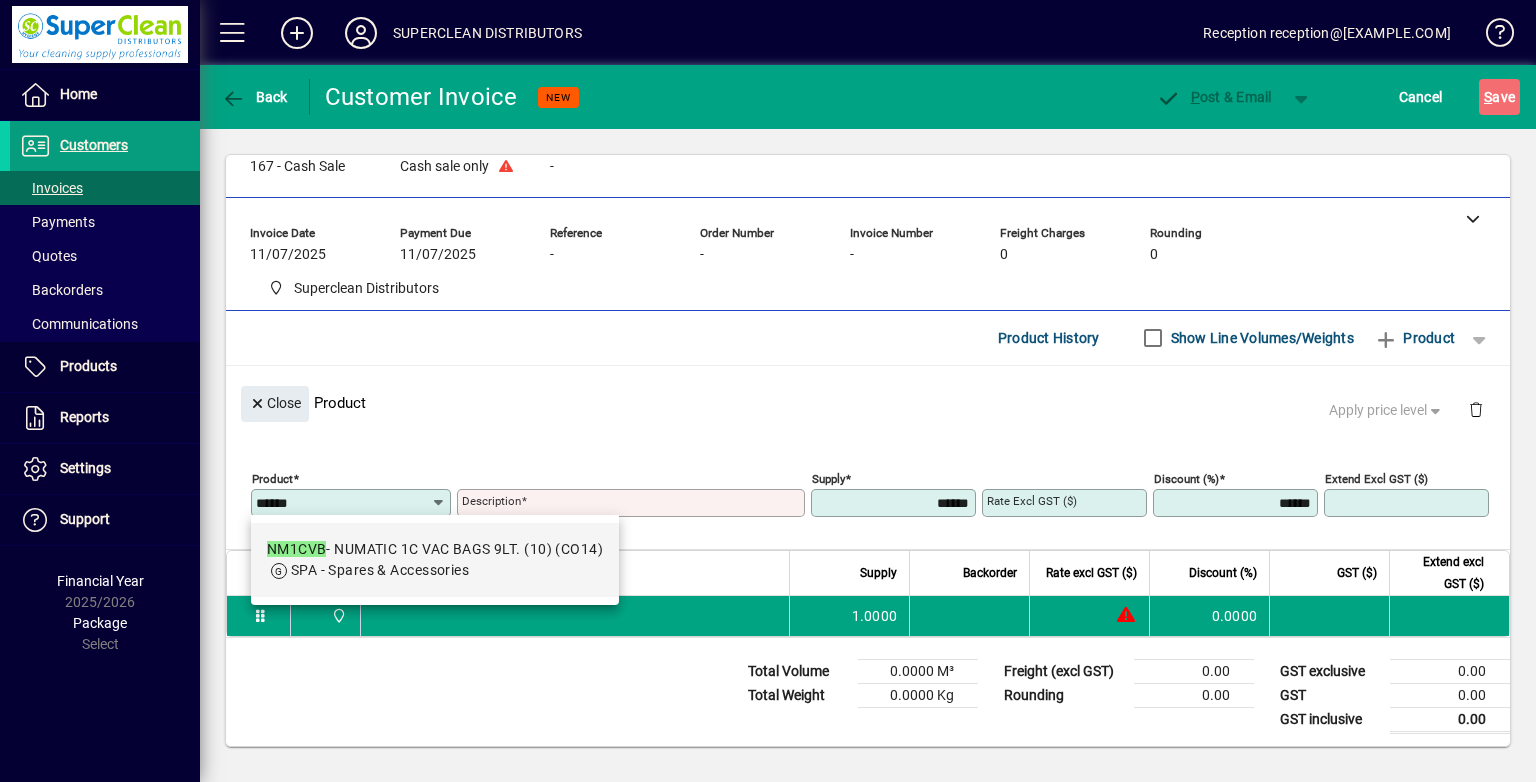 click on "NM1CVB  - NUMATIC 1C VAC BAGS 9LT. (10) (CO14)" at bounding box center [435, 549] 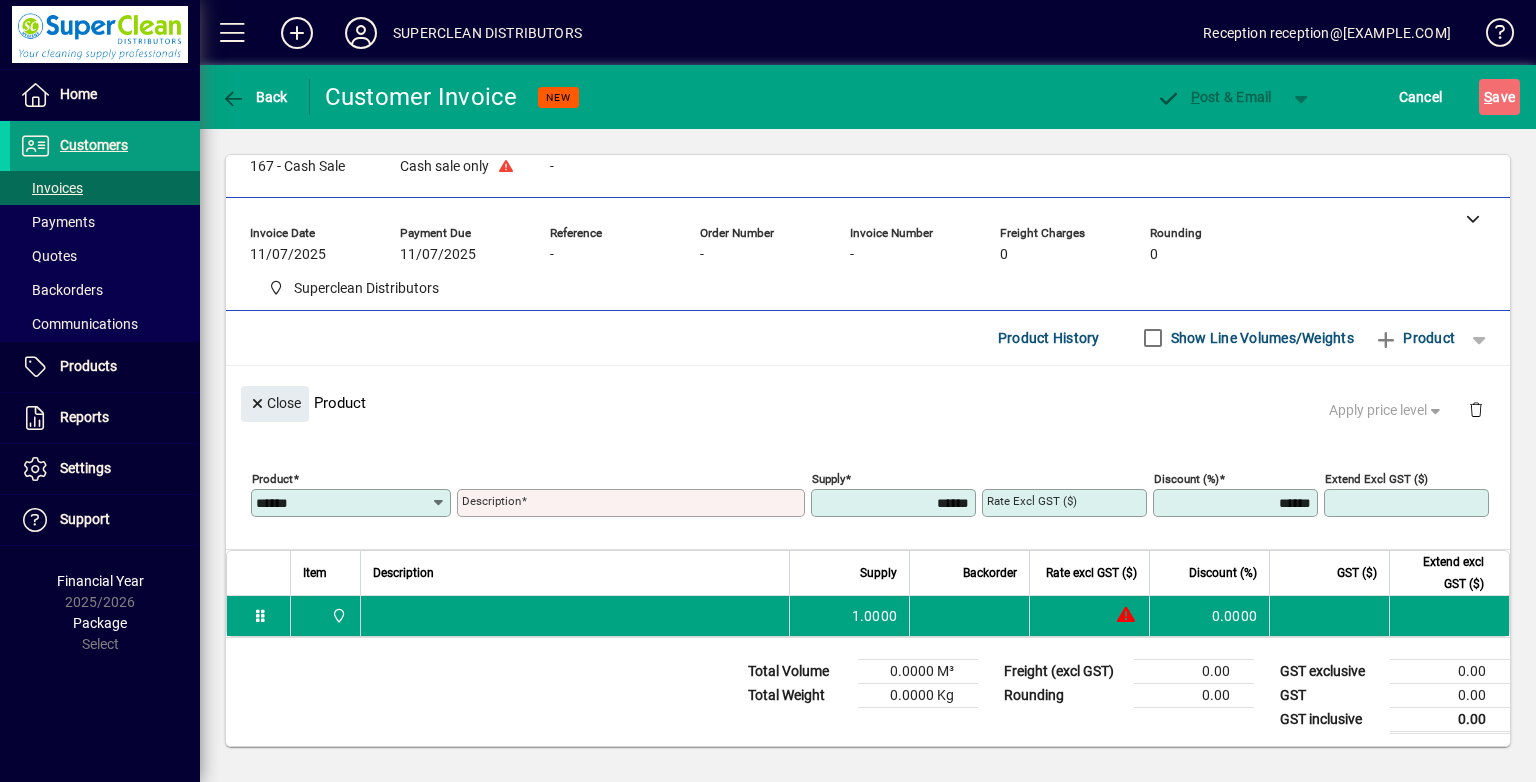 type on "**********" 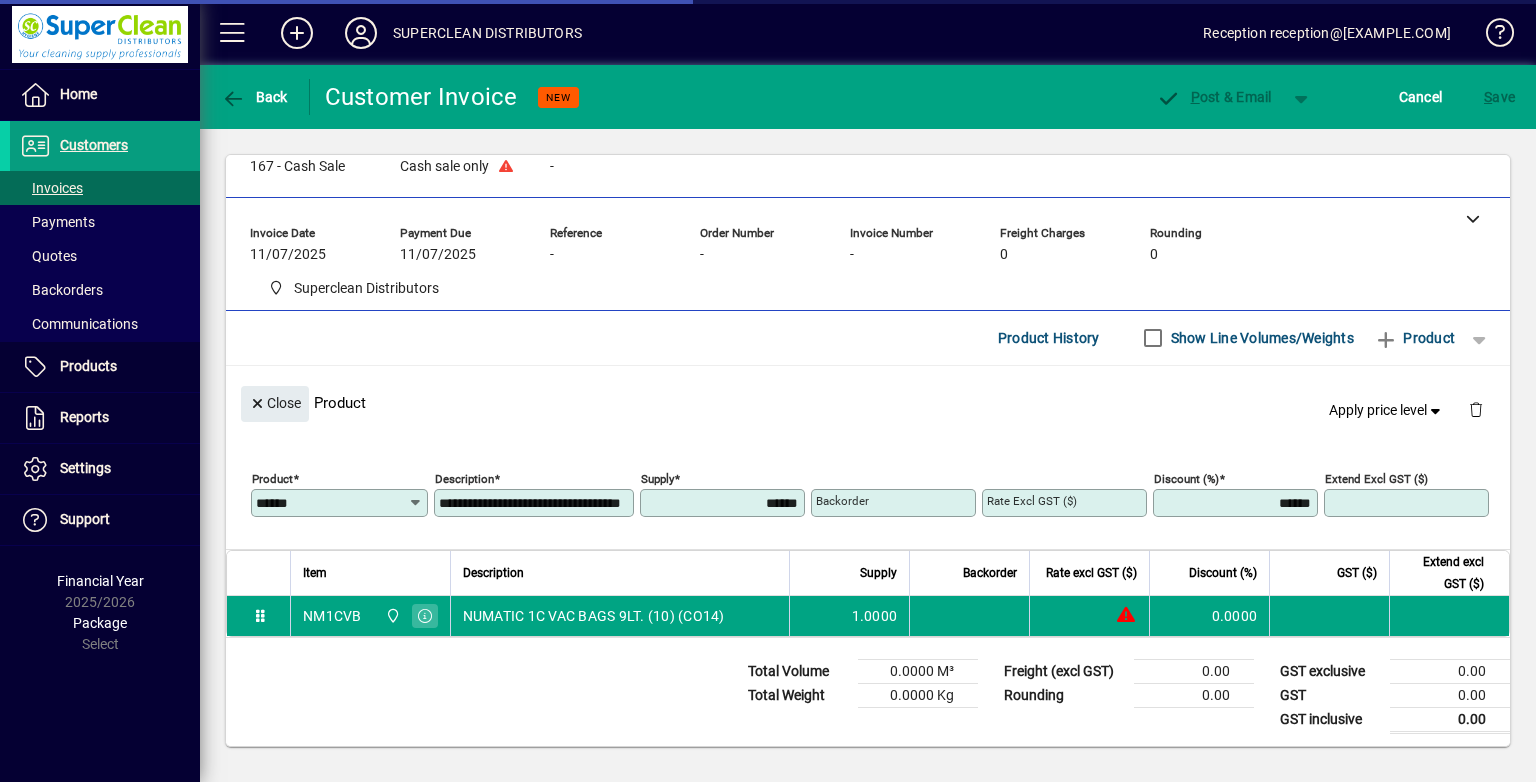 type on "*******" 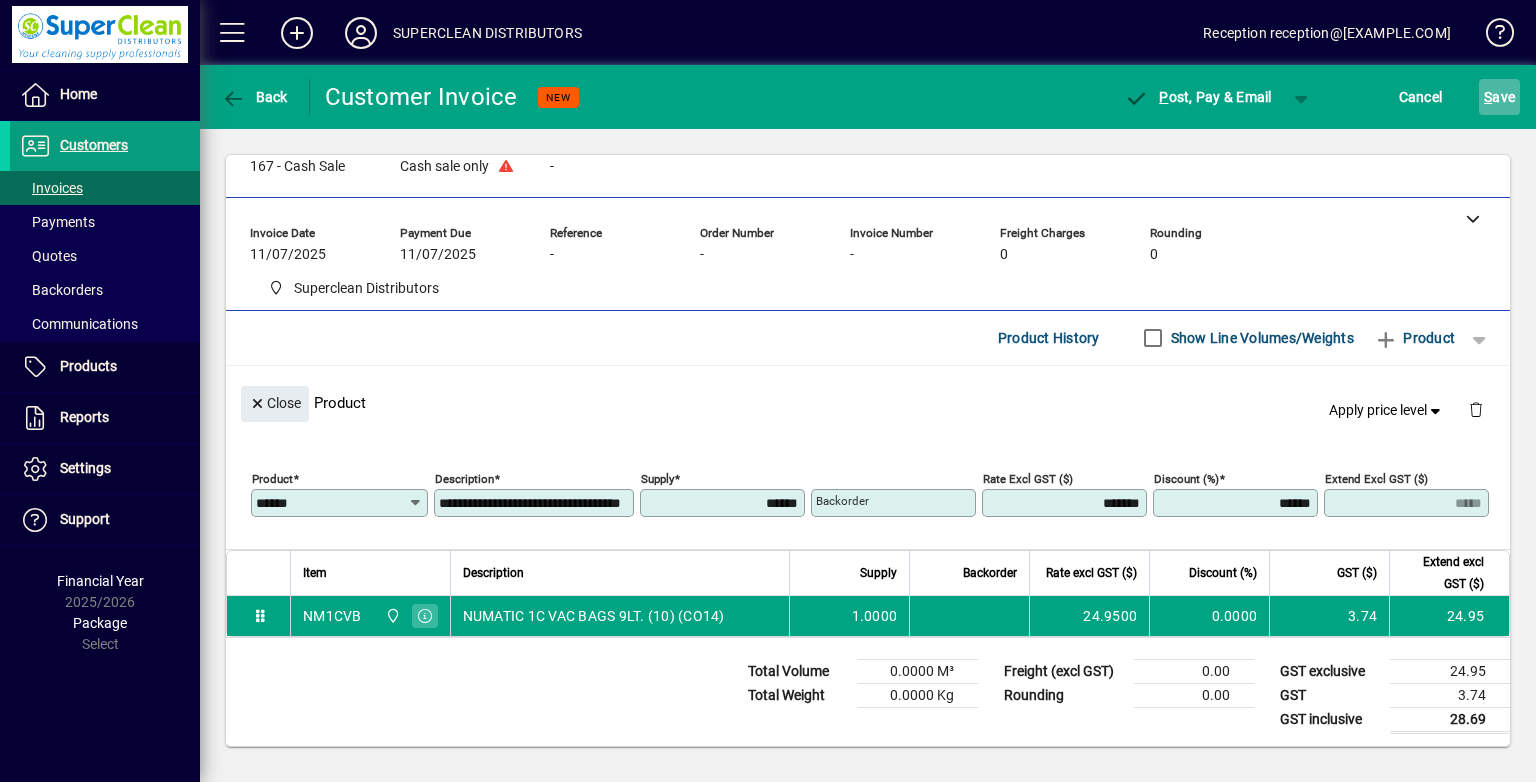 click on "S ave" 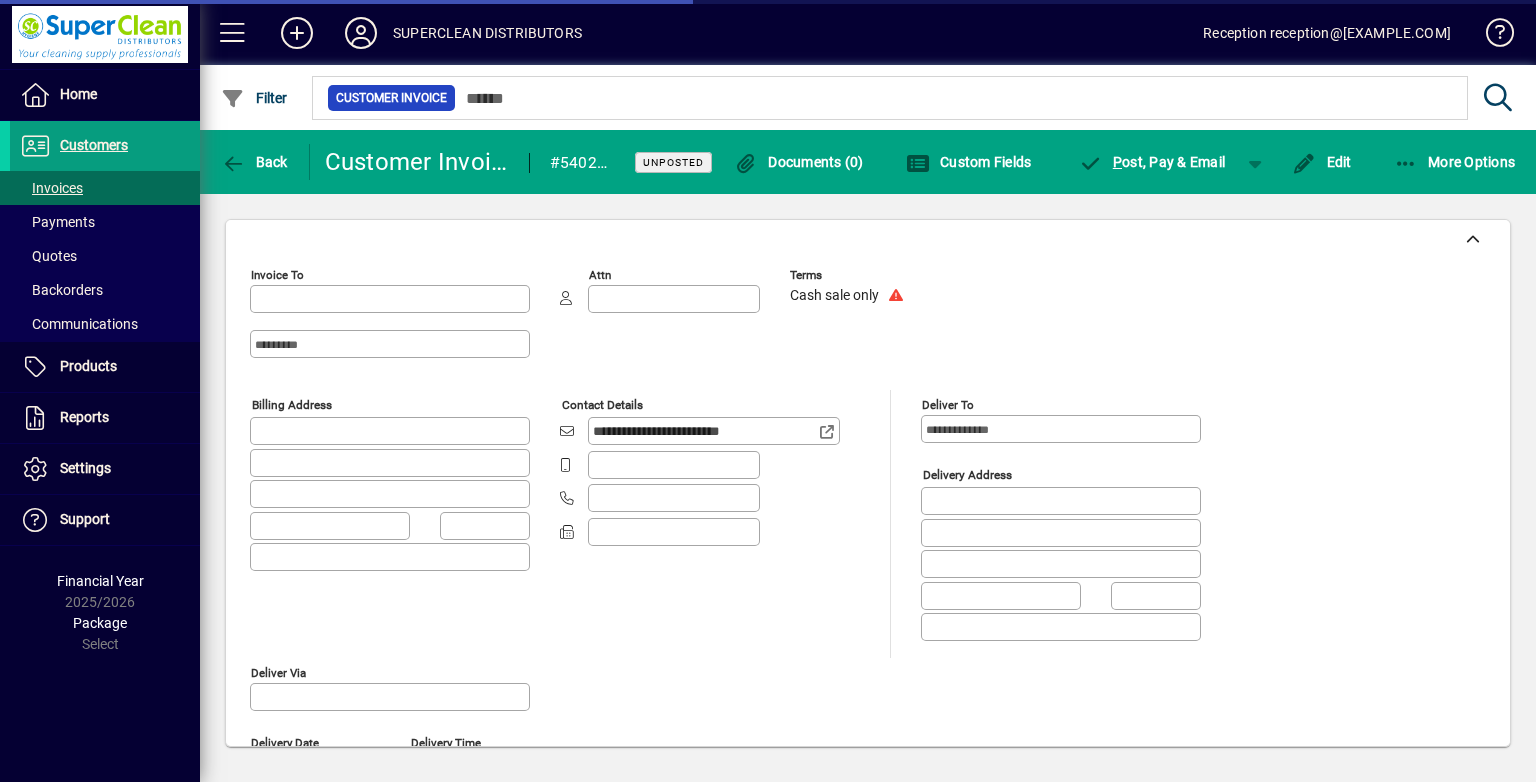 type on "**********" 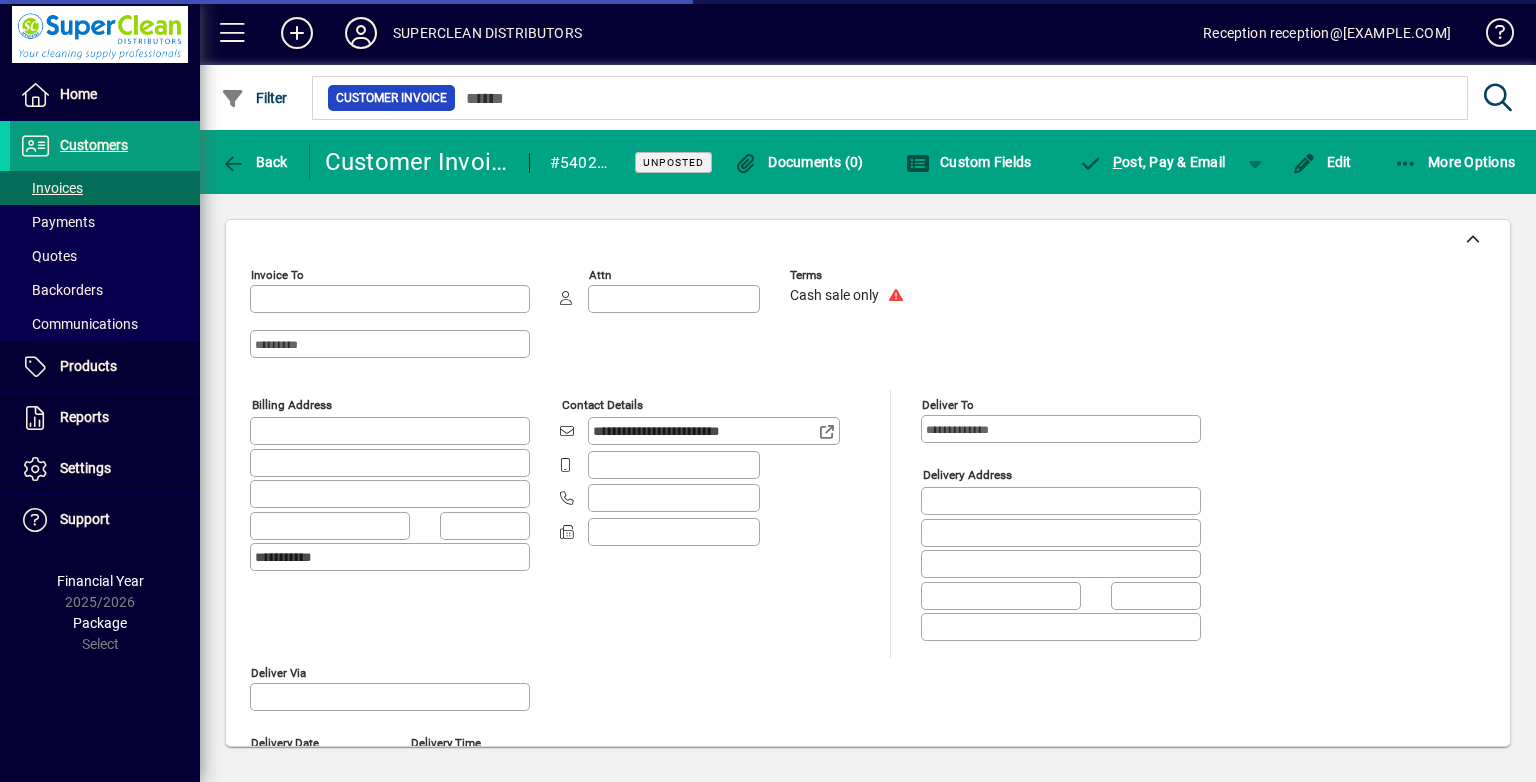 type on "******" 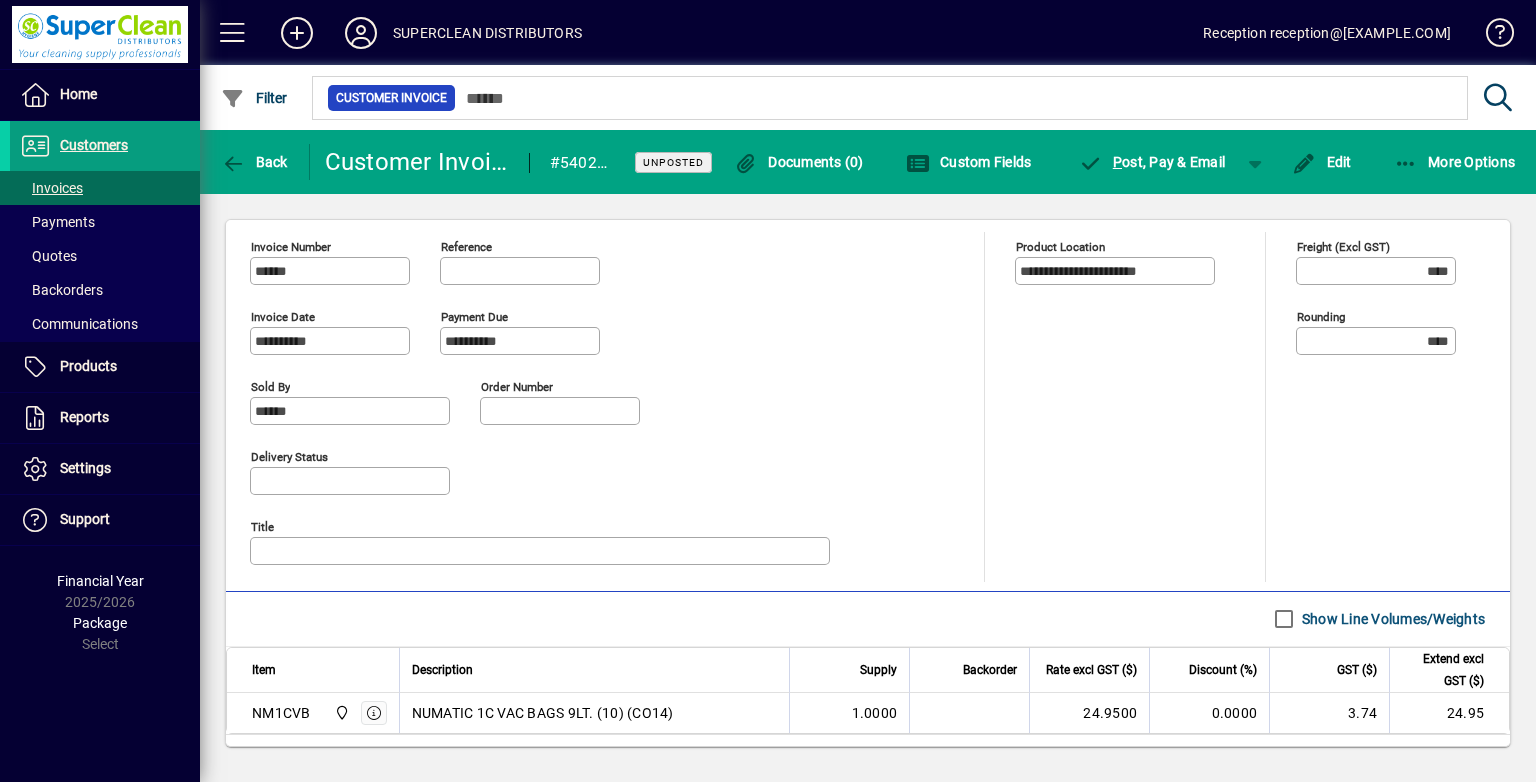 scroll, scrollTop: 651, scrollLeft: 0, axis: vertical 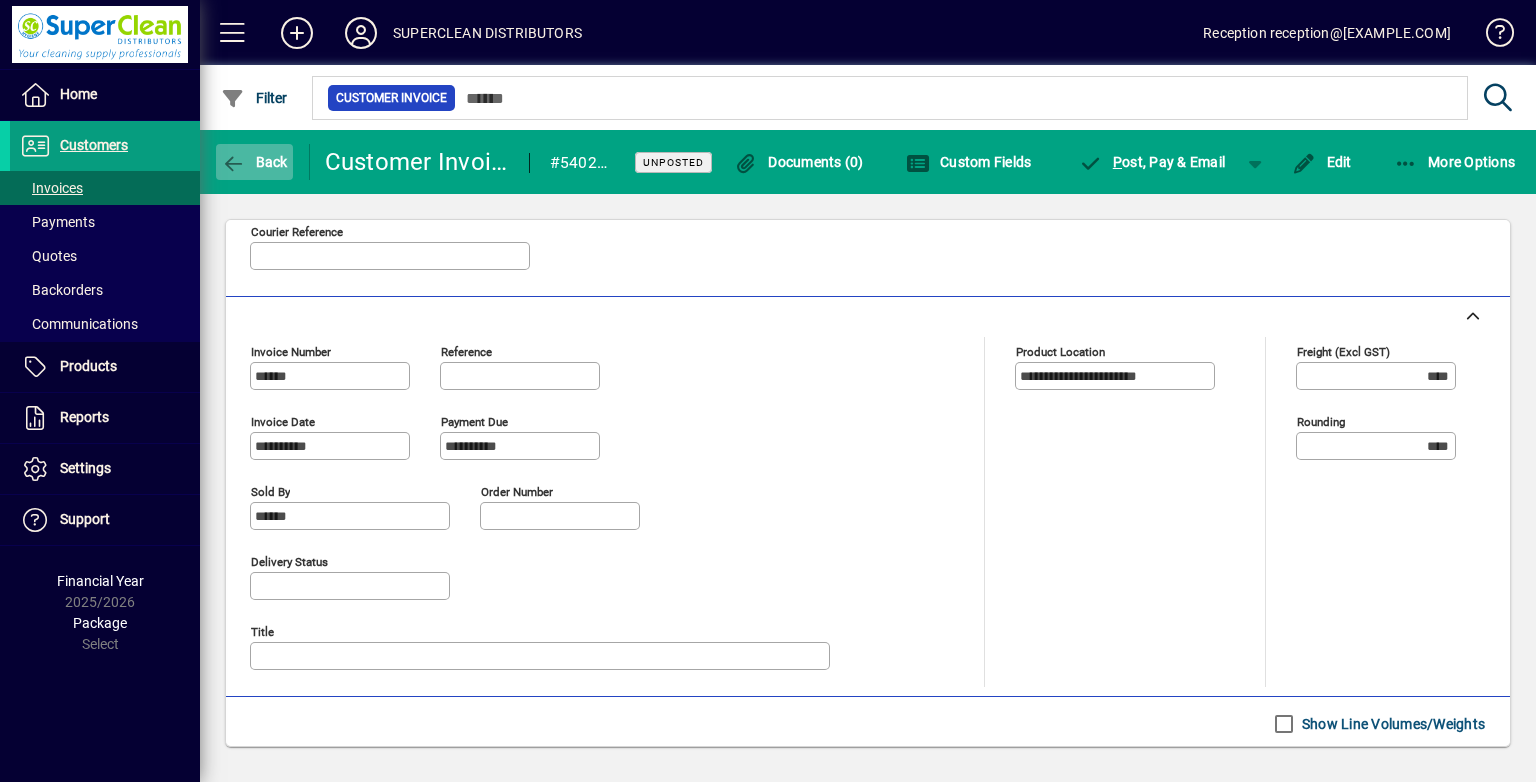 click 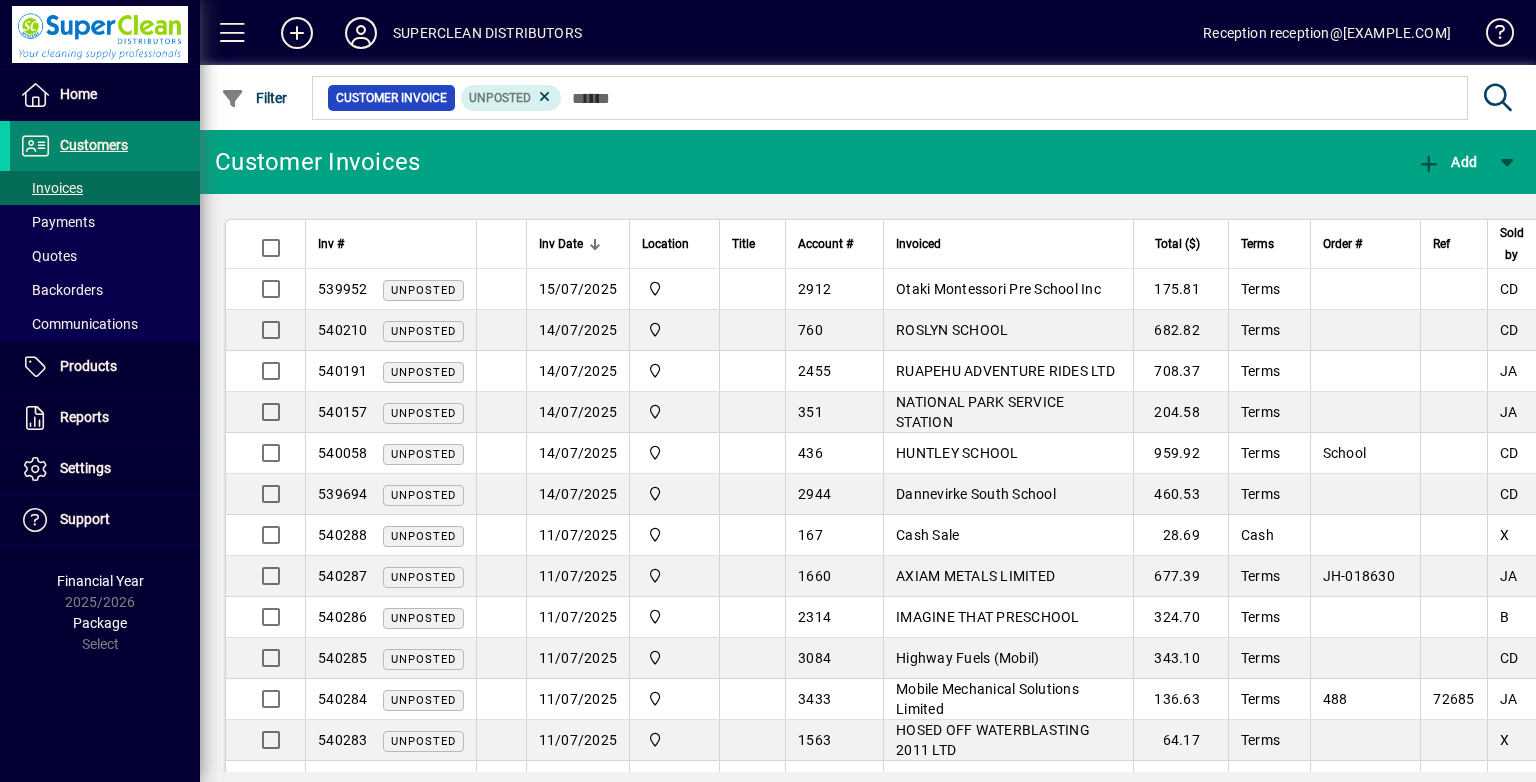 click on "Customers" at bounding box center (69, 146) 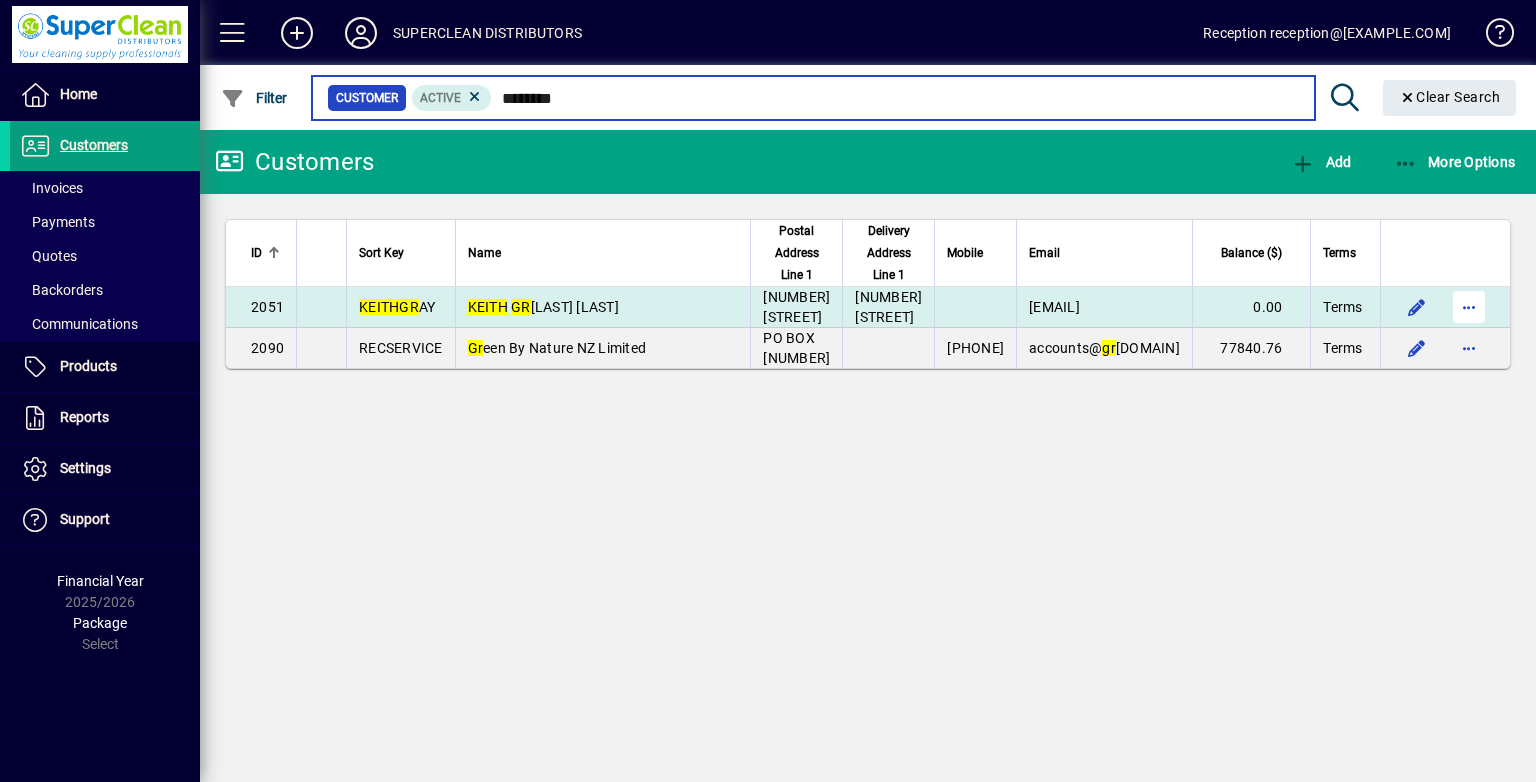 type on "********" 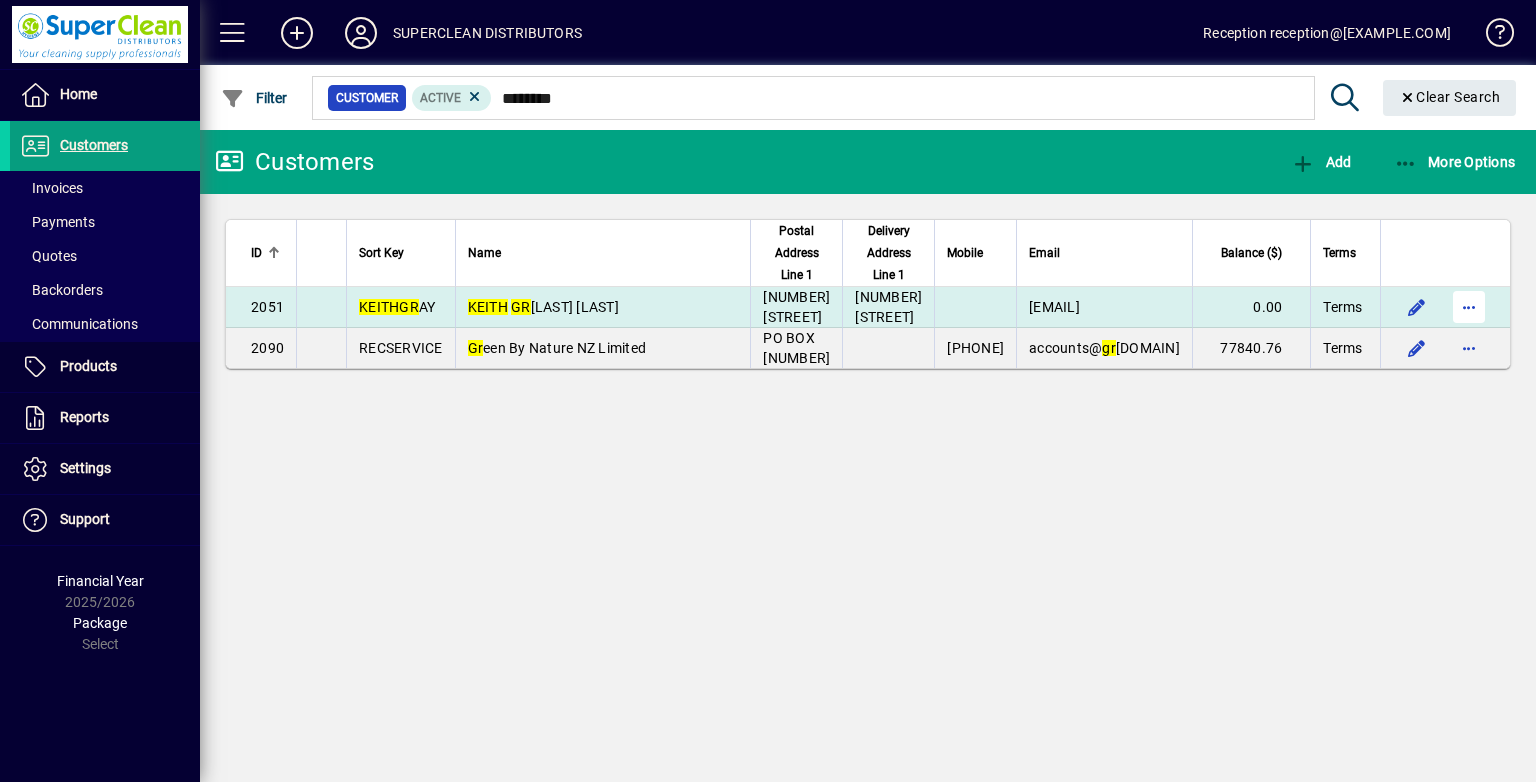 click at bounding box center (1469, 307) 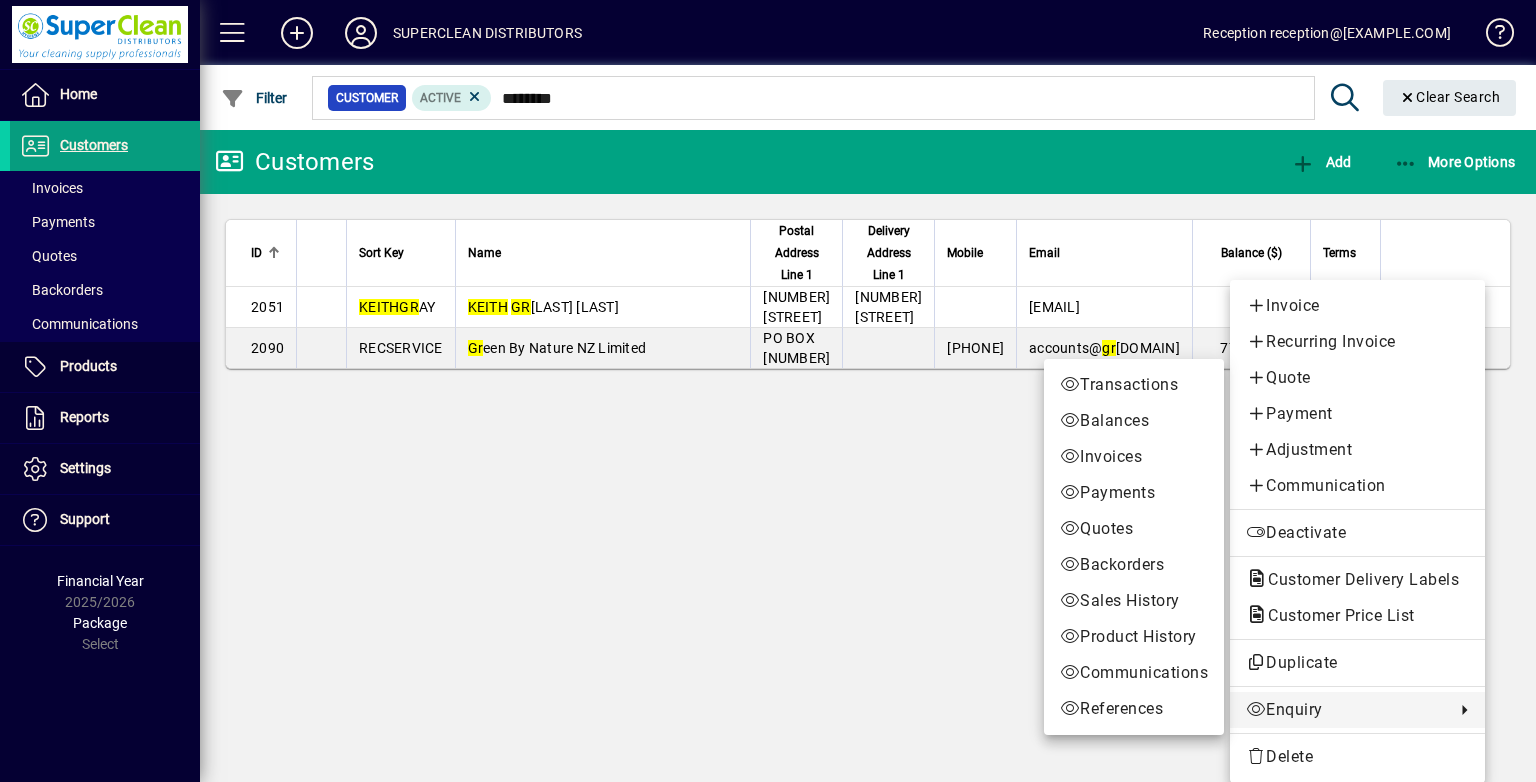 click on "Product History" at bounding box center [1134, 637] 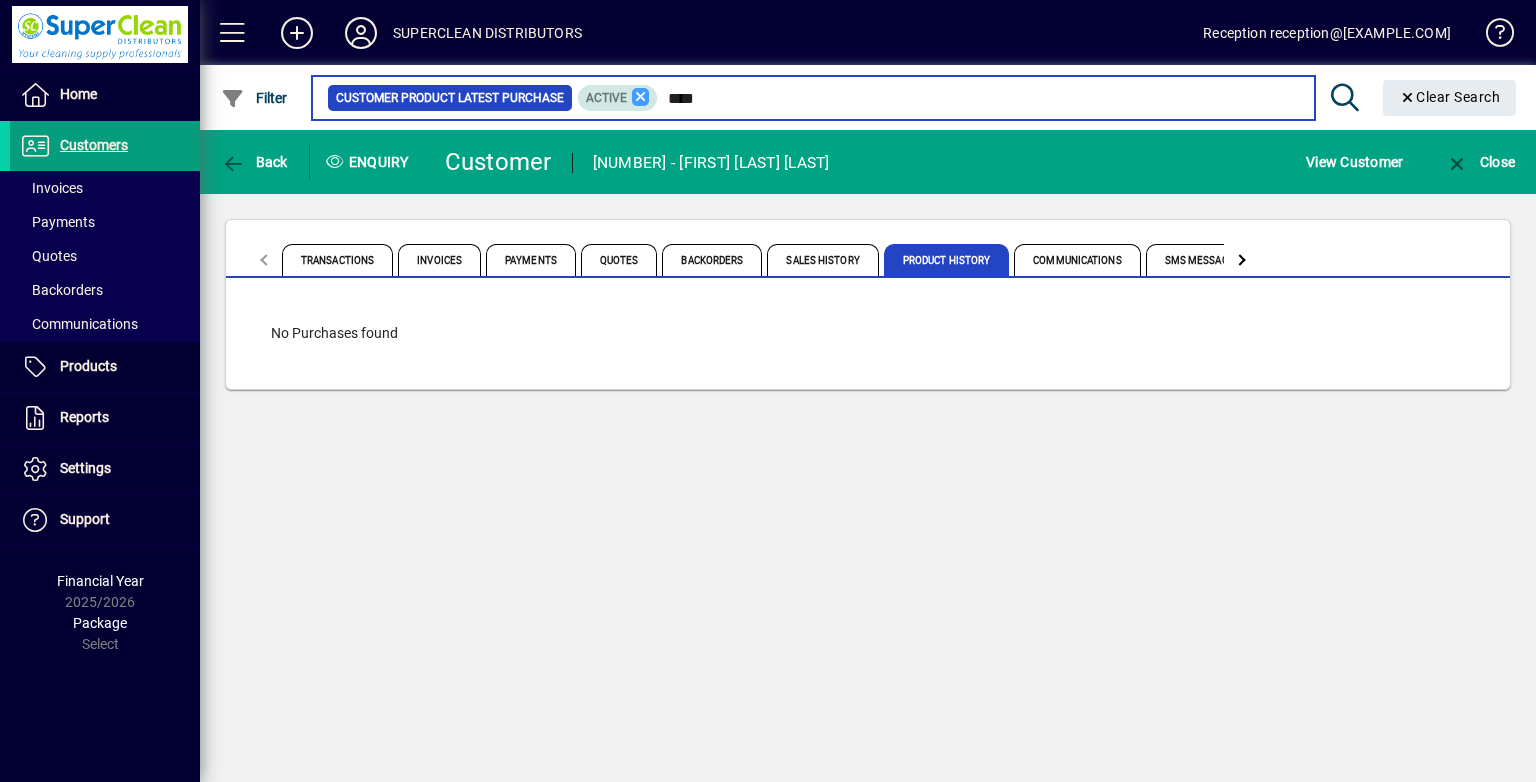 type on "****" 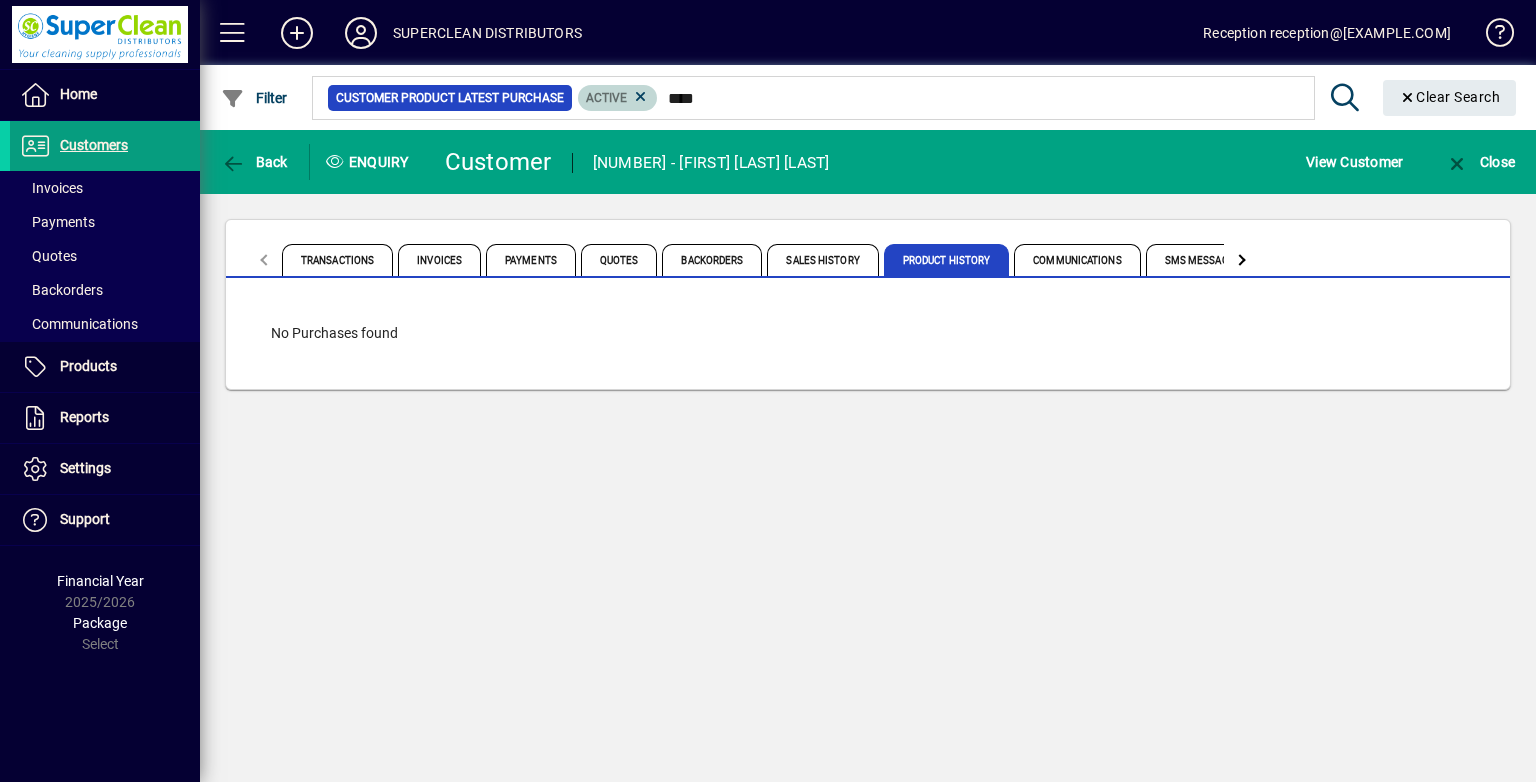 click at bounding box center (641, 97) 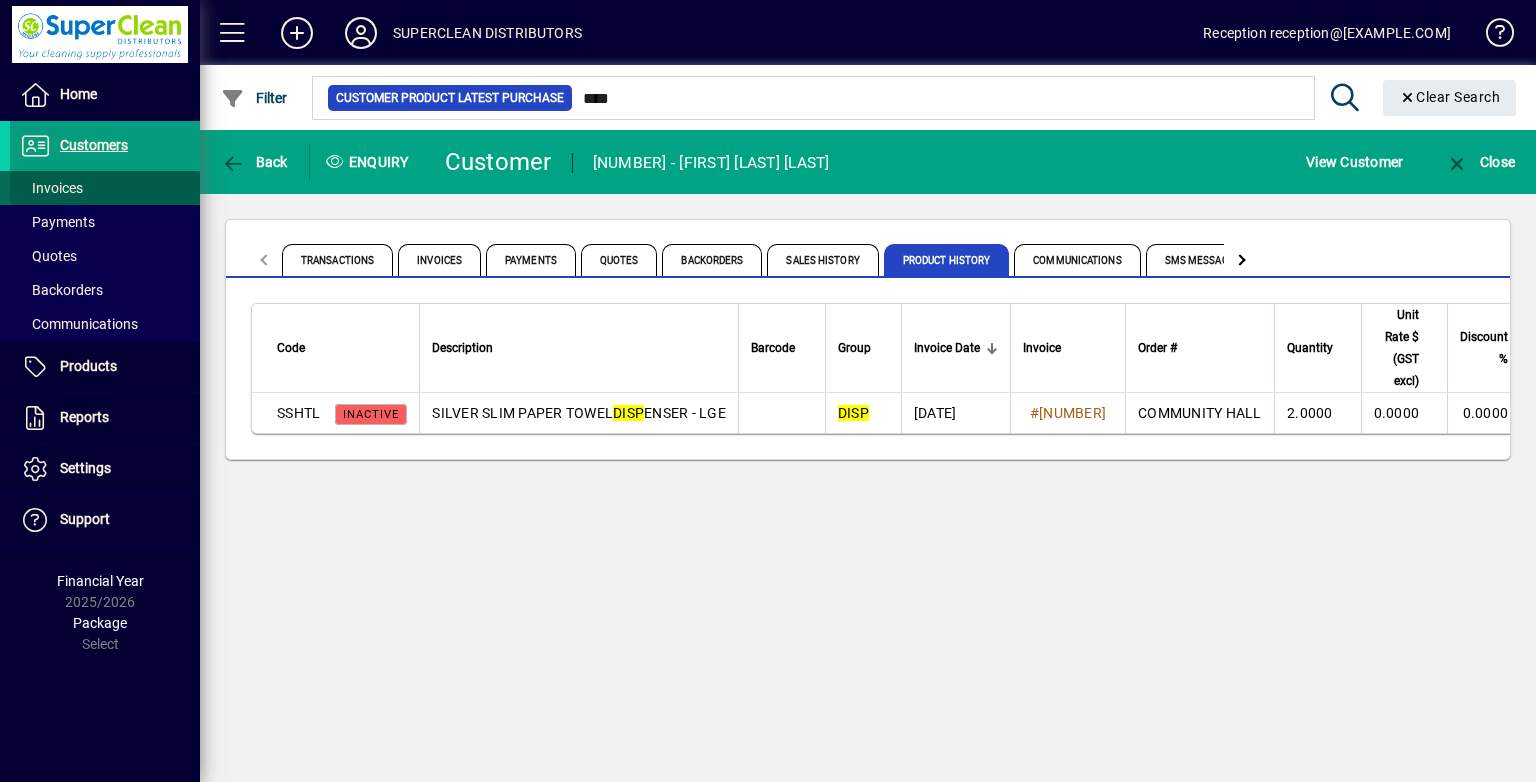 click at bounding box center [105, 188] 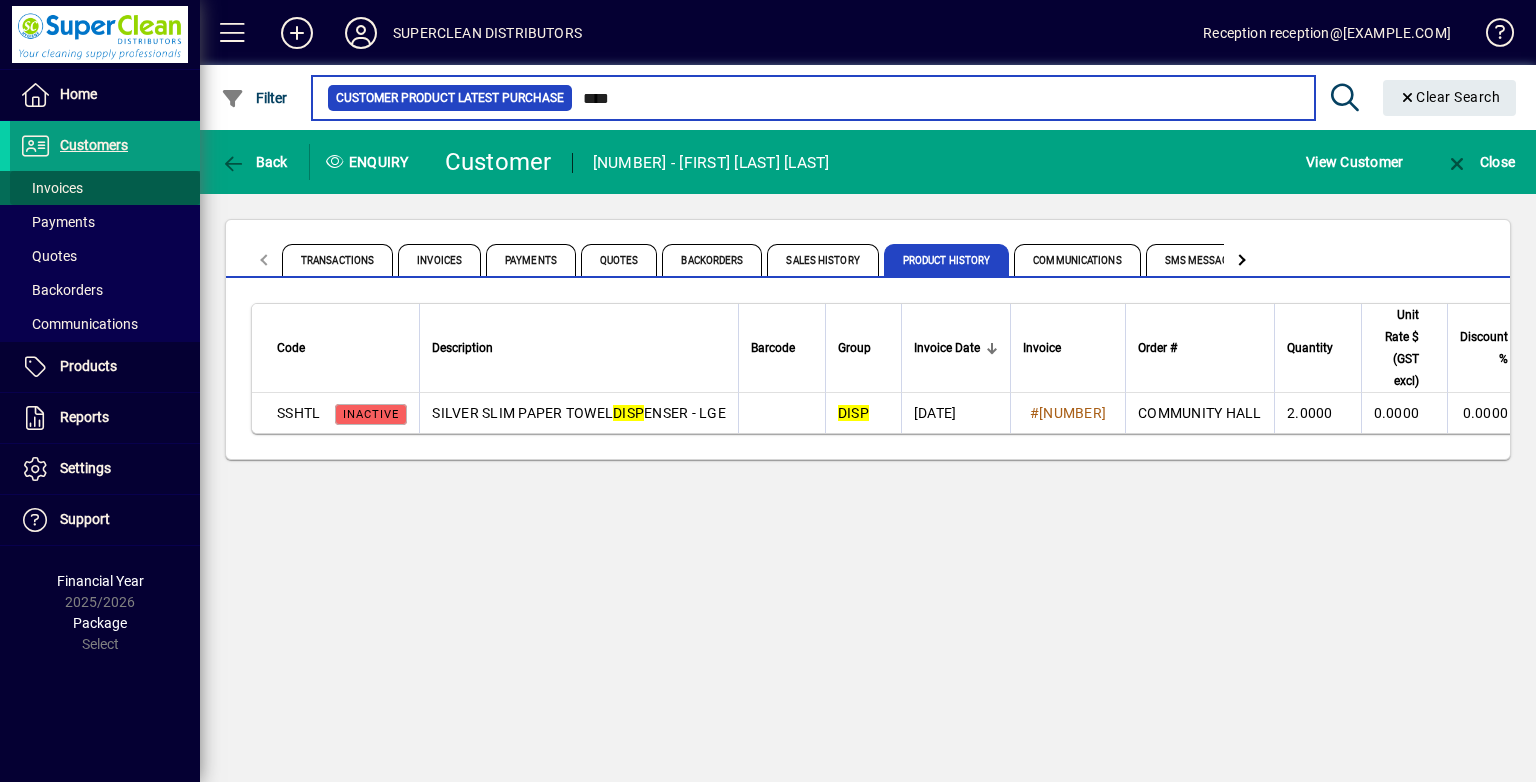 type 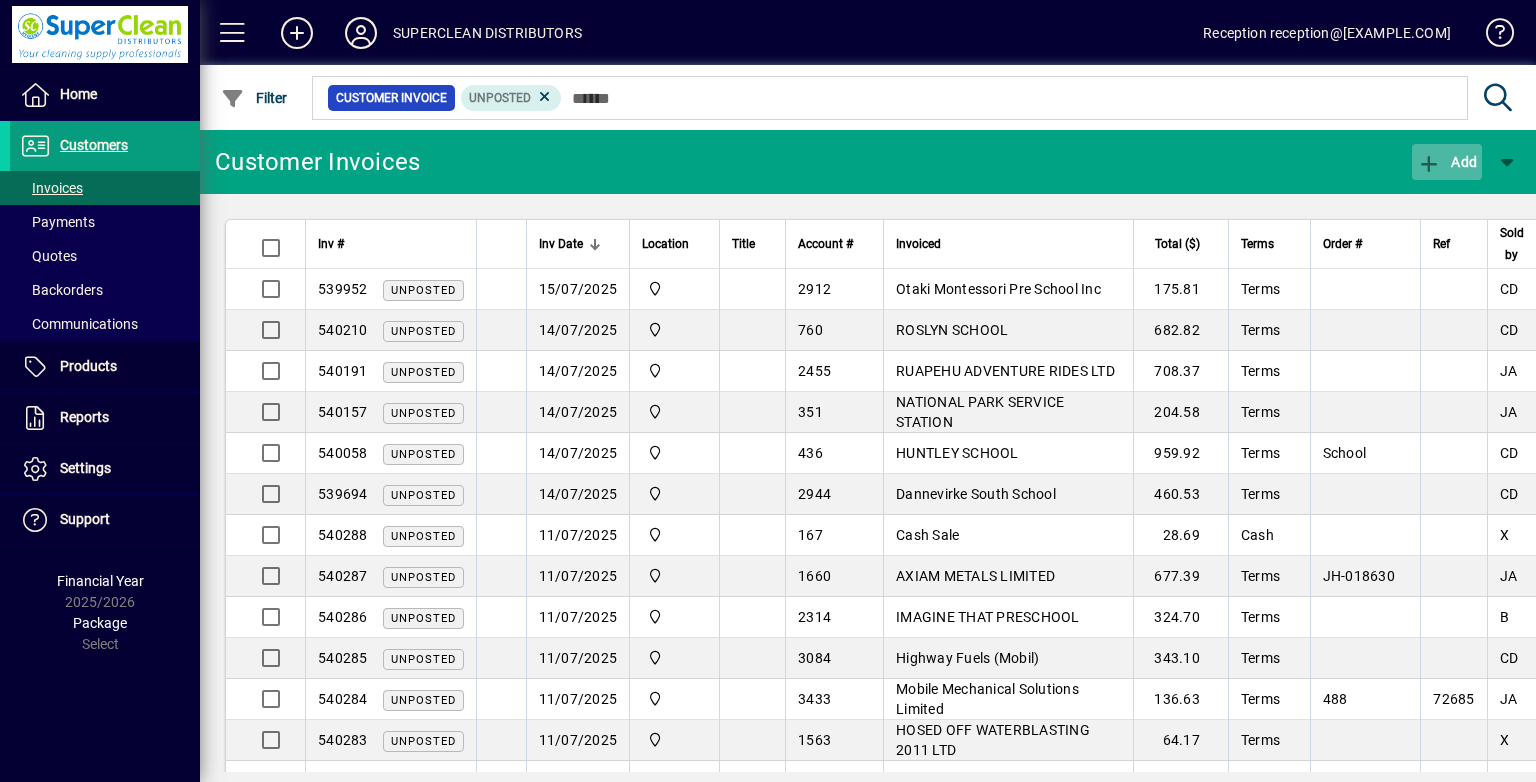click 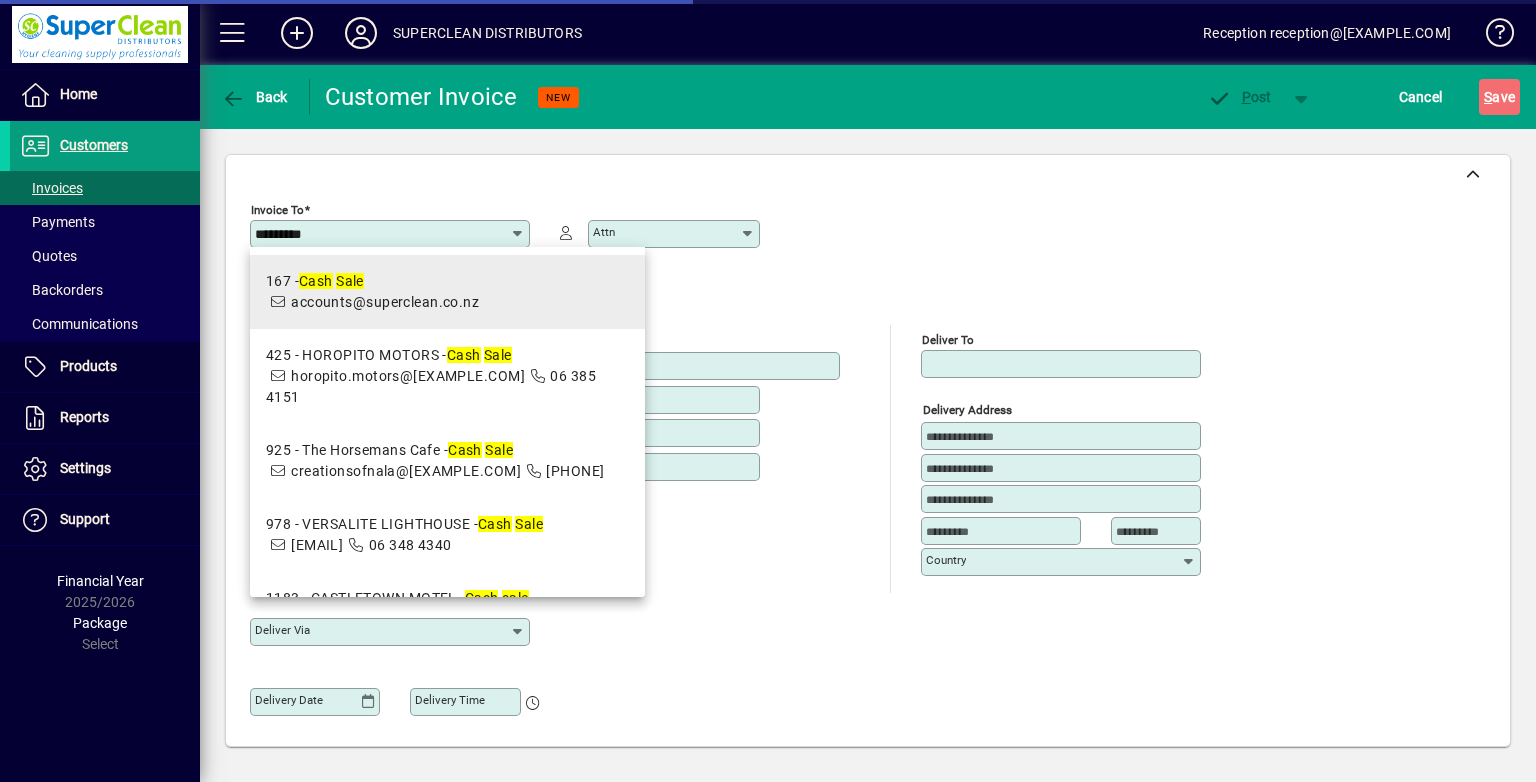 click on "167 -  Cash   Sale accounts@superclean.co.nz" at bounding box center [447, 292] 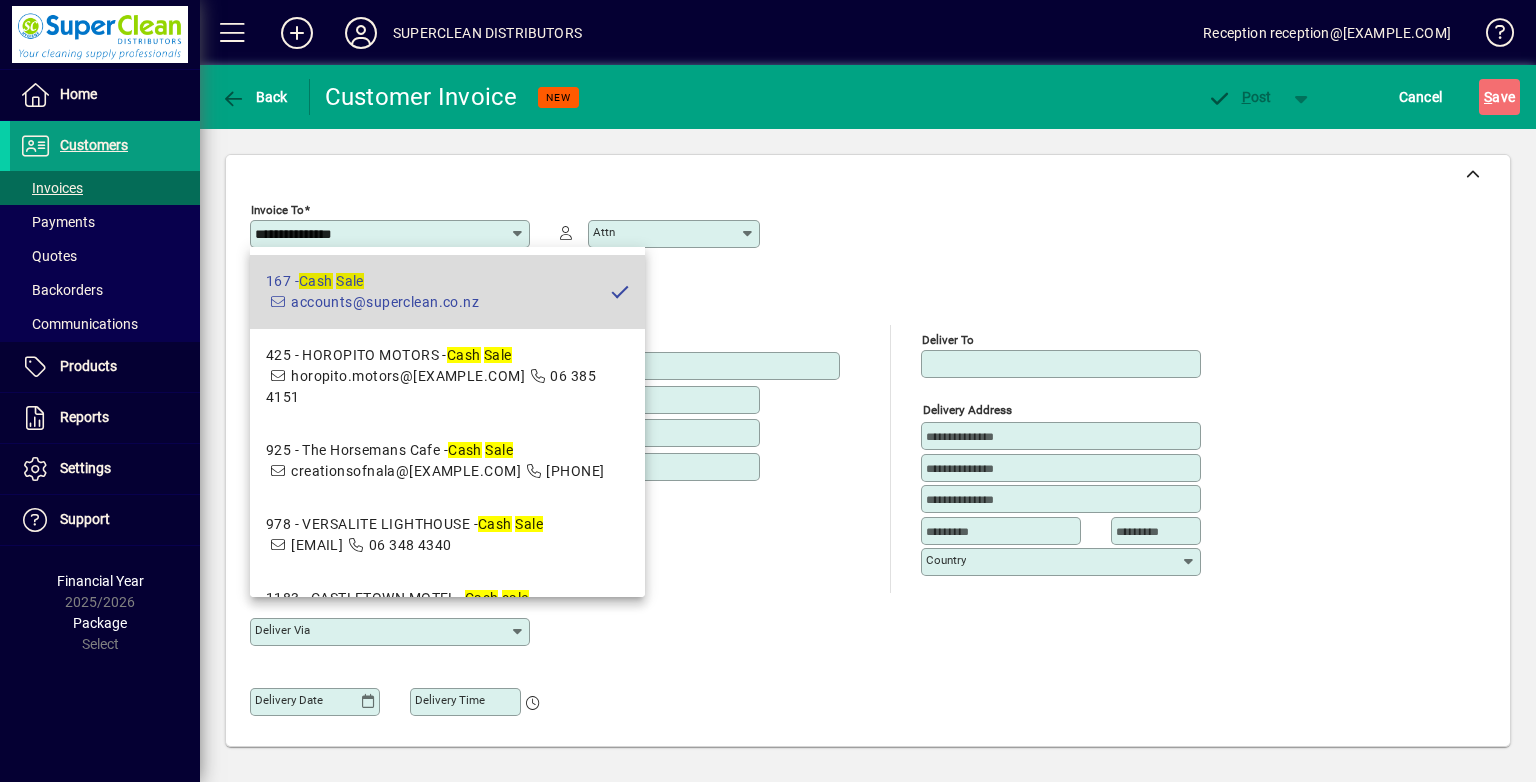 type on "**********" 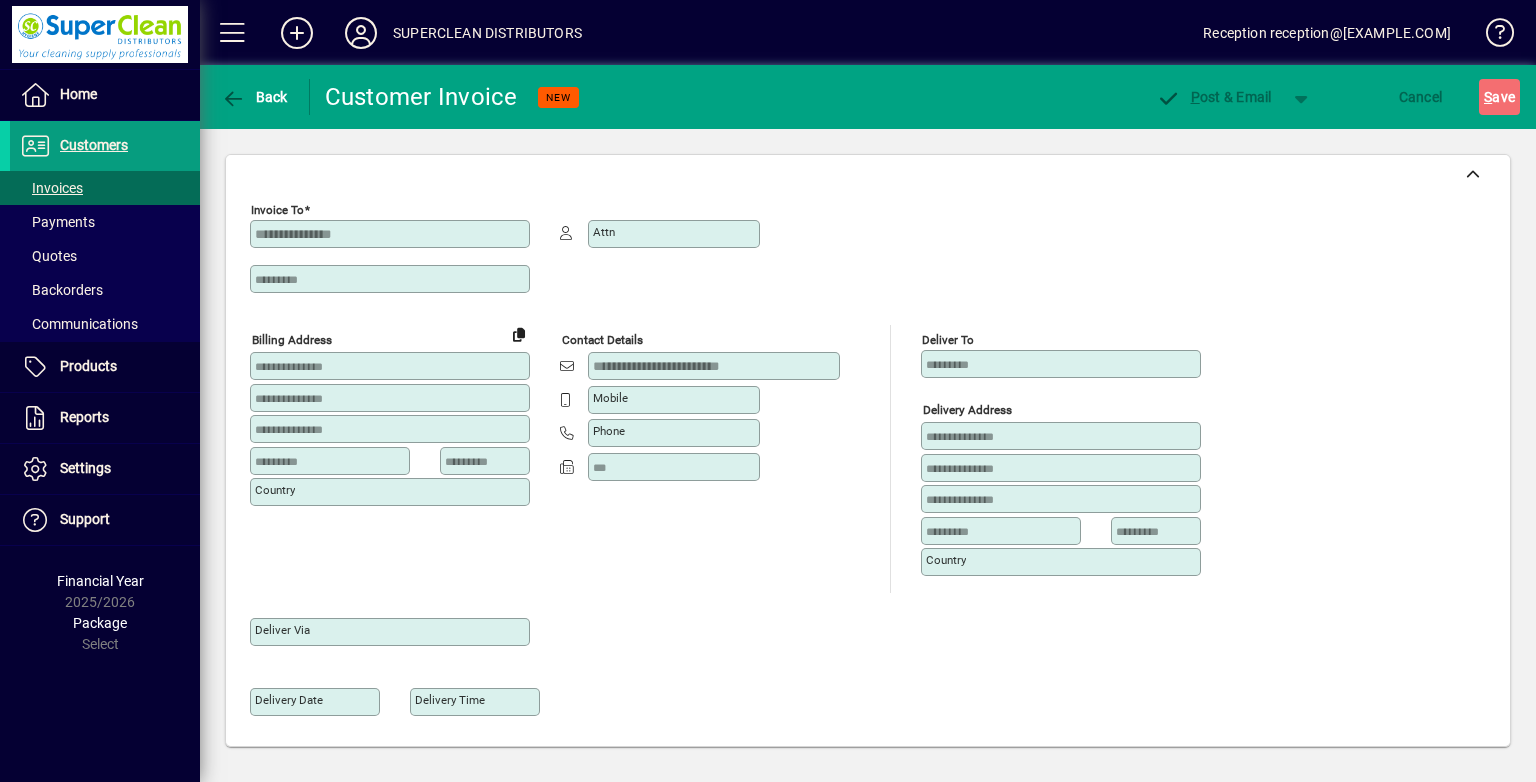 type on "**********" 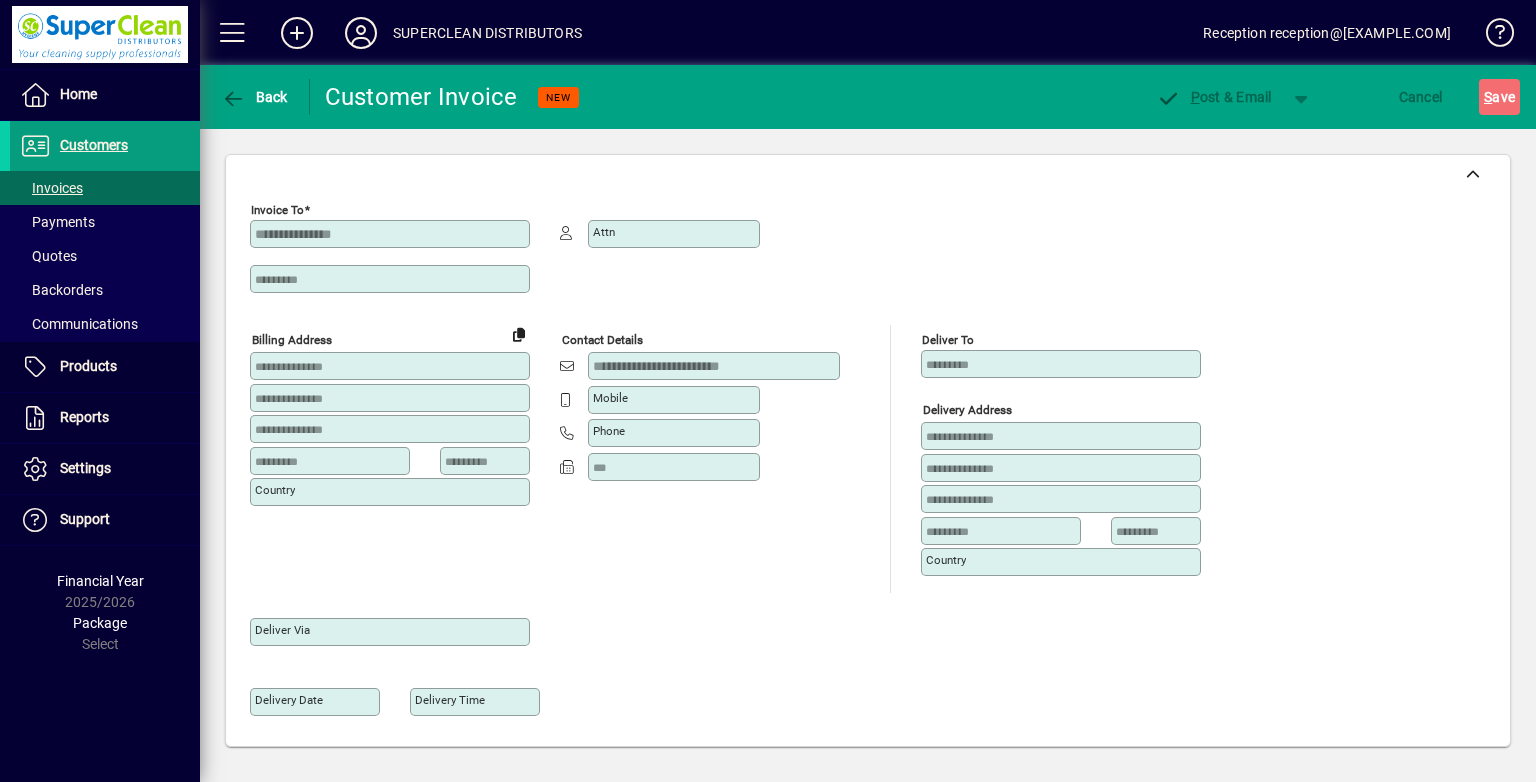 type on "**********" 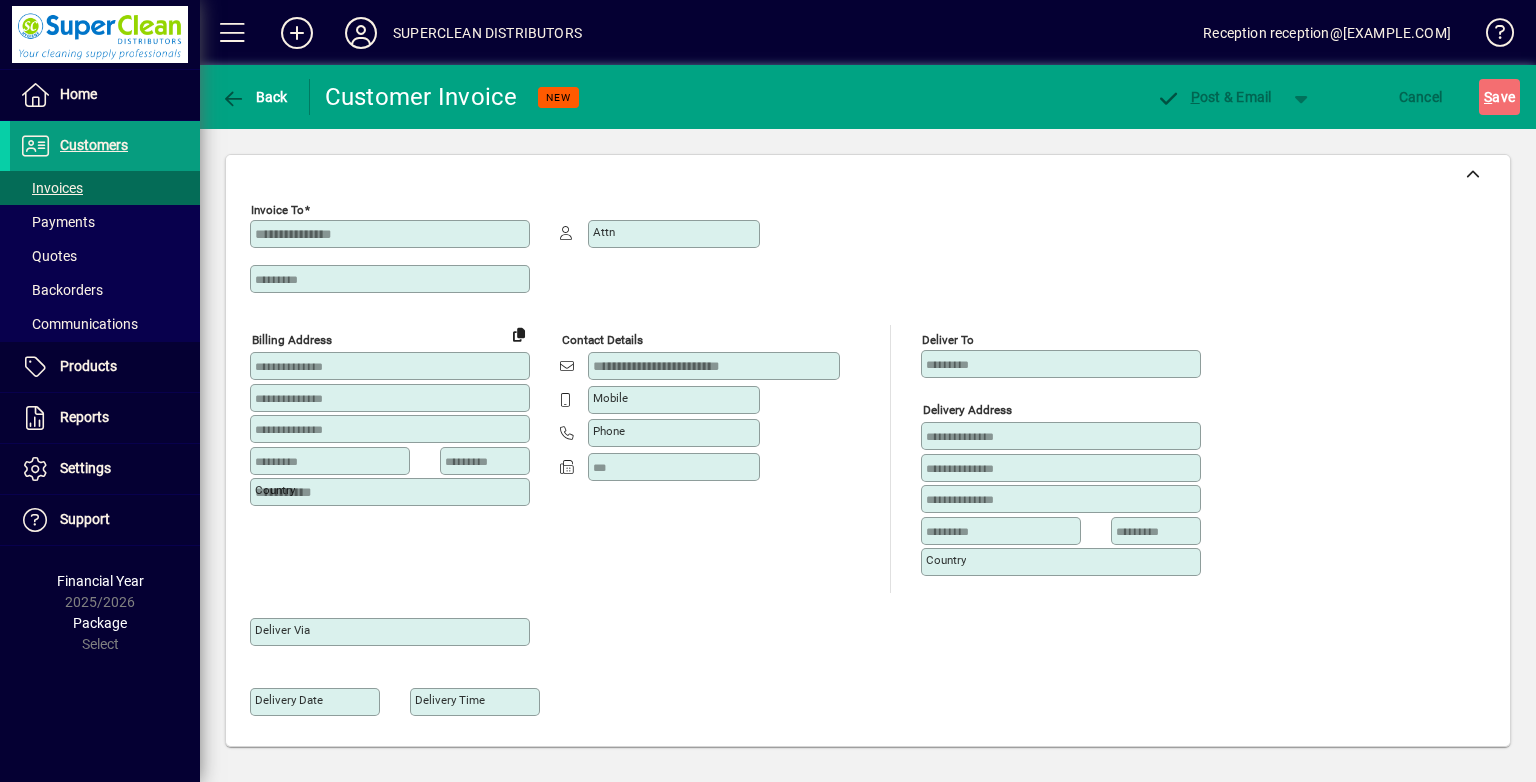 type on "**********" 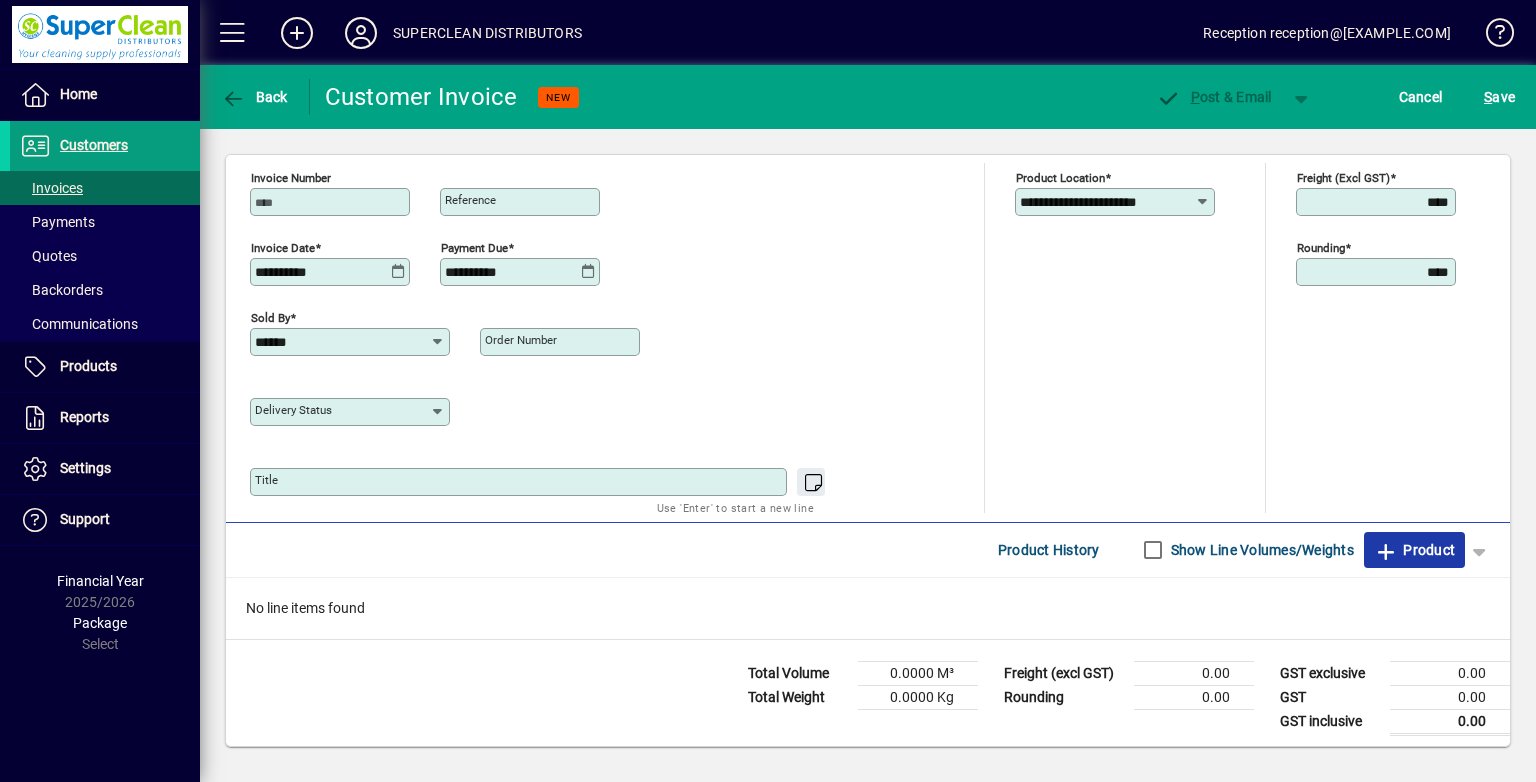 click on "Product" 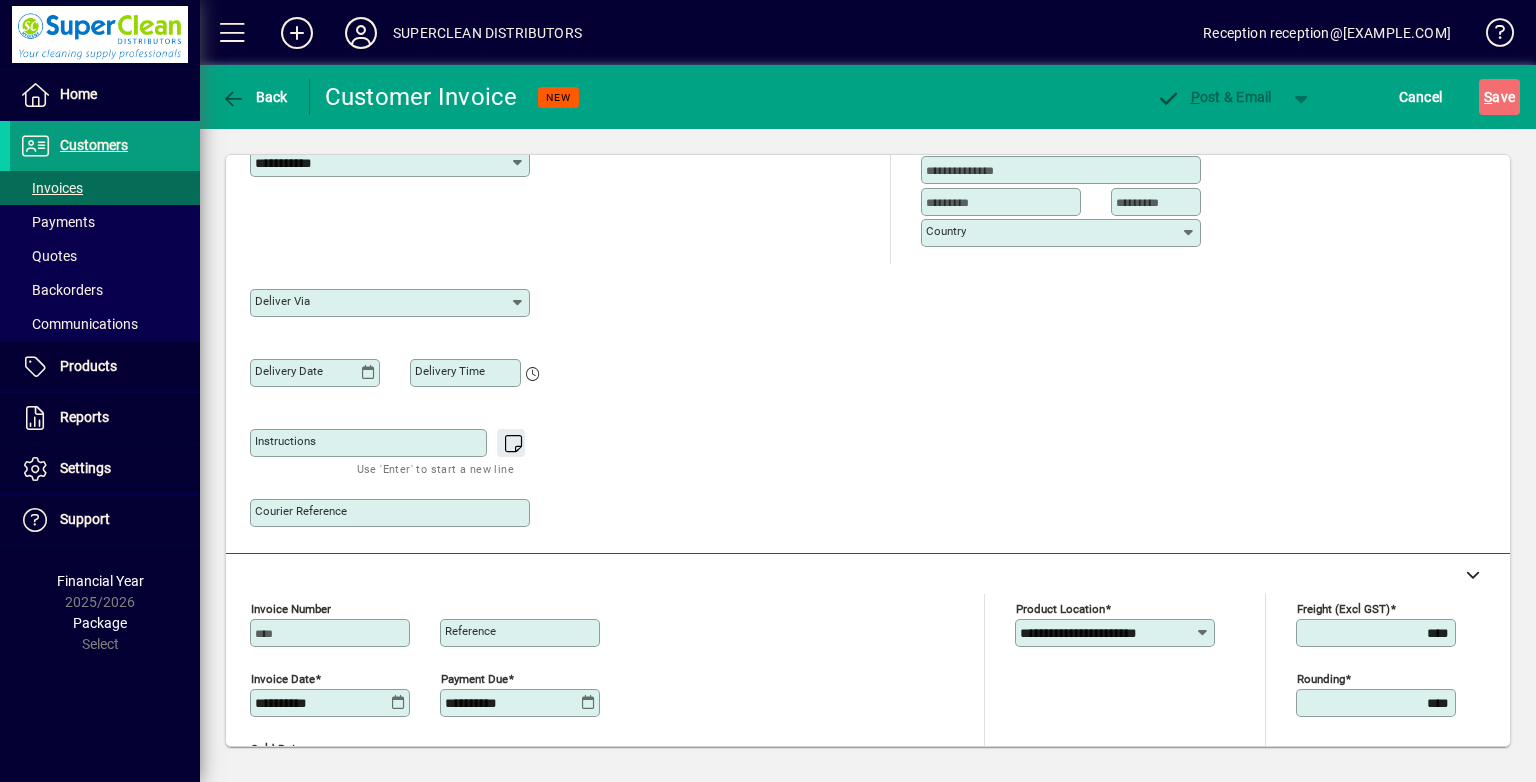 scroll, scrollTop: 44, scrollLeft: 0, axis: vertical 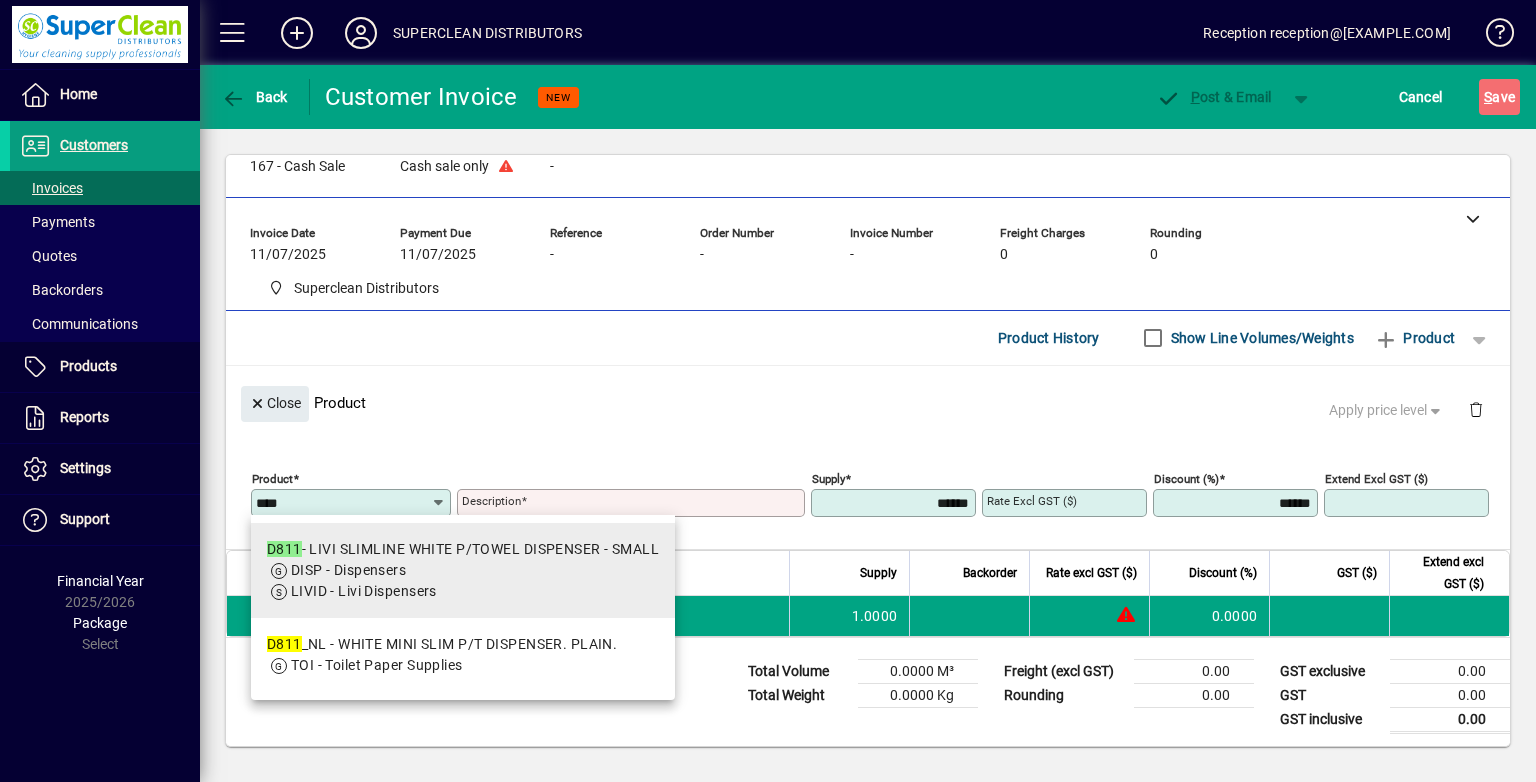 click on "LIVID - Livi Dispensers" at bounding box center (463, 591) 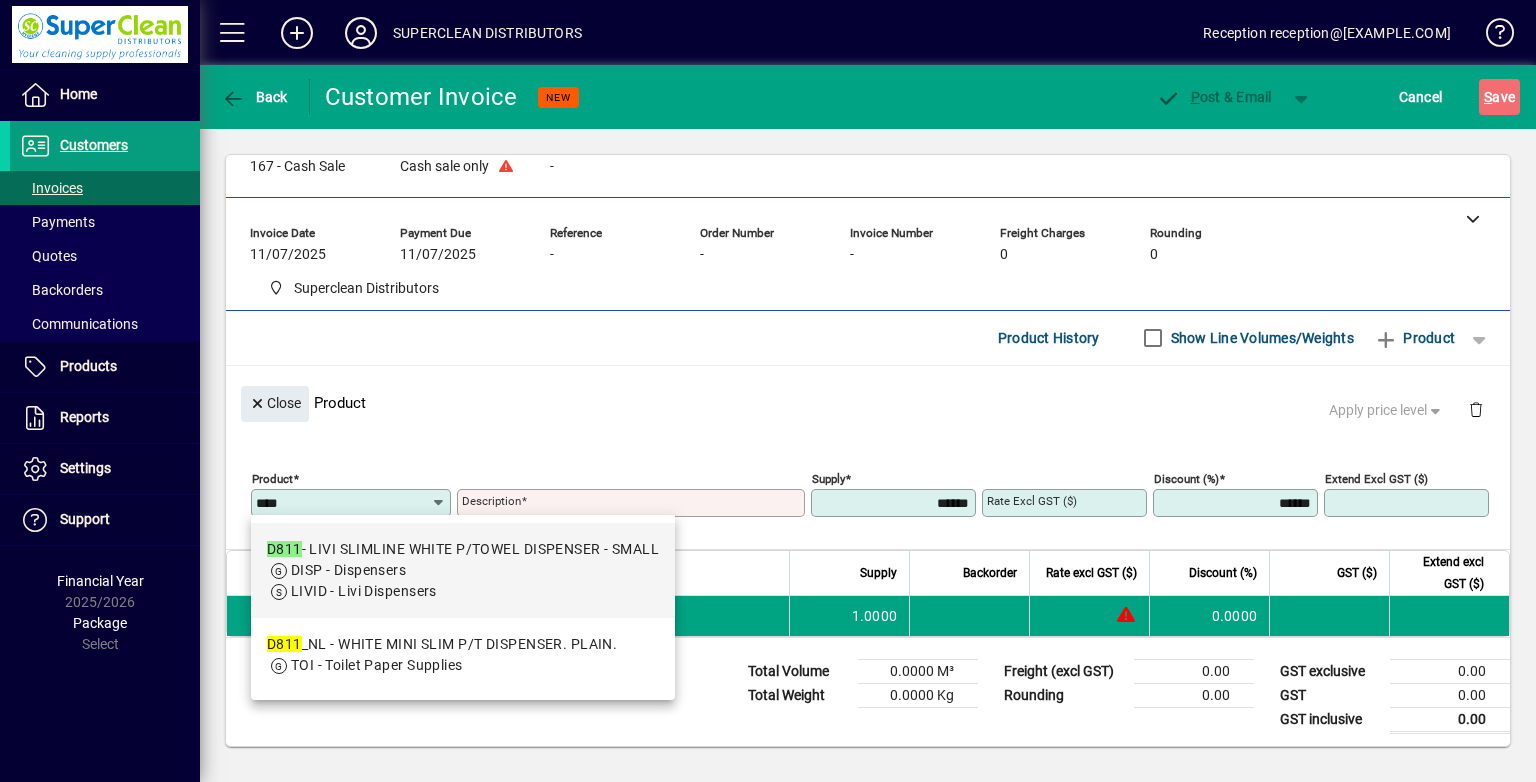 type on "****" 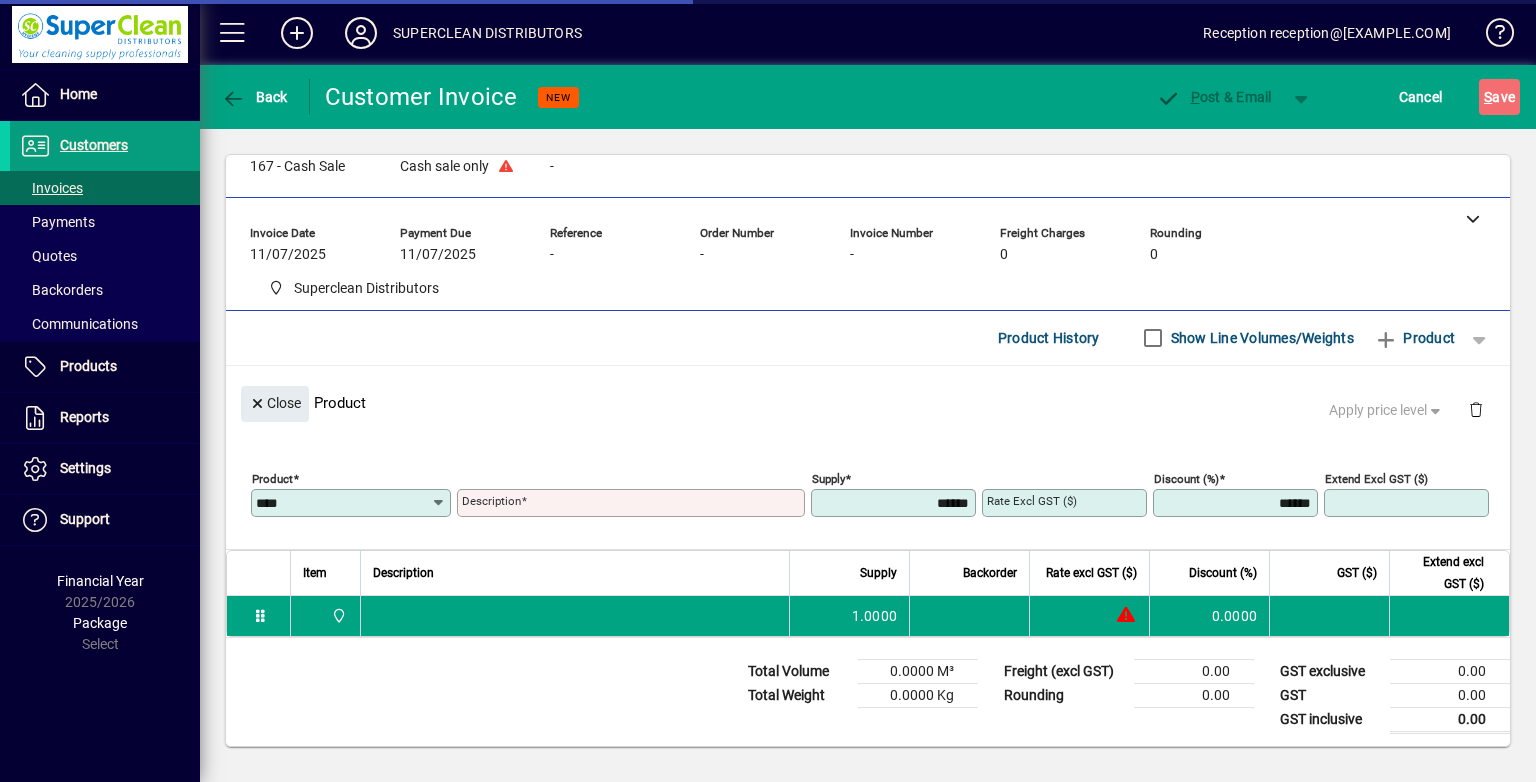 type on "**********" 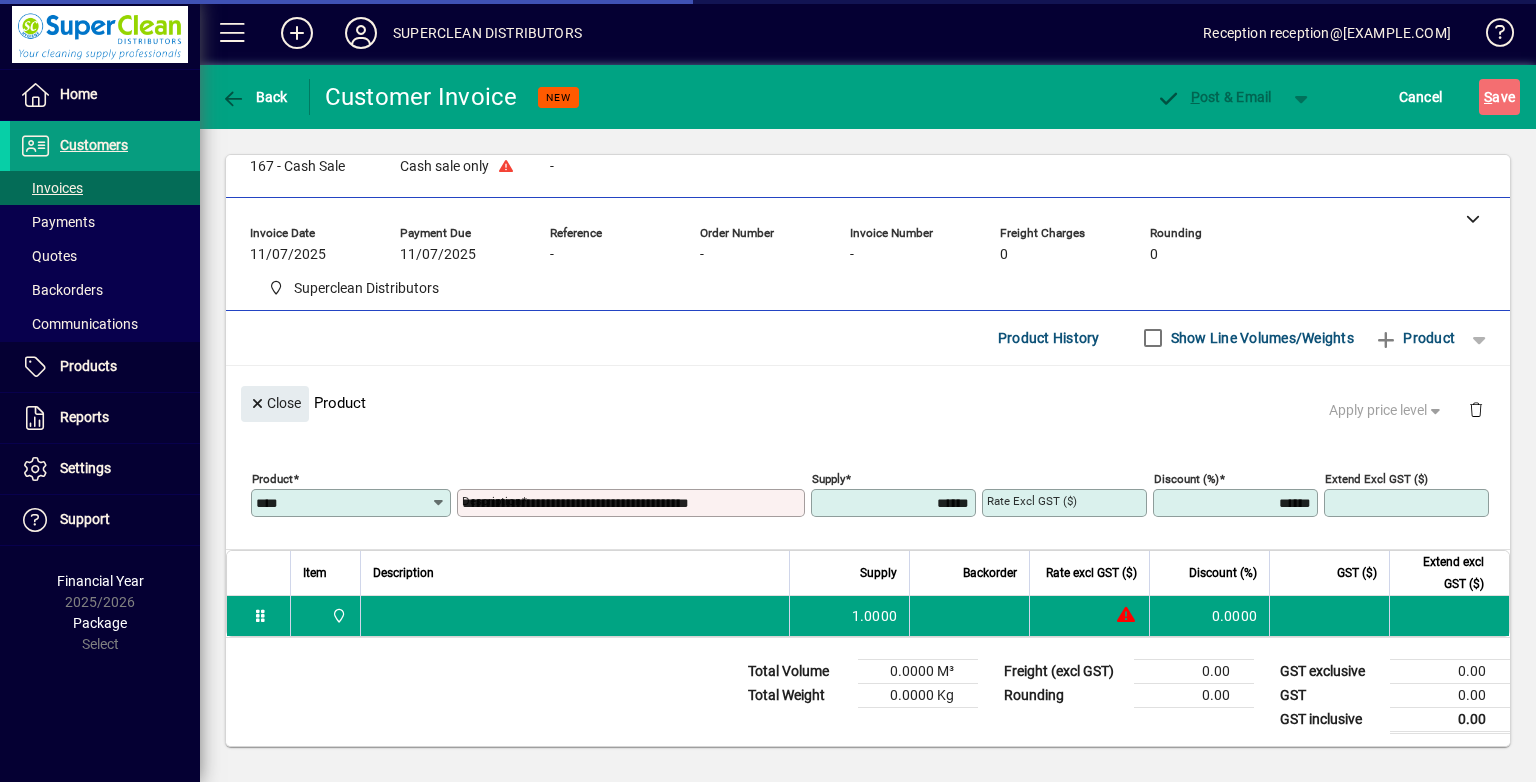 type on "******" 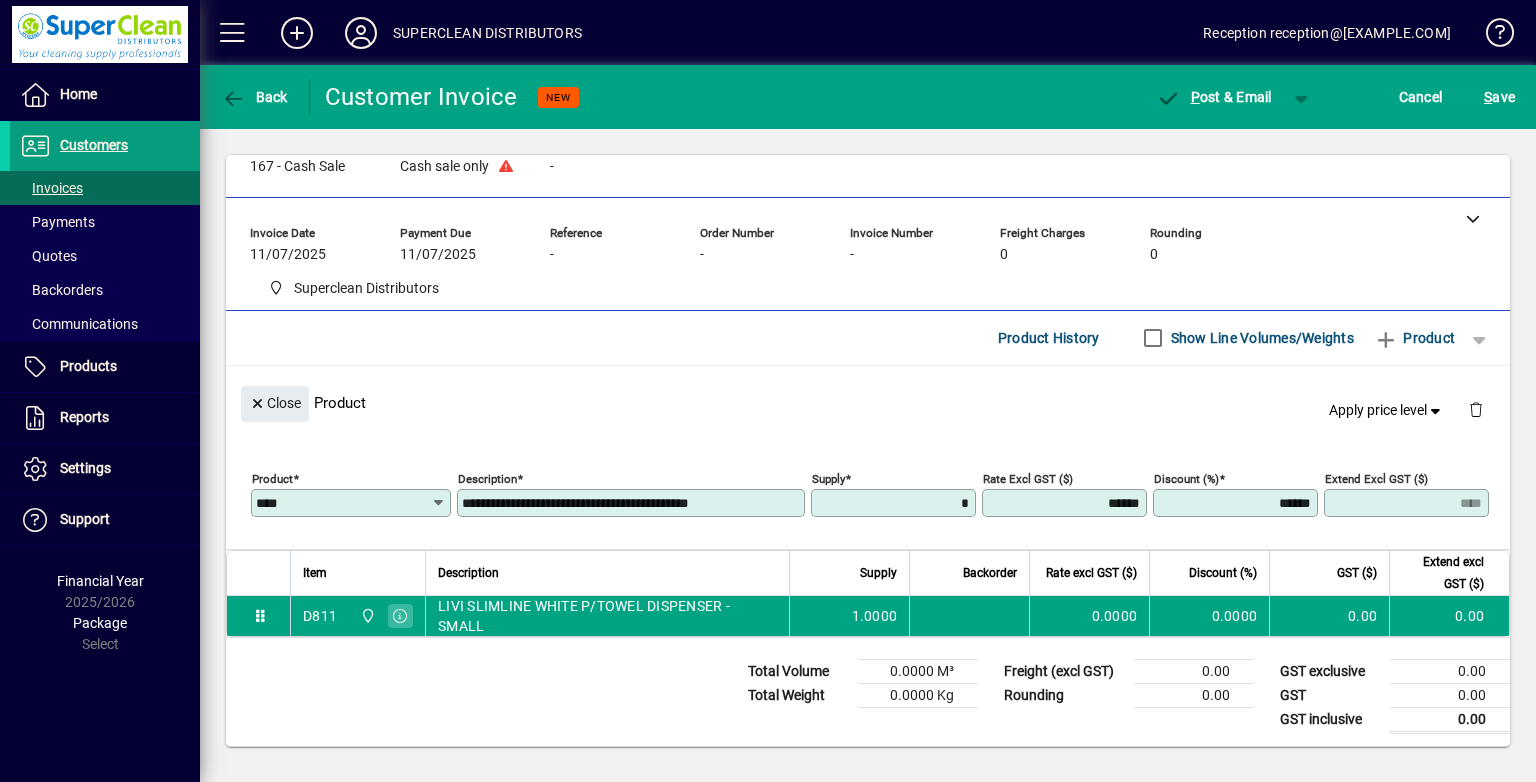 type on "******" 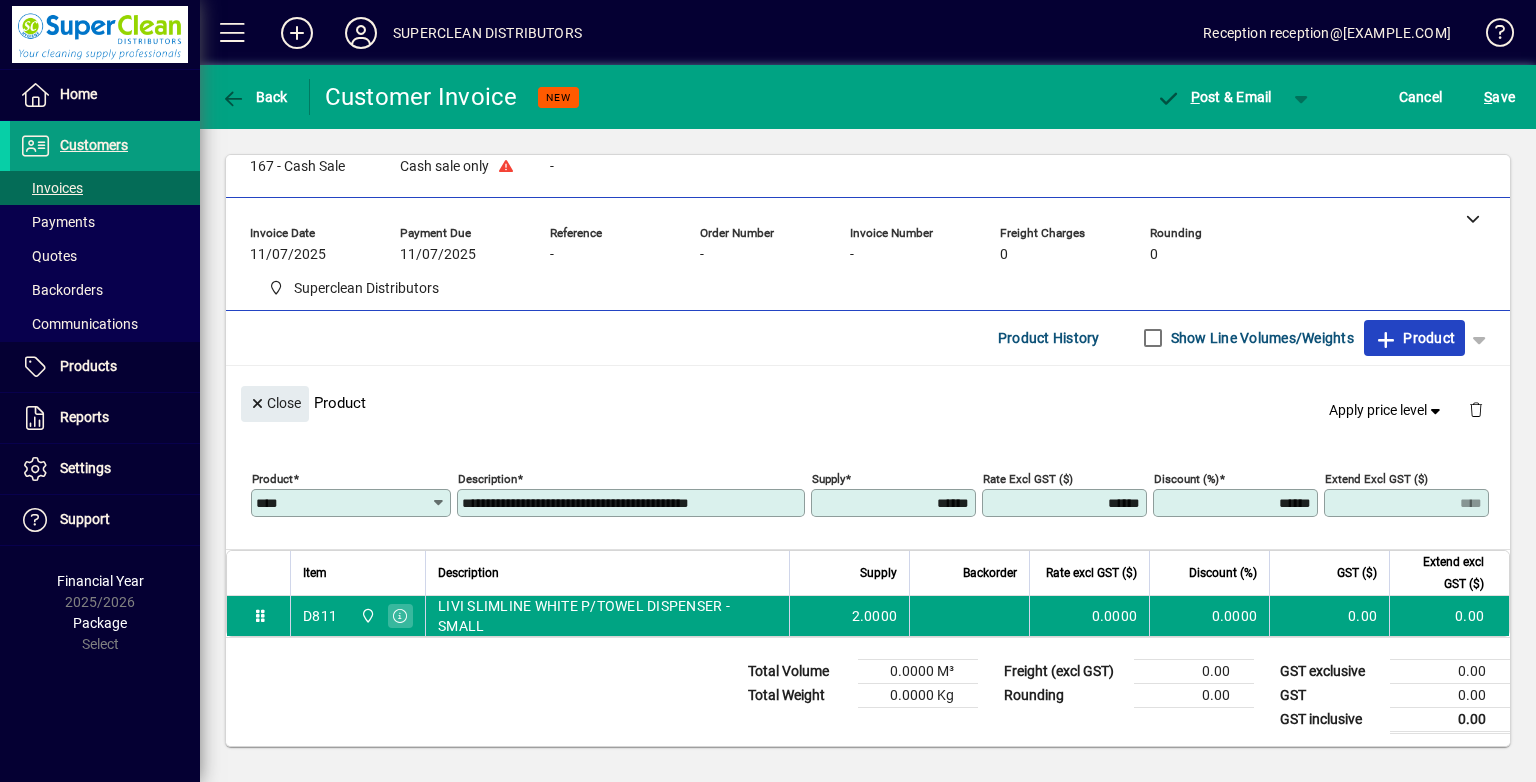 type 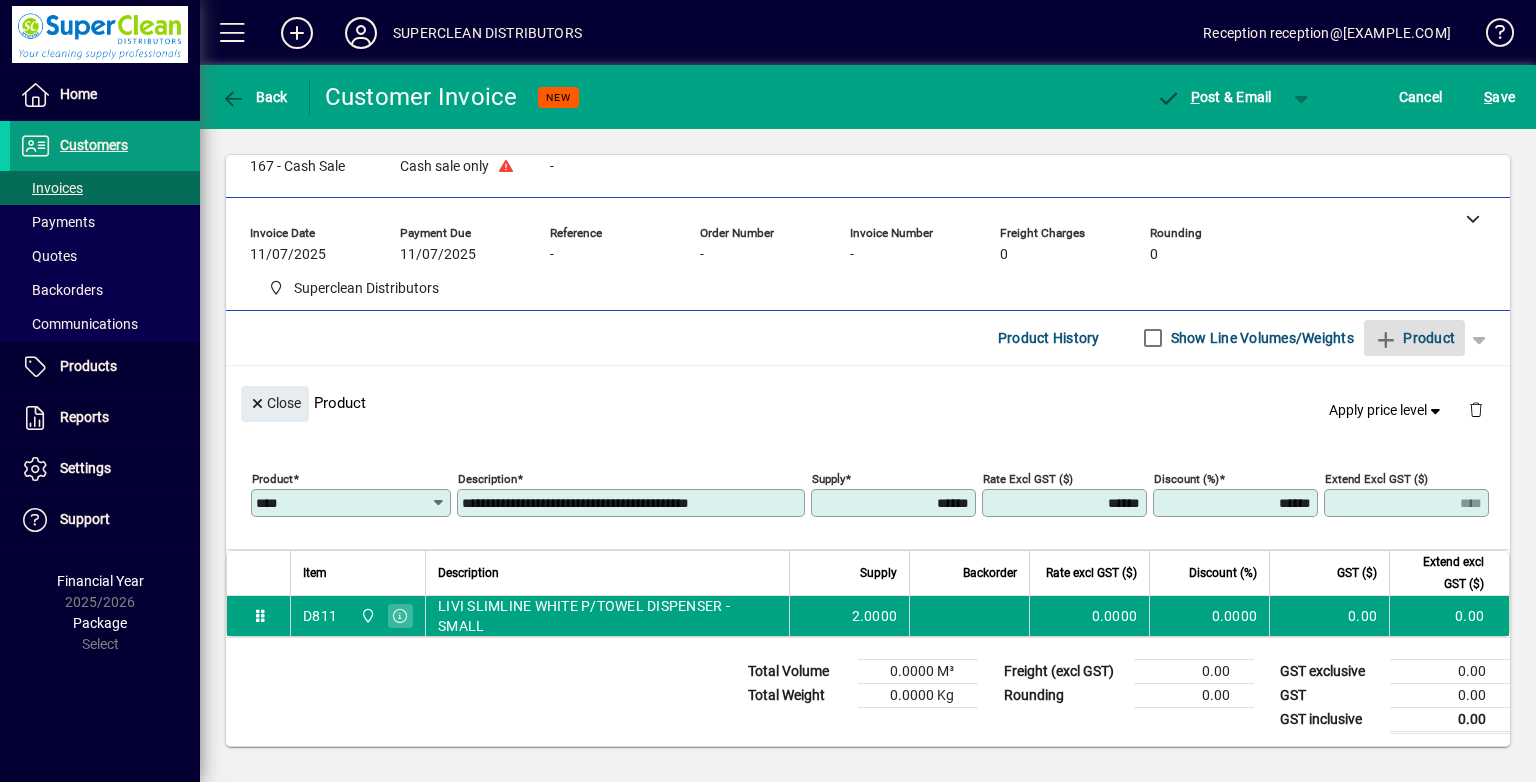 type 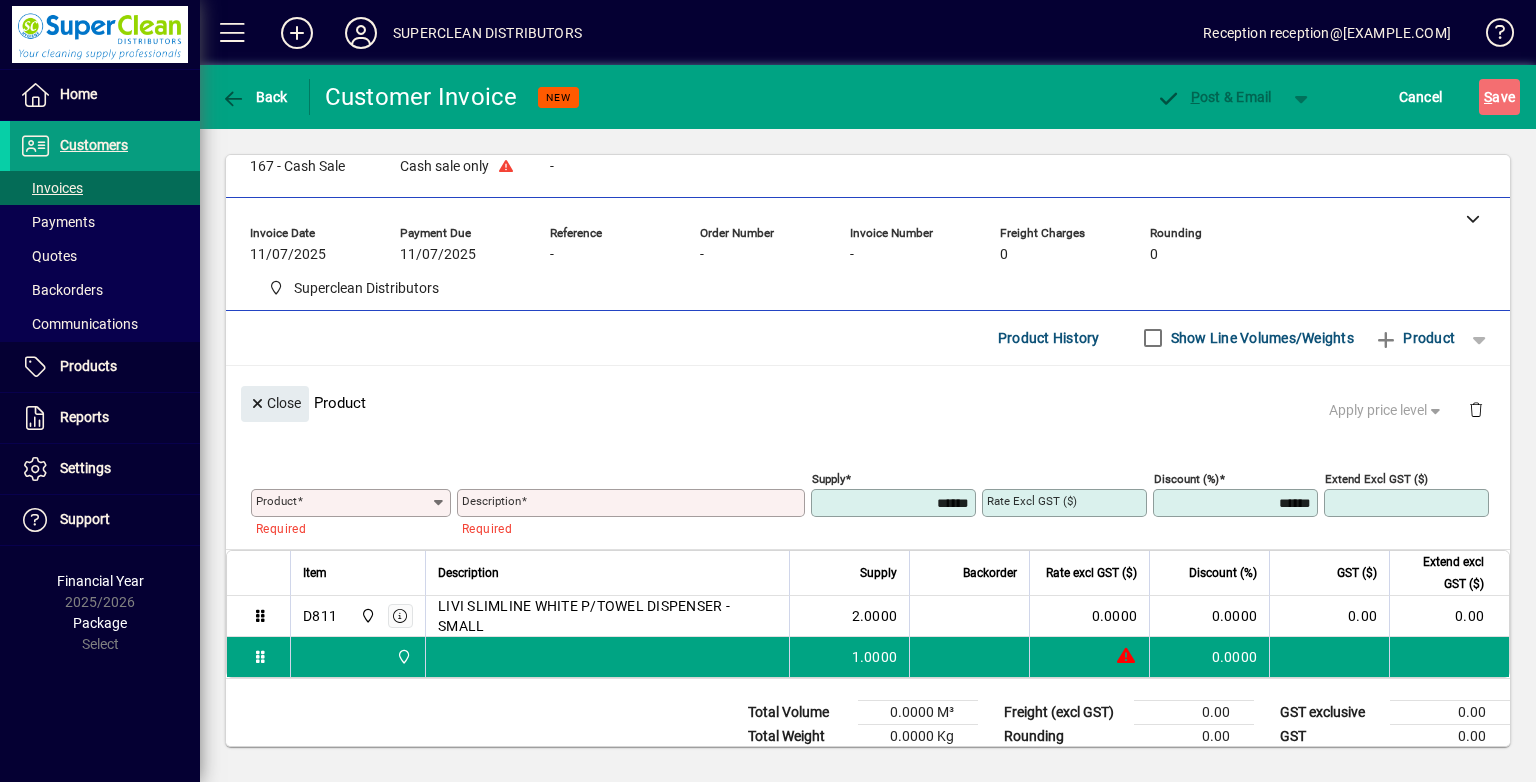 click on "Product" at bounding box center (343, 503) 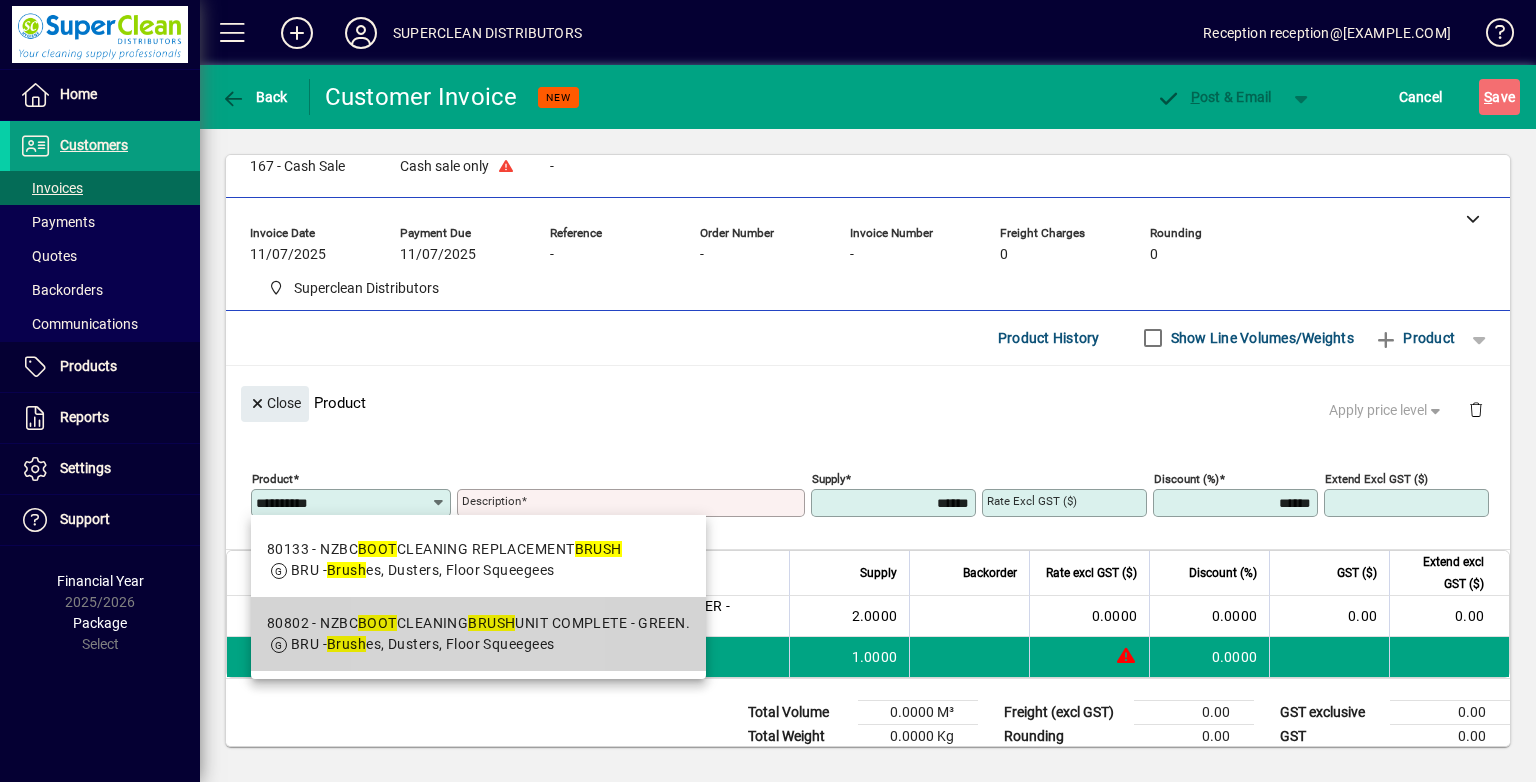 click on "BRU -  Brush es, Dusters, Floor Squeegees" at bounding box center (423, 644) 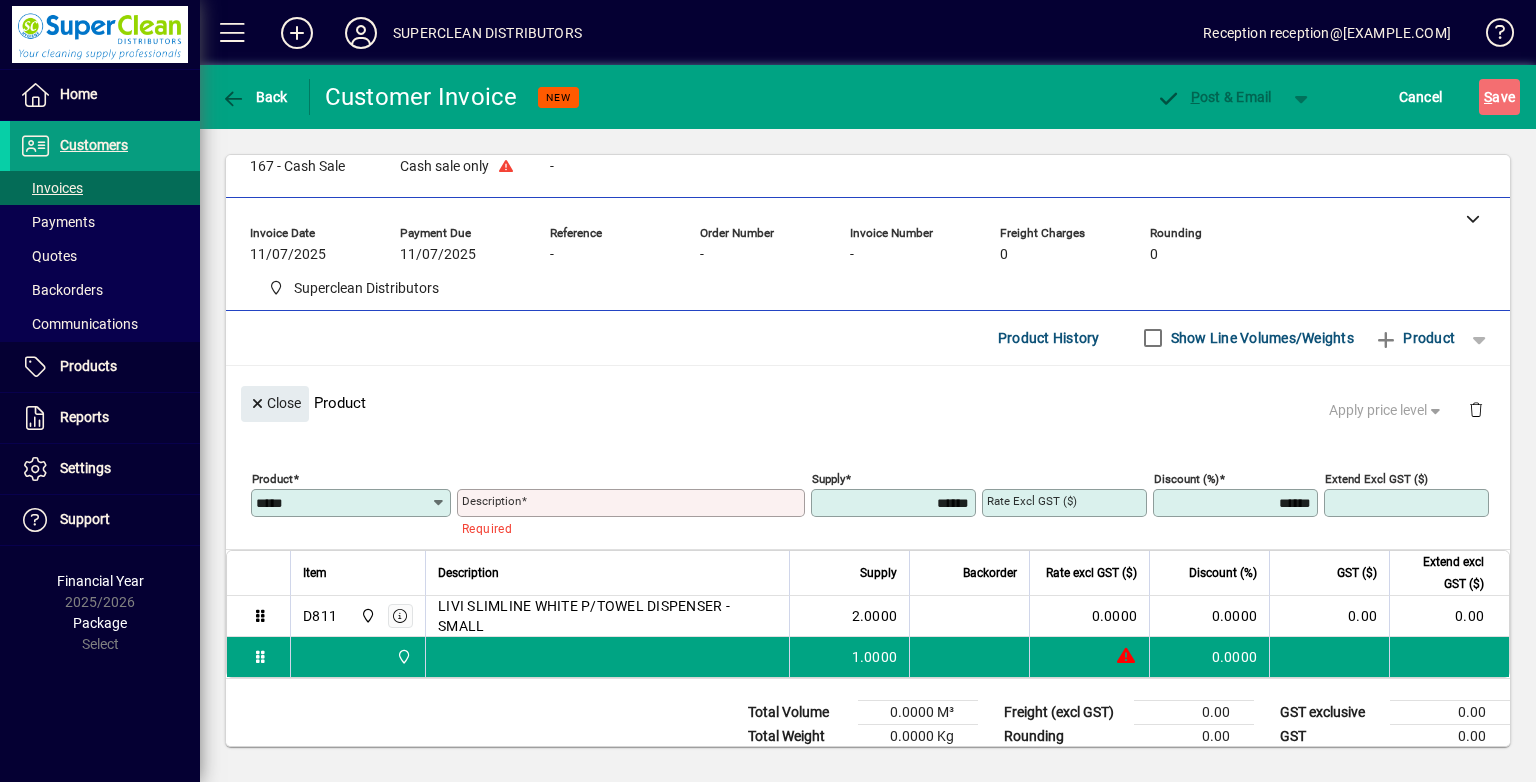 type on "**********" 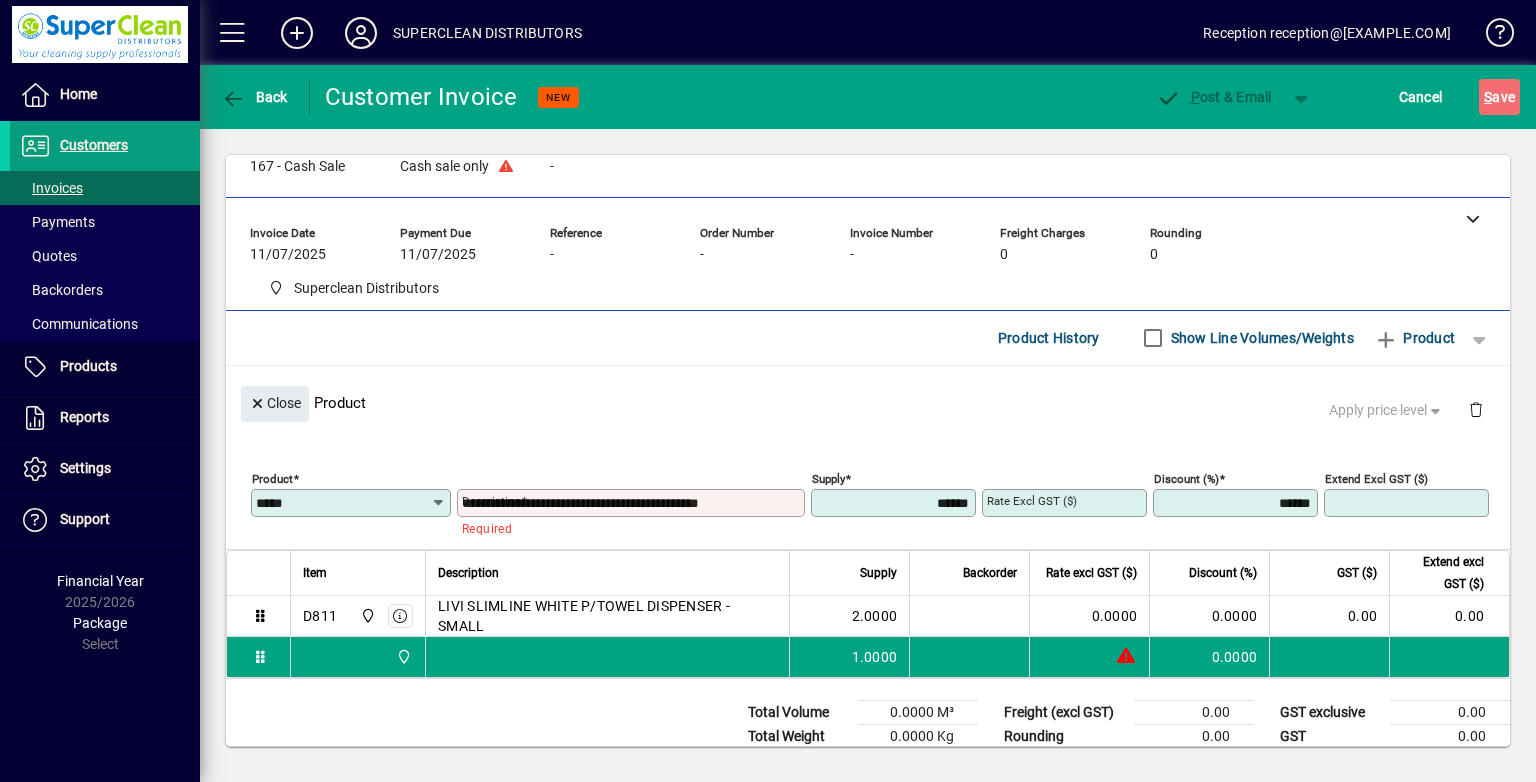 type on "********" 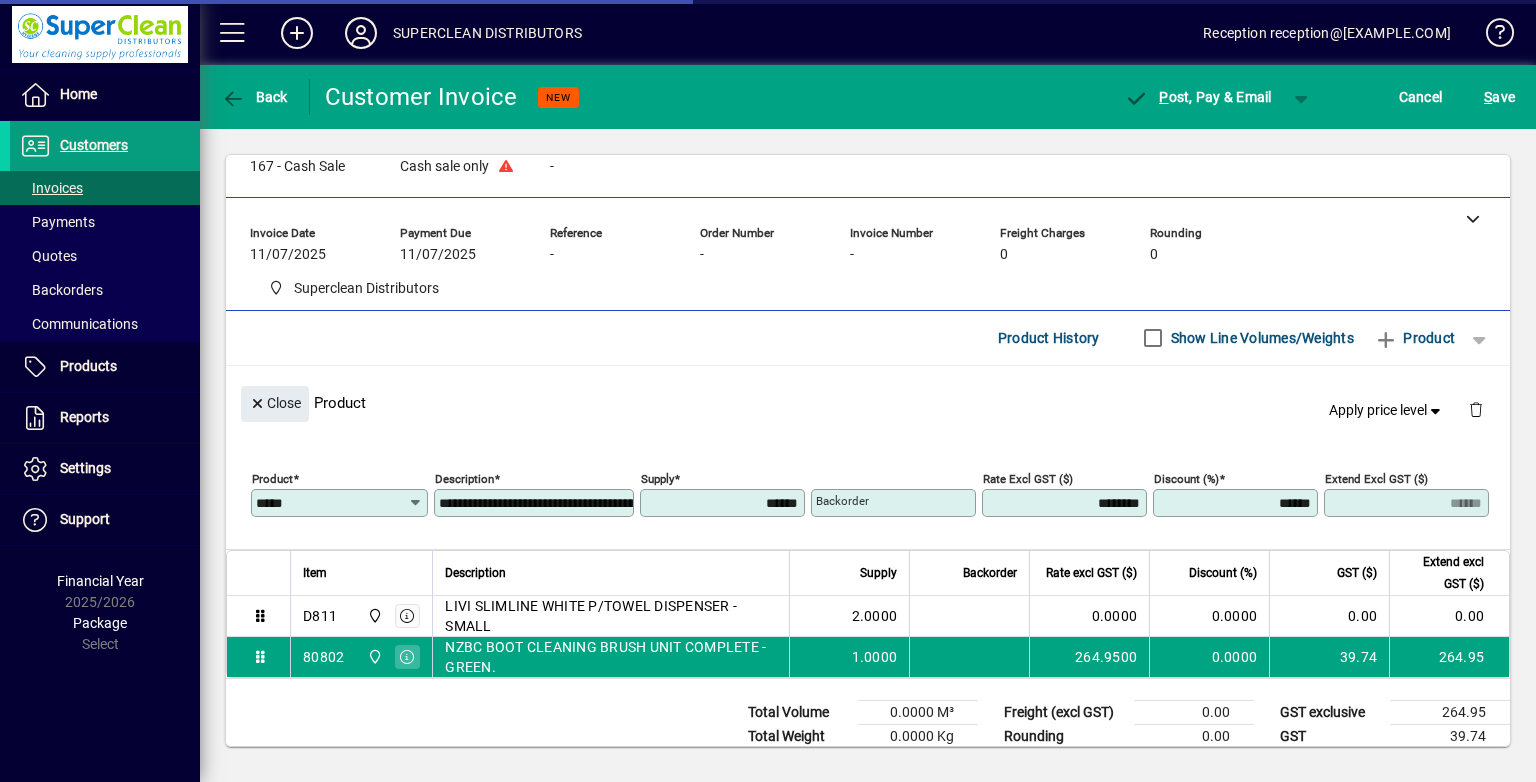 type on "******" 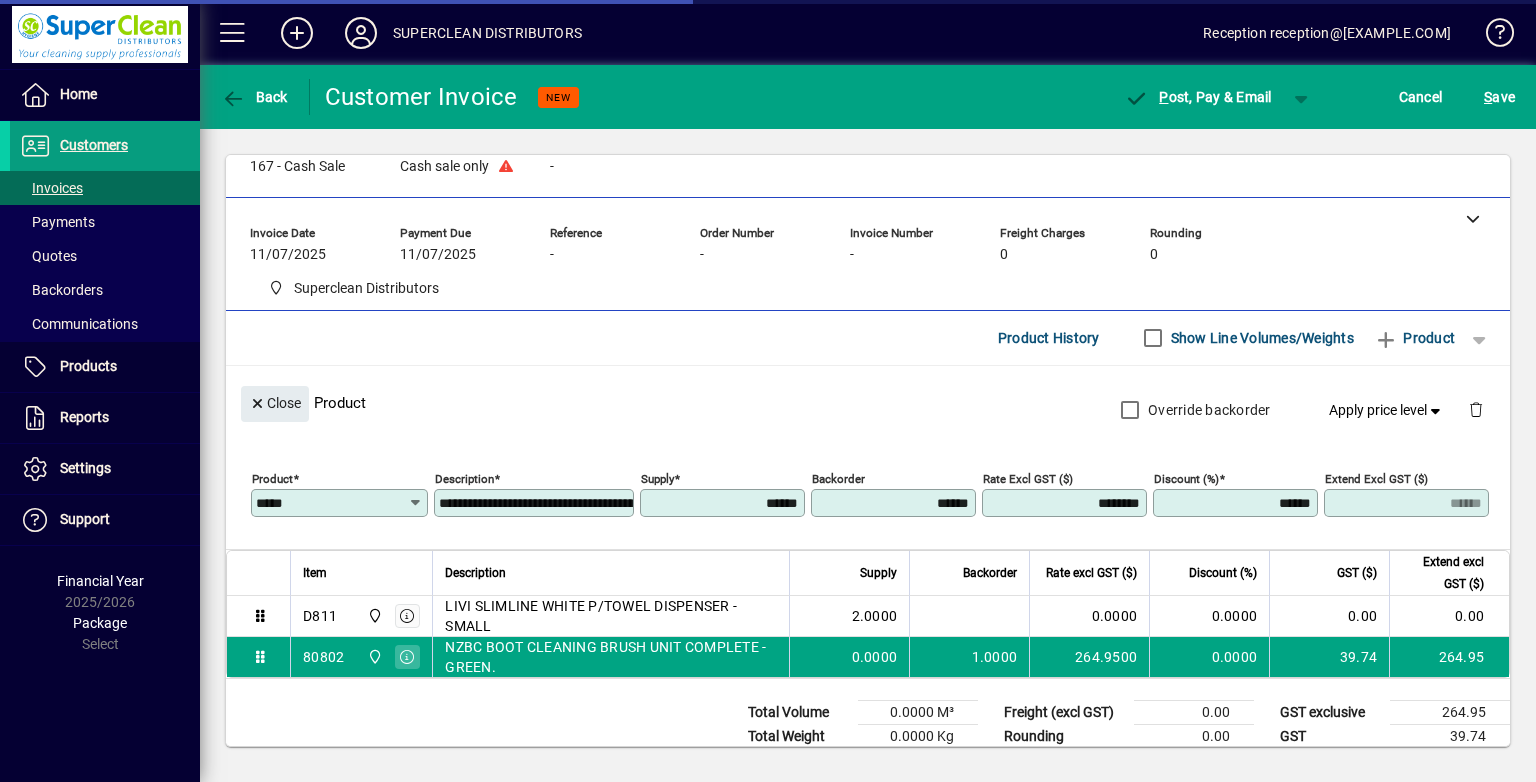 type on "****" 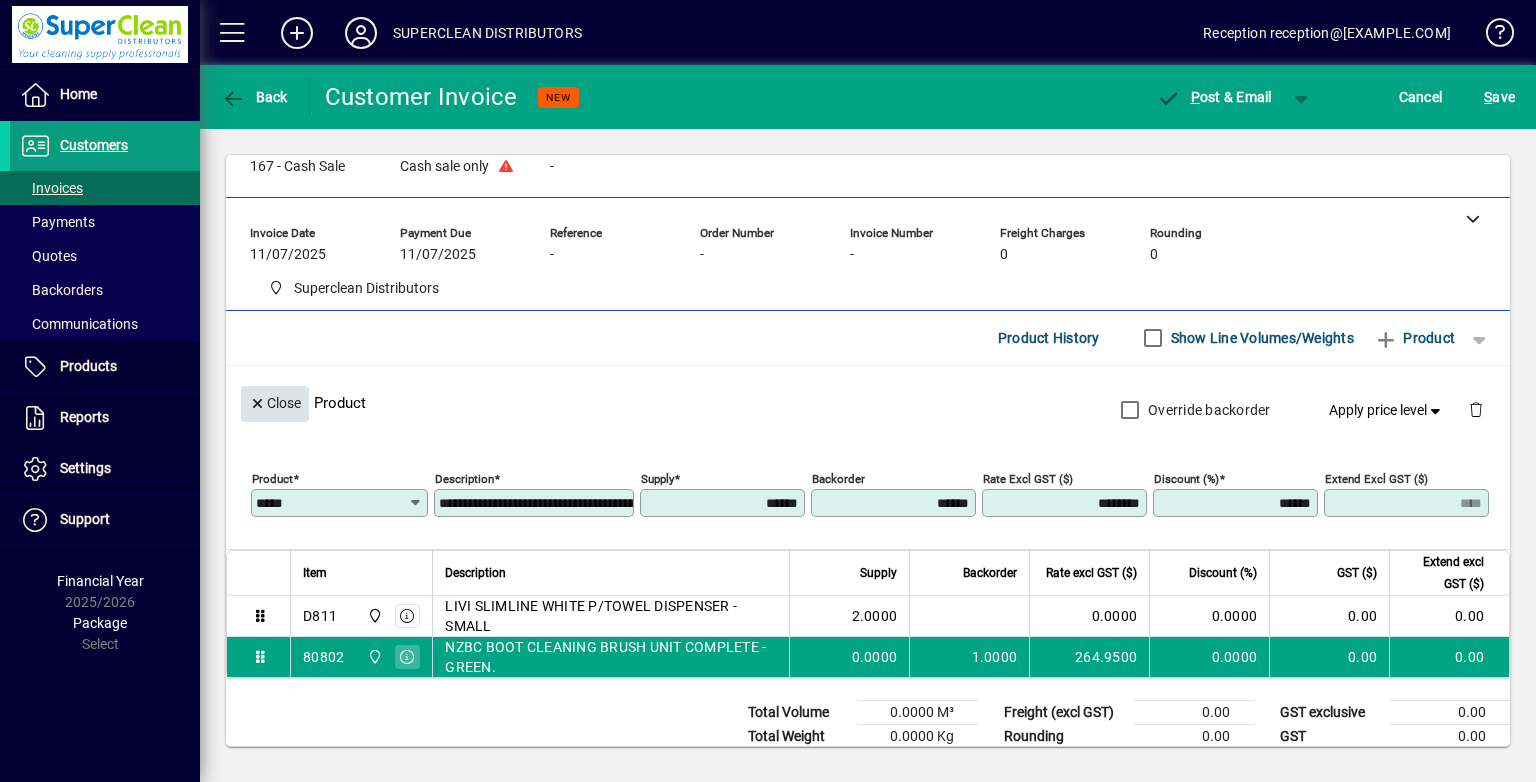 click on "Close" 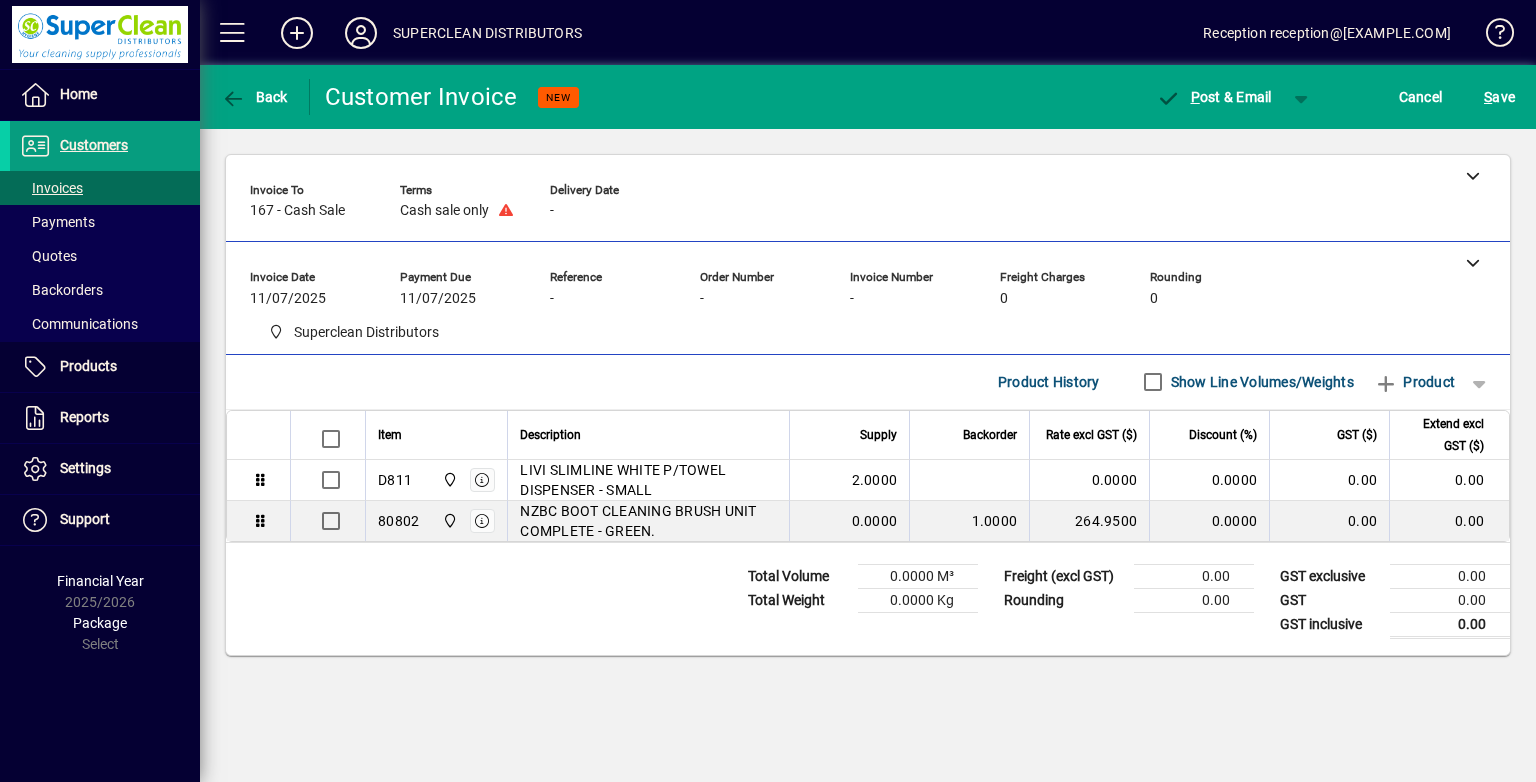 scroll, scrollTop: 0, scrollLeft: 0, axis: both 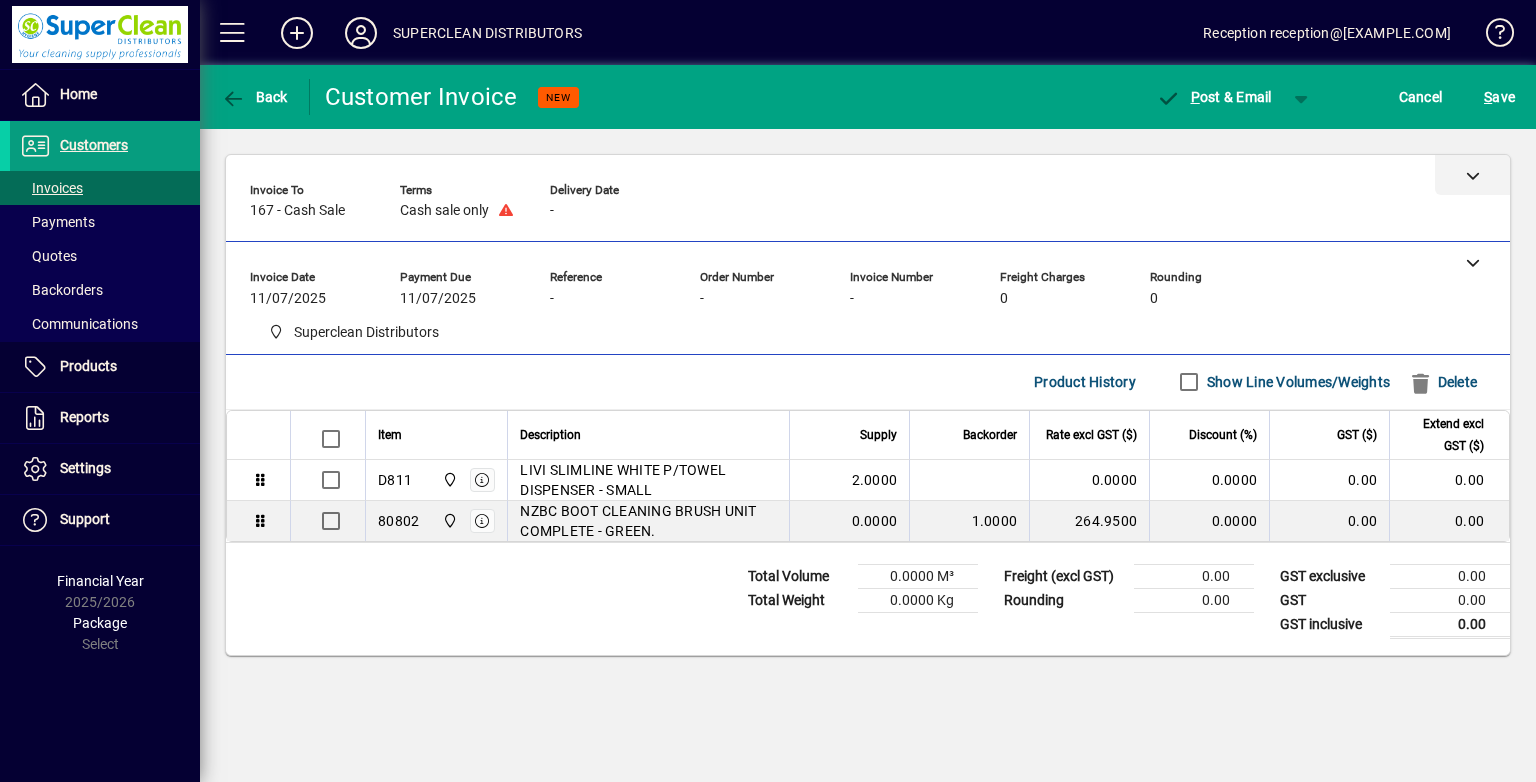 drag, startPoint x: 1425, startPoint y: 374, endPoint x: 1294, endPoint y: 178, distance: 235.74774 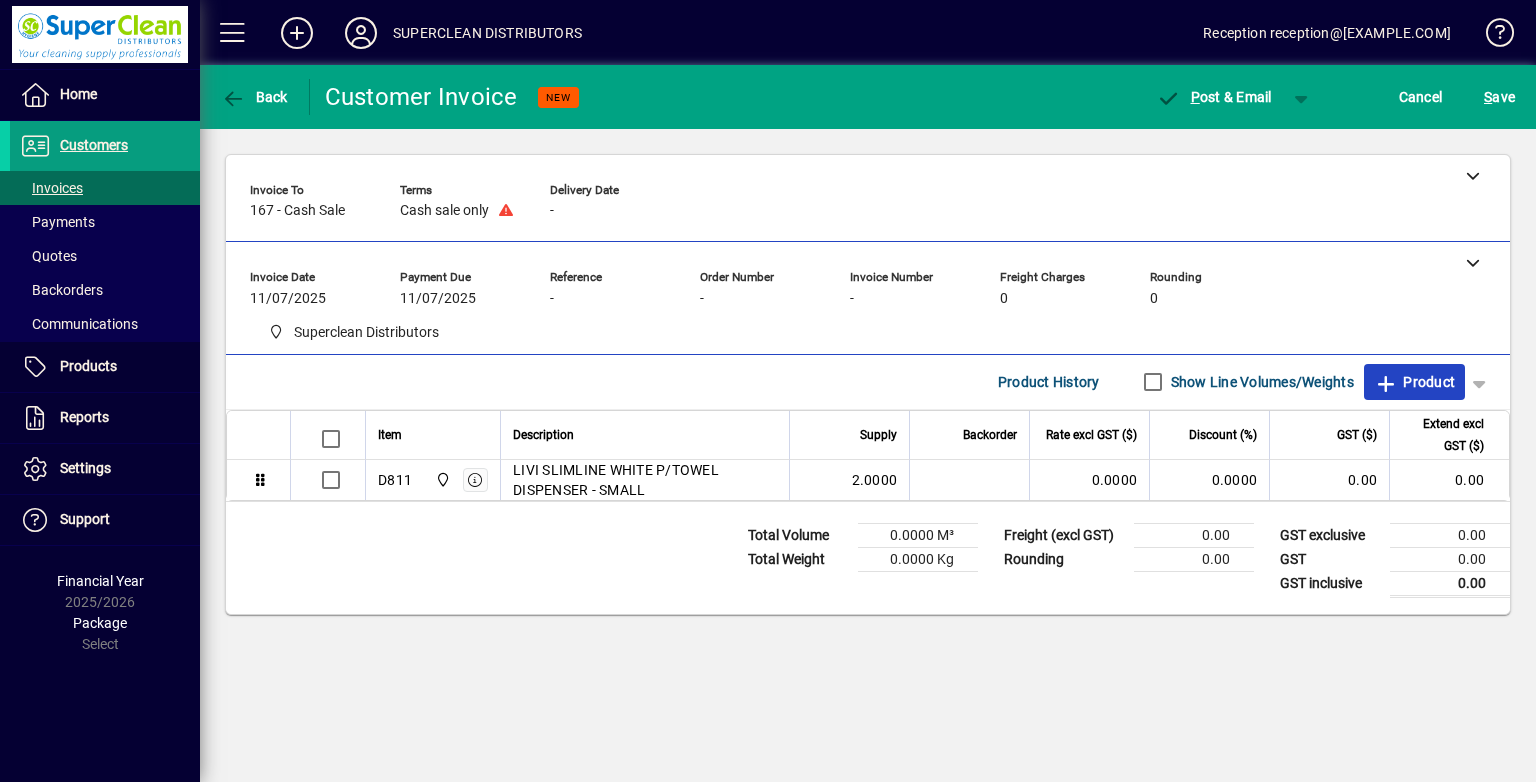 click on "Product" 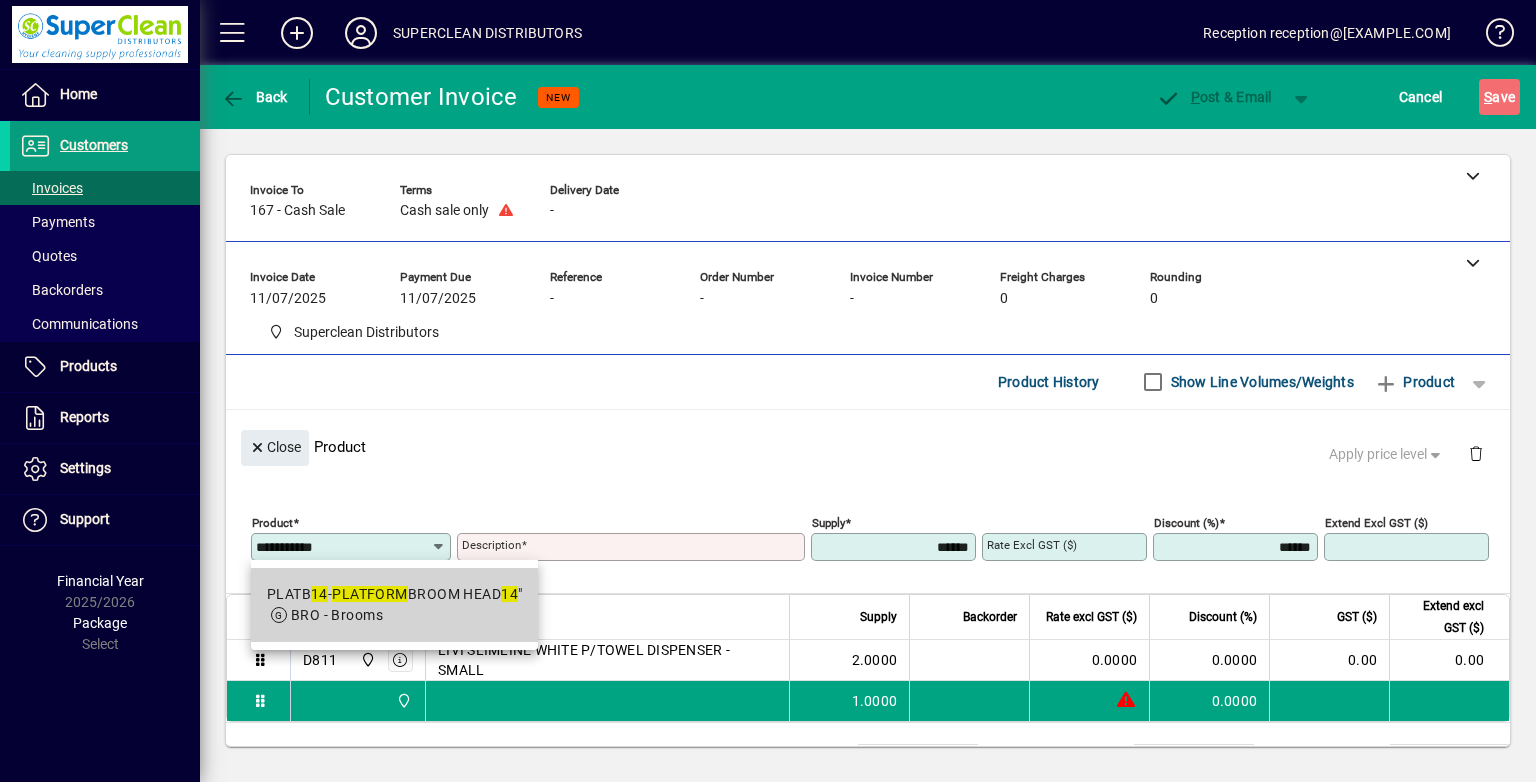 click on "PLATB 14  -  PLATFORM  BROOM HEAD  14 " BRO - Brooms" at bounding box center [395, 605] 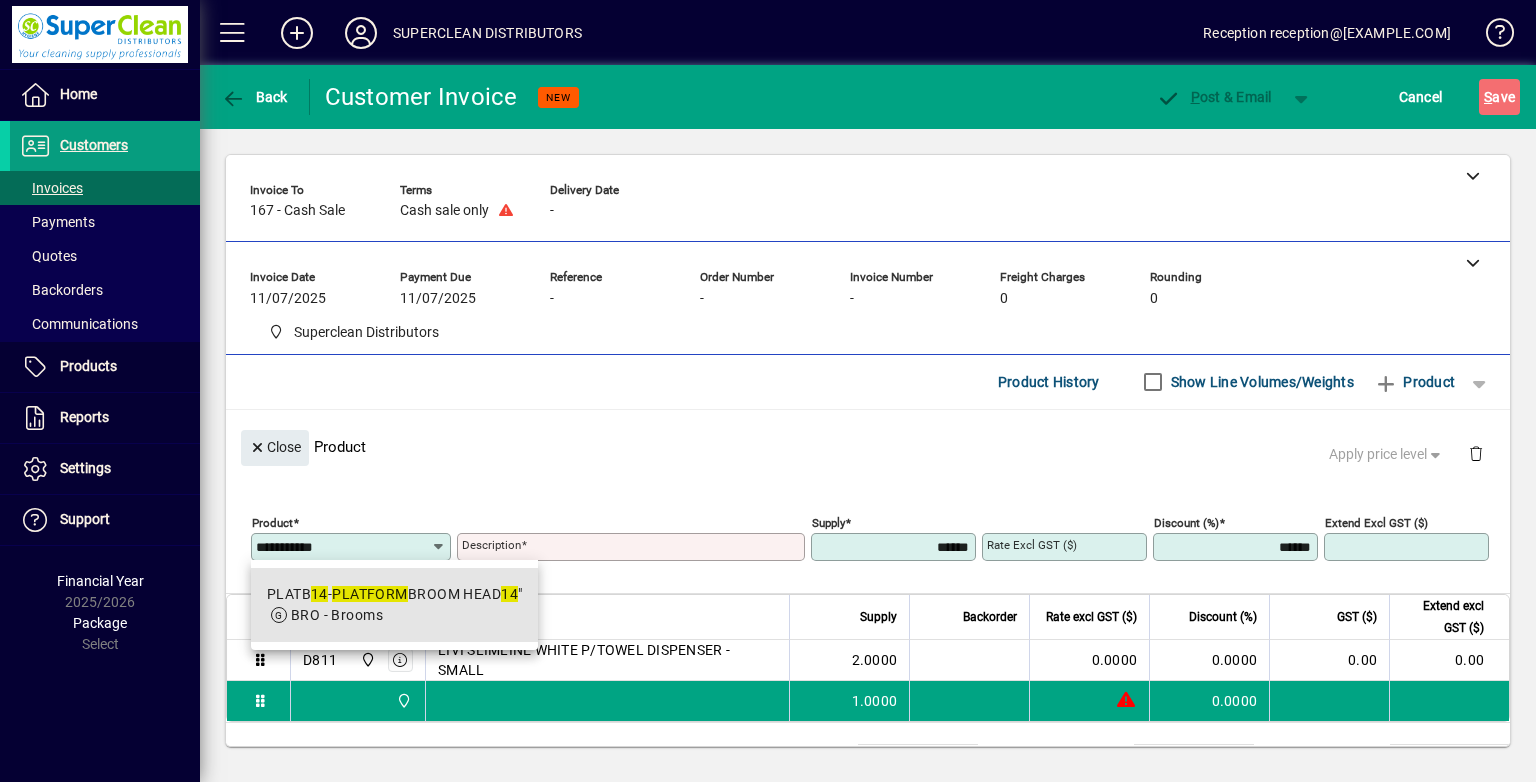 type on "*******" 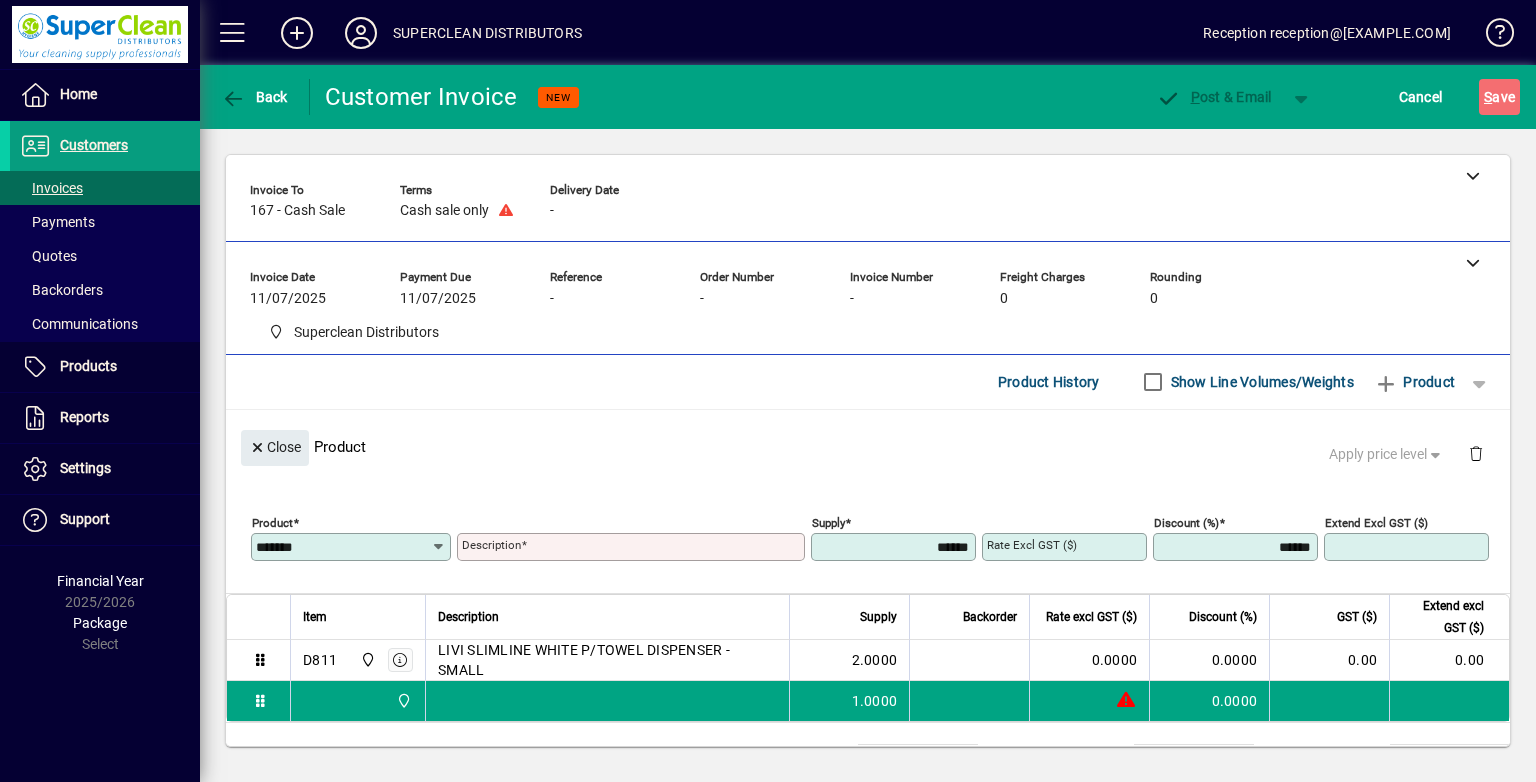 type on "**********" 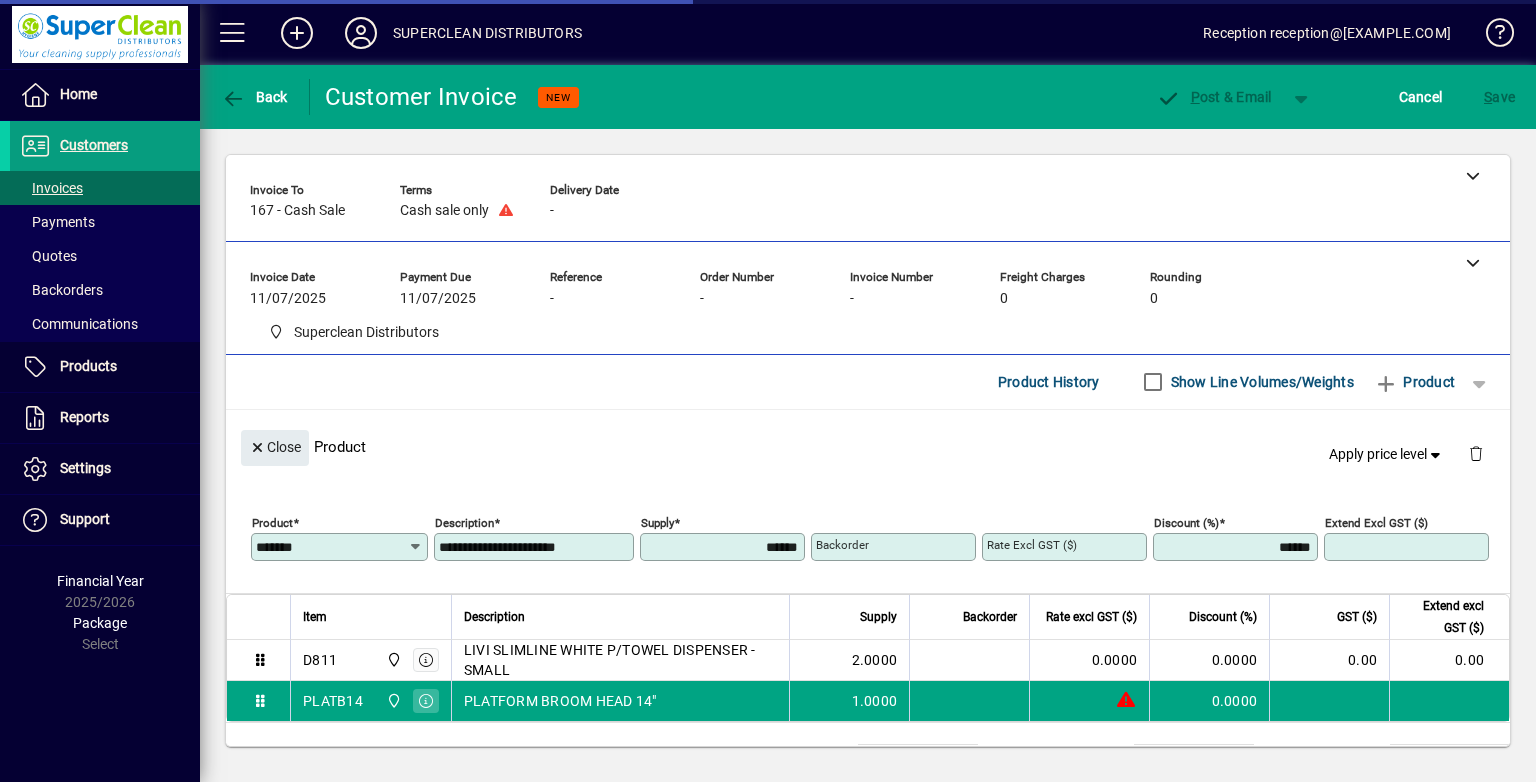 type on "*******" 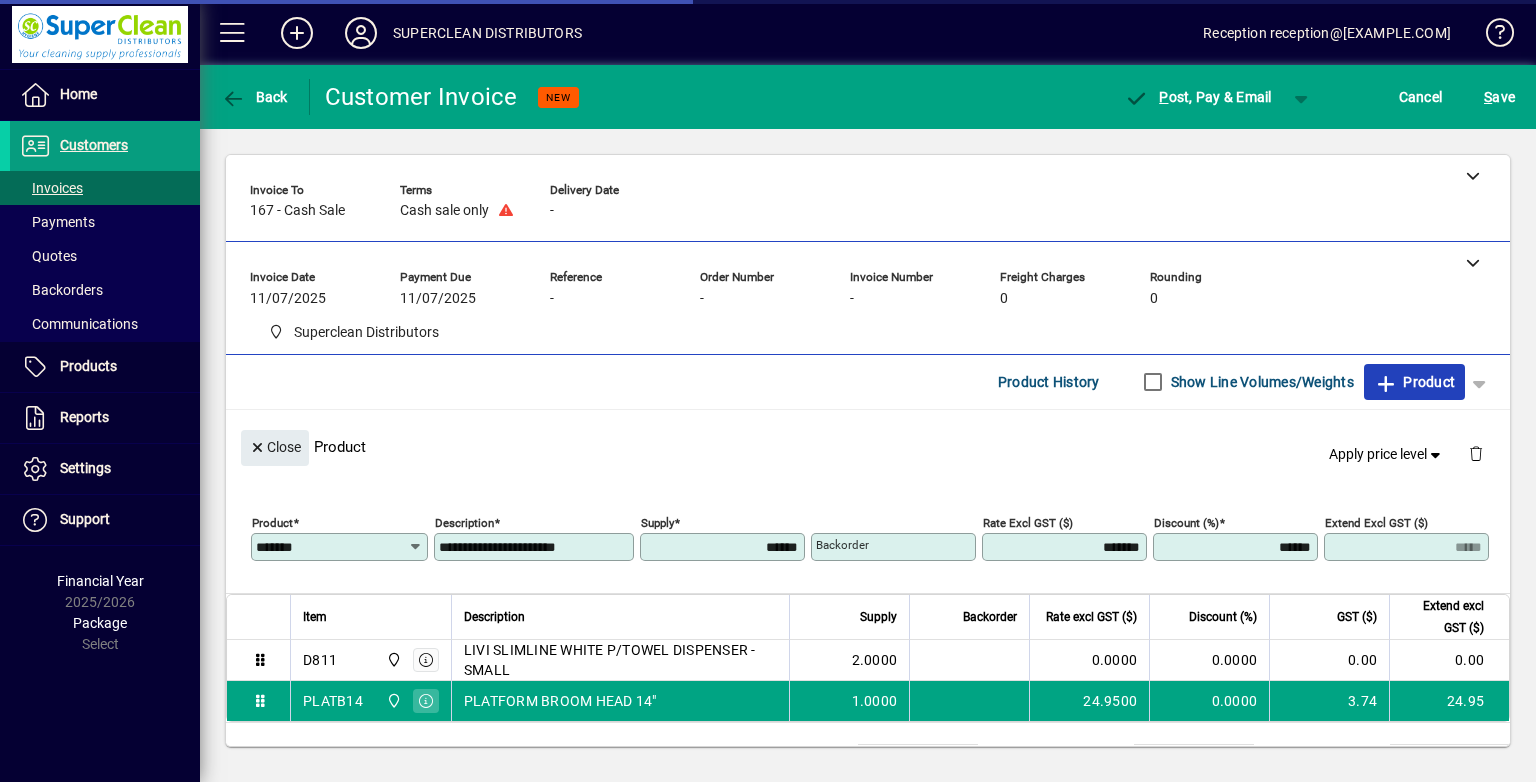 click on "Product" 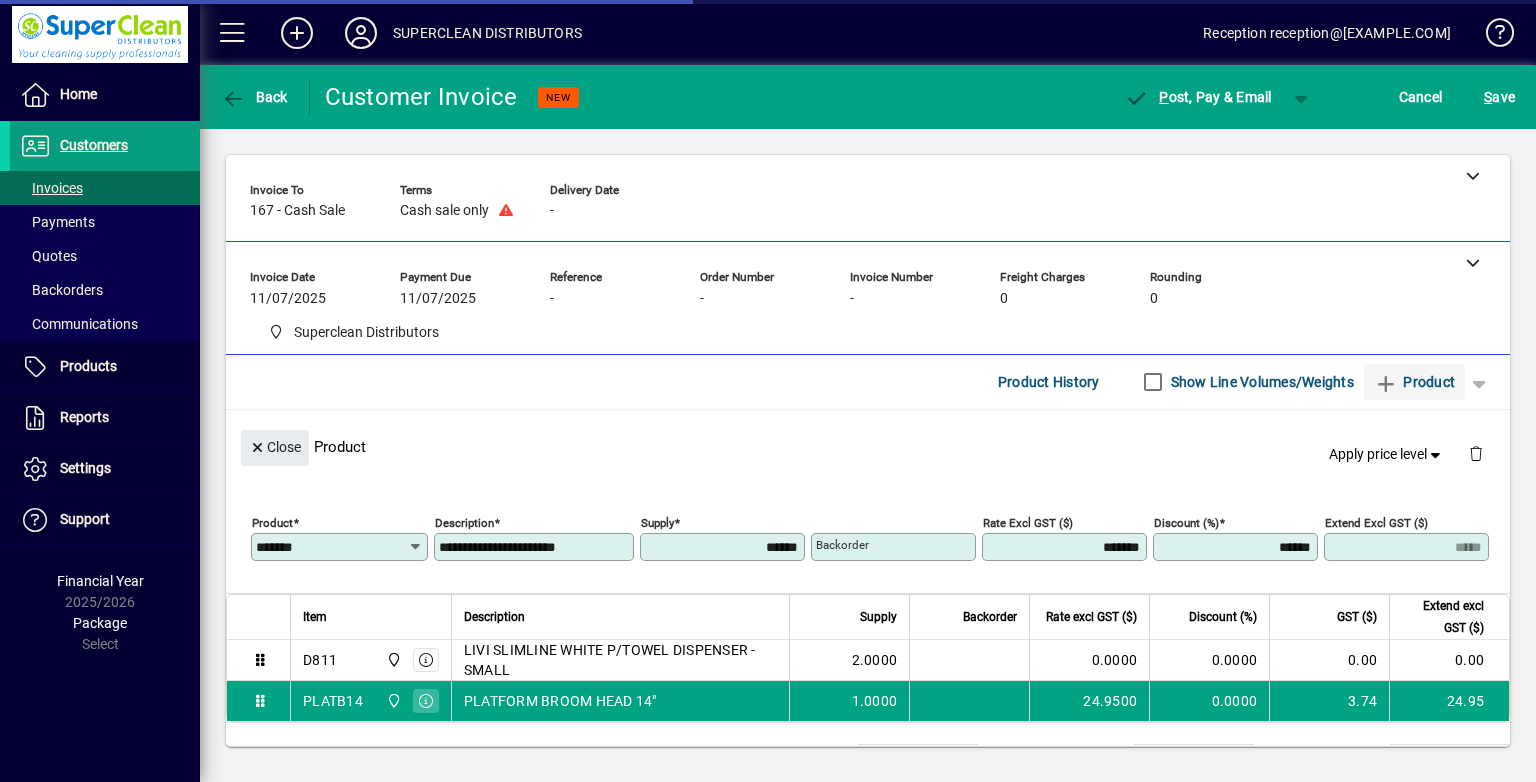 type 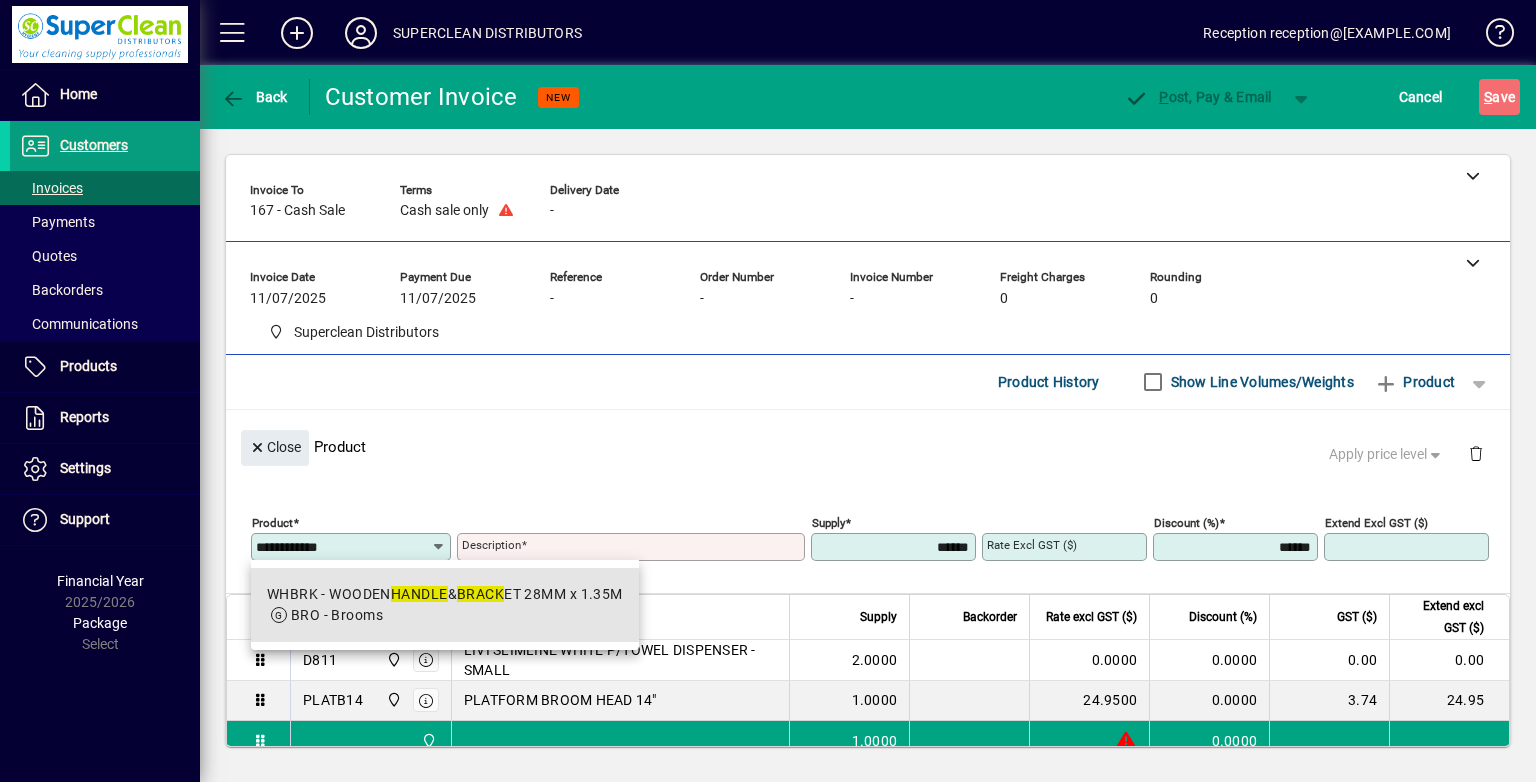 drag, startPoint x: 581, startPoint y: 588, endPoint x: 604, endPoint y: 425, distance: 164.6147 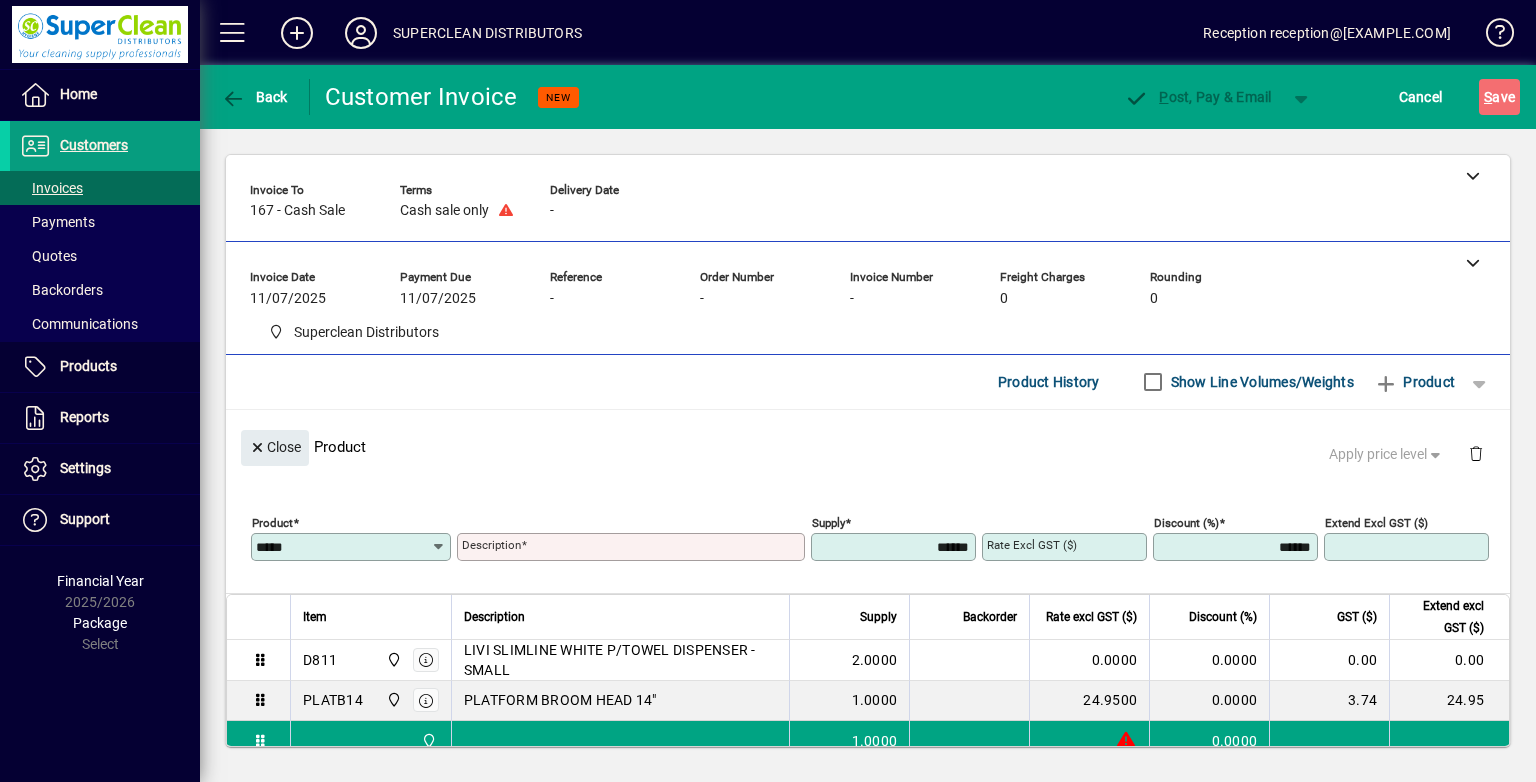 type on "**********" 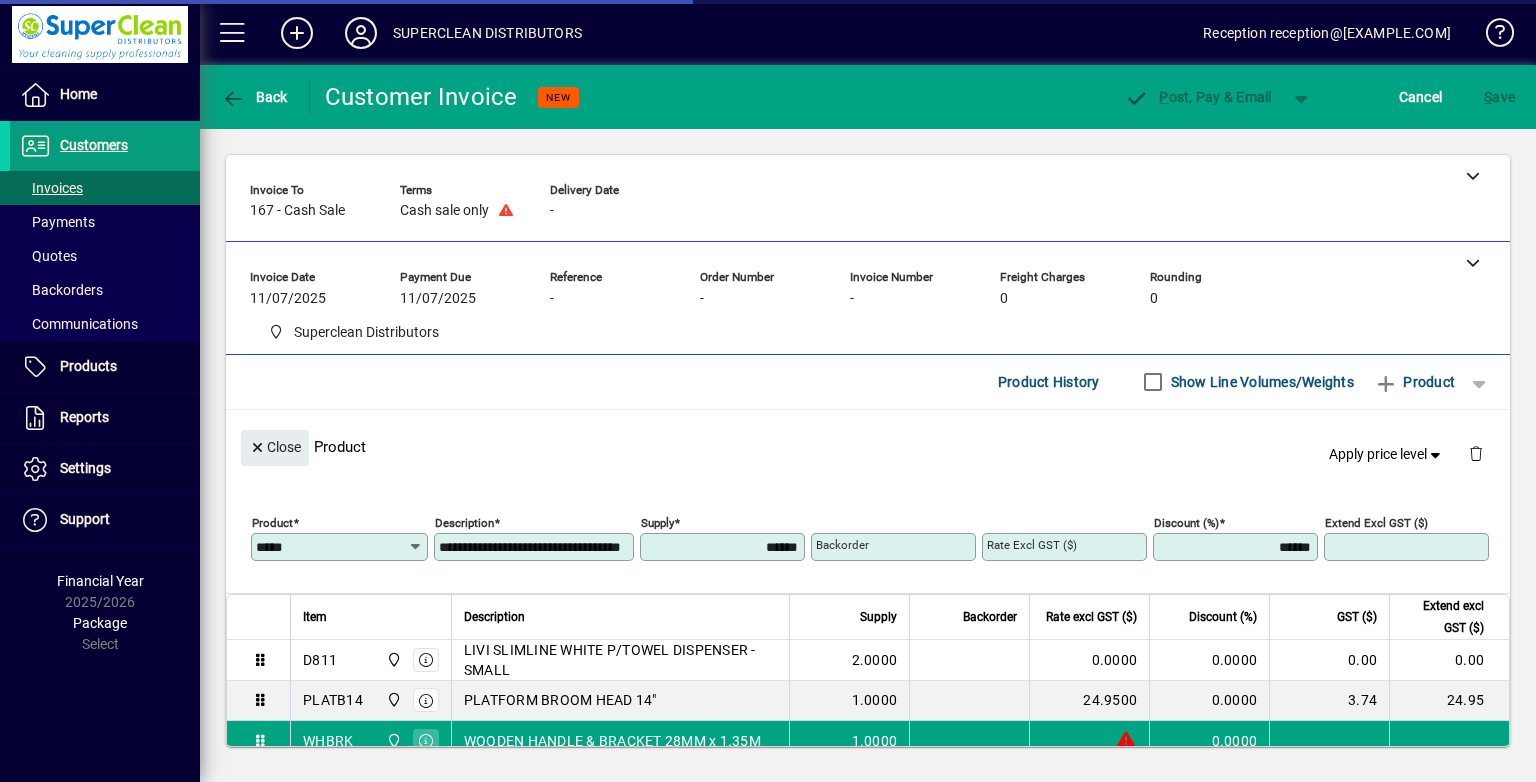 type on "*******" 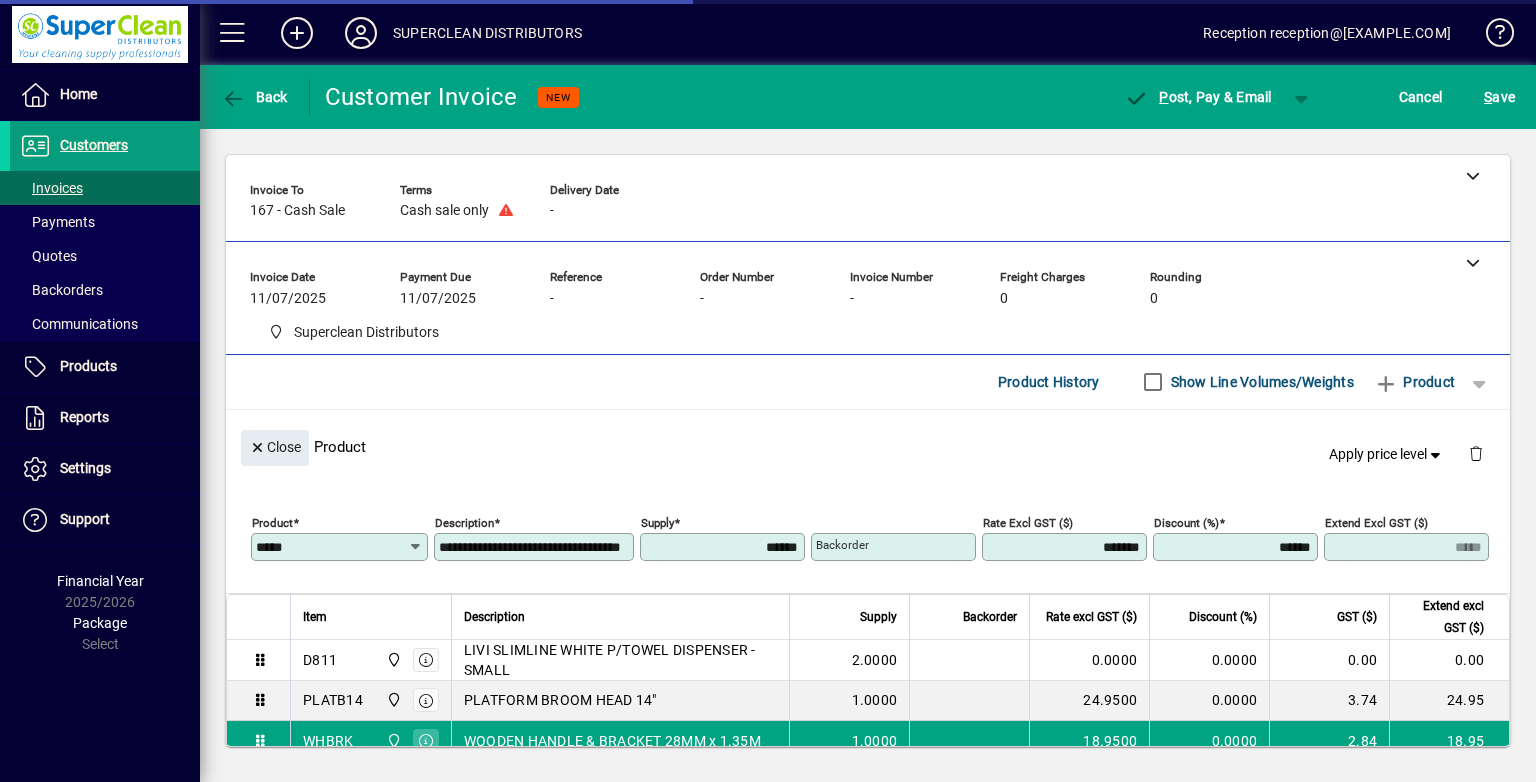 scroll, scrollTop: 100, scrollLeft: 0, axis: vertical 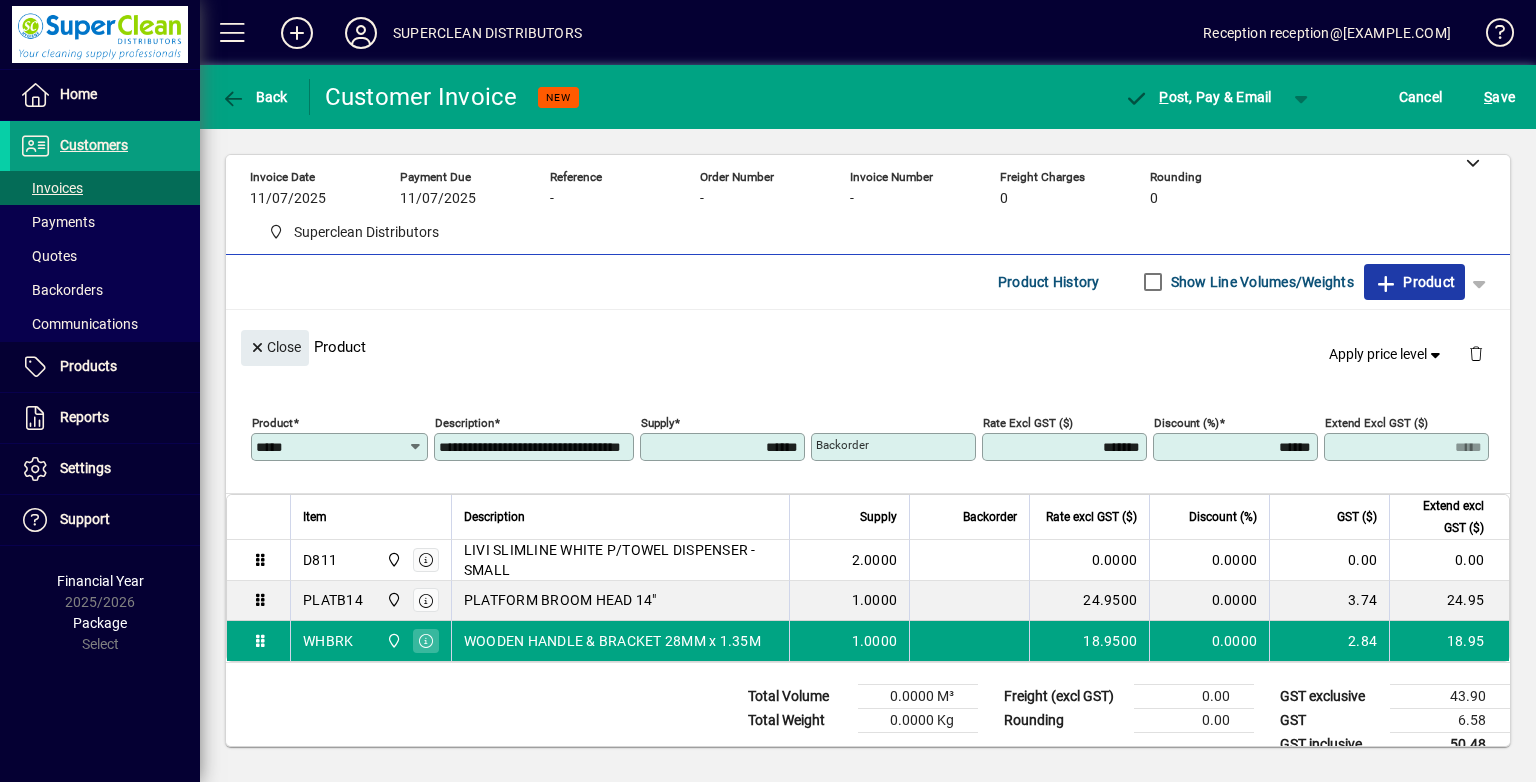 click 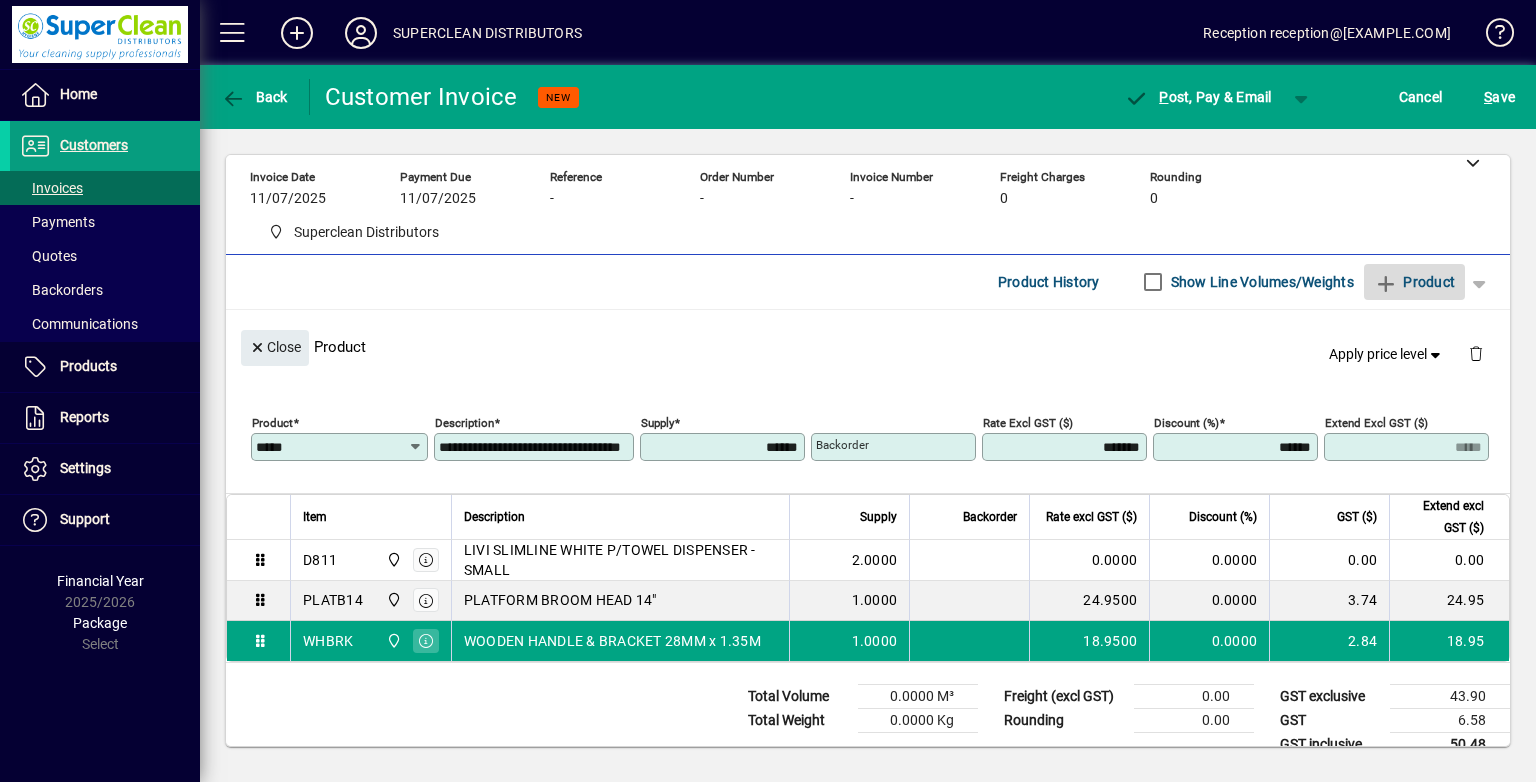 type 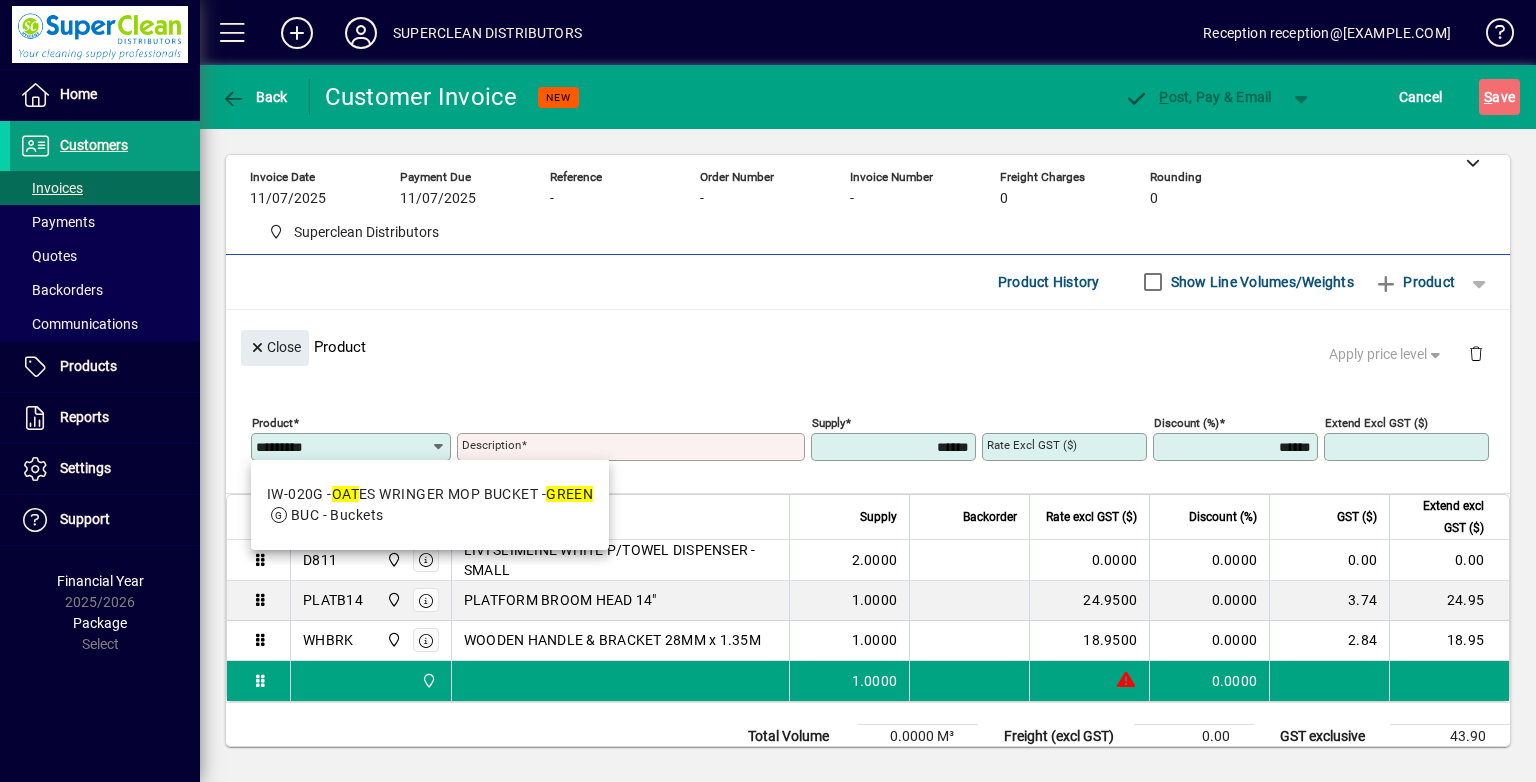 click on "IW-020G -  OAT ES WRINGER MOP BUCKET -  GREEN BUC - Buckets" at bounding box center [430, 505] 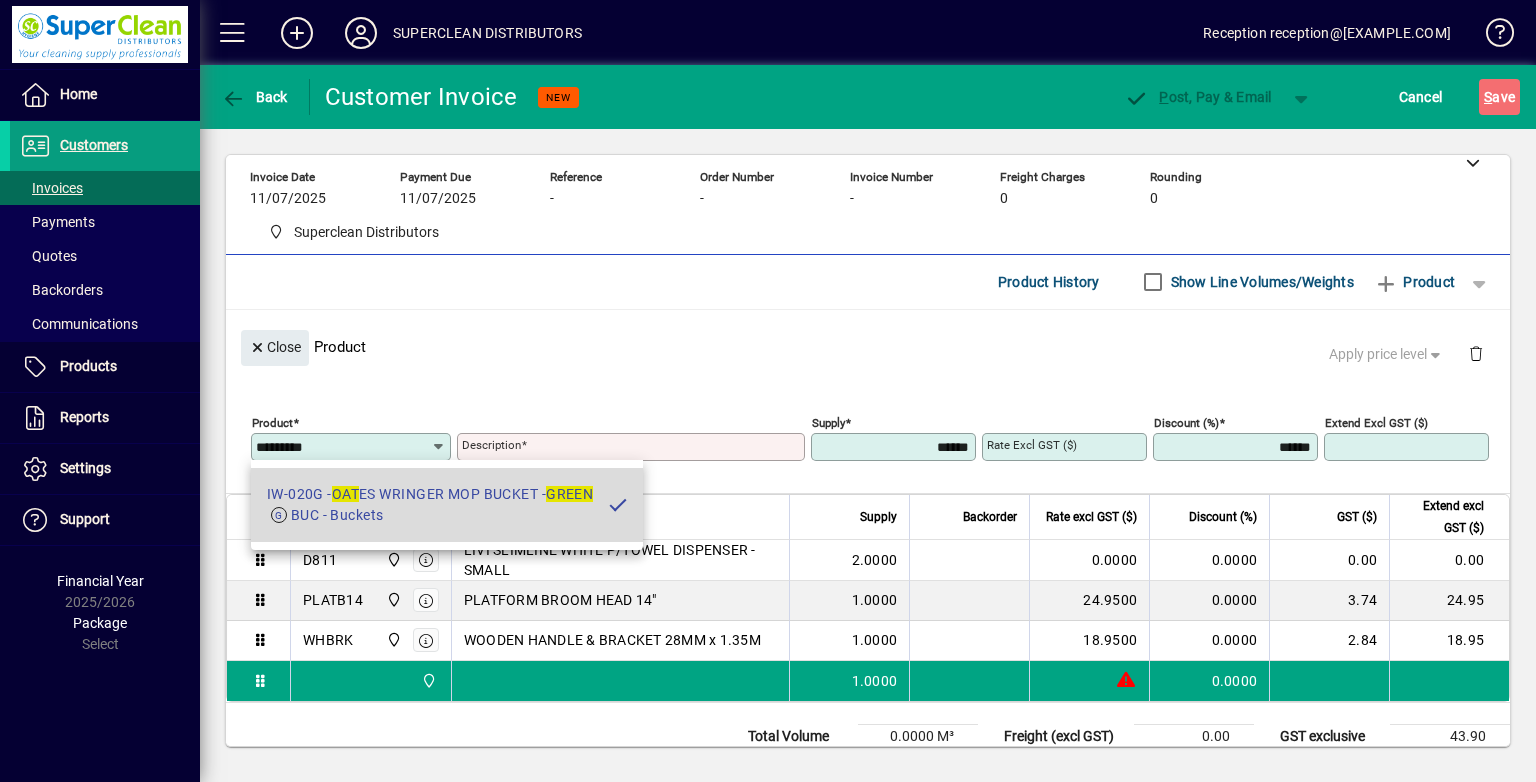 type on "*******" 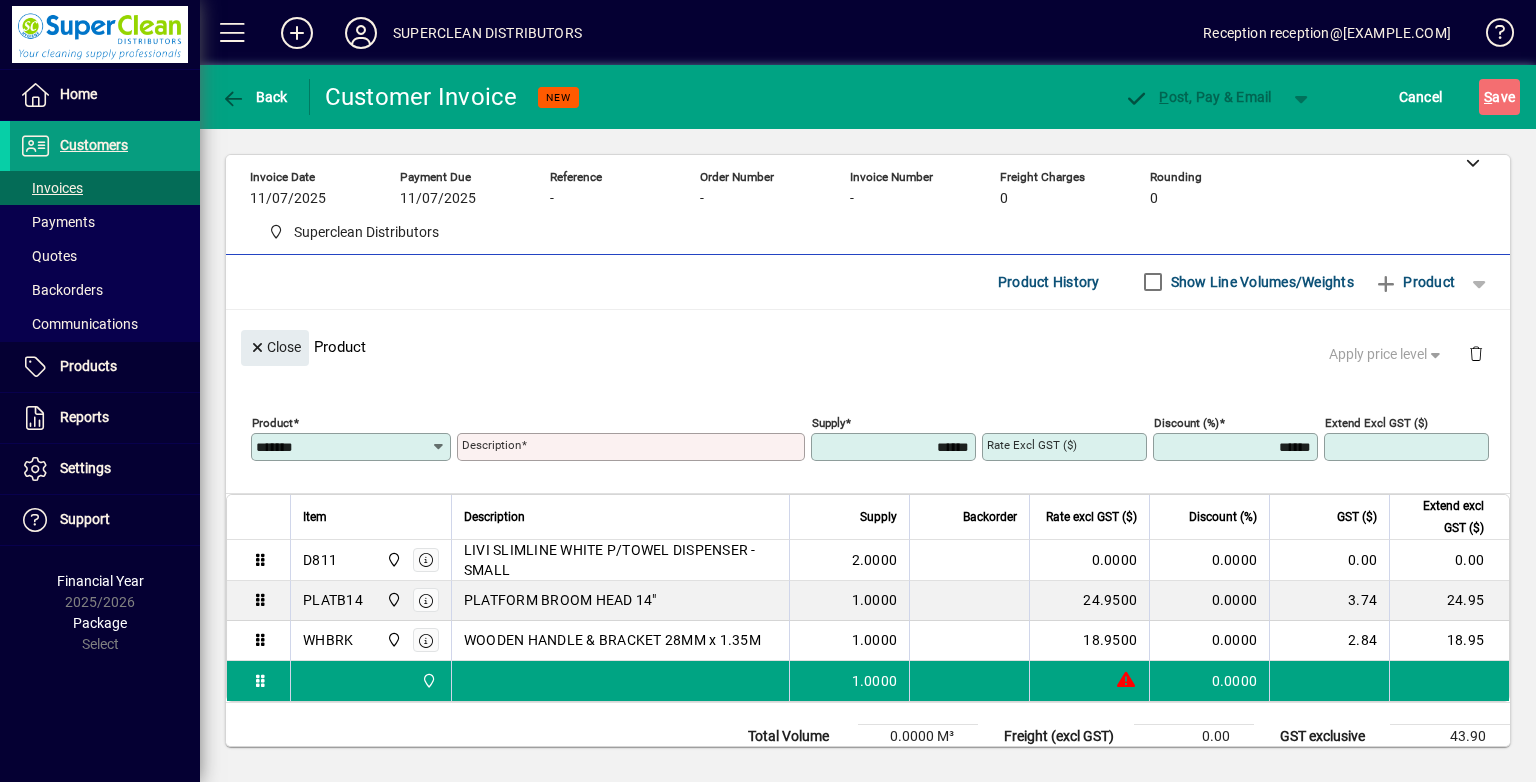 type on "**********" 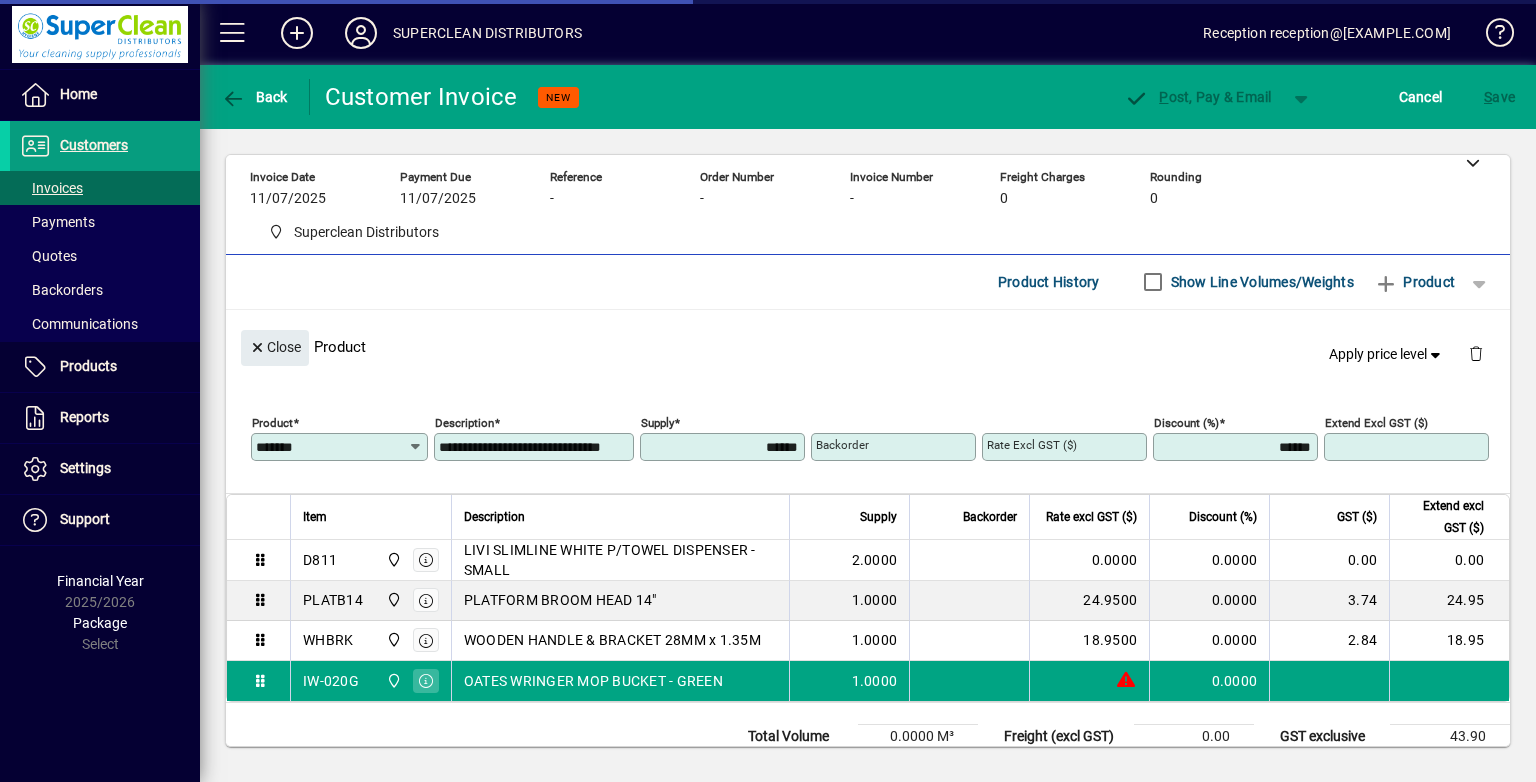 type on "*******" 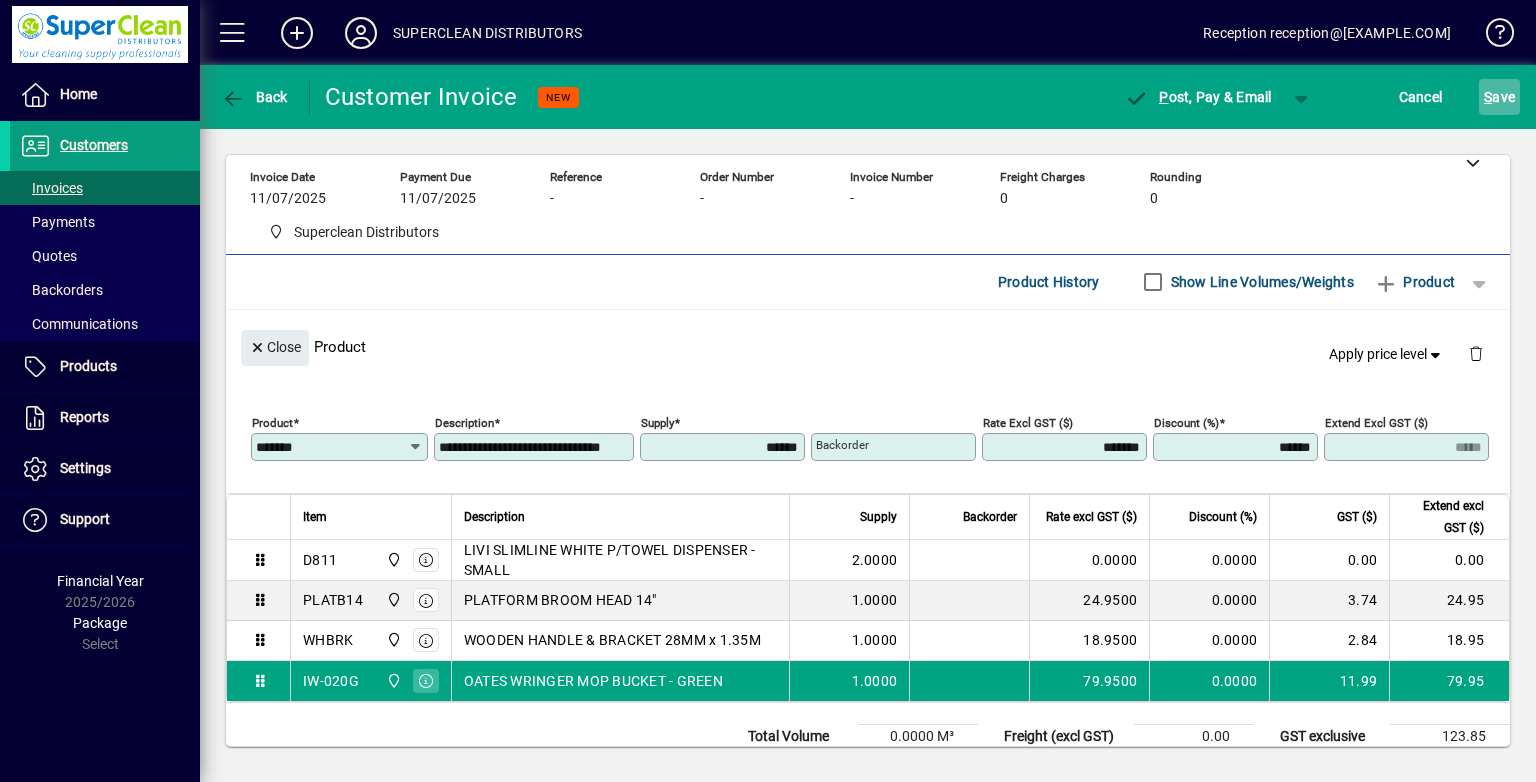 click on "S ave" 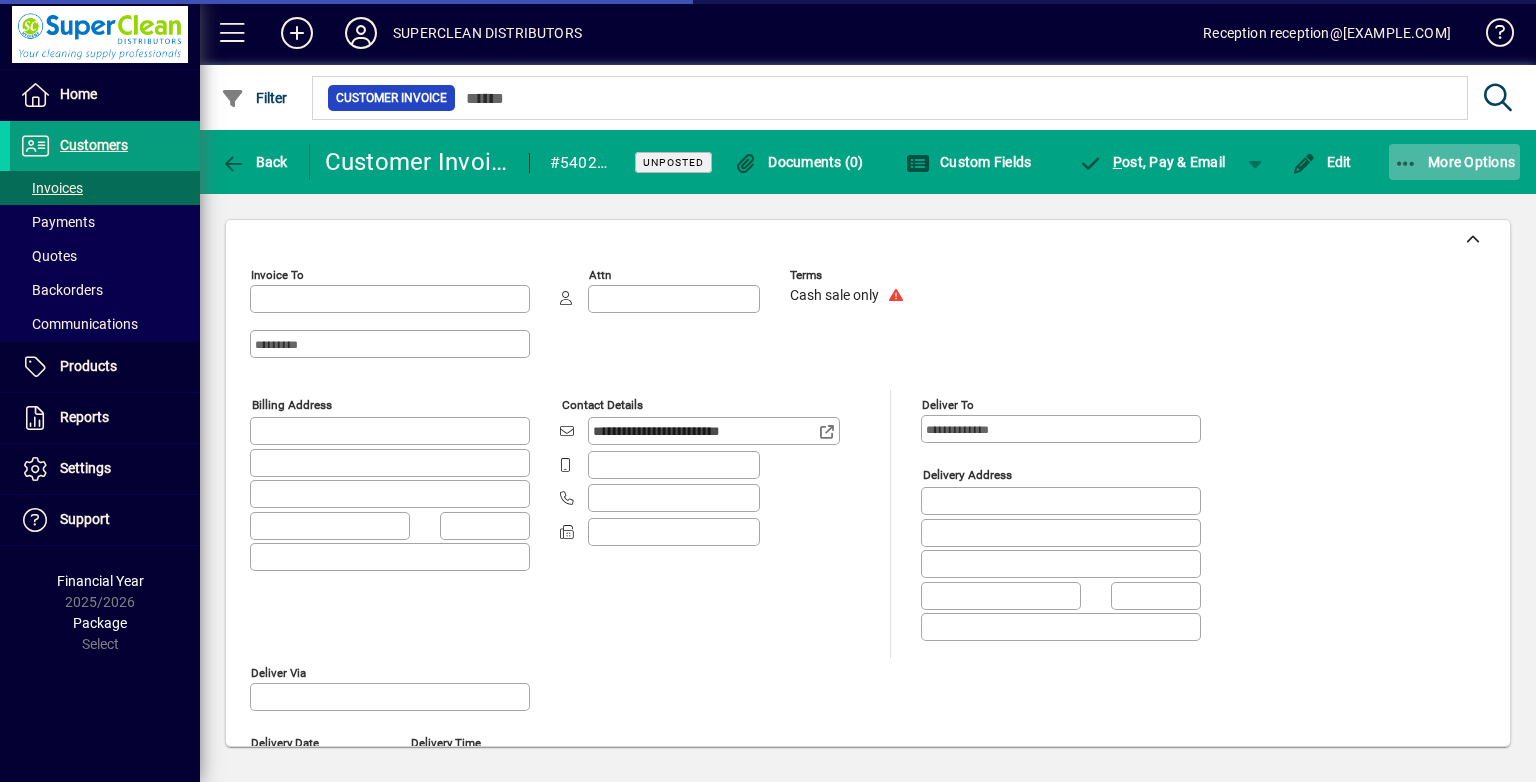 click 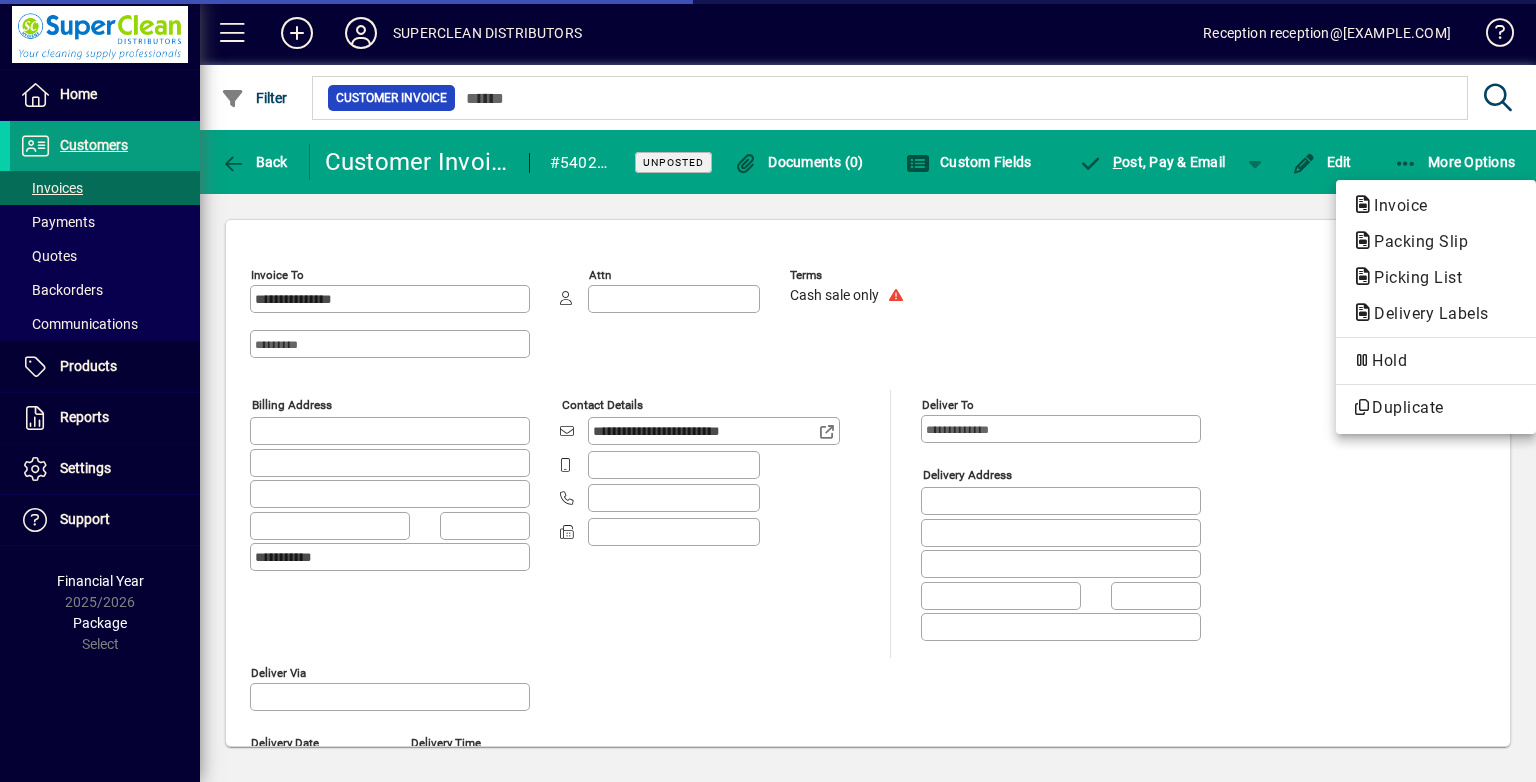 click on "Invoice" at bounding box center (1436, 242) 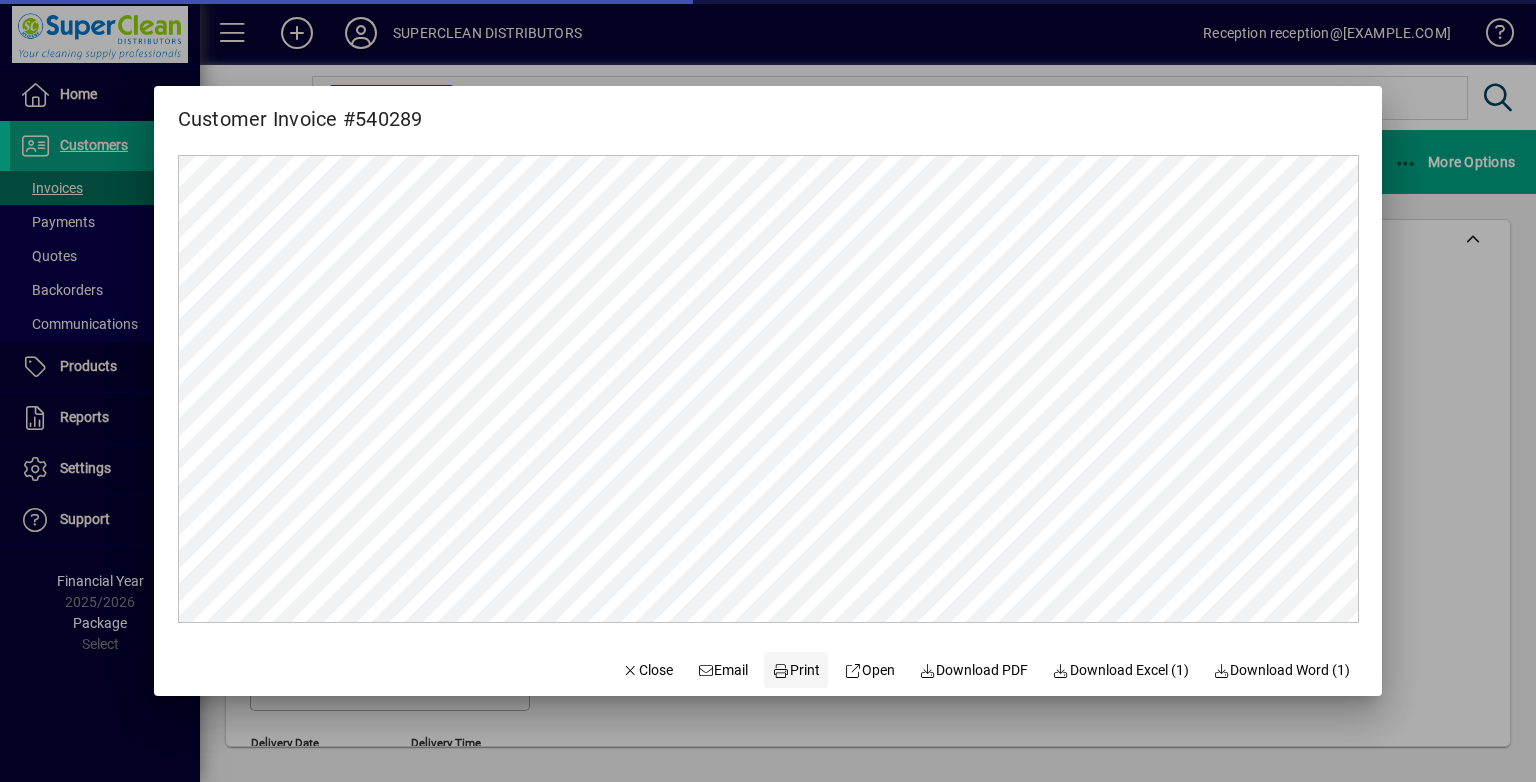 scroll, scrollTop: 0, scrollLeft: 0, axis: both 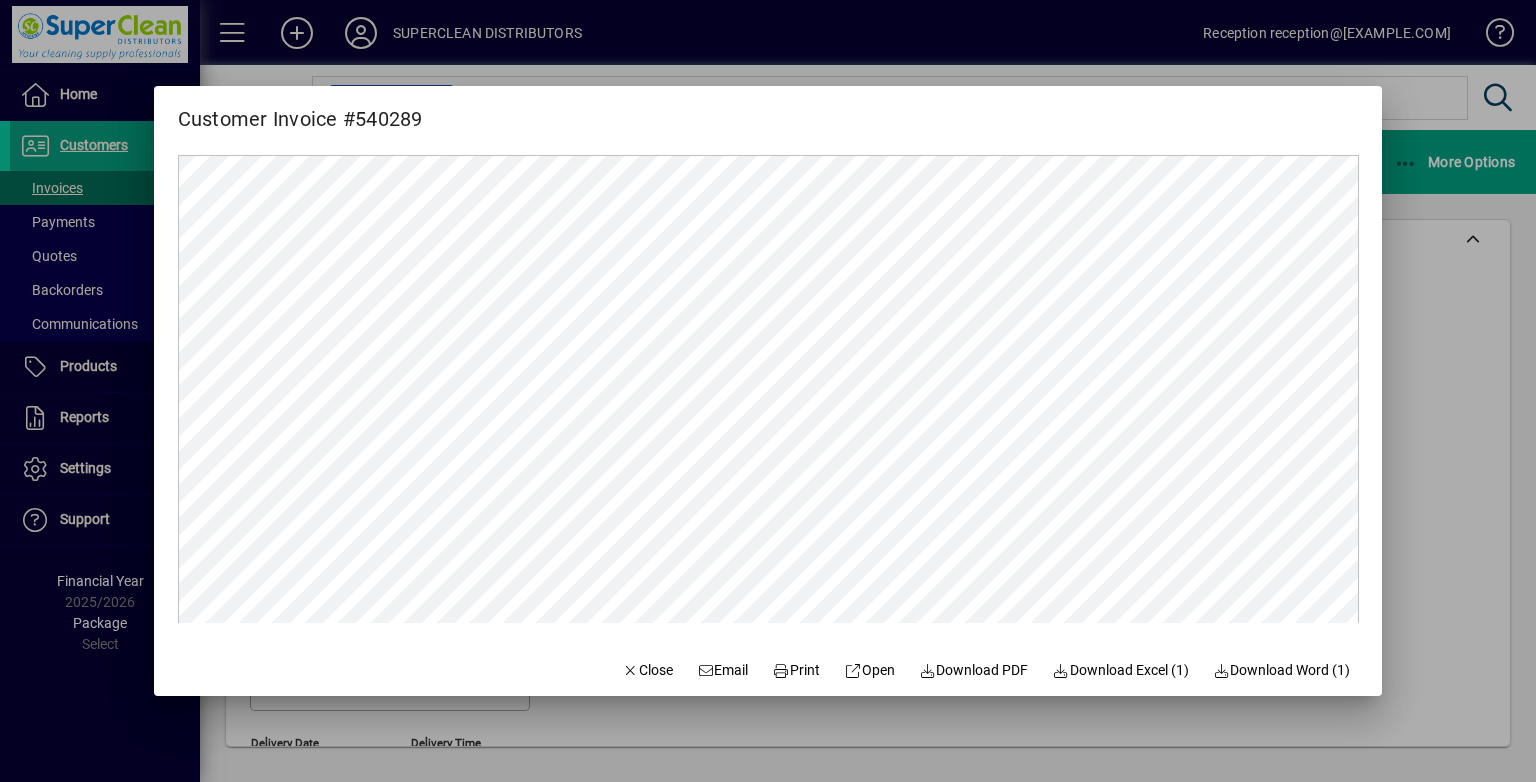 drag, startPoint x: 788, startPoint y: 666, endPoint x: 772, endPoint y: 635, distance: 34.88553 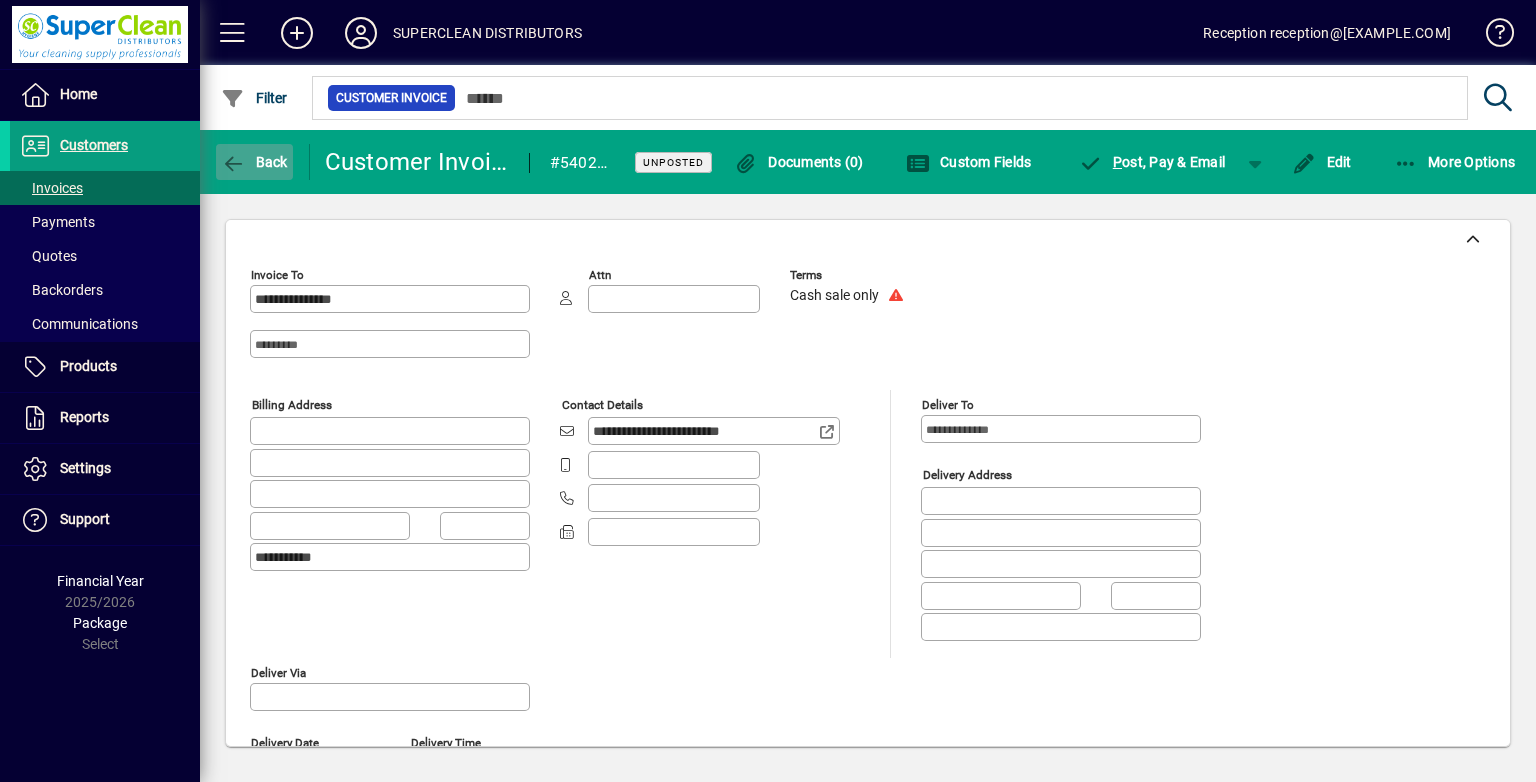 click 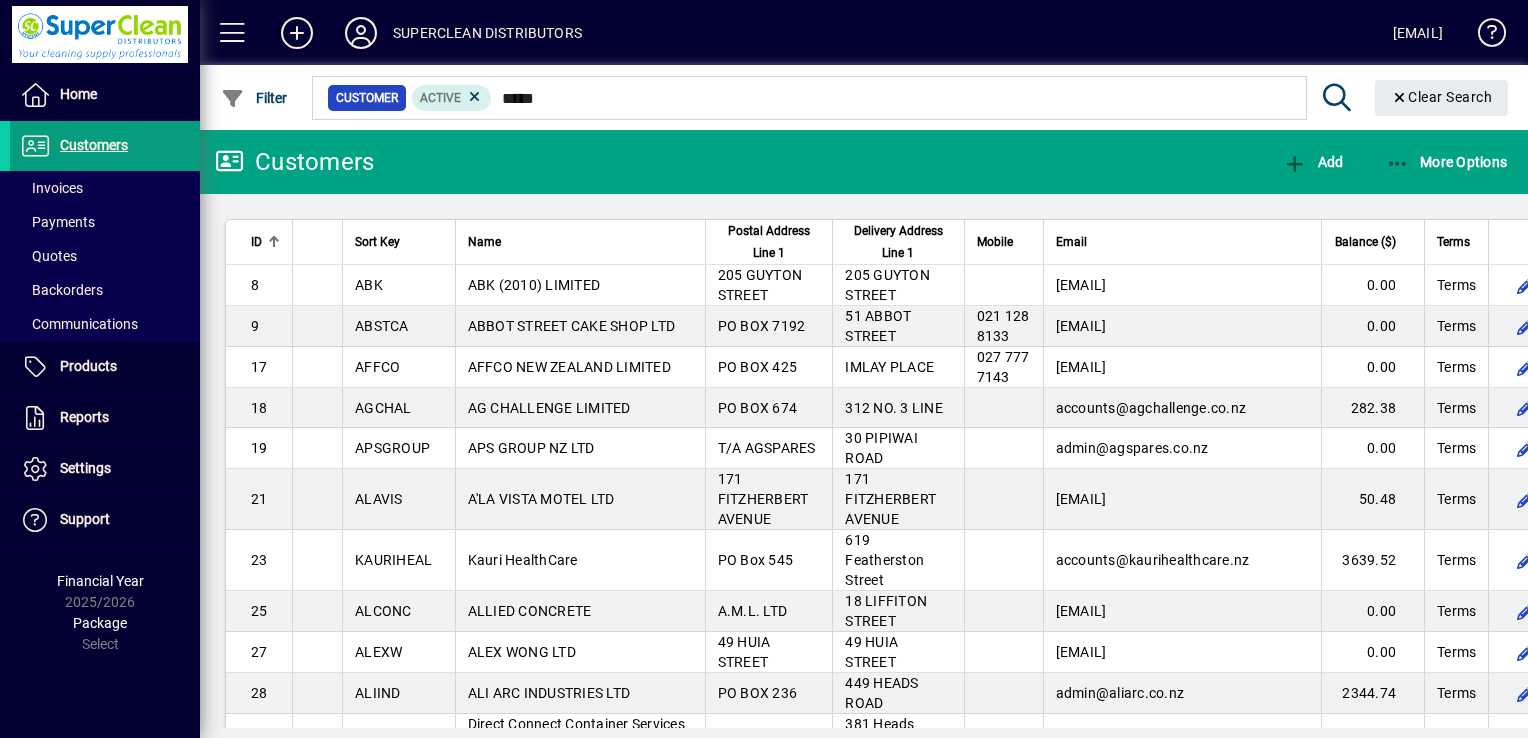 scroll, scrollTop: 0, scrollLeft: 0, axis: both 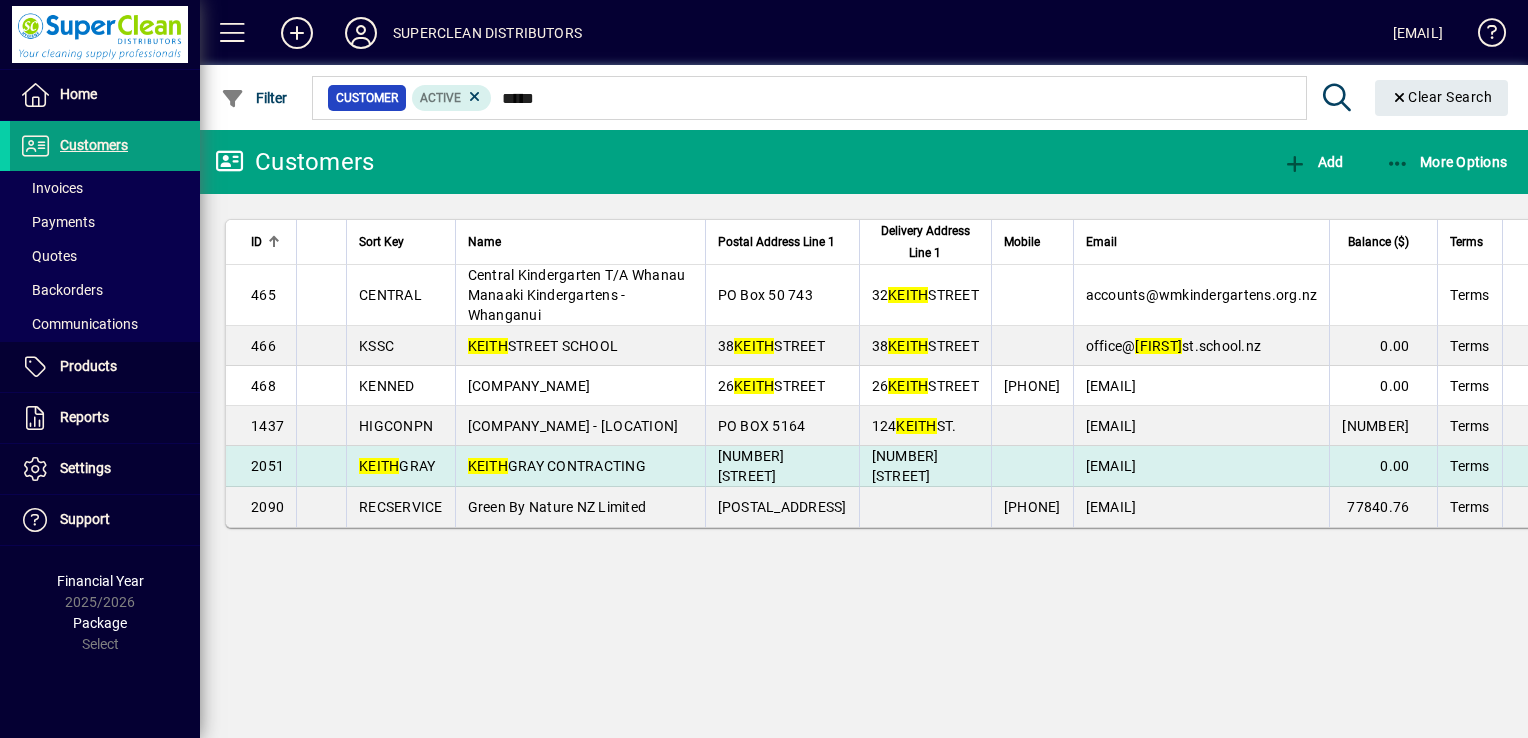 type on "*****" 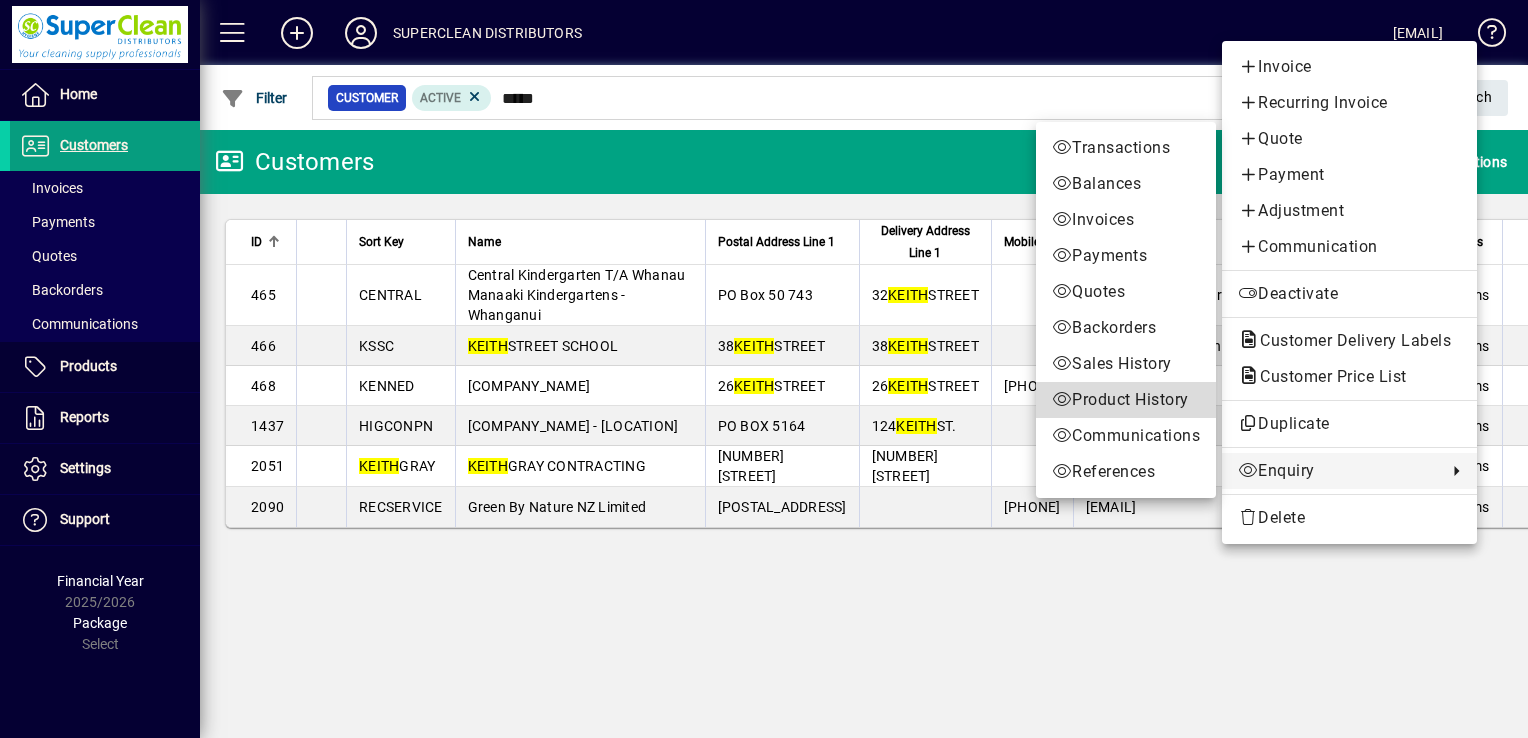 click on "Product History" at bounding box center (1126, 400) 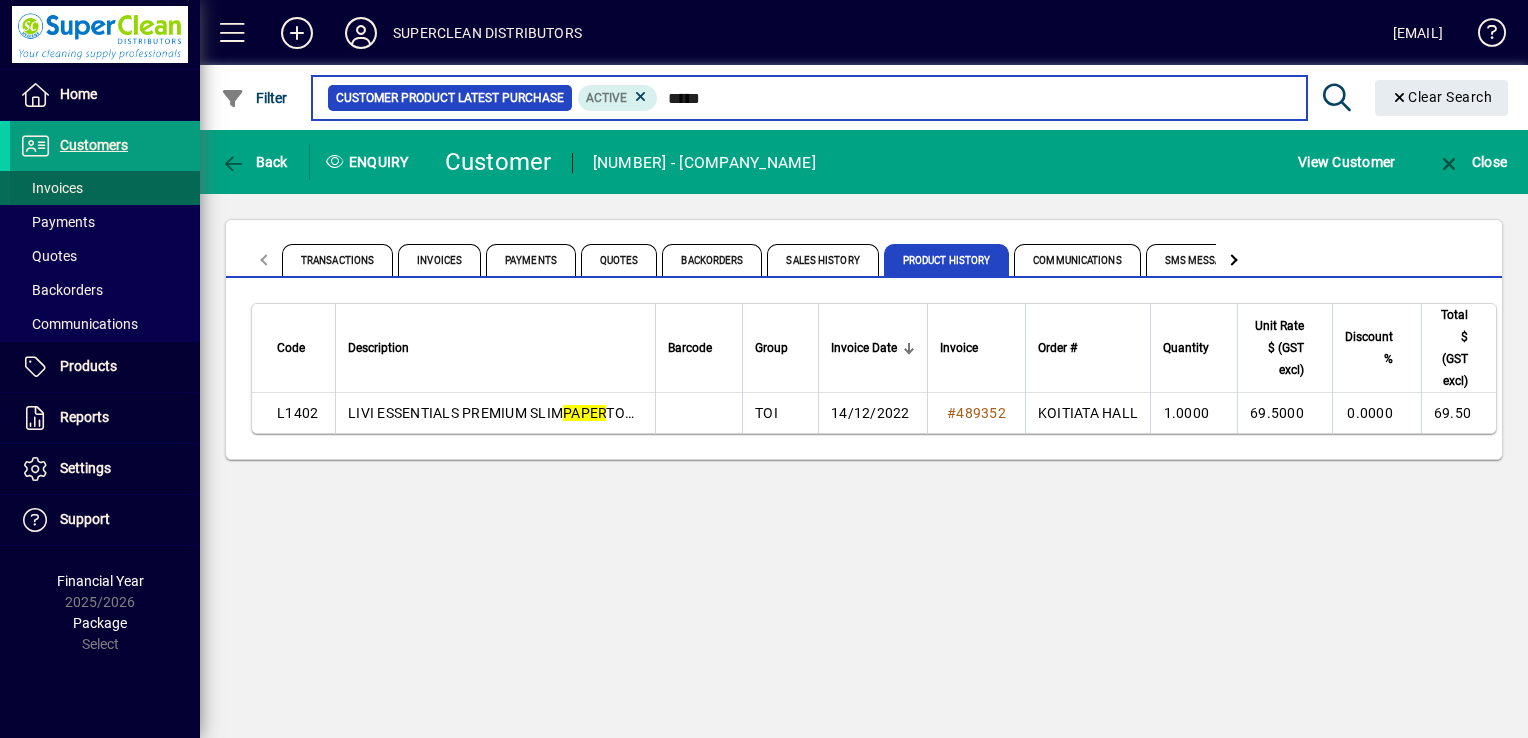 type on "*****" 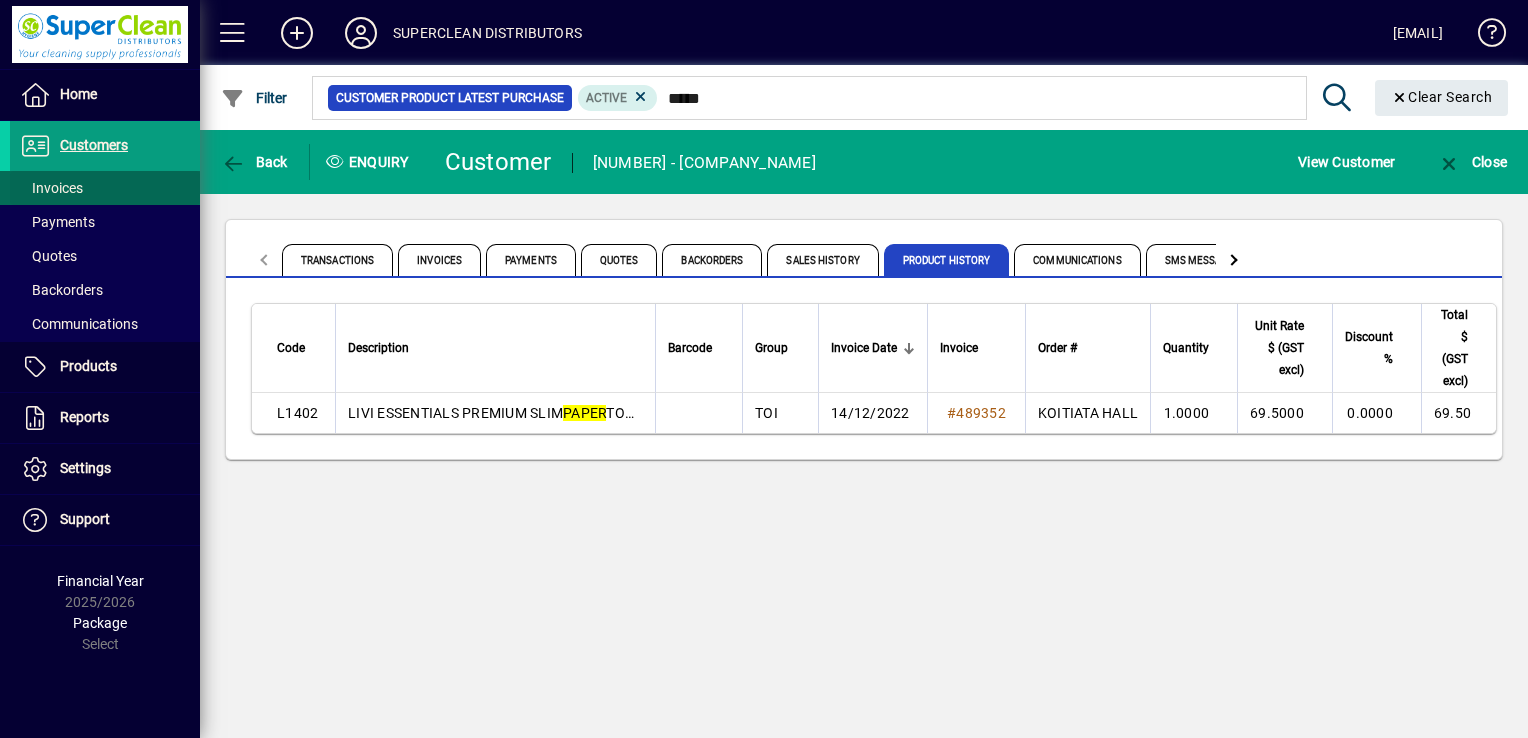 click at bounding box center [105, 188] 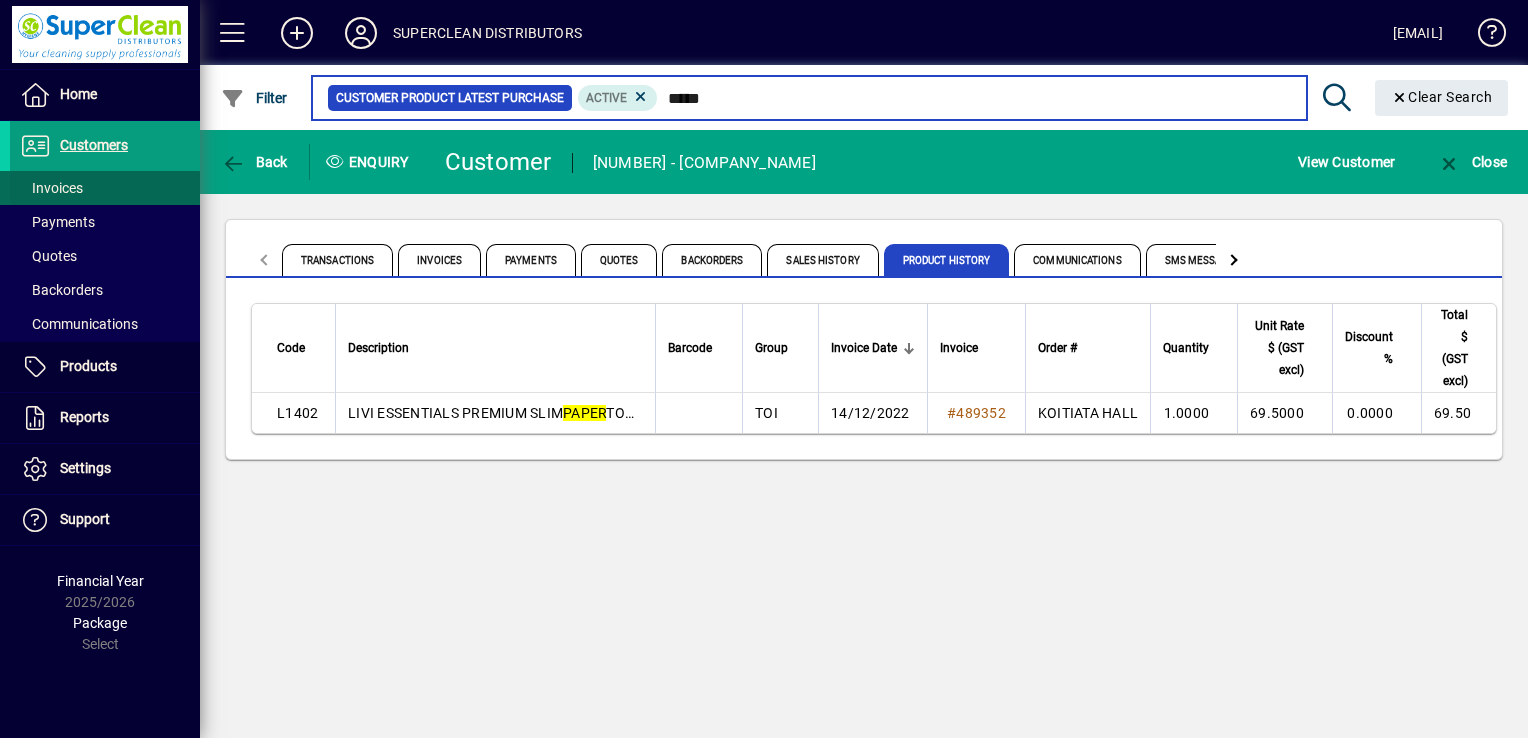 type 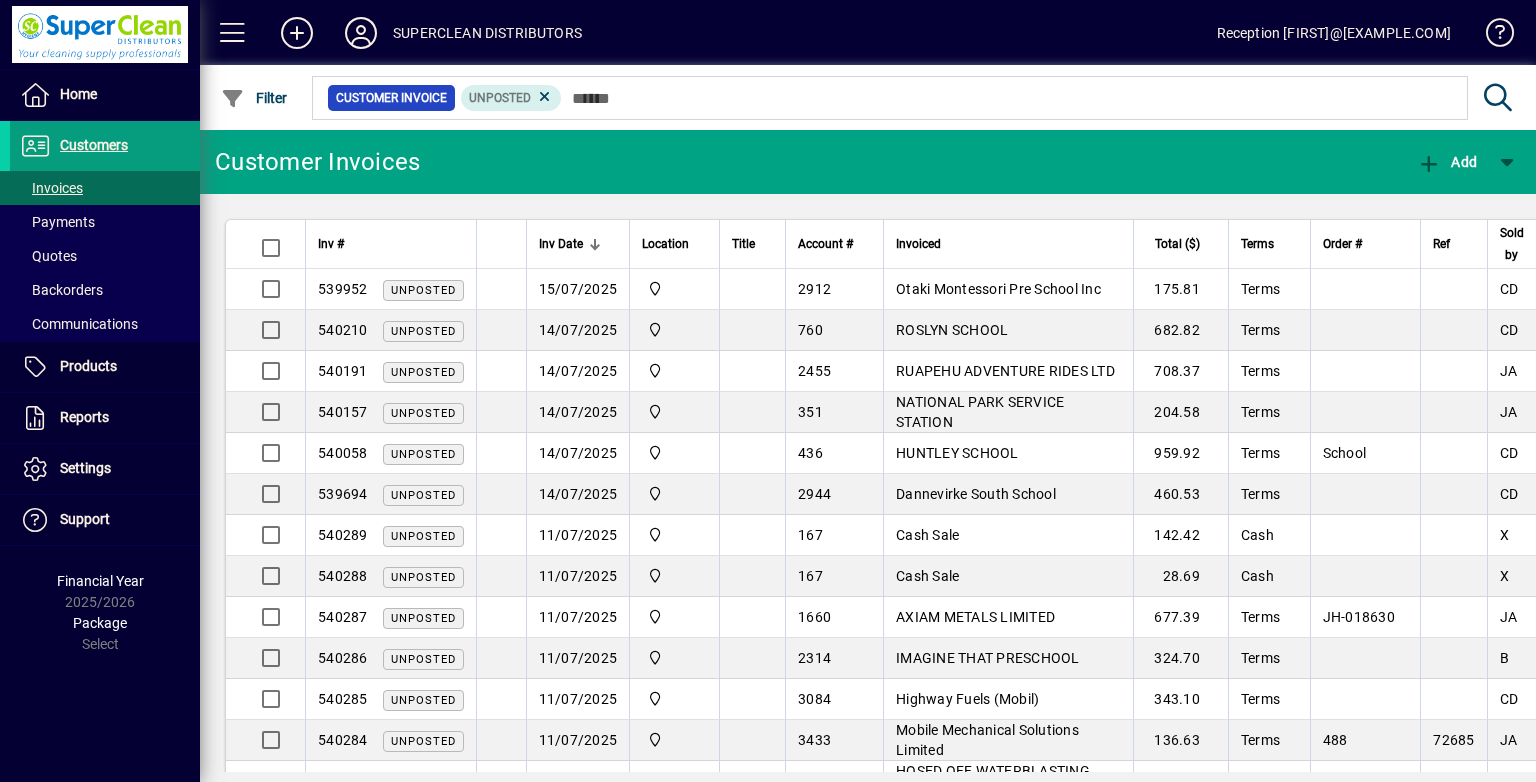scroll, scrollTop: 0, scrollLeft: 0, axis: both 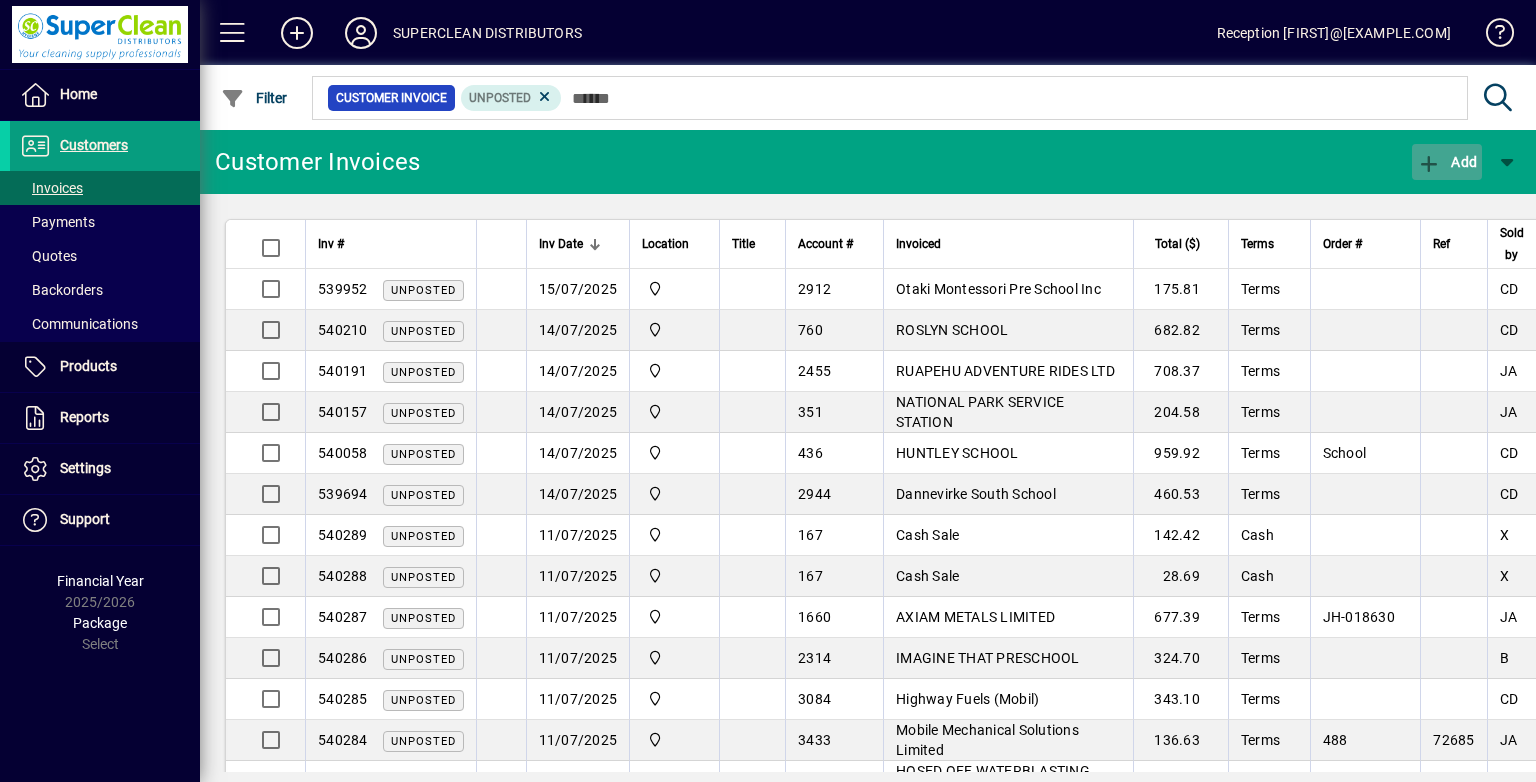 click 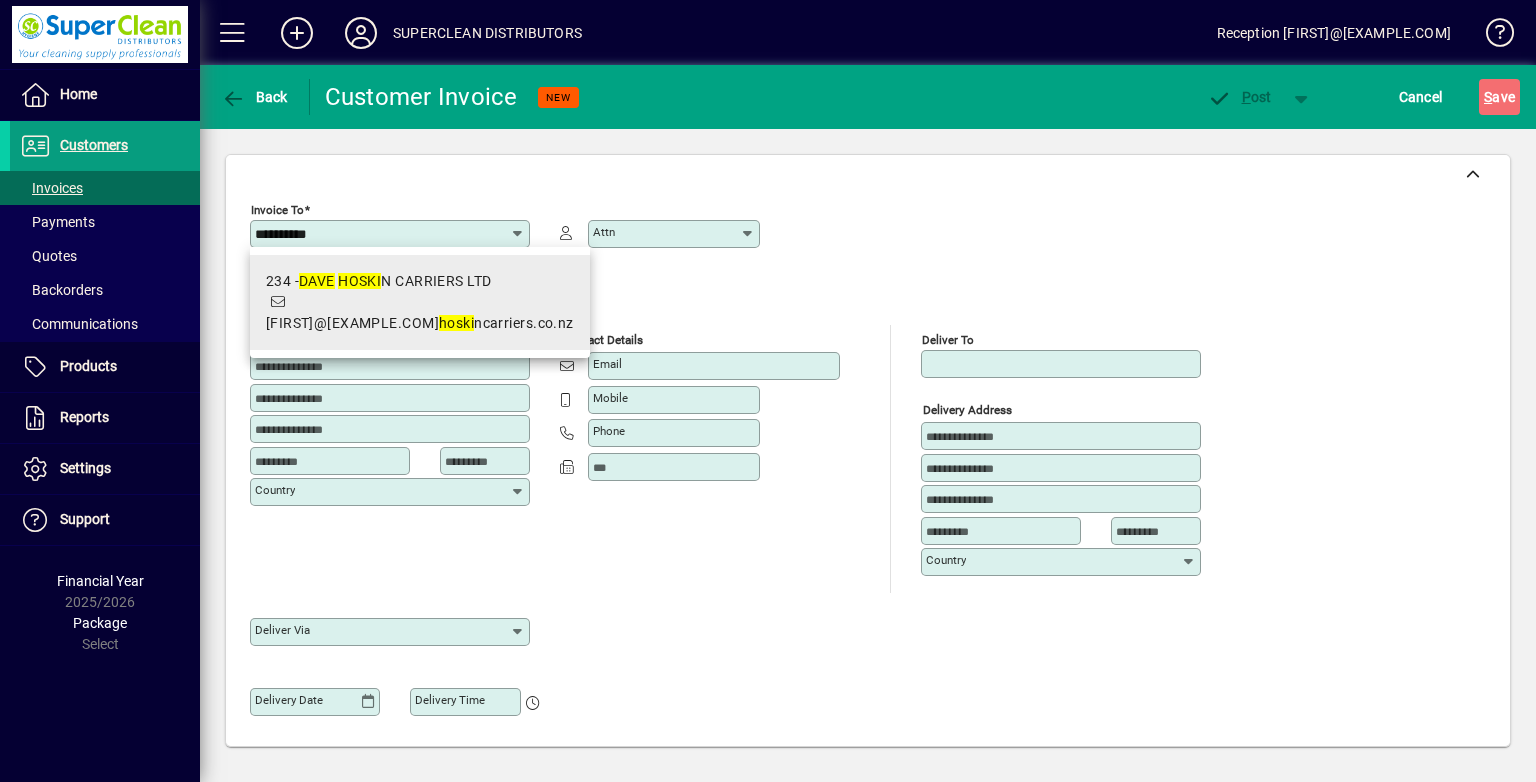 click on "laurie@ hoski ncarriers.co.nz" at bounding box center (420, 323) 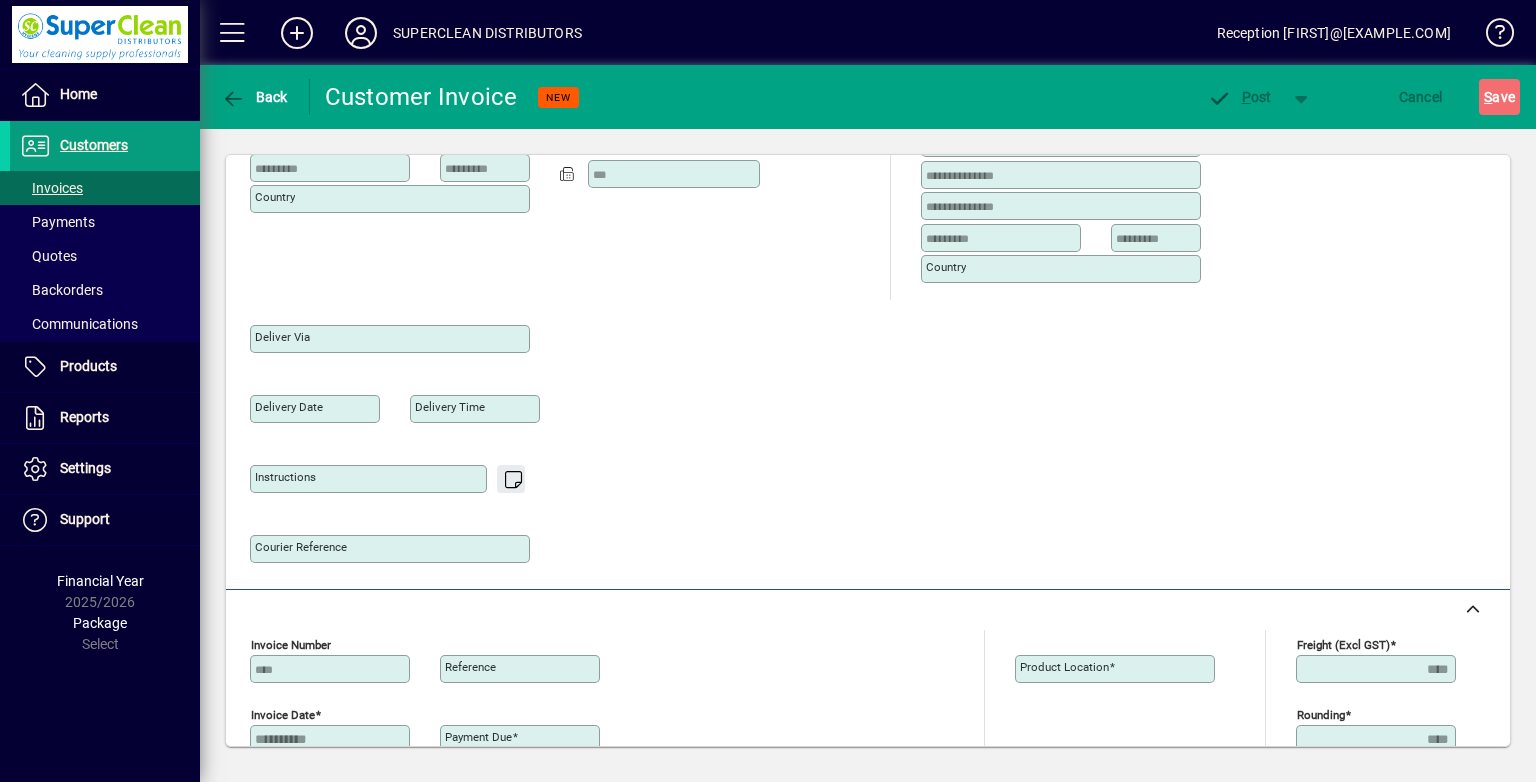 type on "**********" 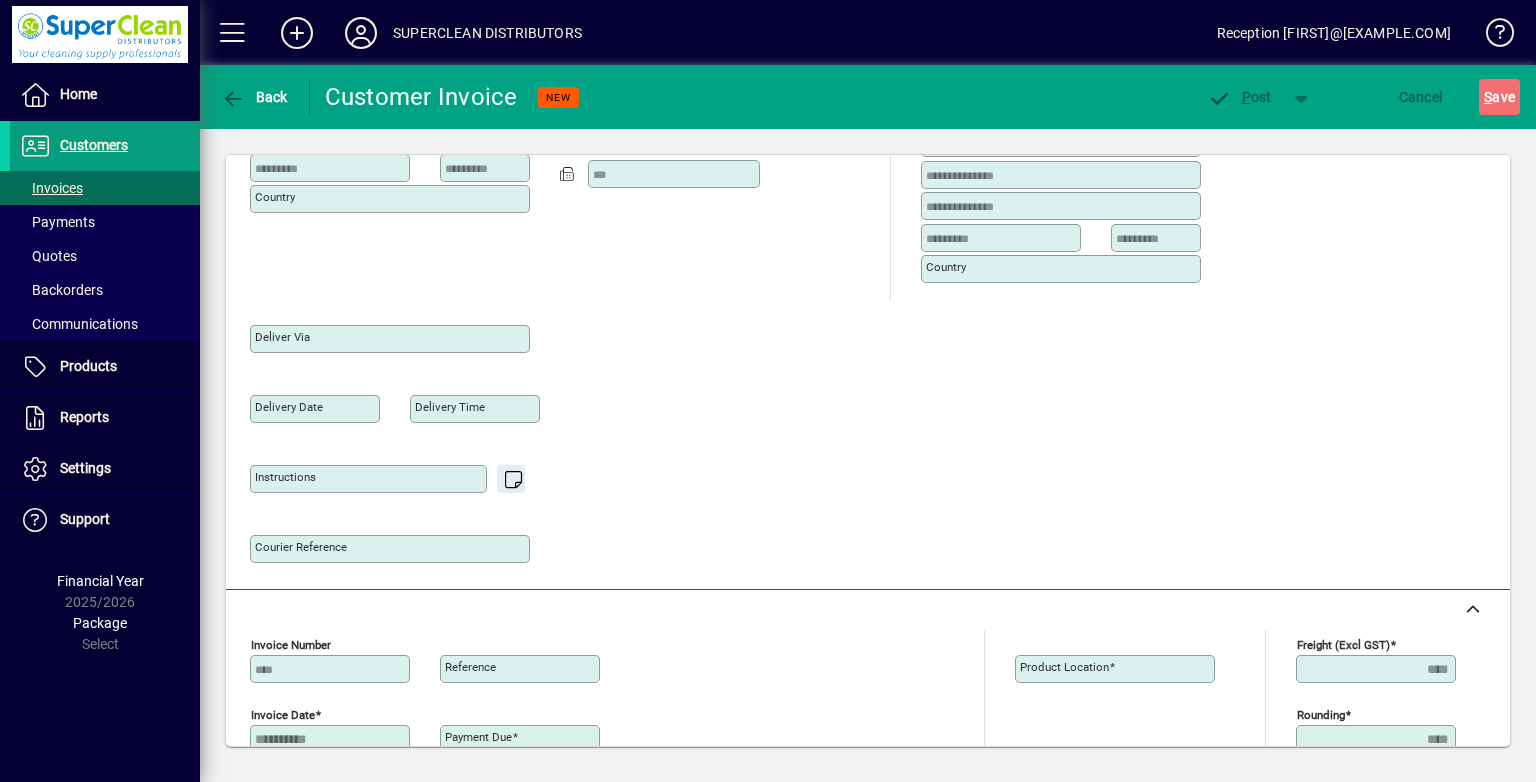 type on "********" 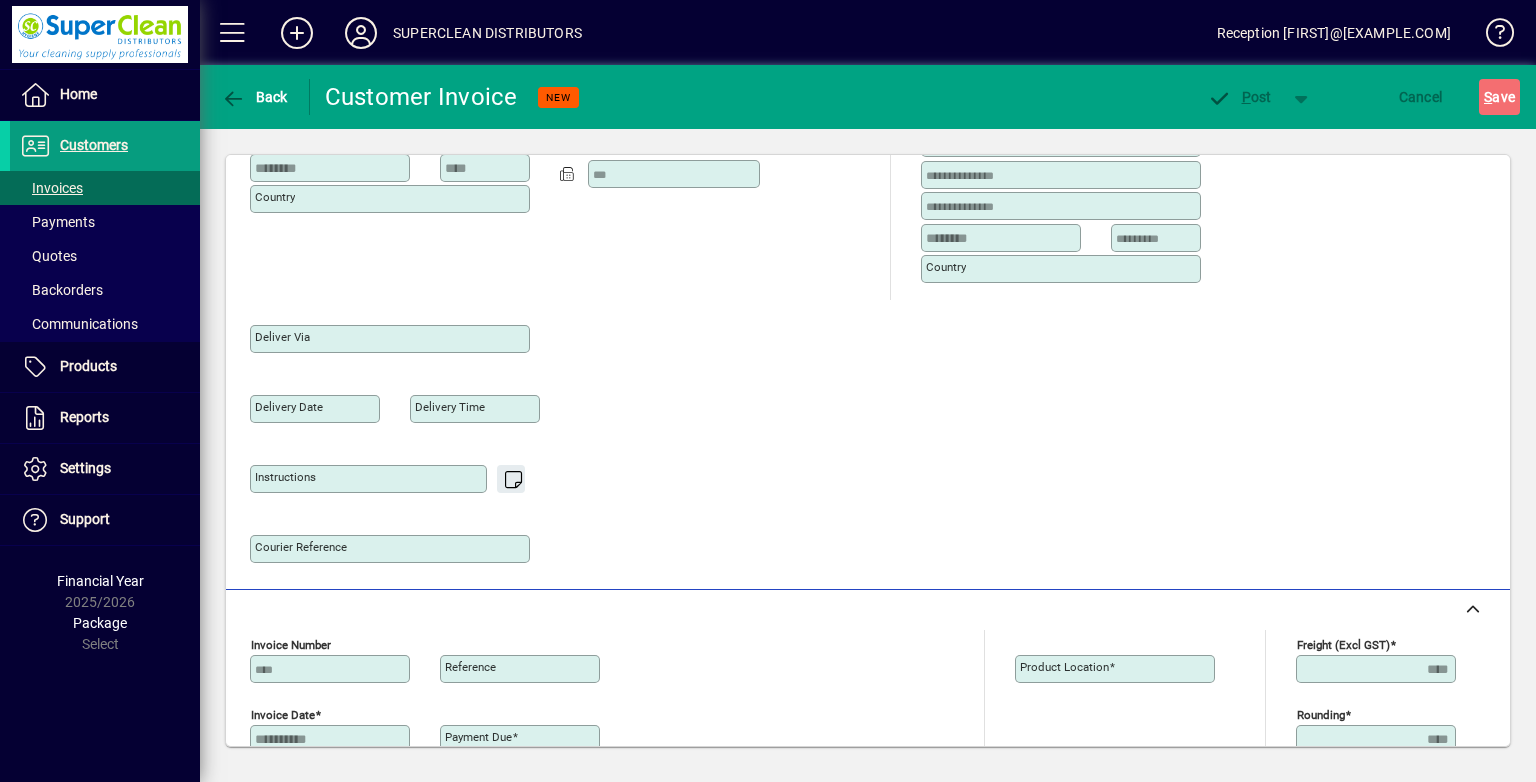 scroll, scrollTop: 400, scrollLeft: 0, axis: vertical 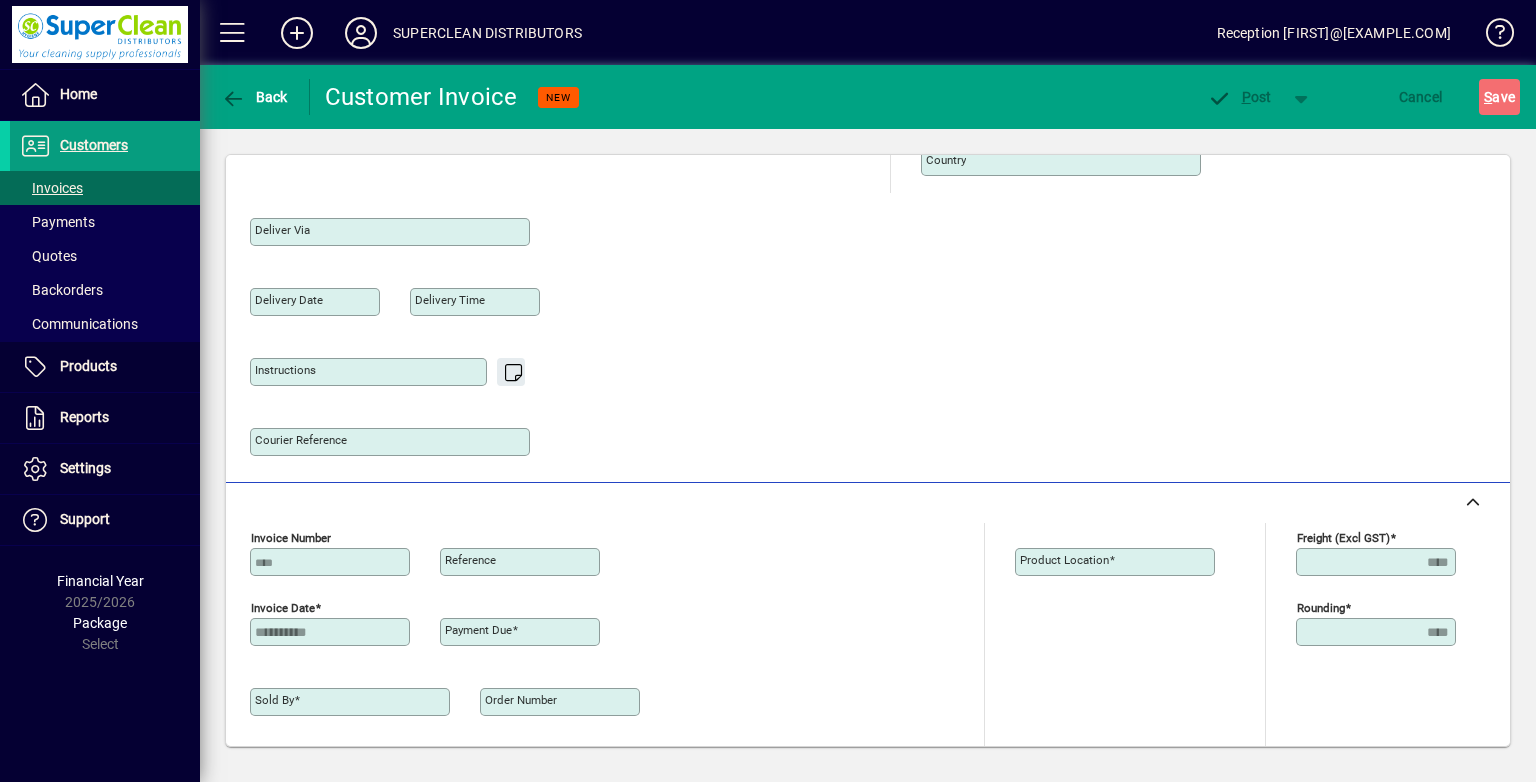 type on "******" 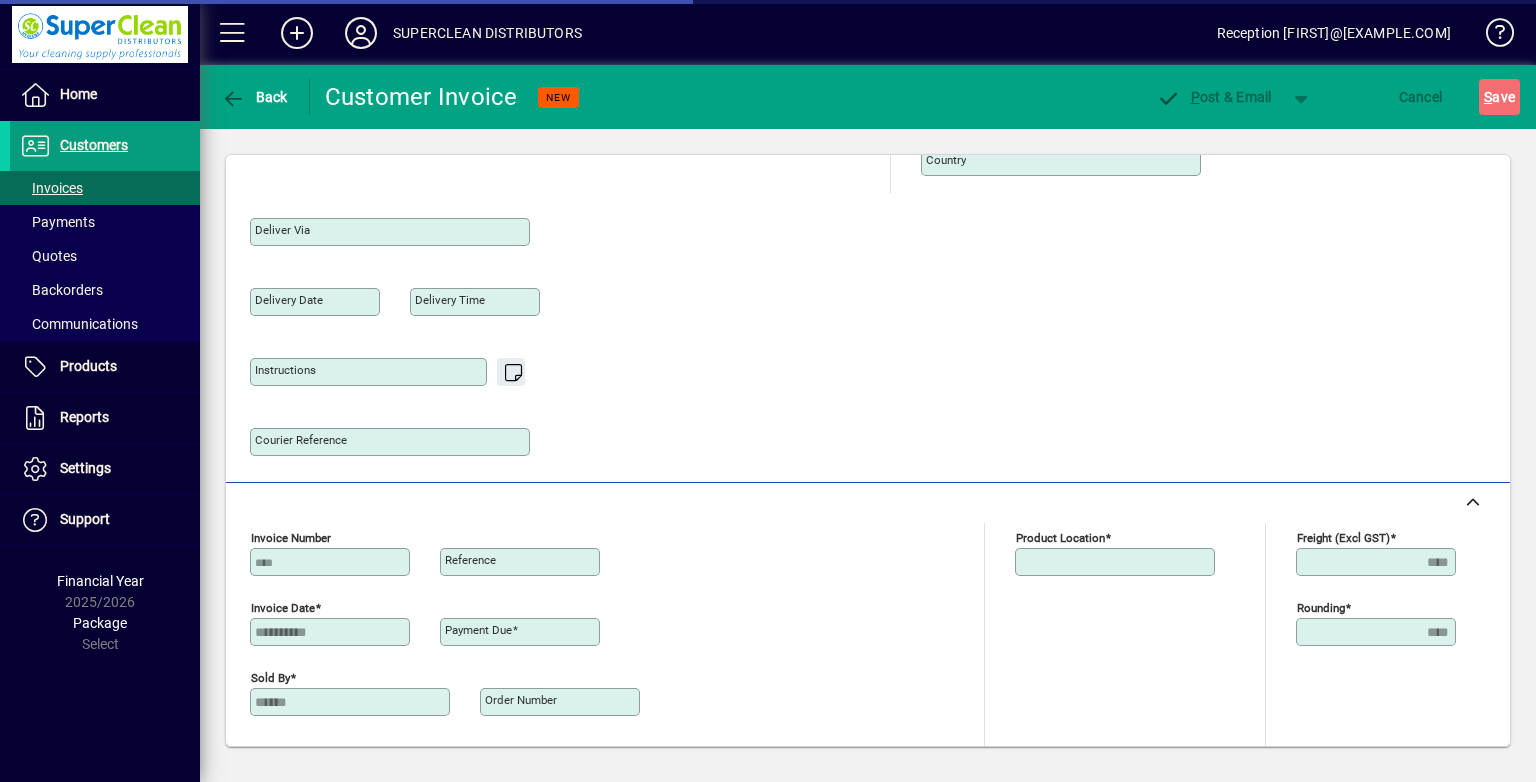 type on "**********" 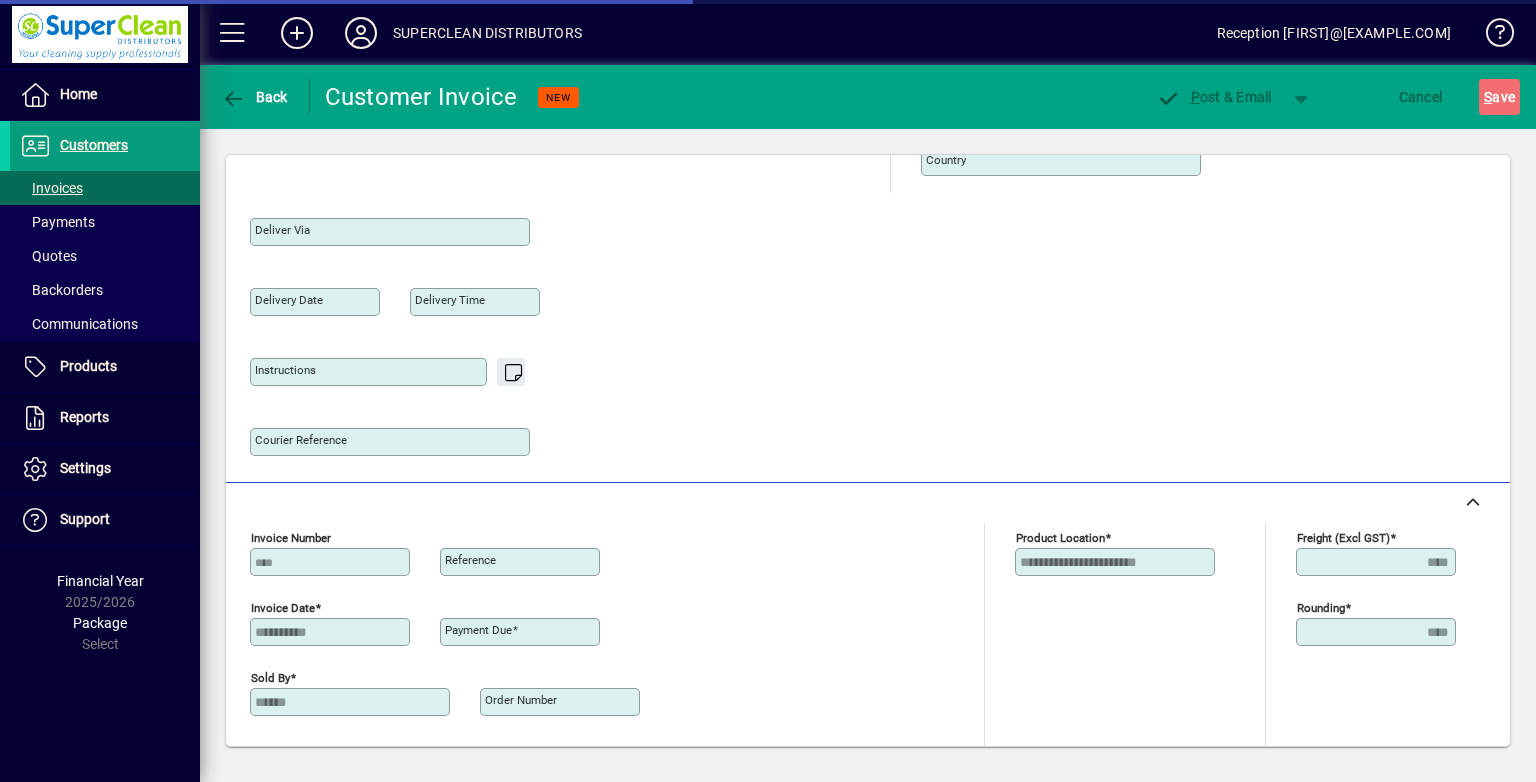 type on "**********" 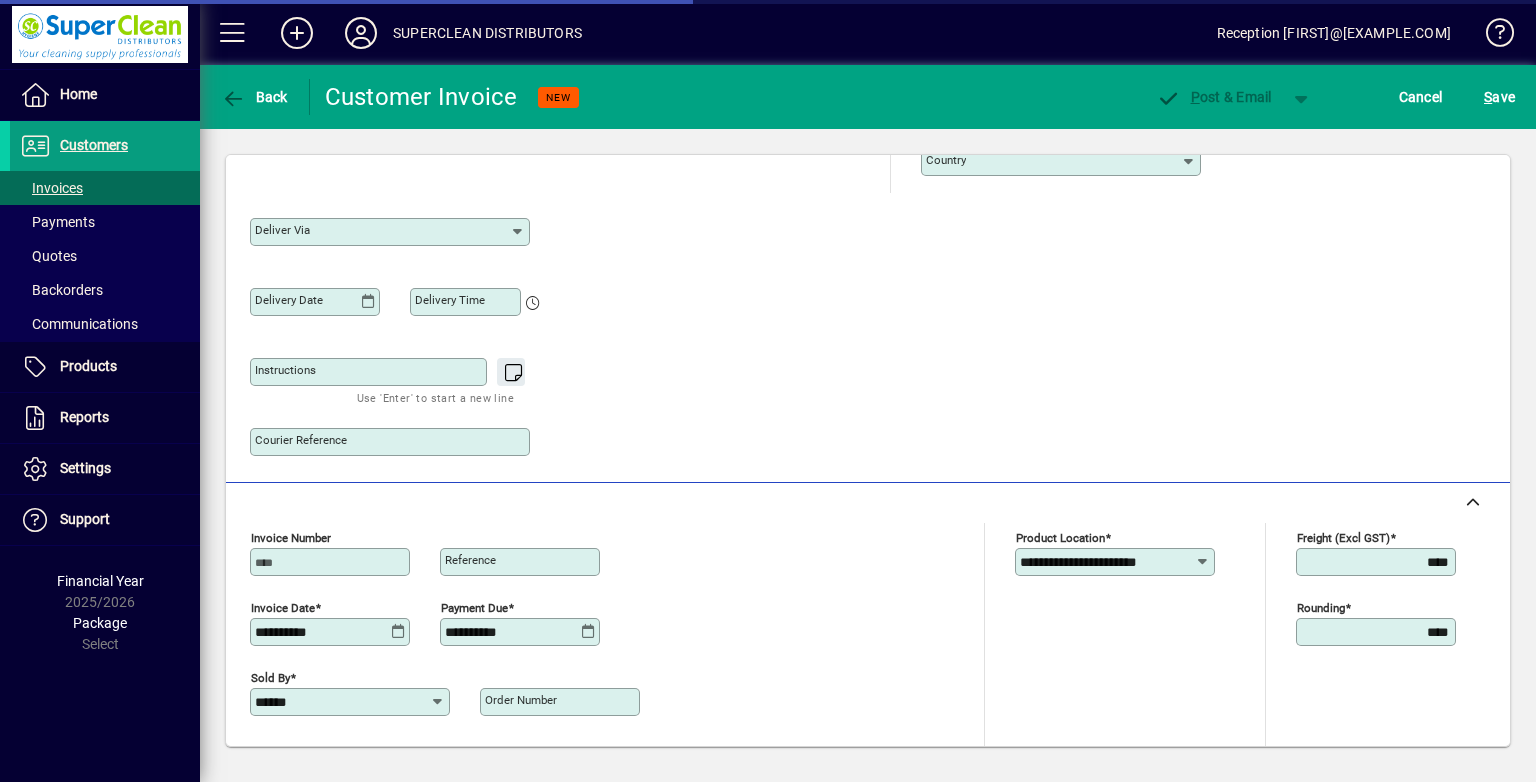 click on "Instructions" at bounding box center [370, 372] 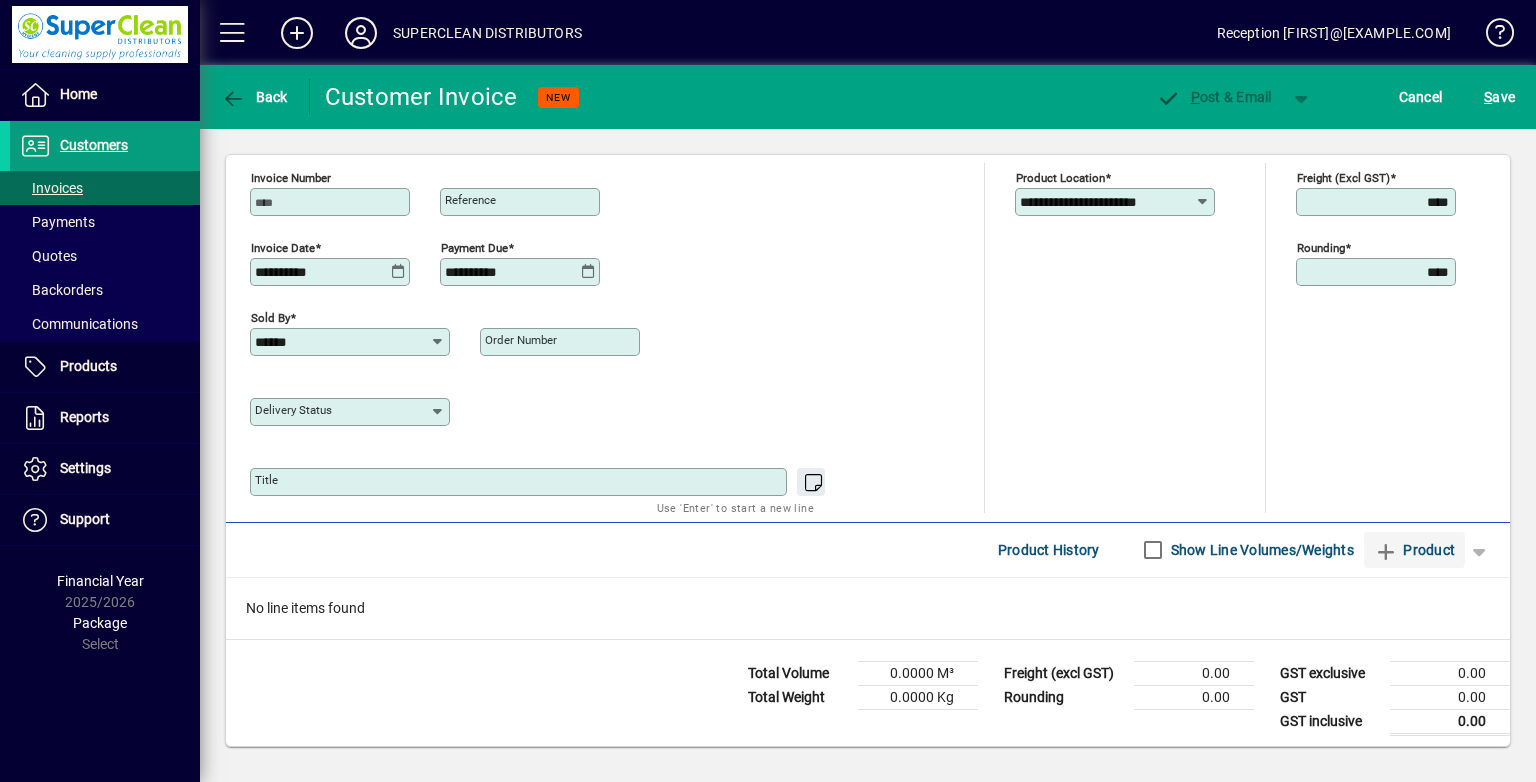 type on "*********" 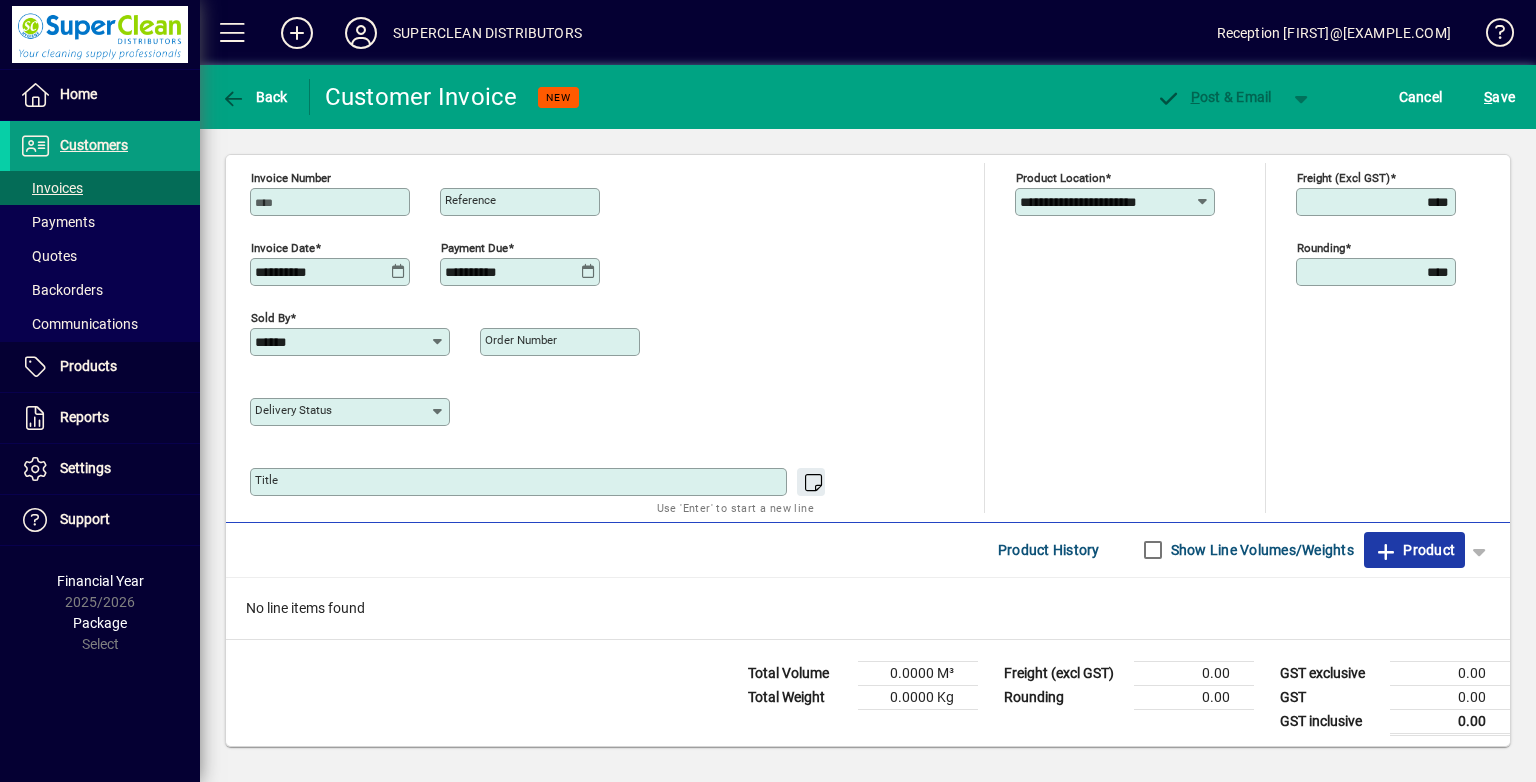 click 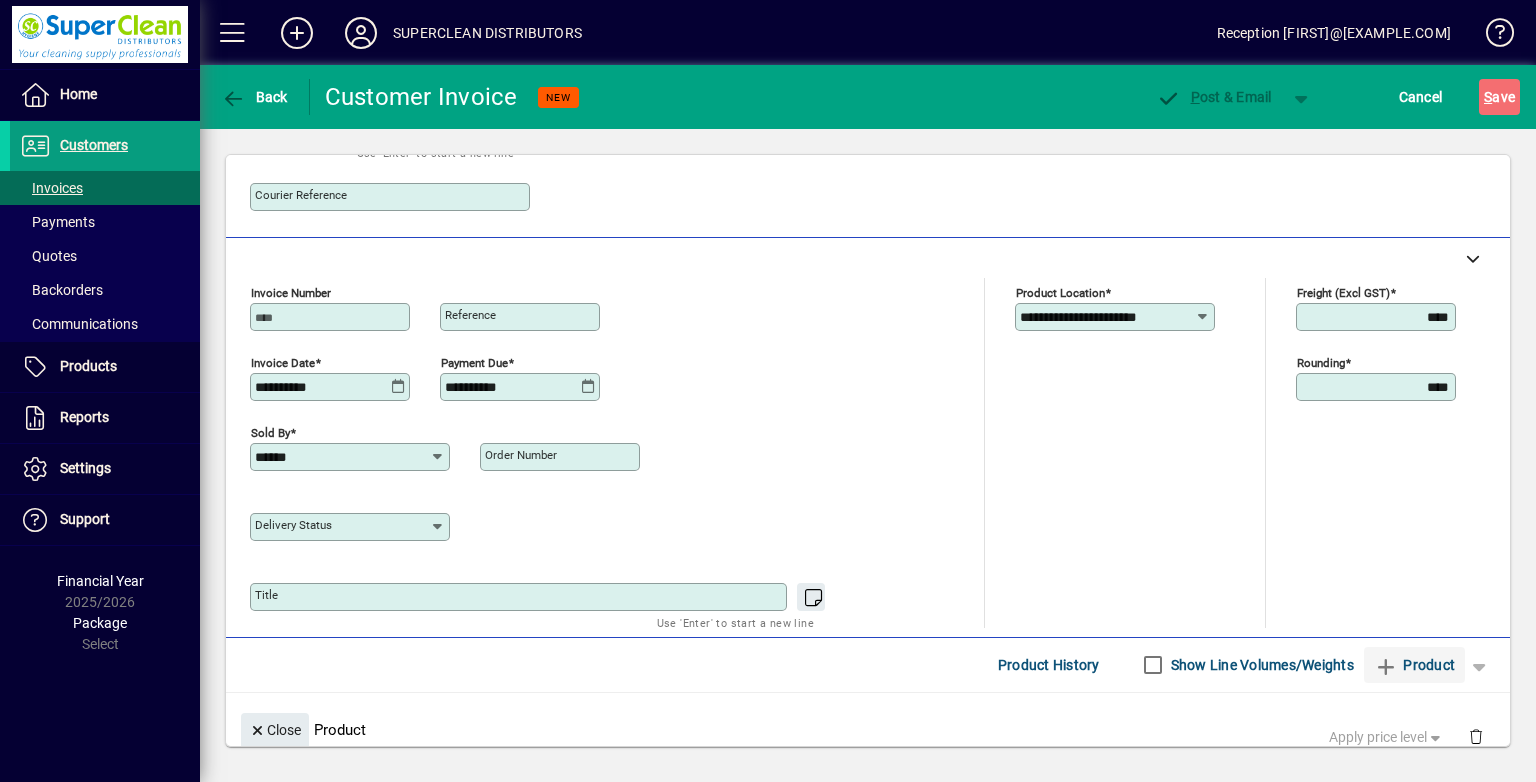 scroll, scrollTop: 44, scrollLeft: 0, axis: vertical 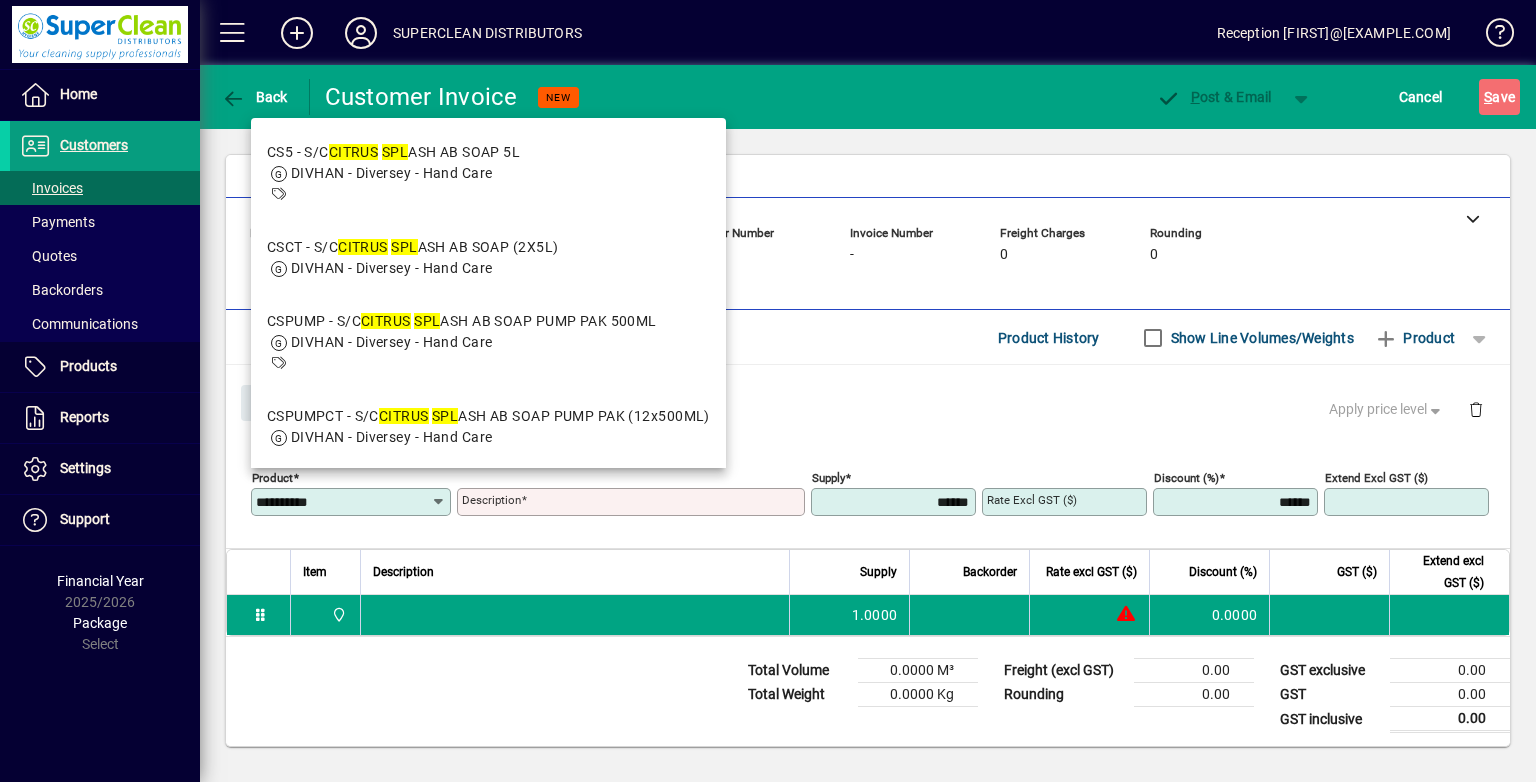 click on "CSPUMP - S/C  CITRUS   SPL ASH AB SOAP PUMP PAK 500ML DIVHAN - Diversey - Hand Care" at bounding box center [488, 342] 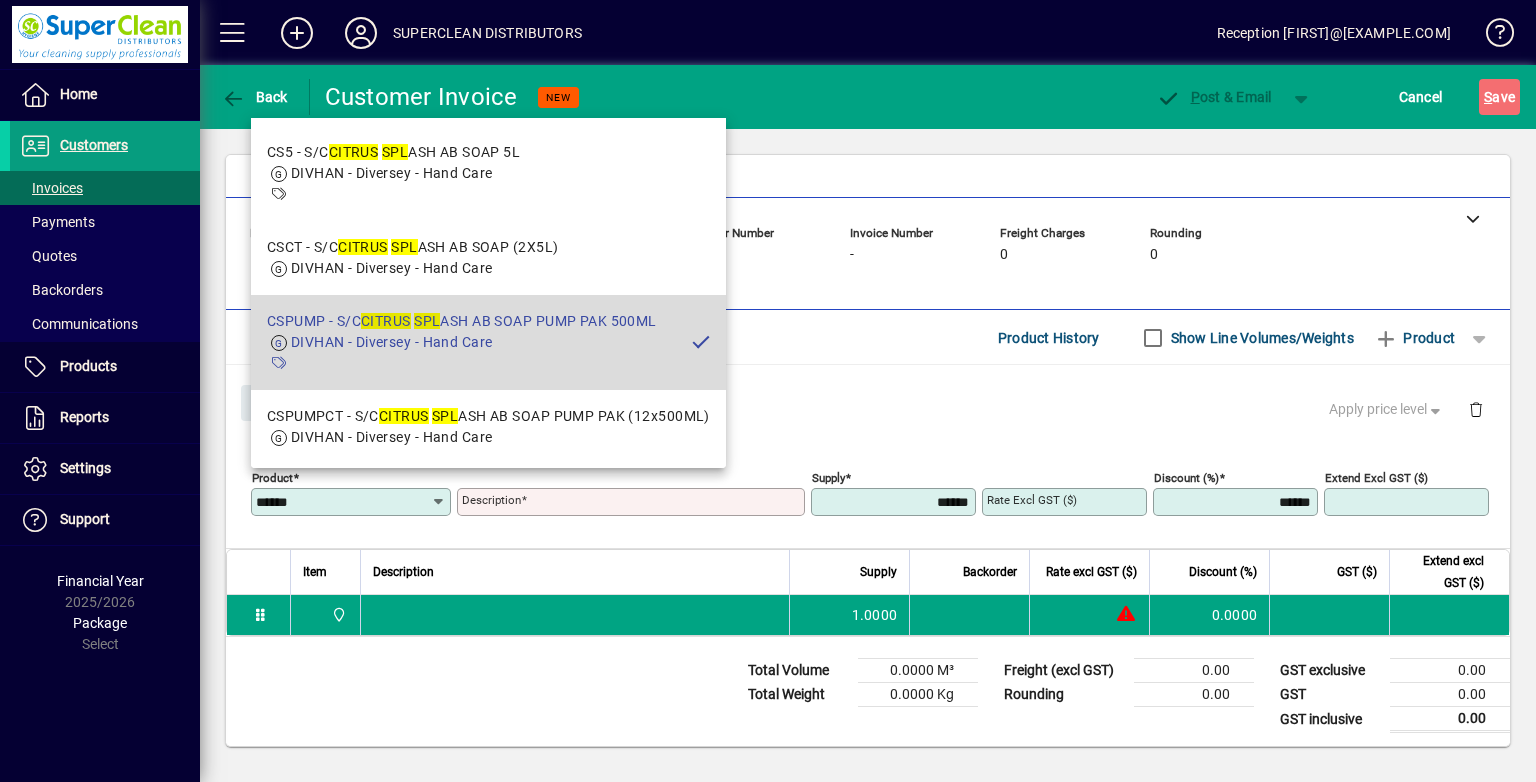 type on "**********" 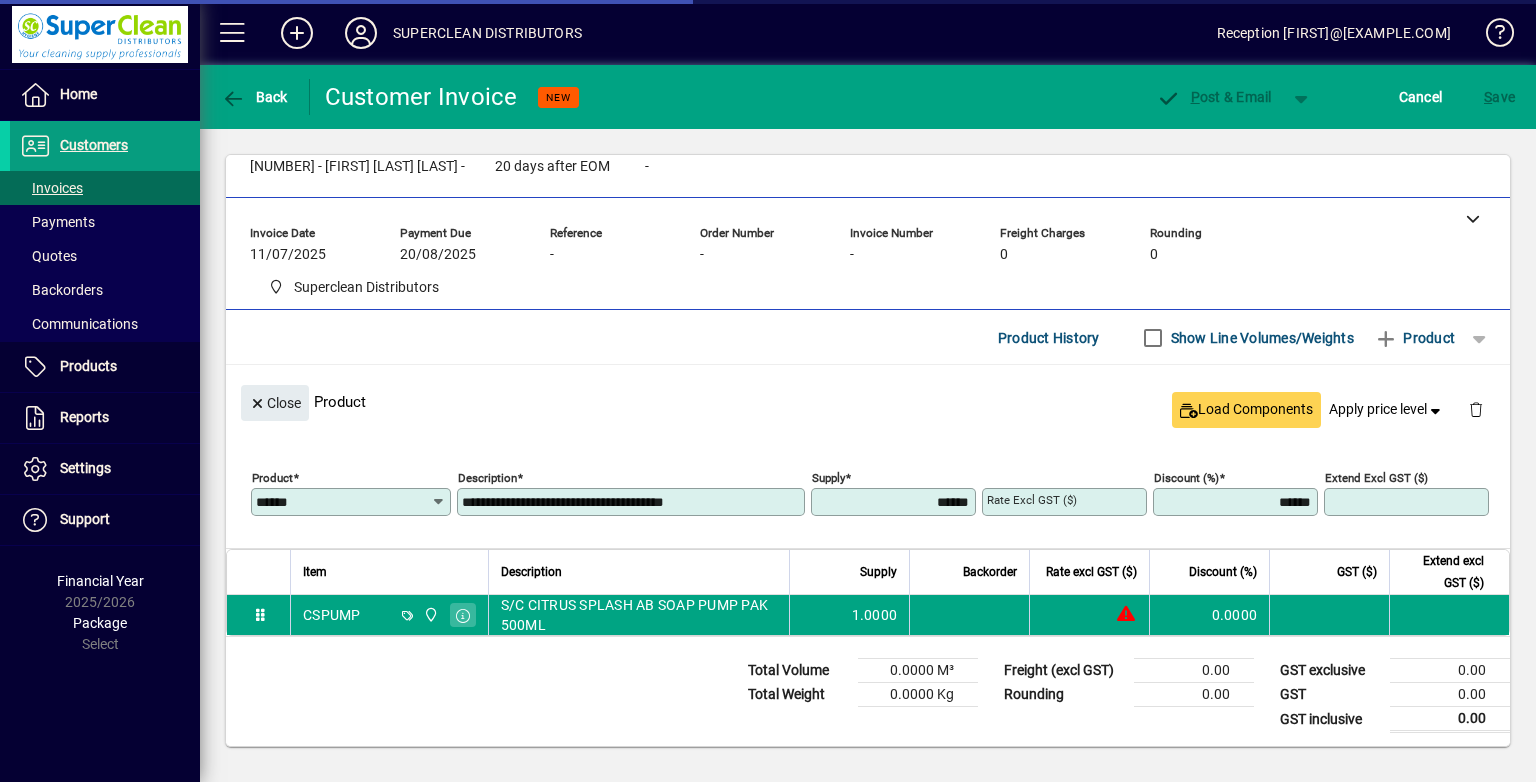 type on "******" 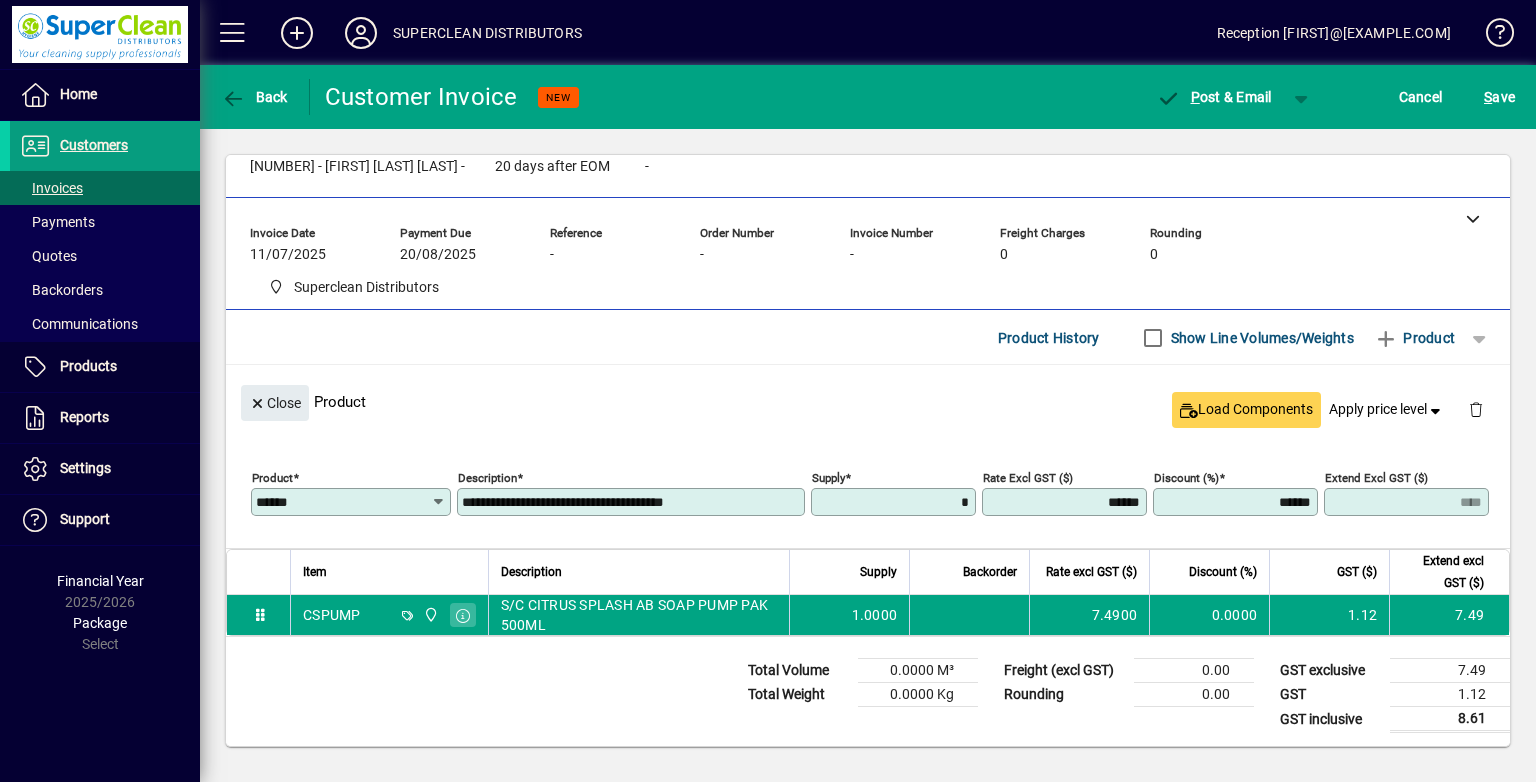 type on "******" 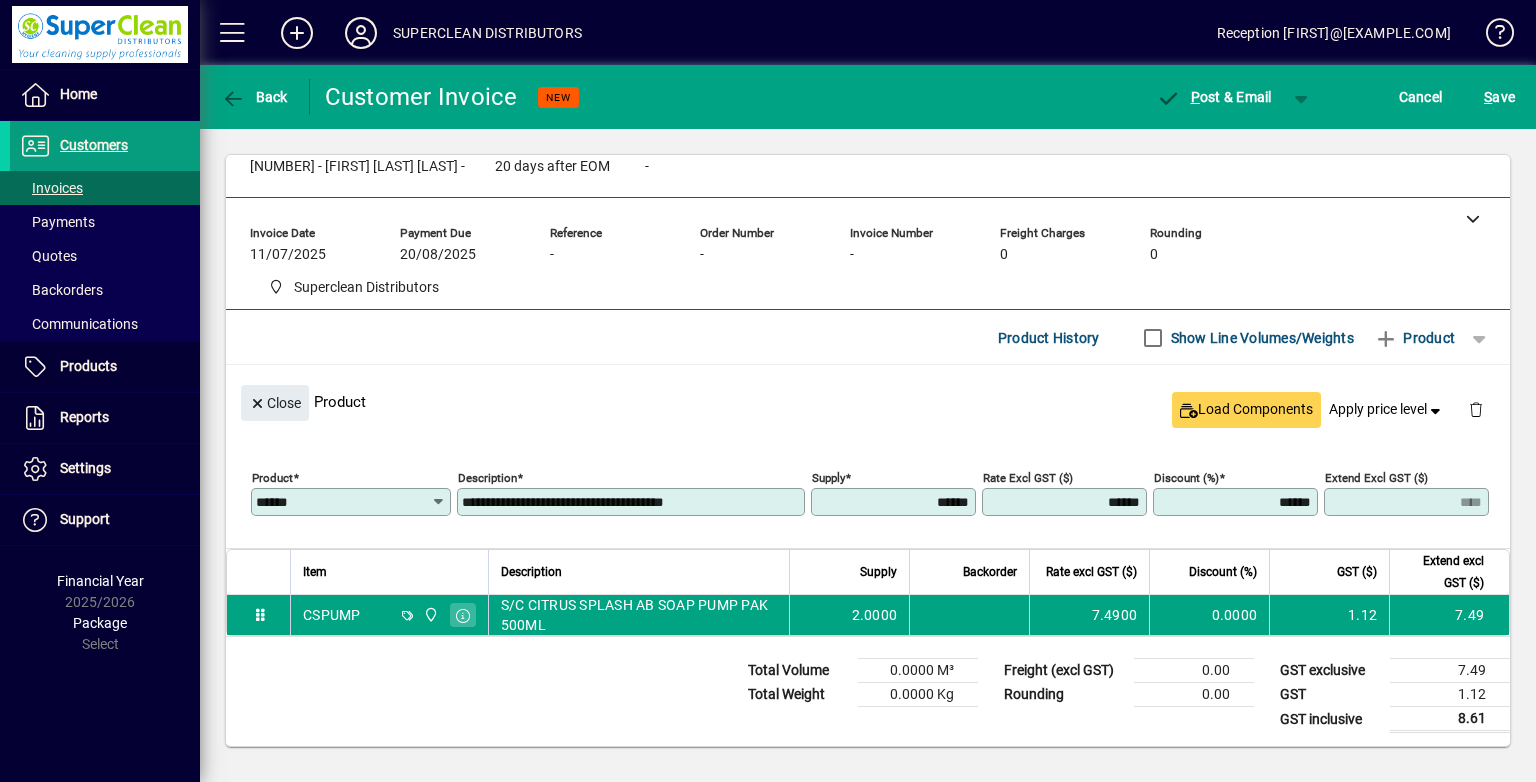 type on "*****" 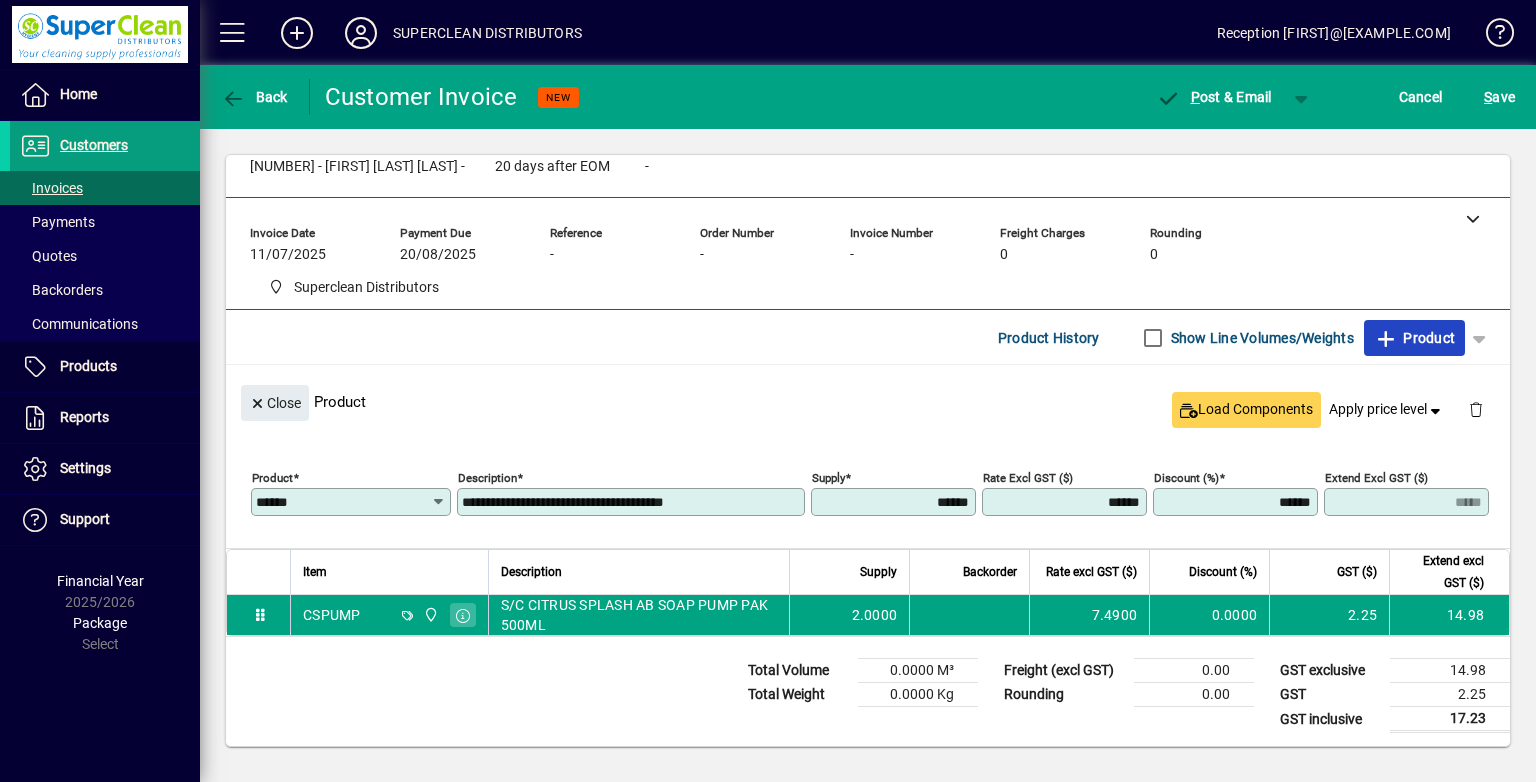 type 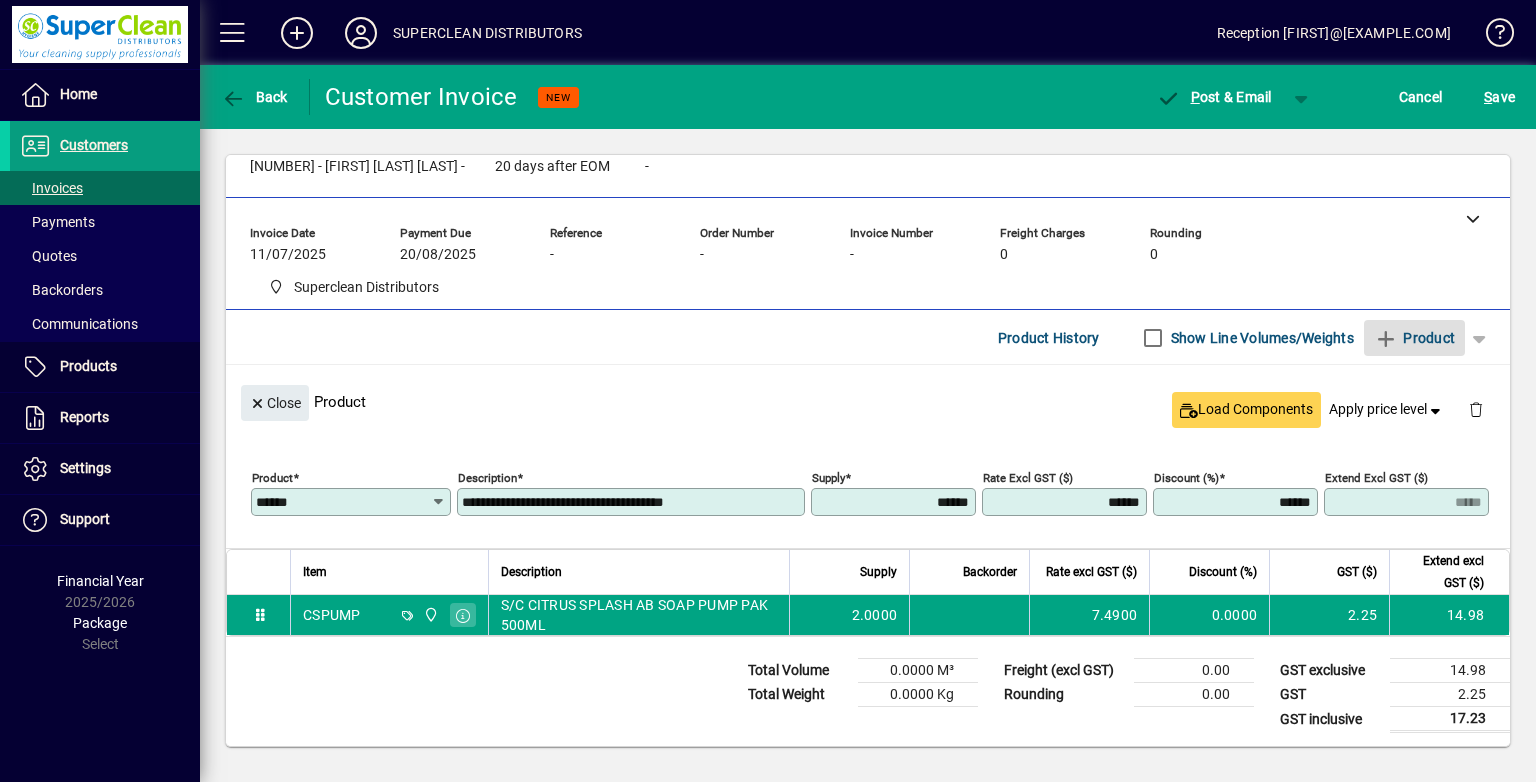 type 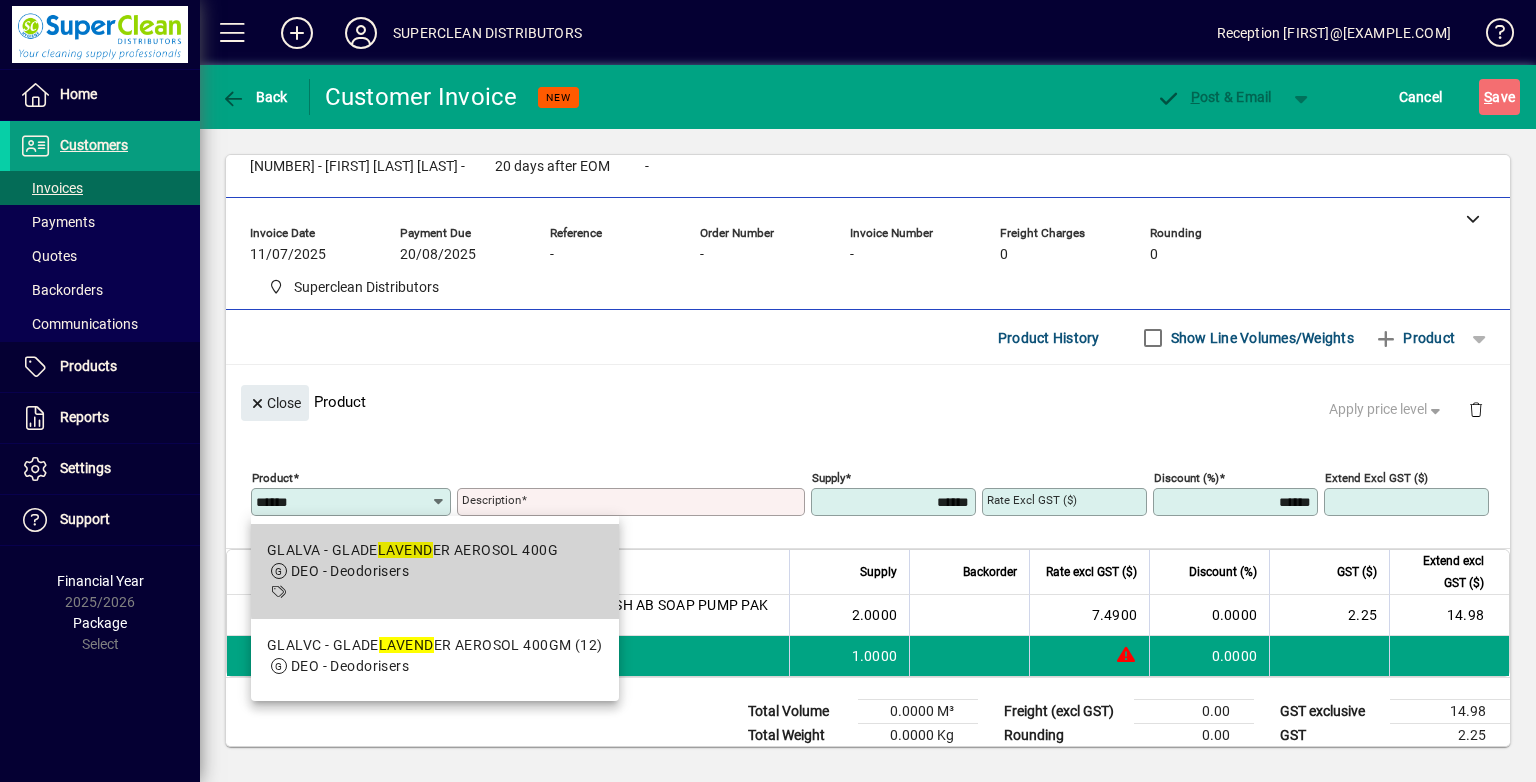 click on "DEO - Deodorisers" at bounding box center [412, 571] 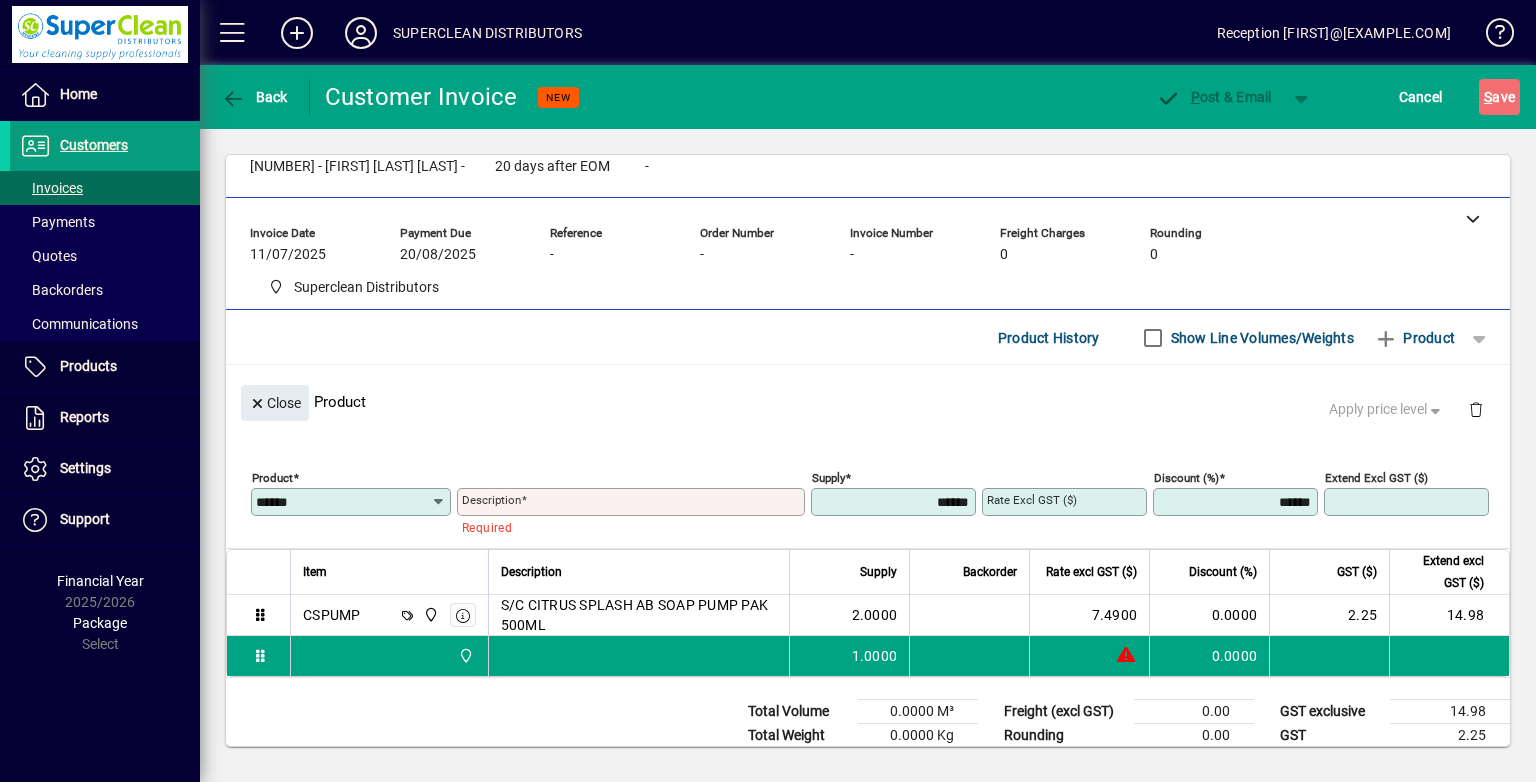 type on "**********" 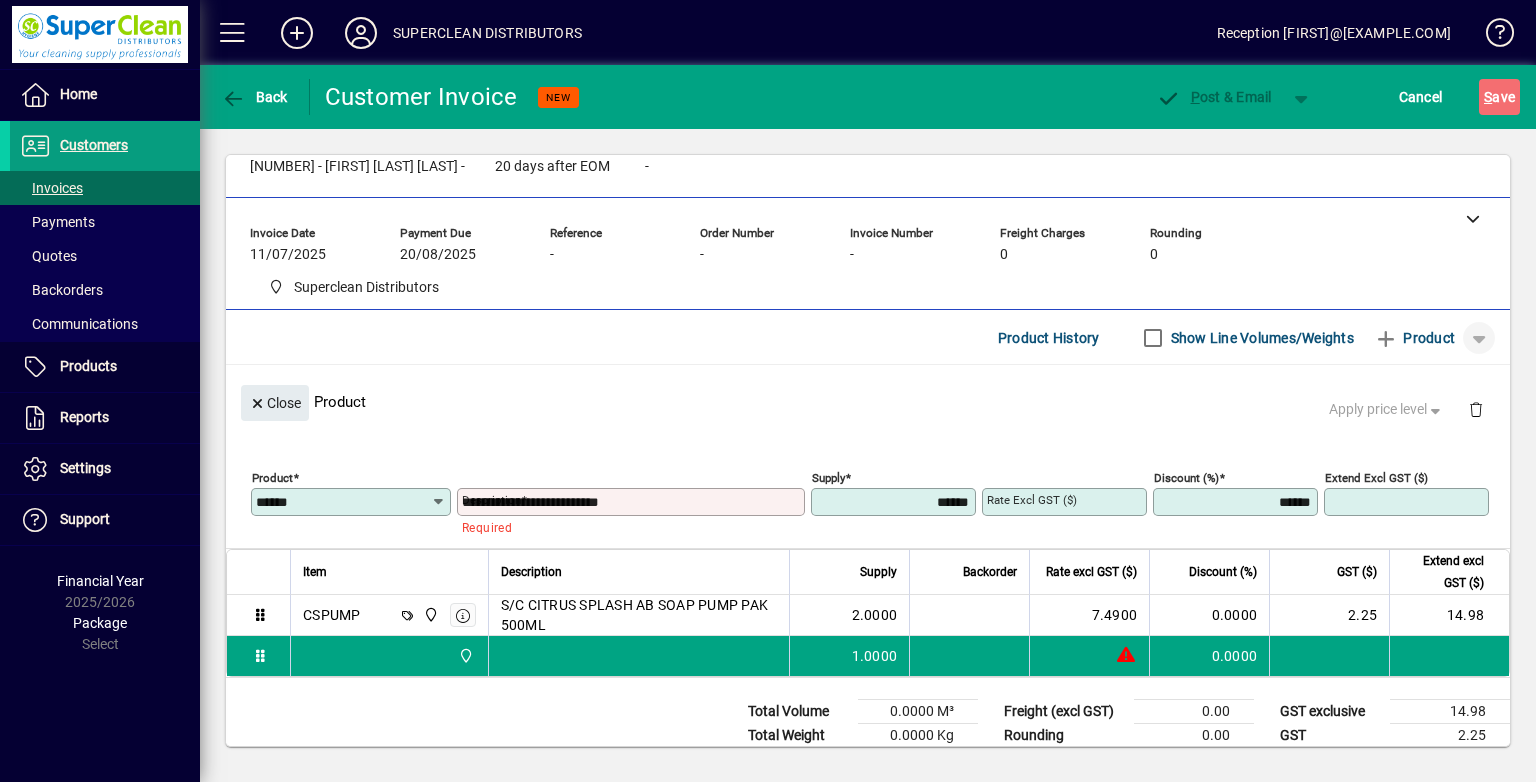type on "******" 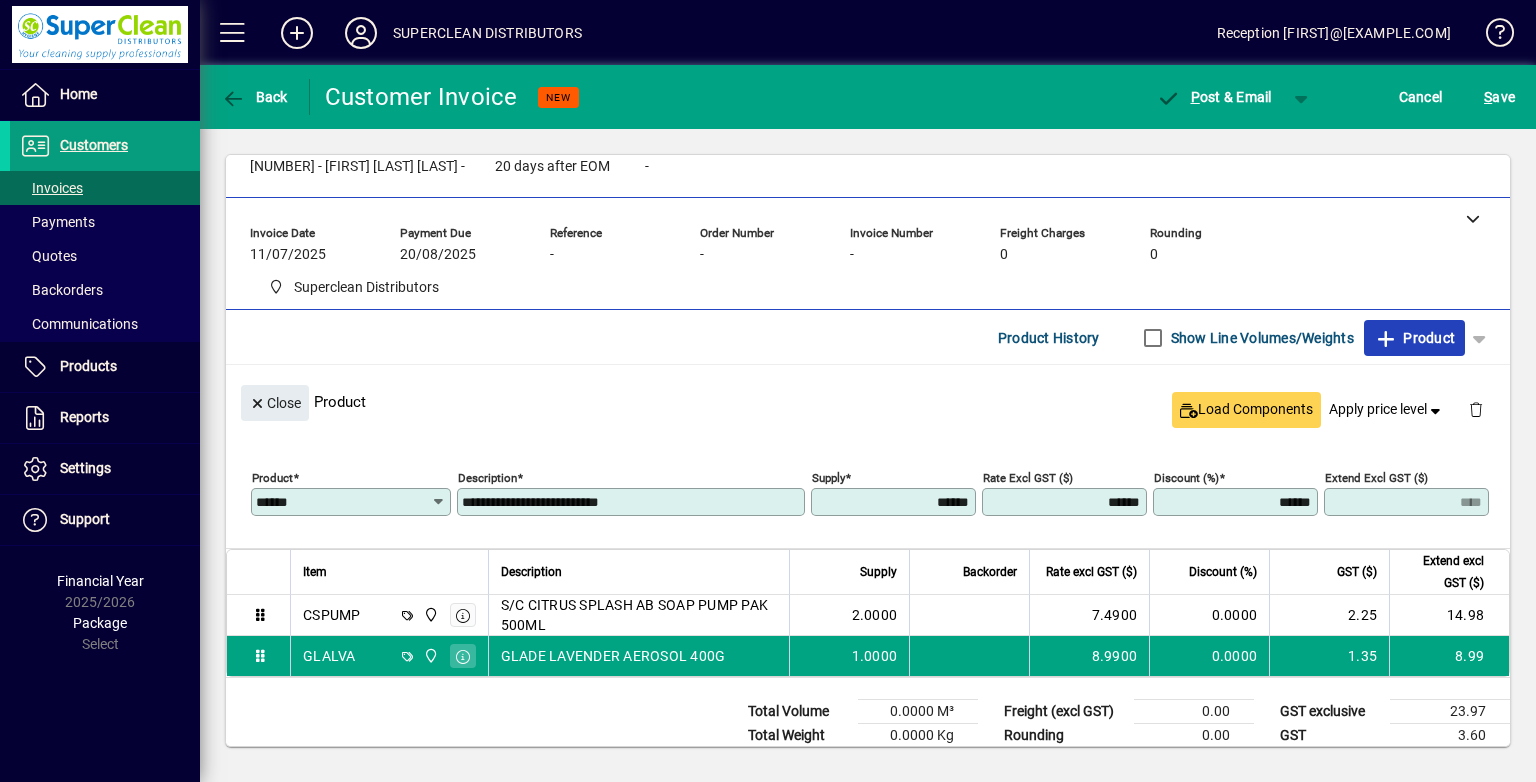 click on "Product" 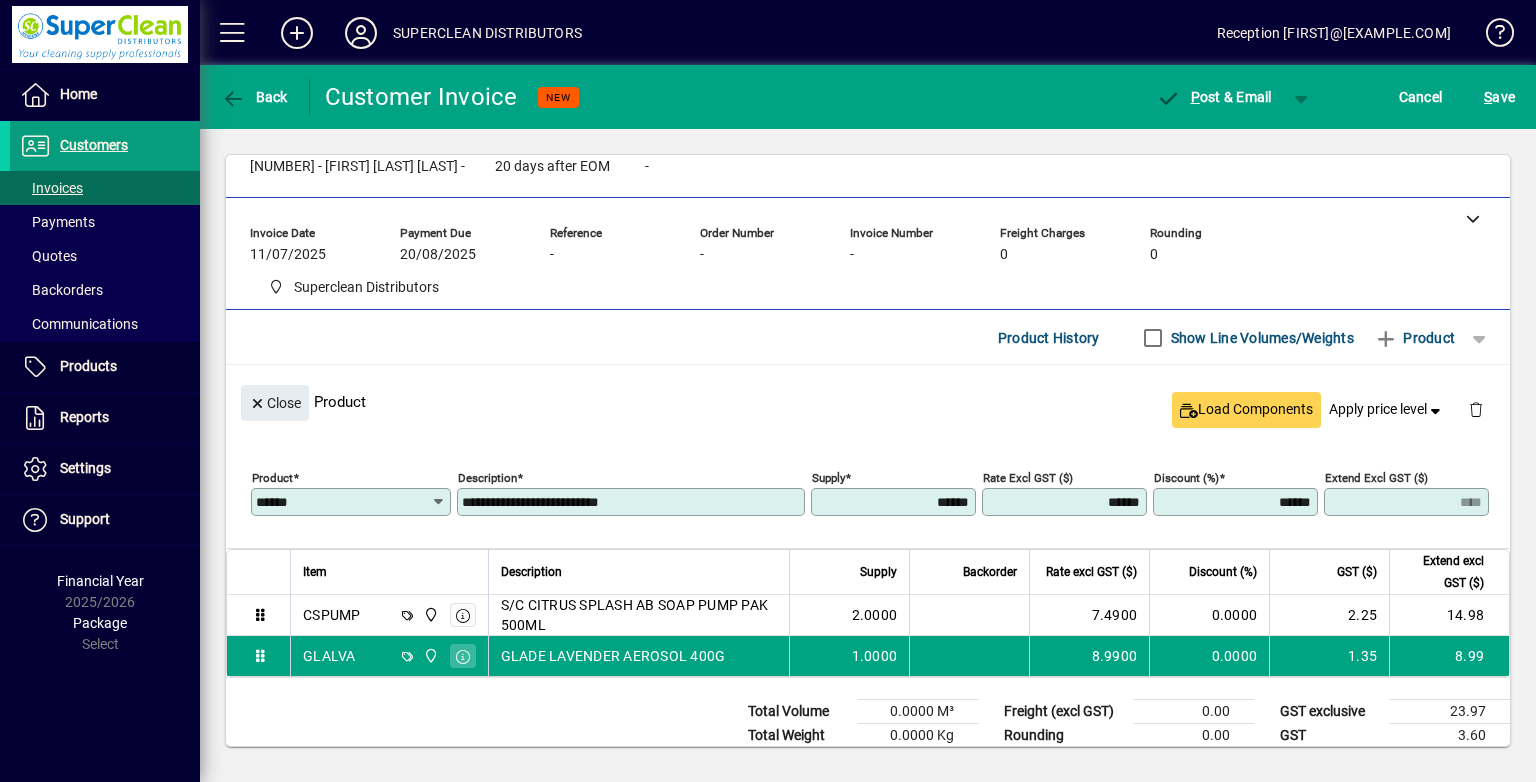 type 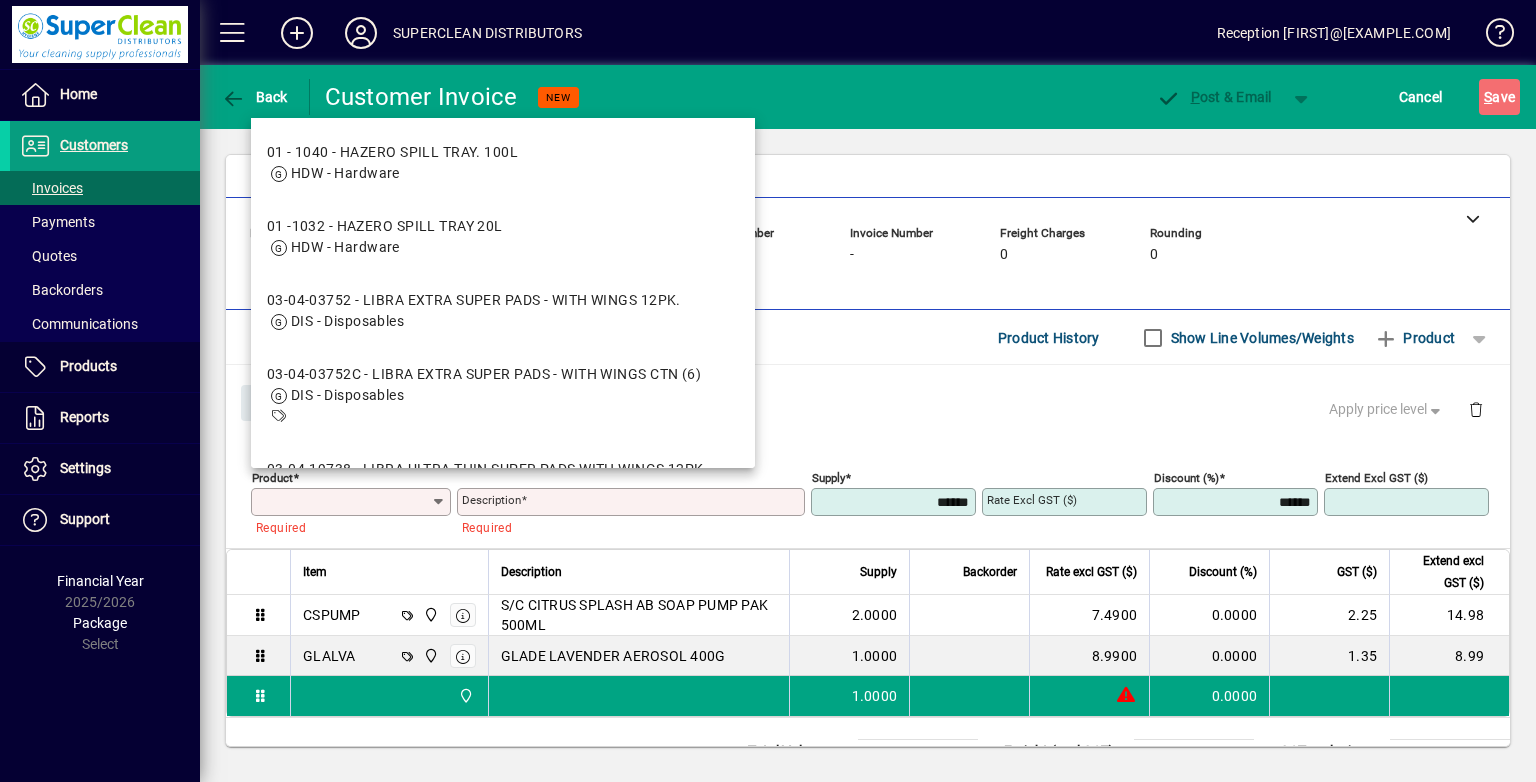 type on "*" 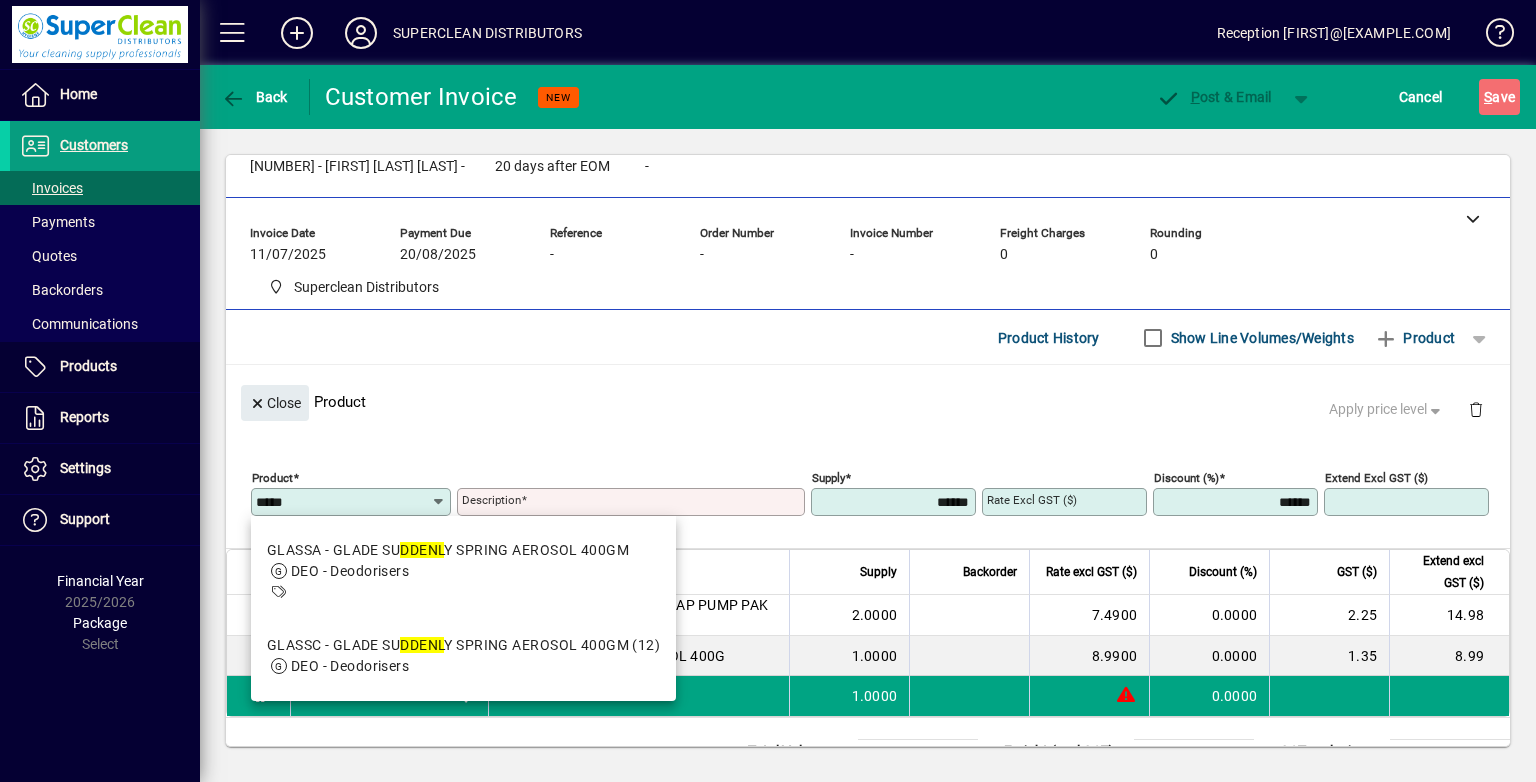 drag, startPoint x: 535, startPoint y: 575, endPoint x: 733, endPoint y: 460, distance: 228.9738 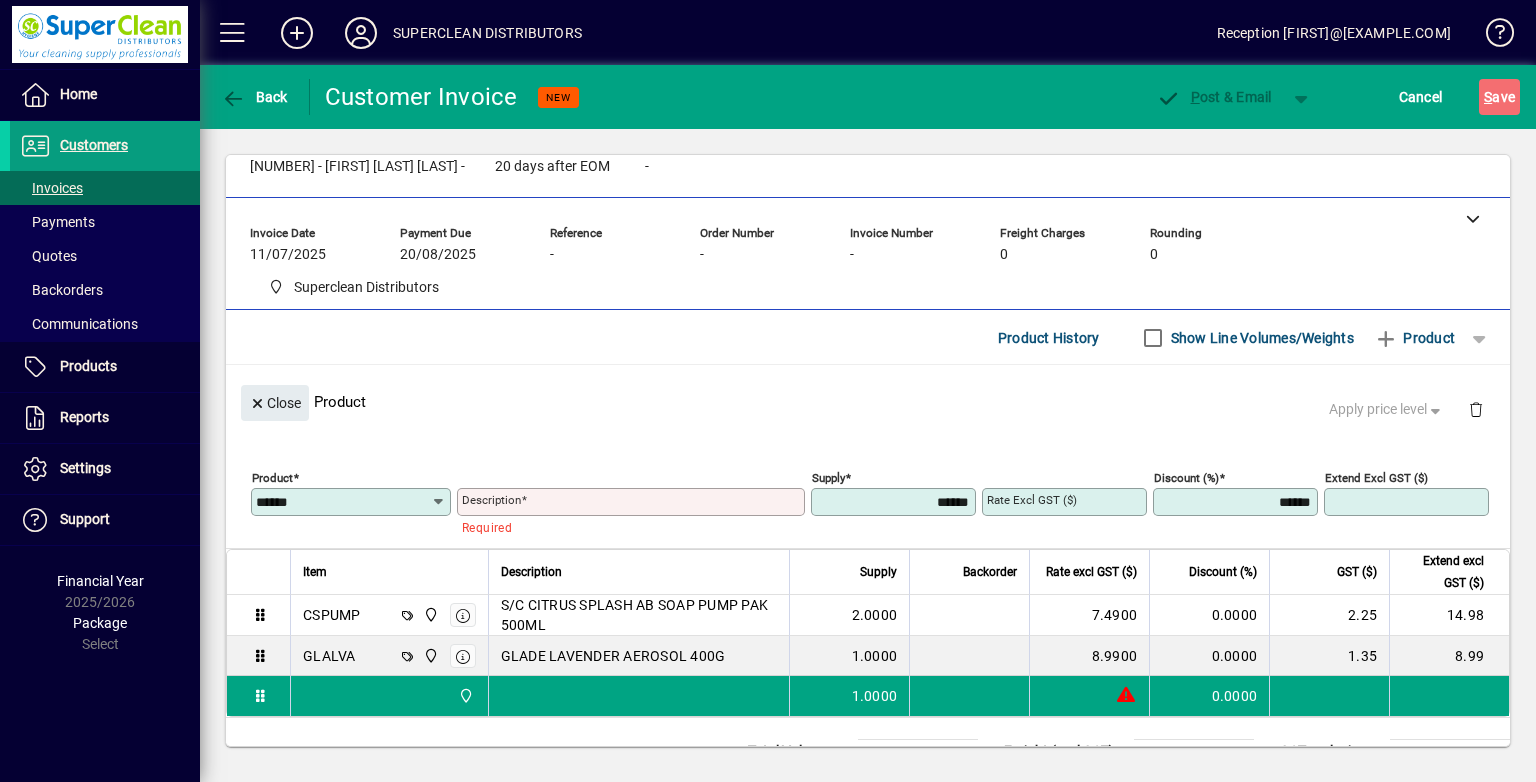 type on "**********" 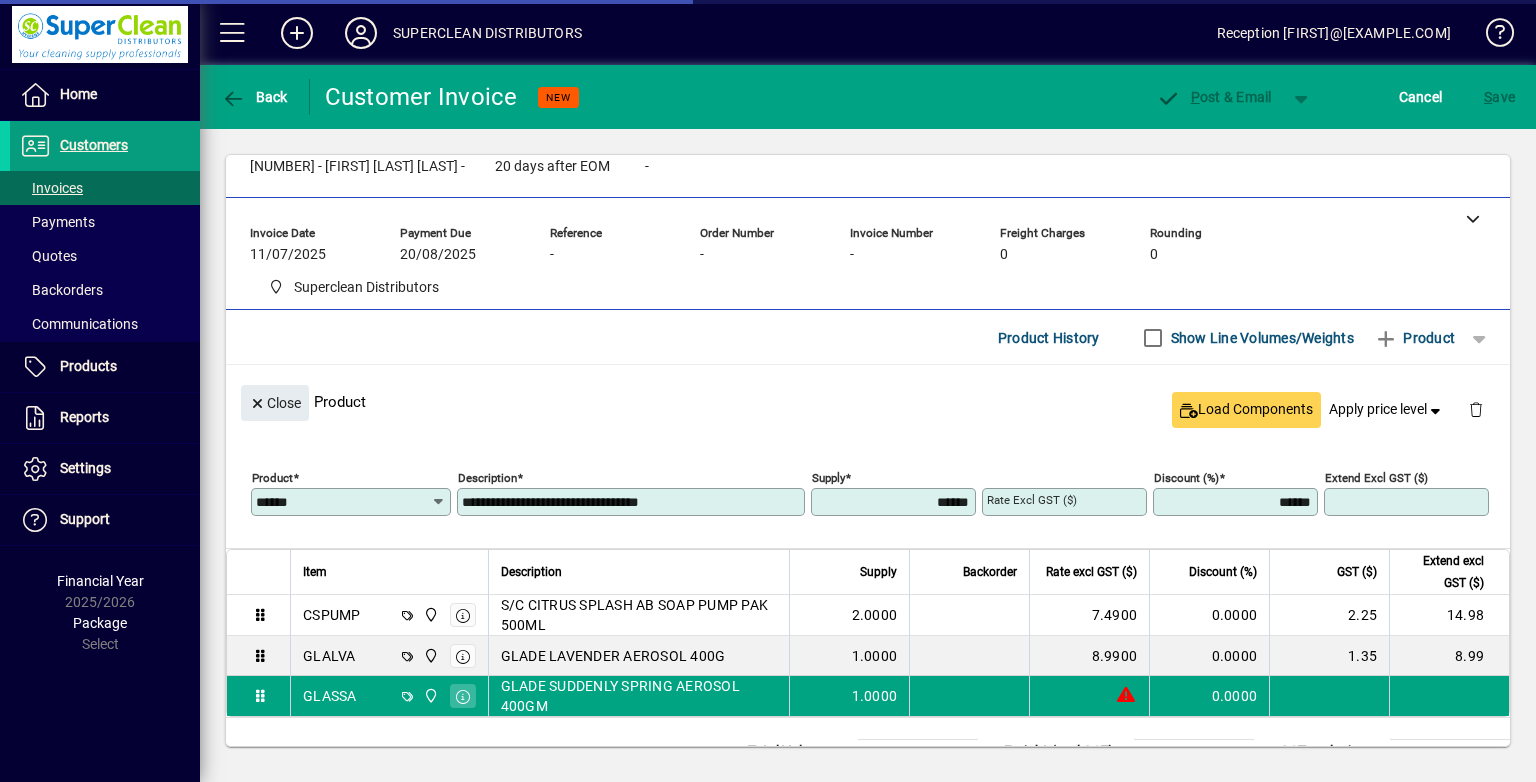 type on "******" 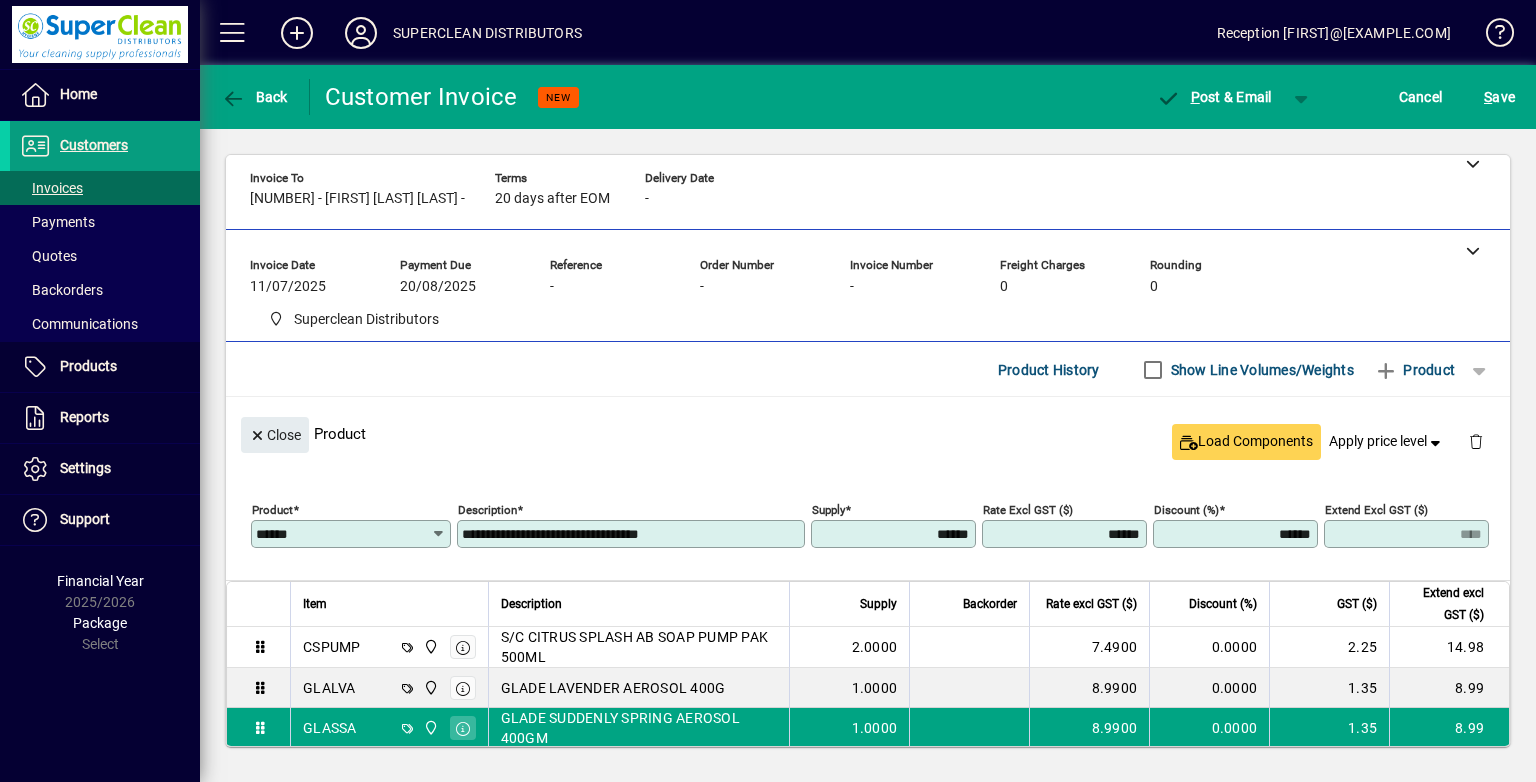 scroll, scrollTop: 0, scrollLeft: 0, axis: both 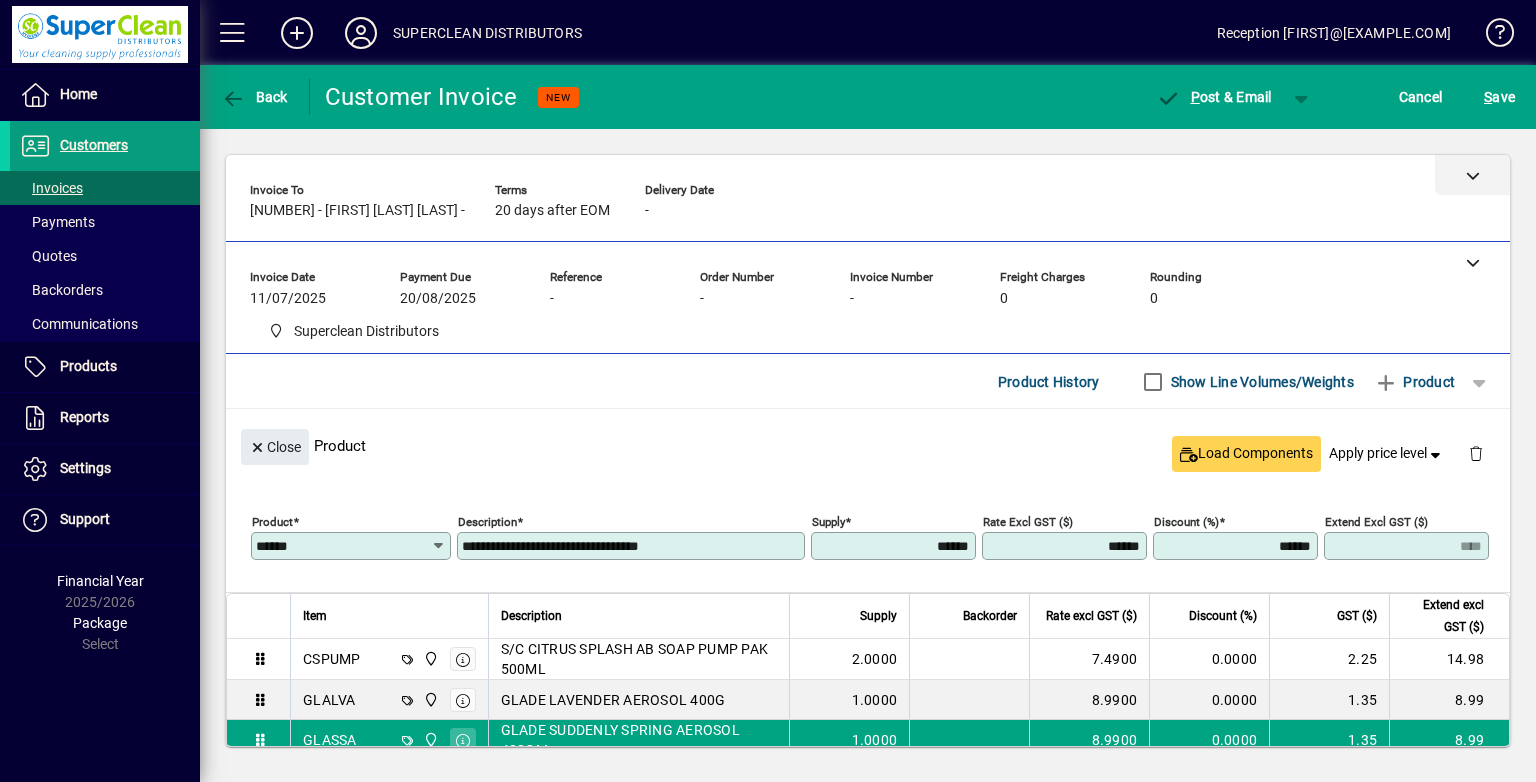 click 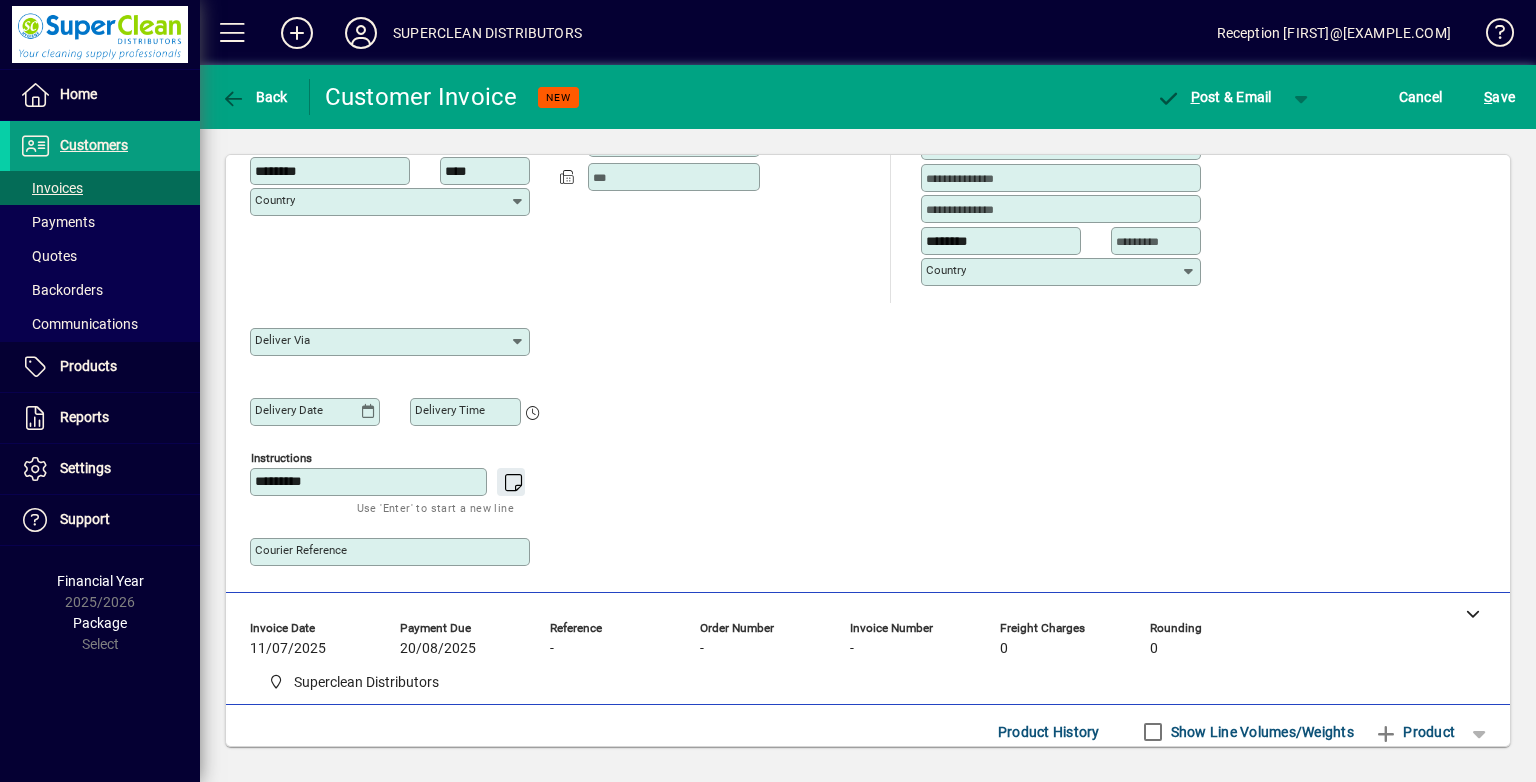 scroll, scrollTop: 400, scrollLeft: 0, axis: vertical 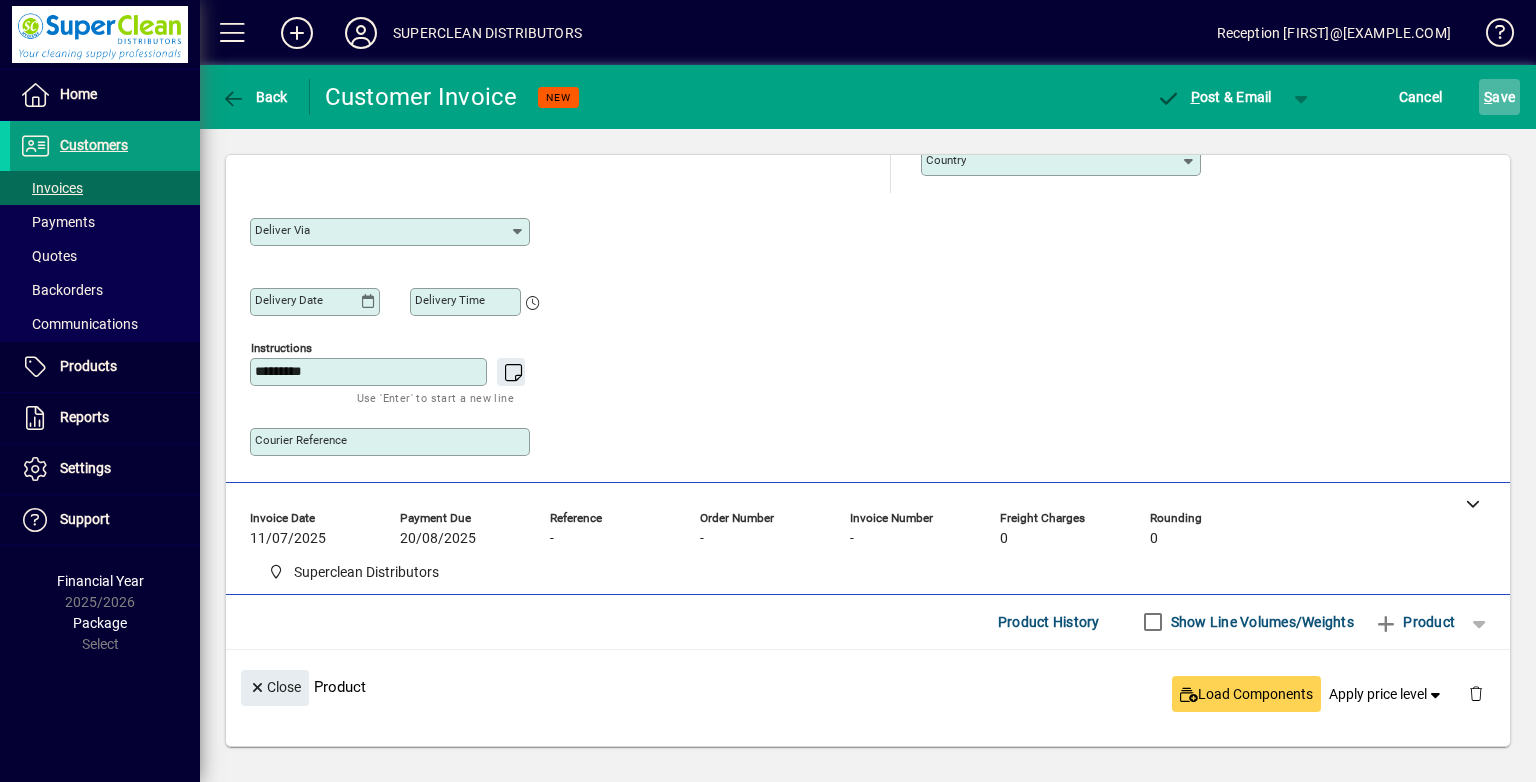 click on "S ave" 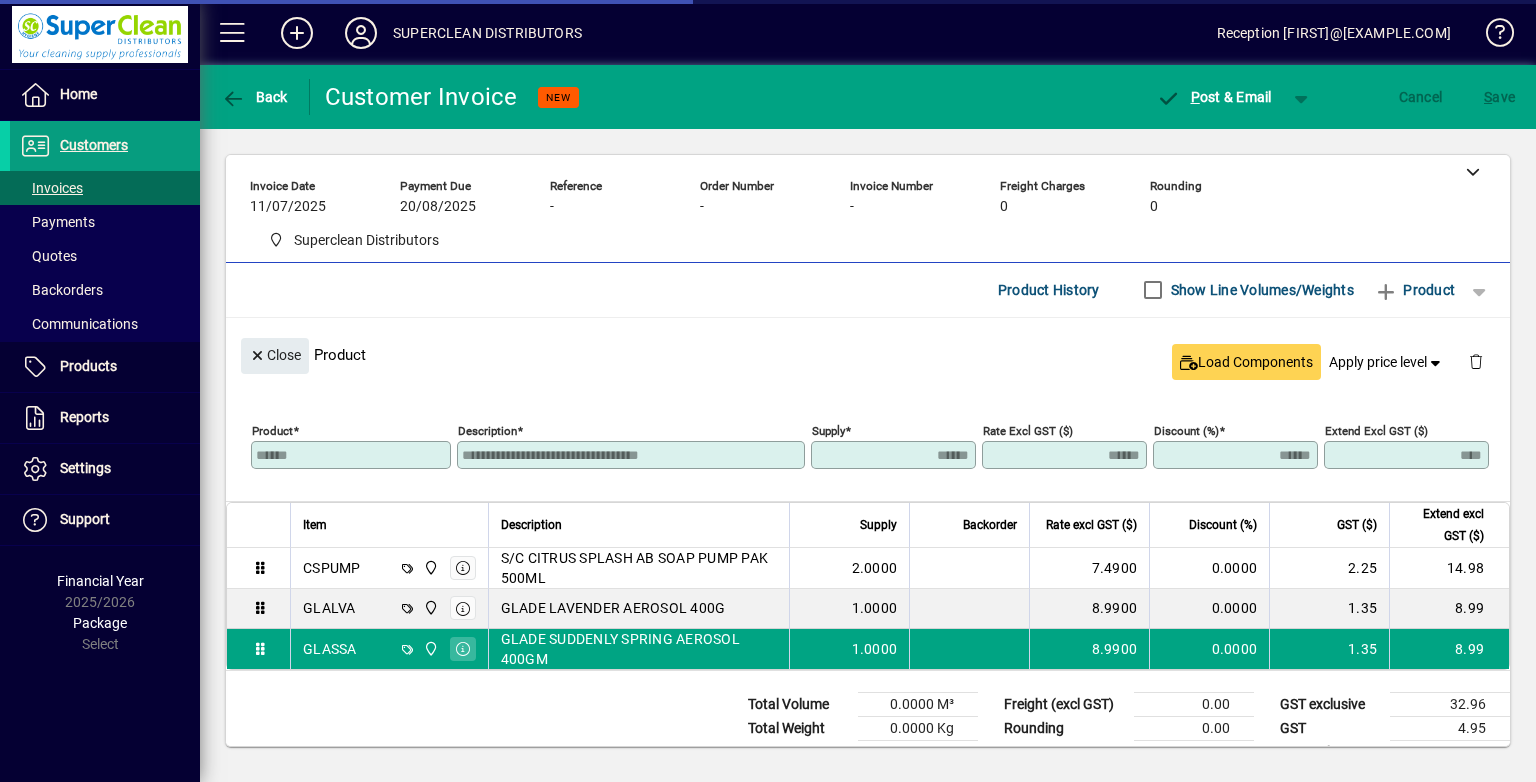 scroll, scrollTop: 763, scrollLeft: 0, axis: vertical 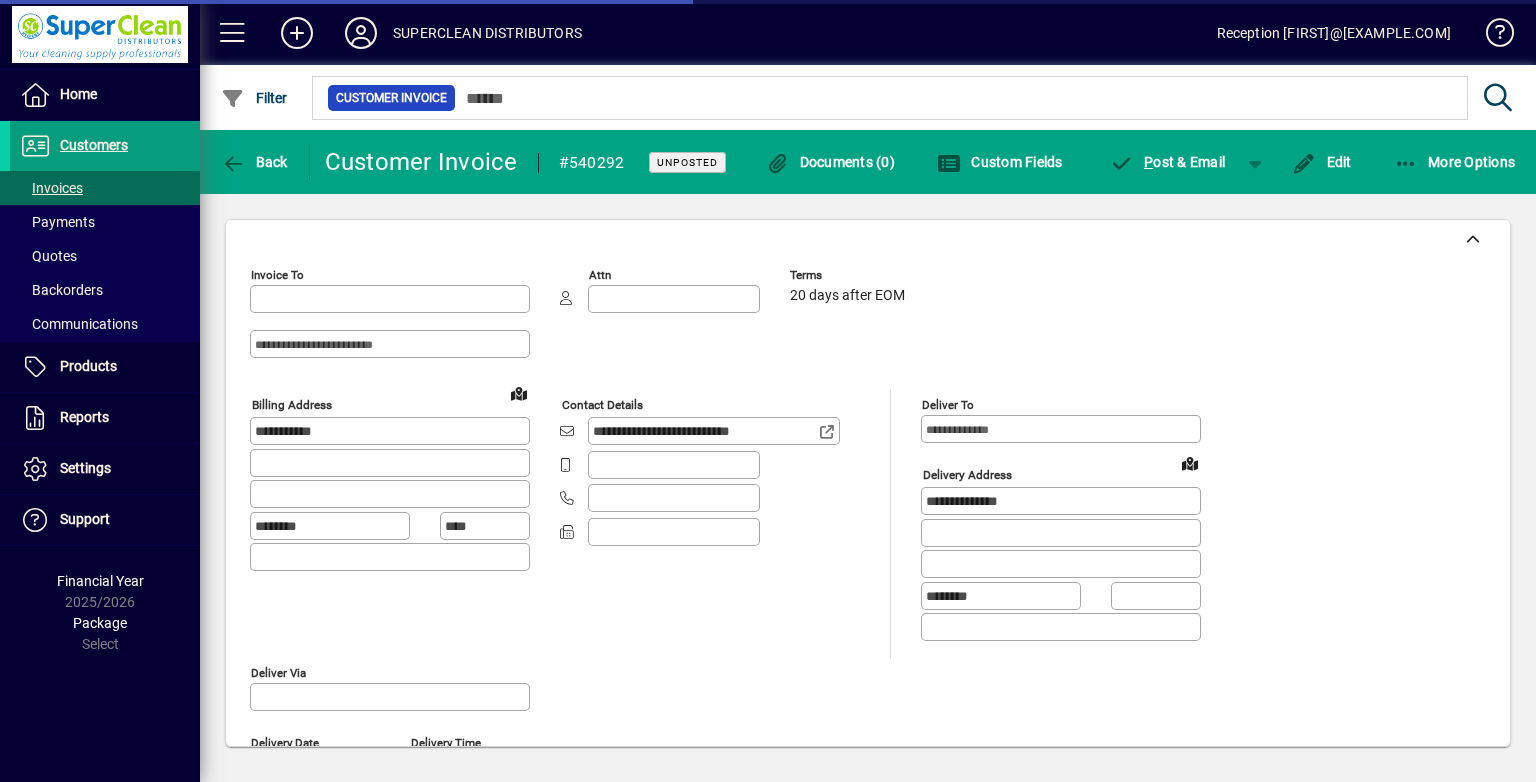 type on "******" 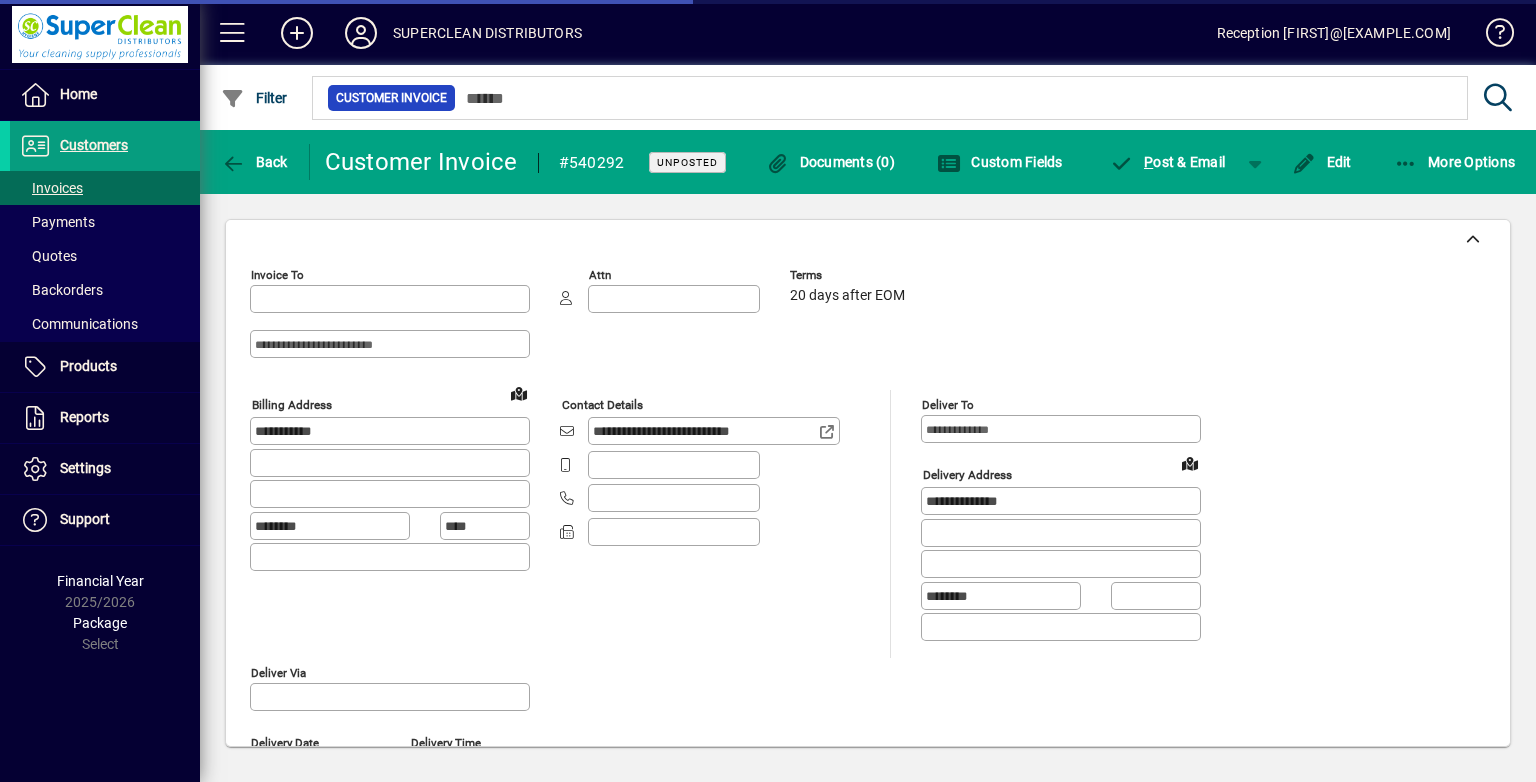 type on "**********" 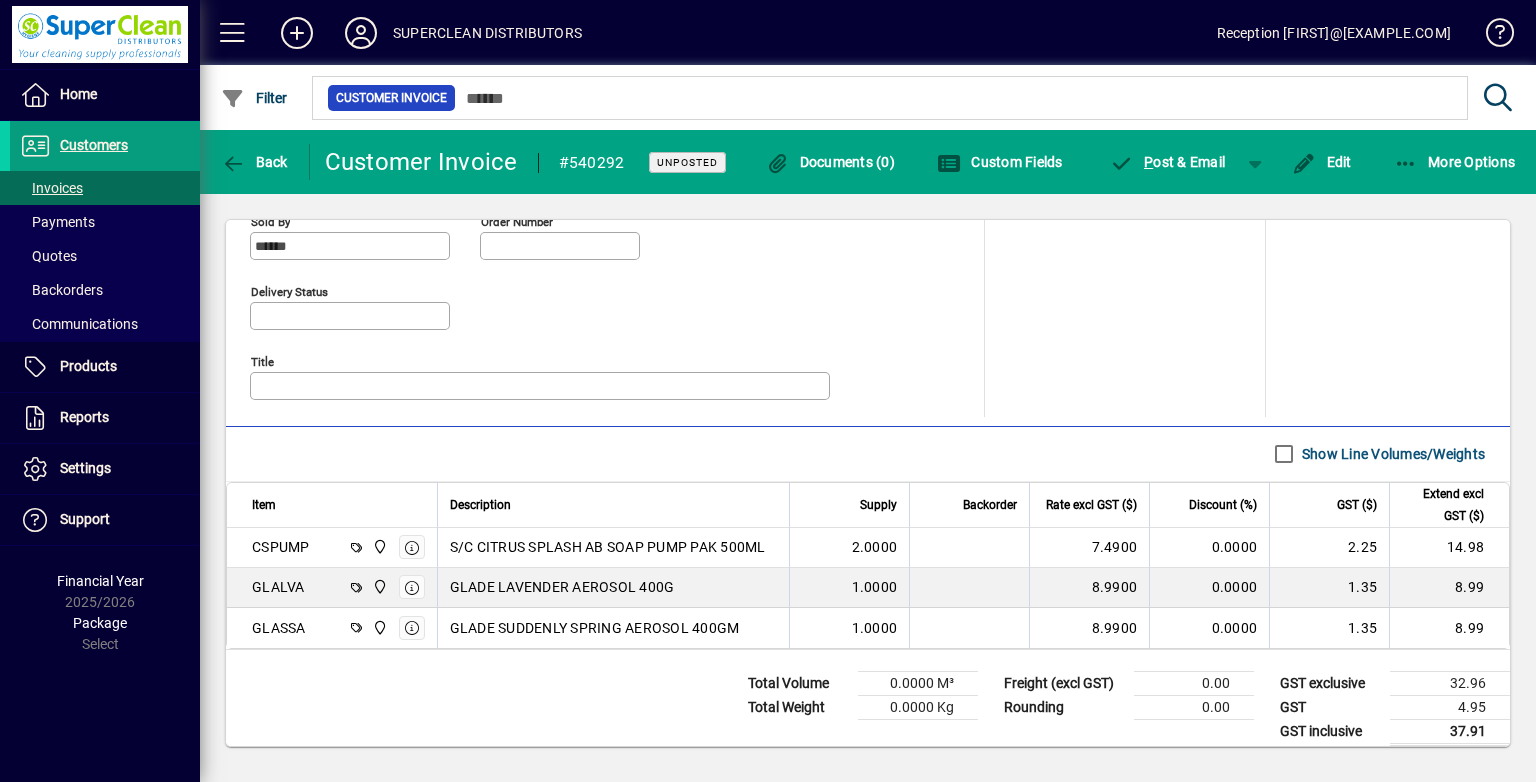 scroll, scrollTop: 932, scrollLeft: 0, axis: vertical 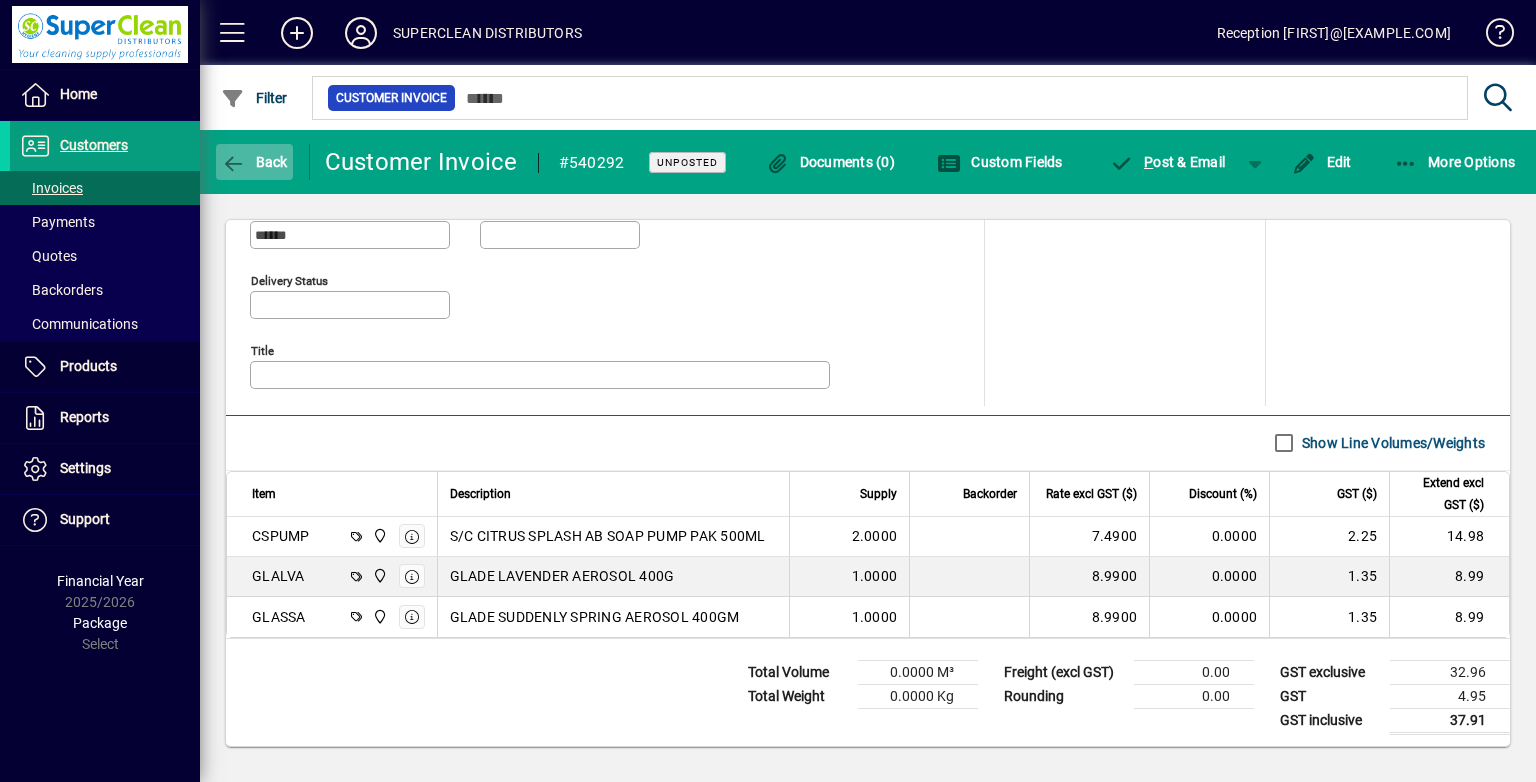 click on "Back" 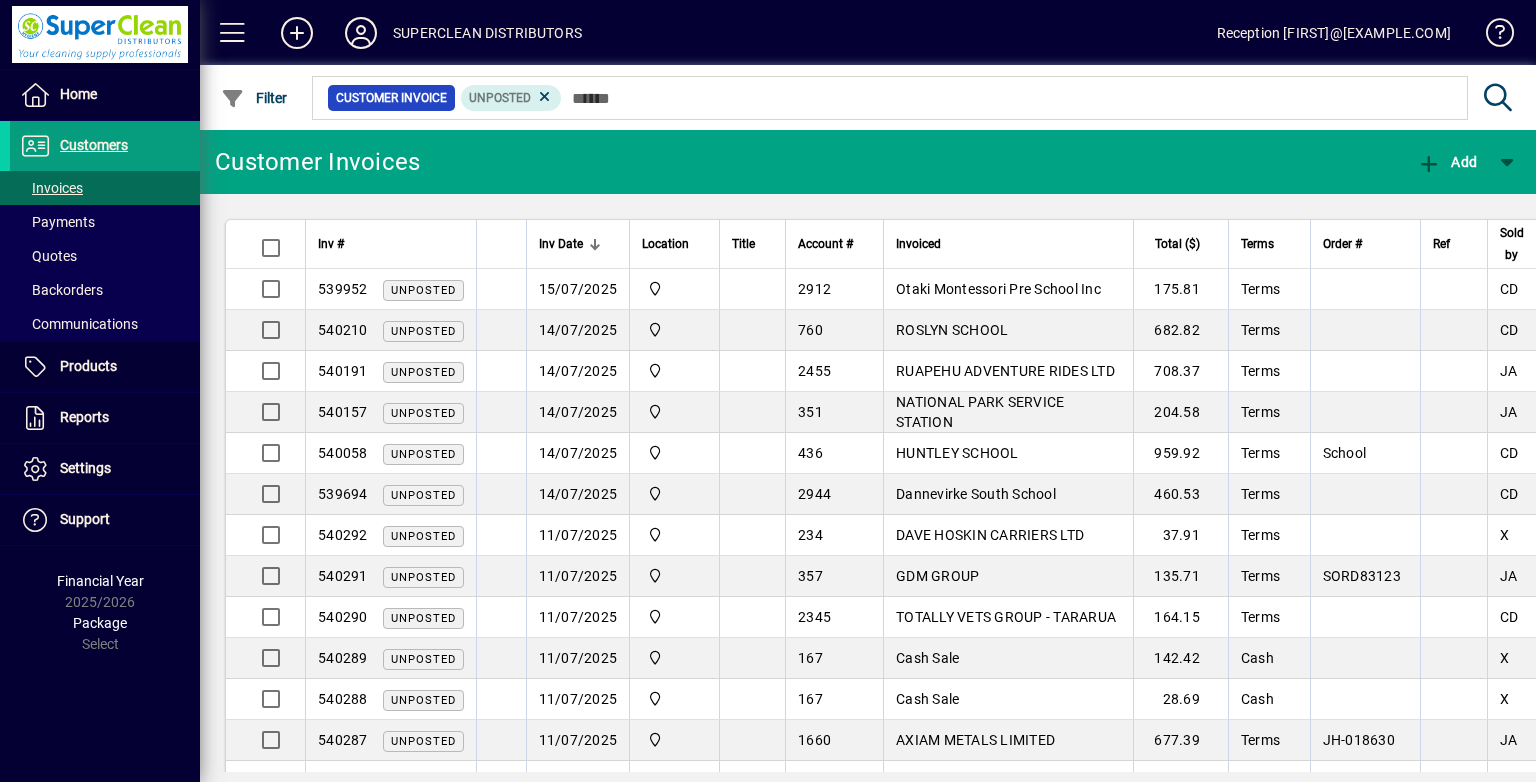 click on "Customer Invoices  Add" 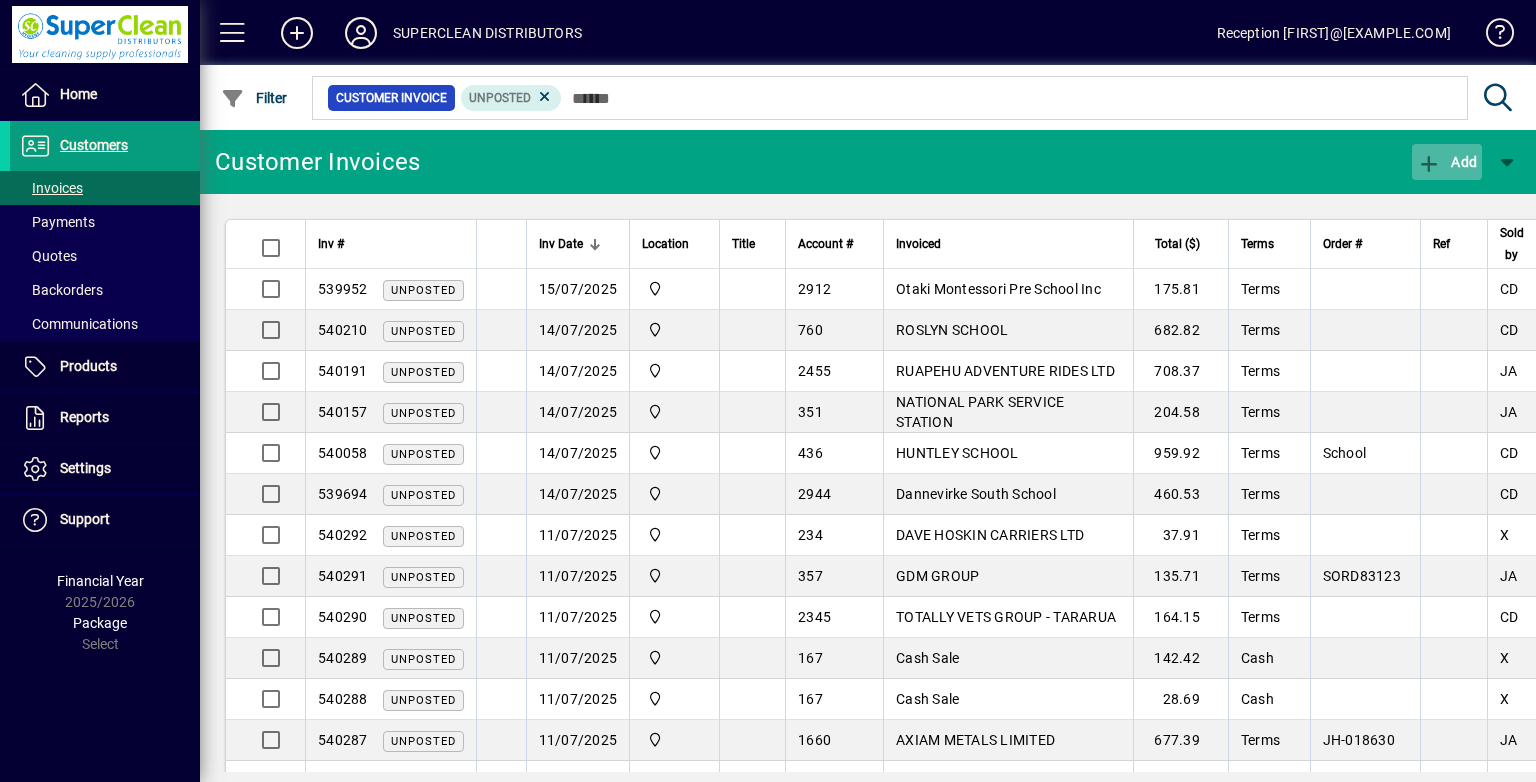 click 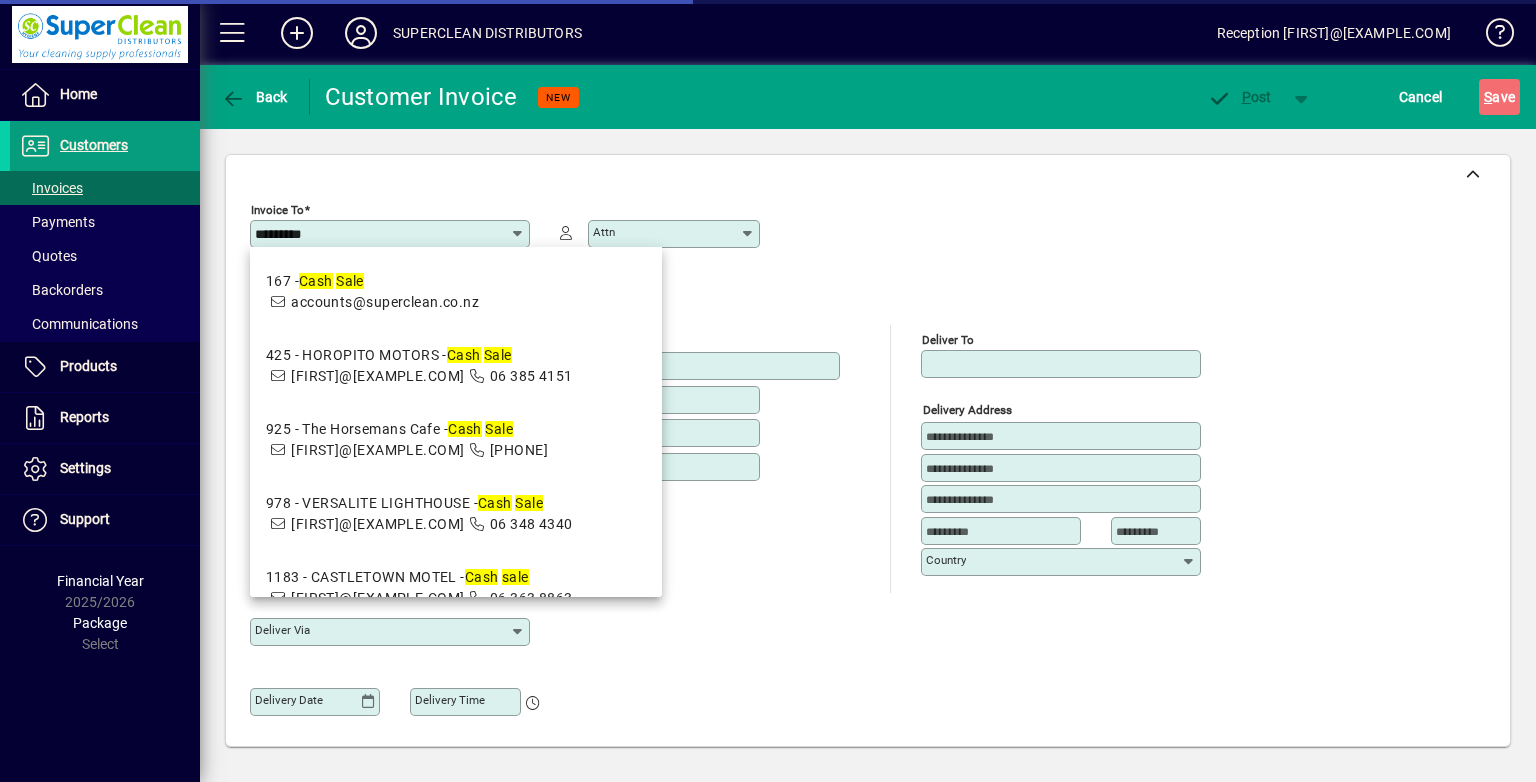 click on "167 -  Cash   Sale accounts@superclean.co.nz" at bounding box center [372, 292] 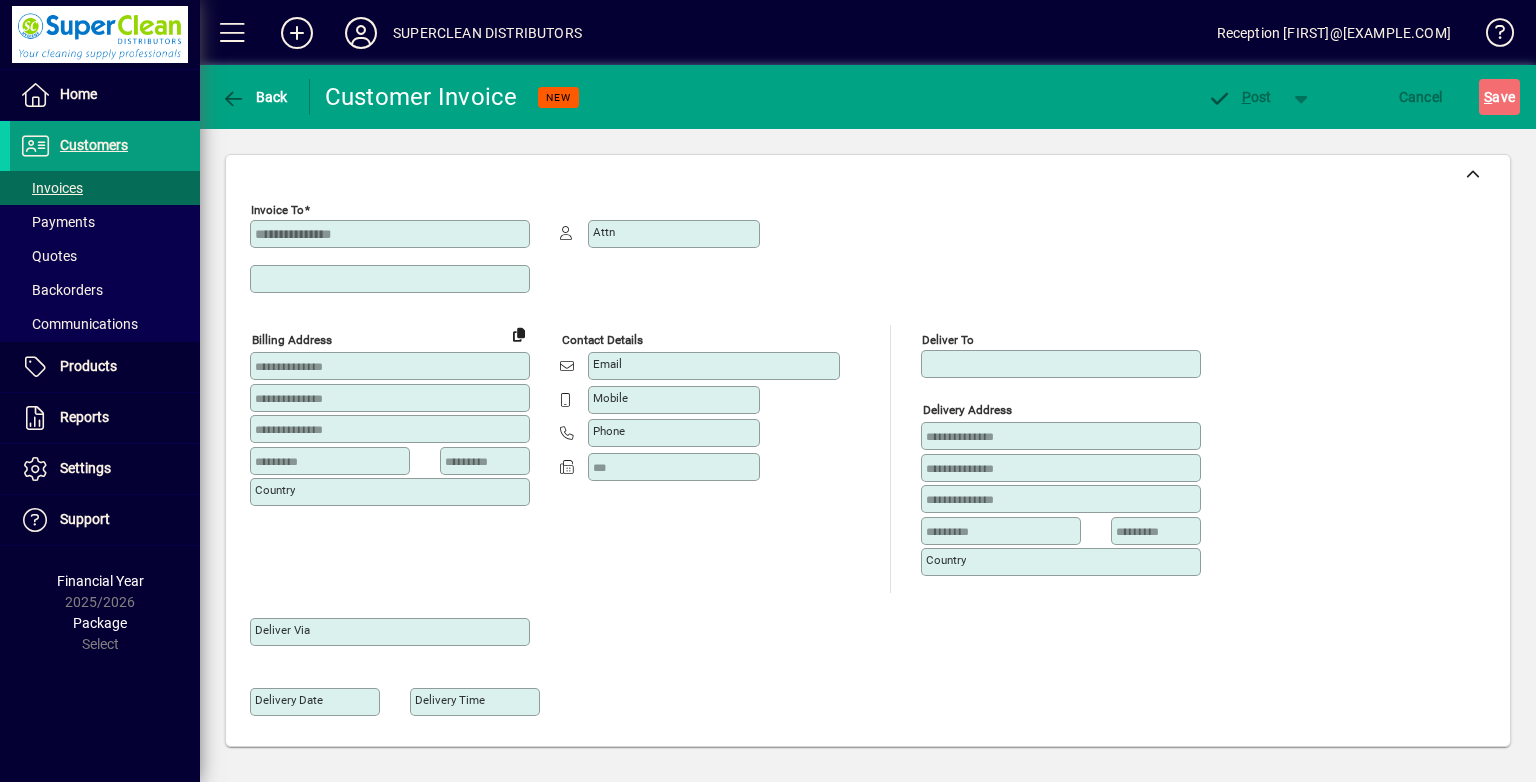 type on "**********" 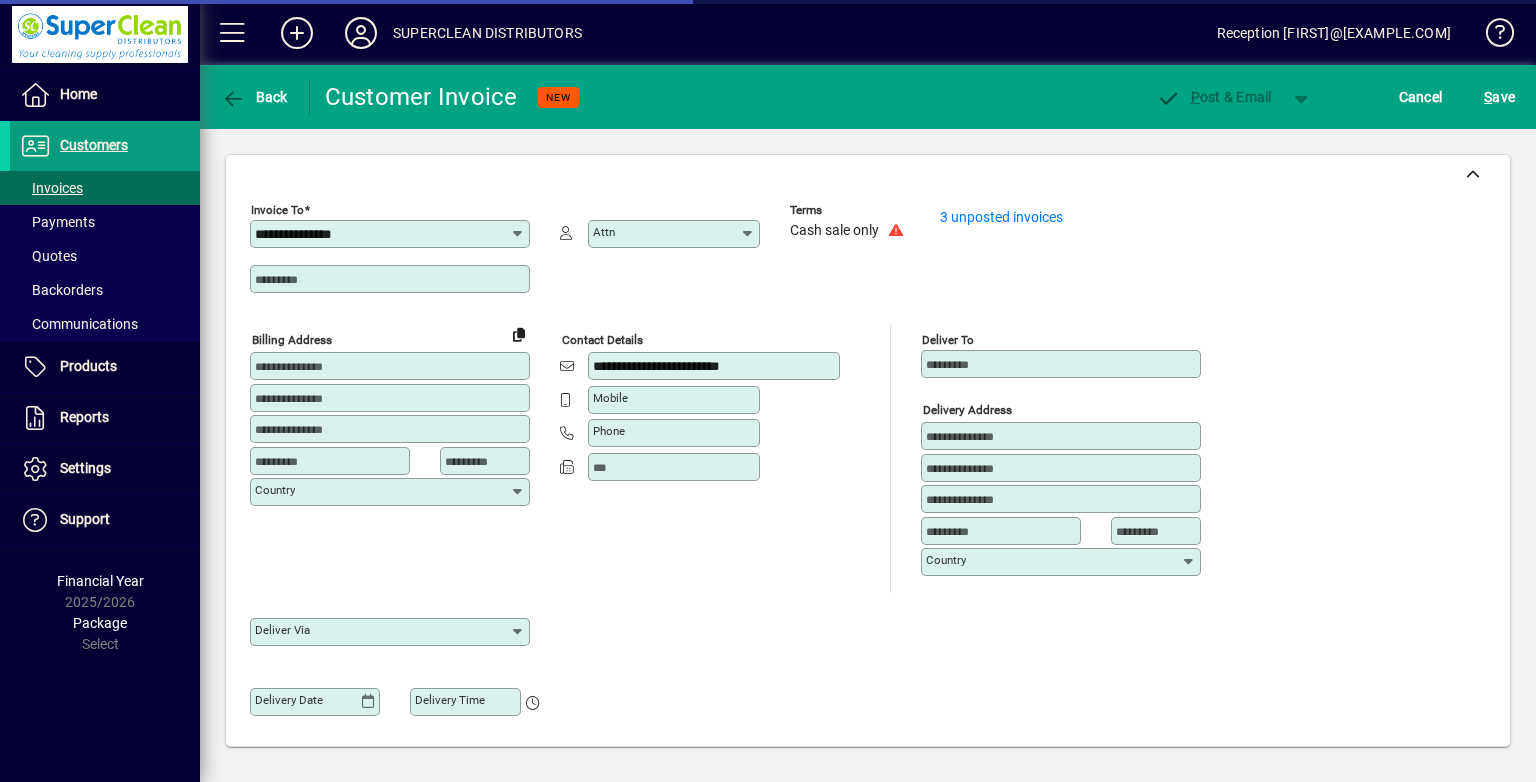 type on "**********" 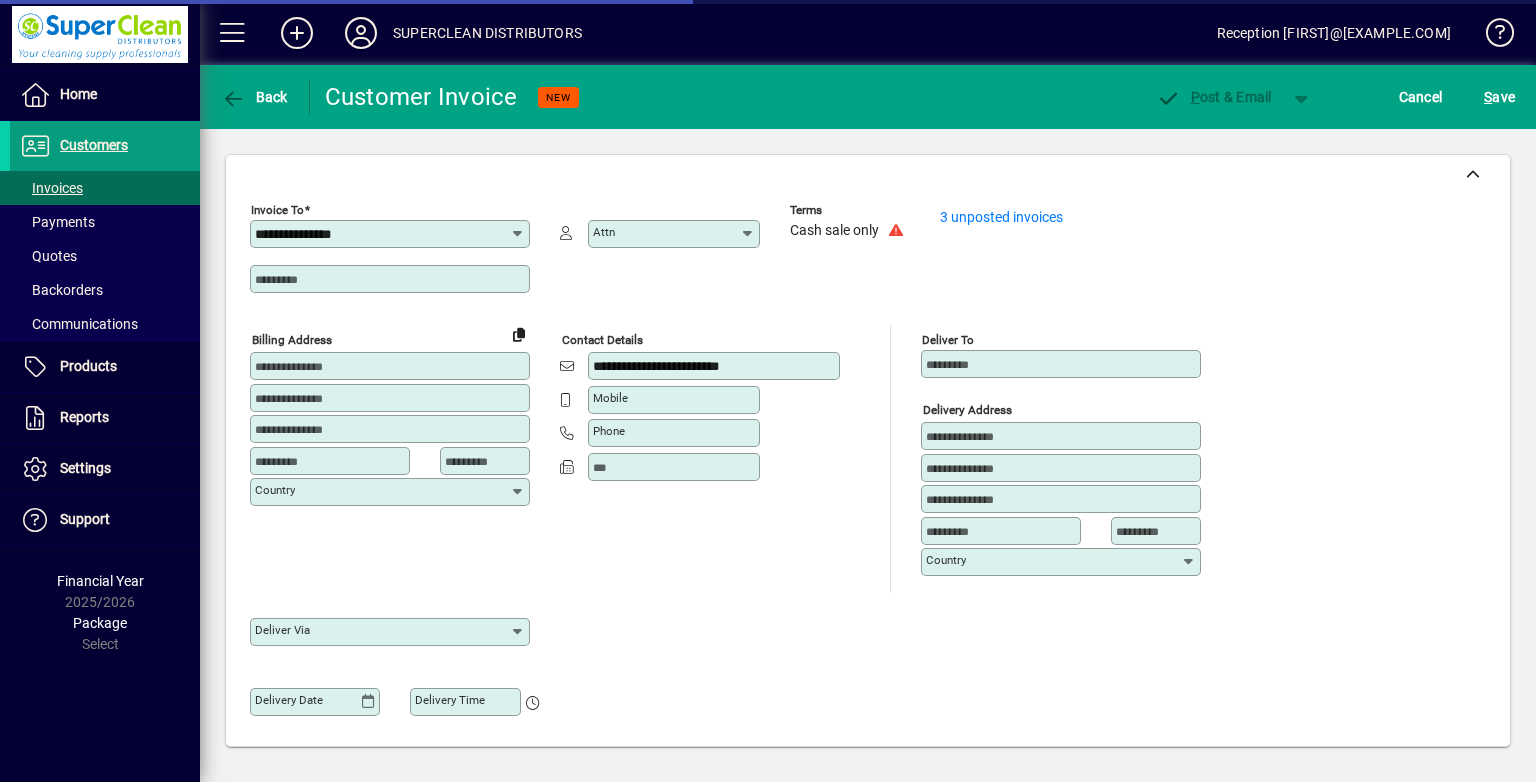 type on "******" 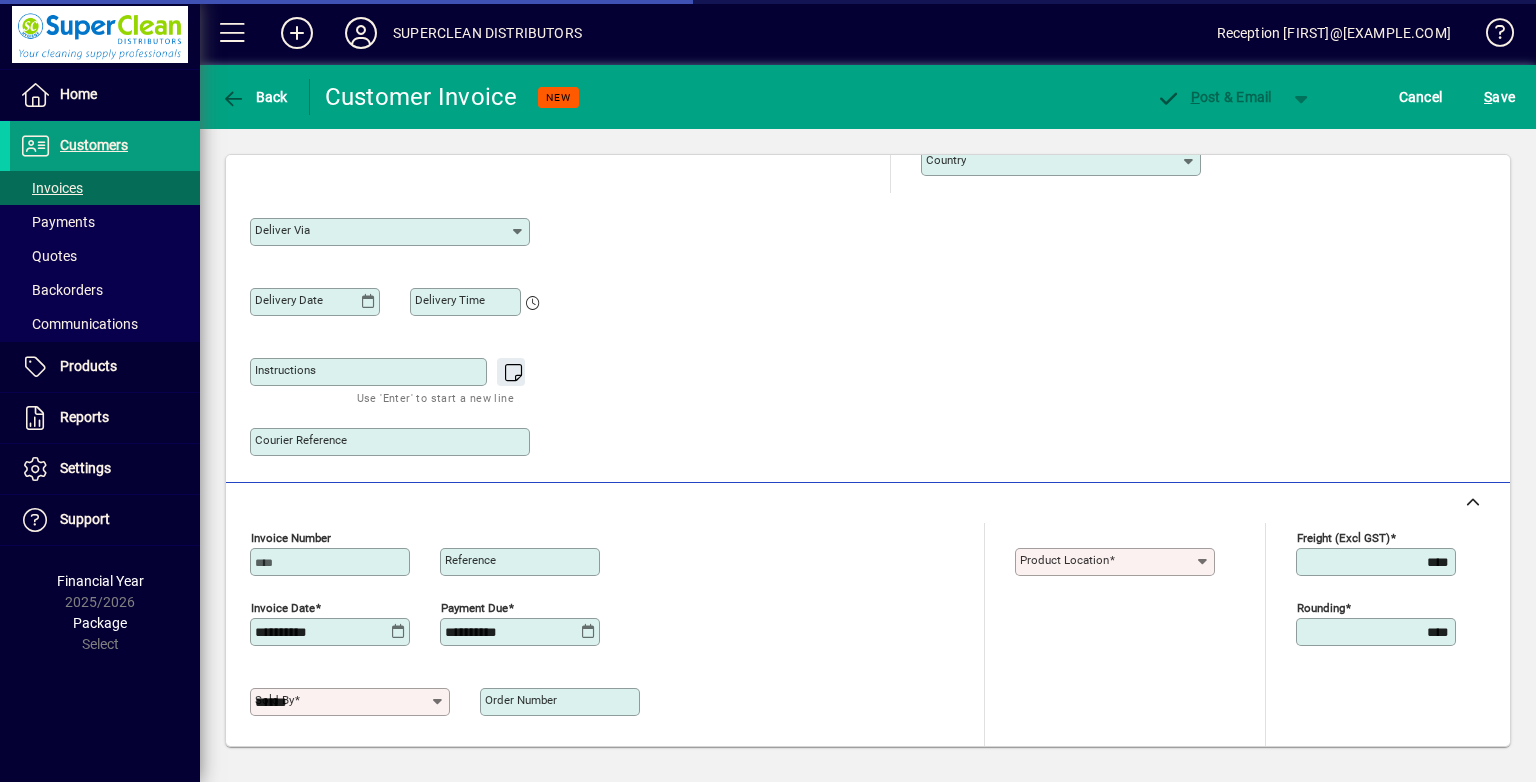 type on "**********" 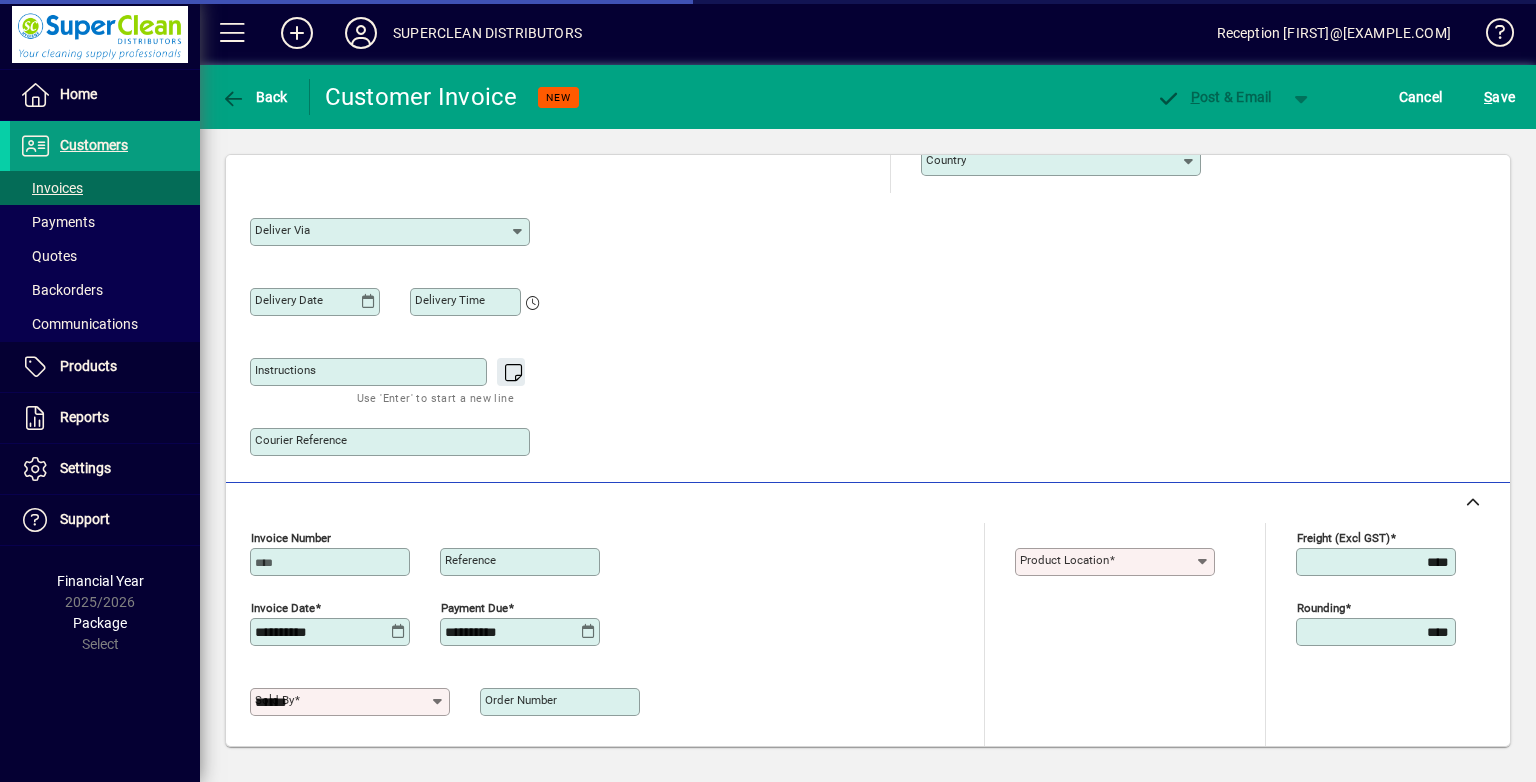 type on "**********" 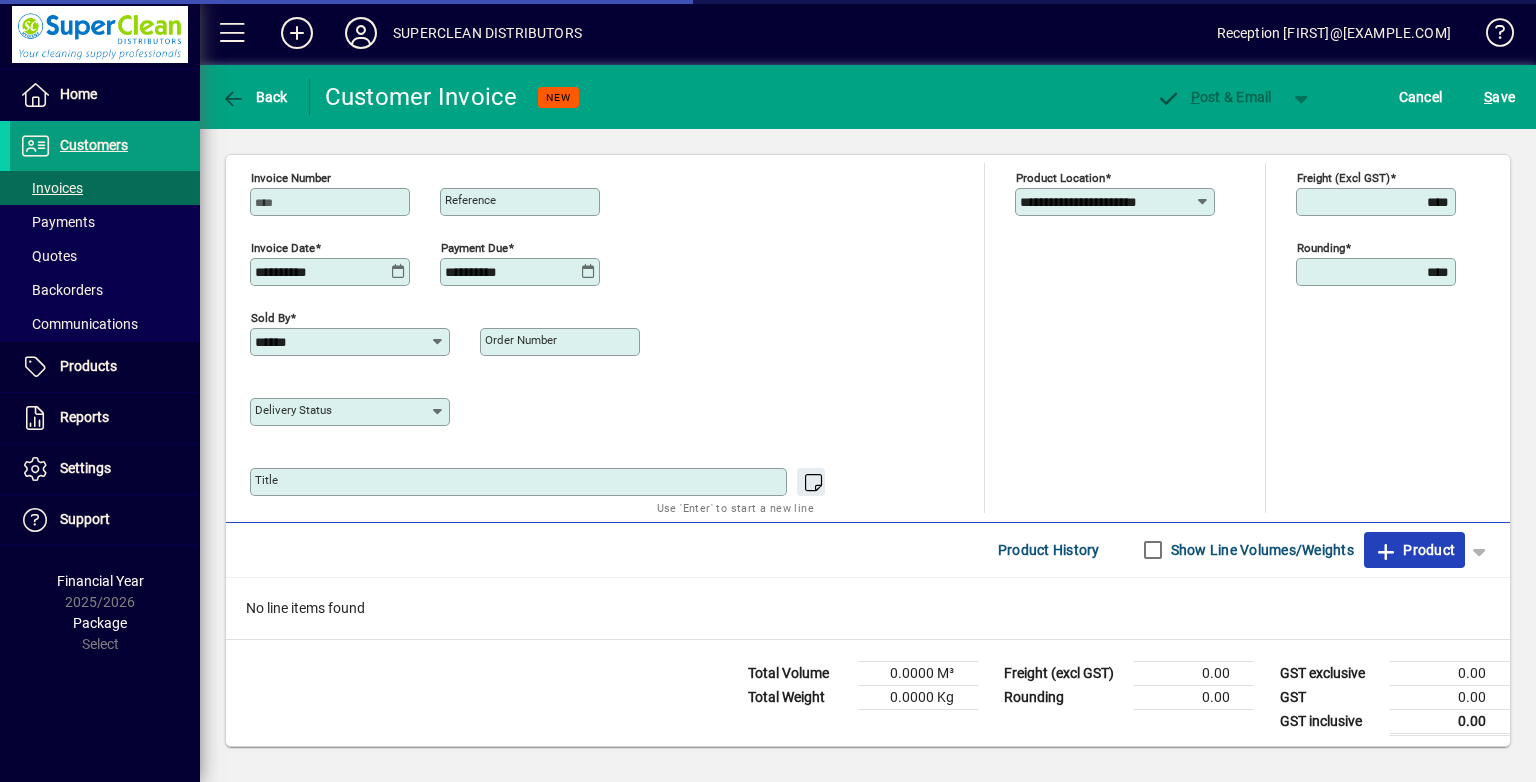 click 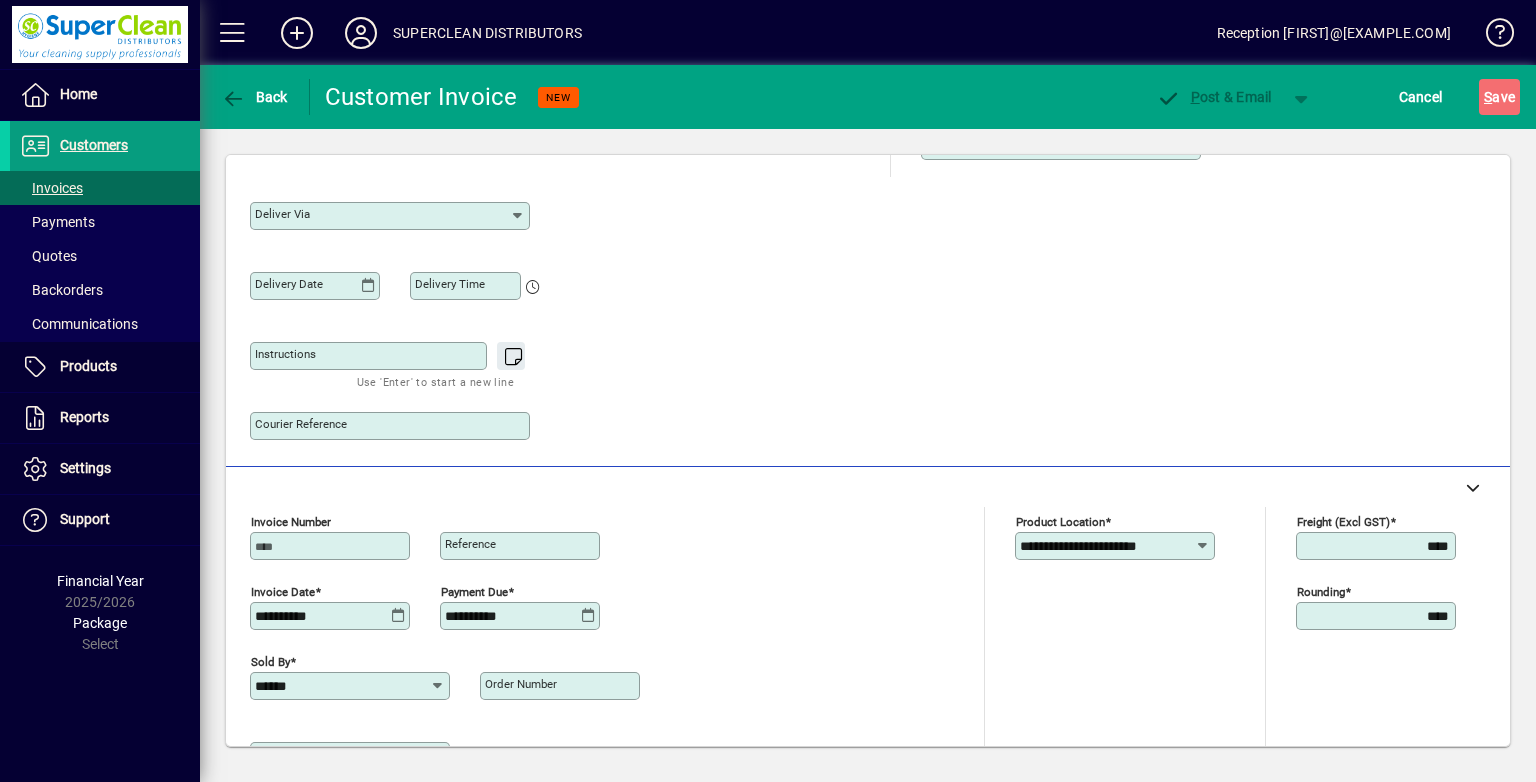 scroll, scrollTop: 44, scrollLeft: 0, axis: vertical 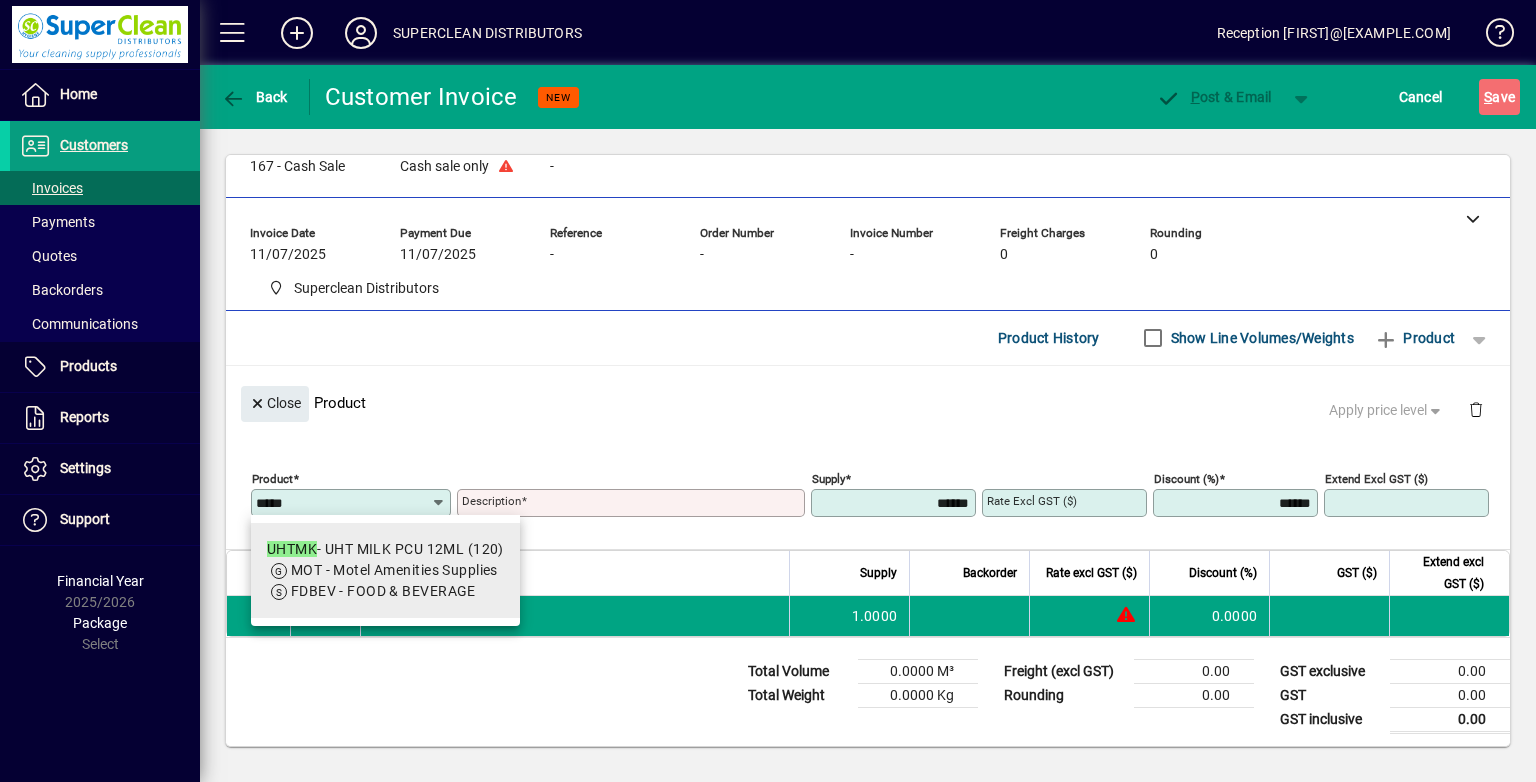 click on "UHTMK  - UHT MILK PCU 12ML (120) MOT - Motel Amenities Supplies FDBEV - FOOD & BEVERAGE" at bounding box center [385, 570] 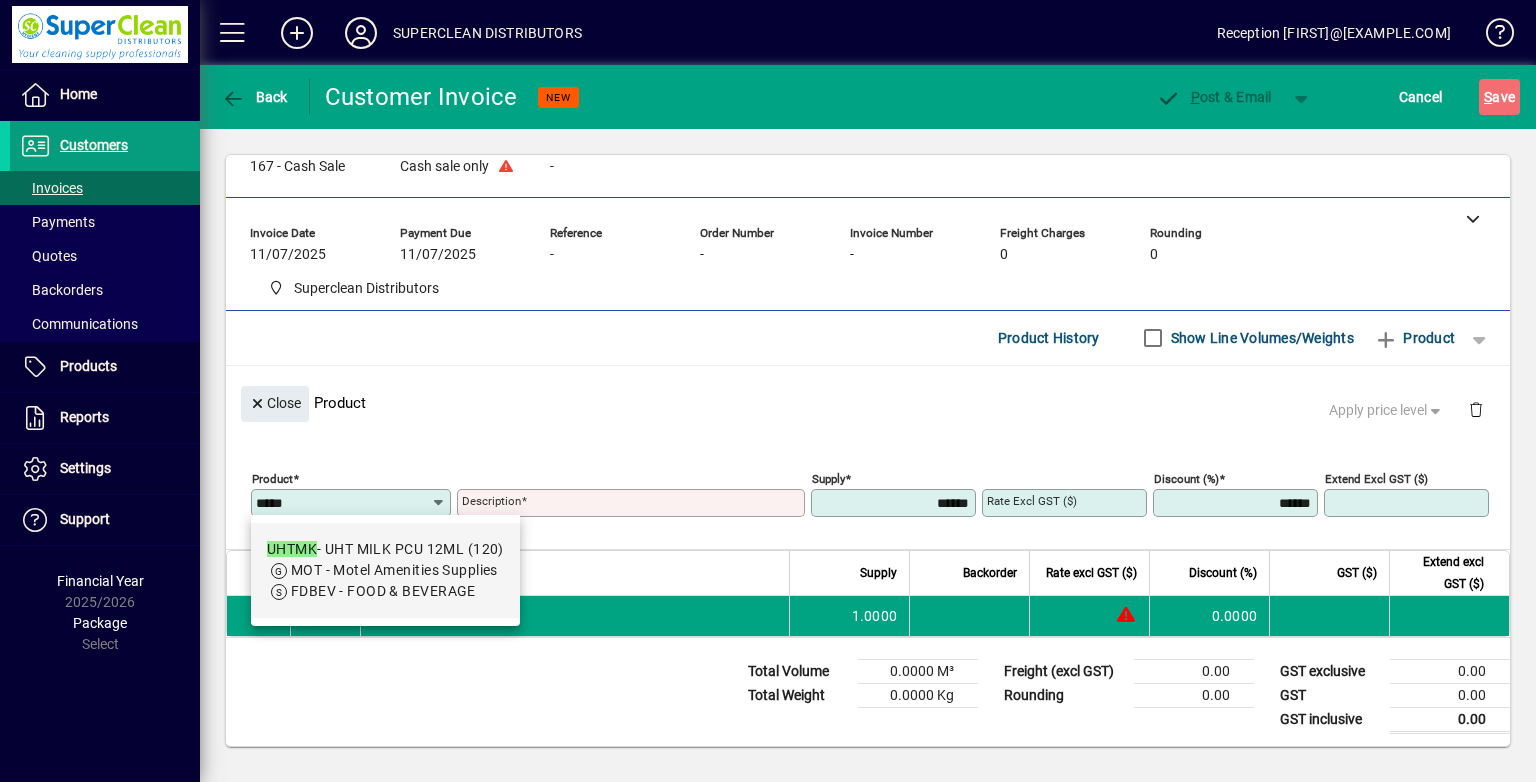 type on "*****" 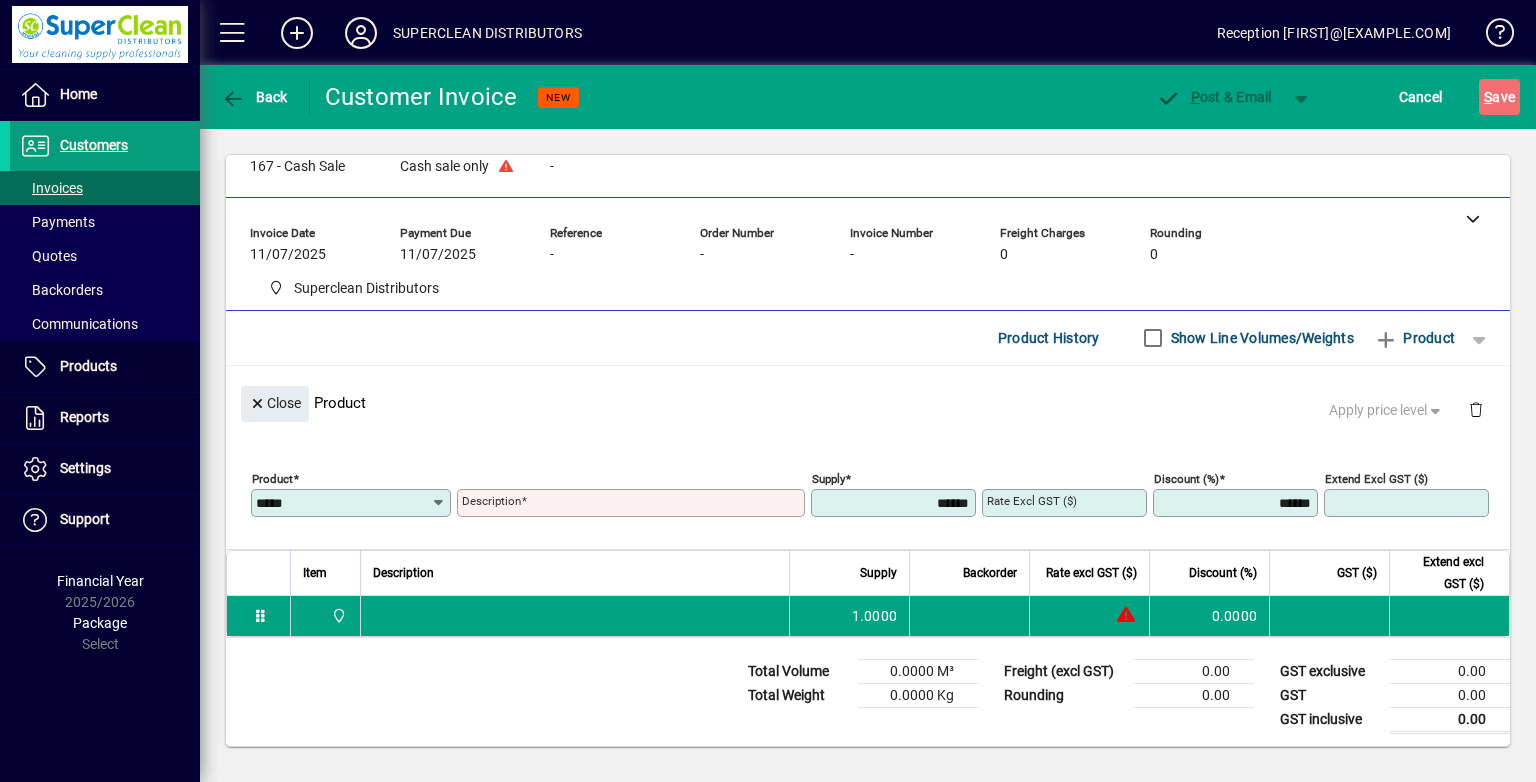 type on "**********" 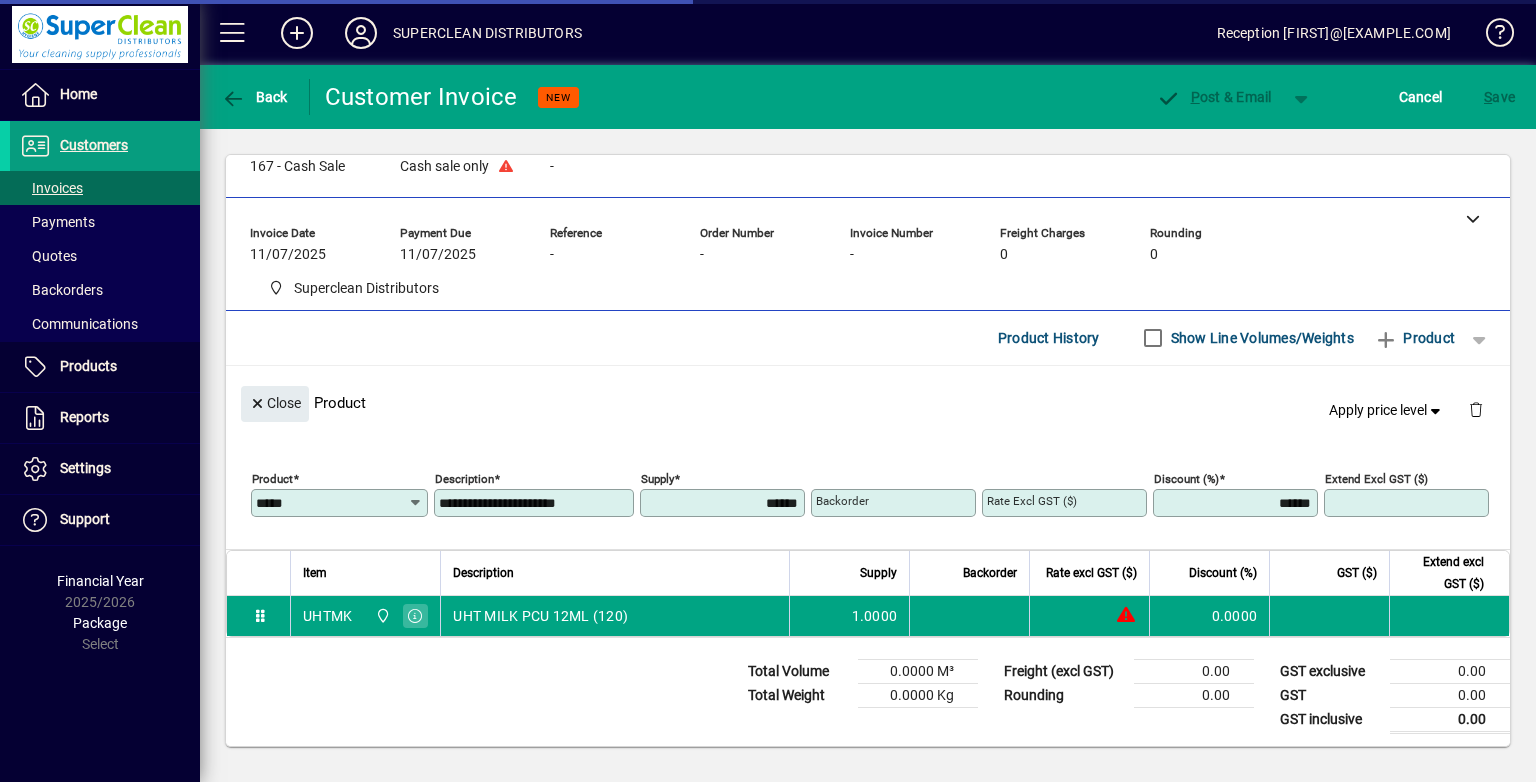 type on "*******" 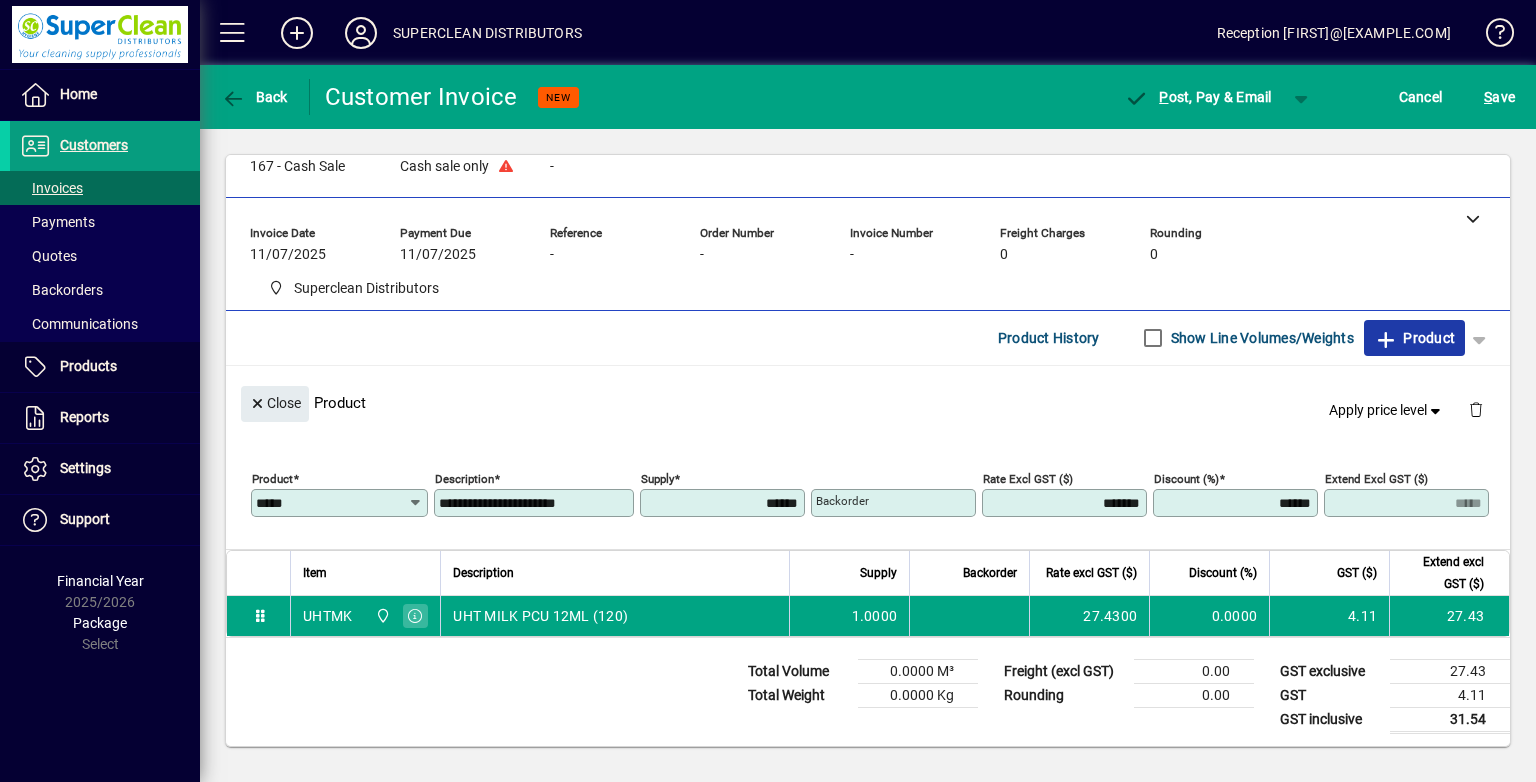 click on "Product" 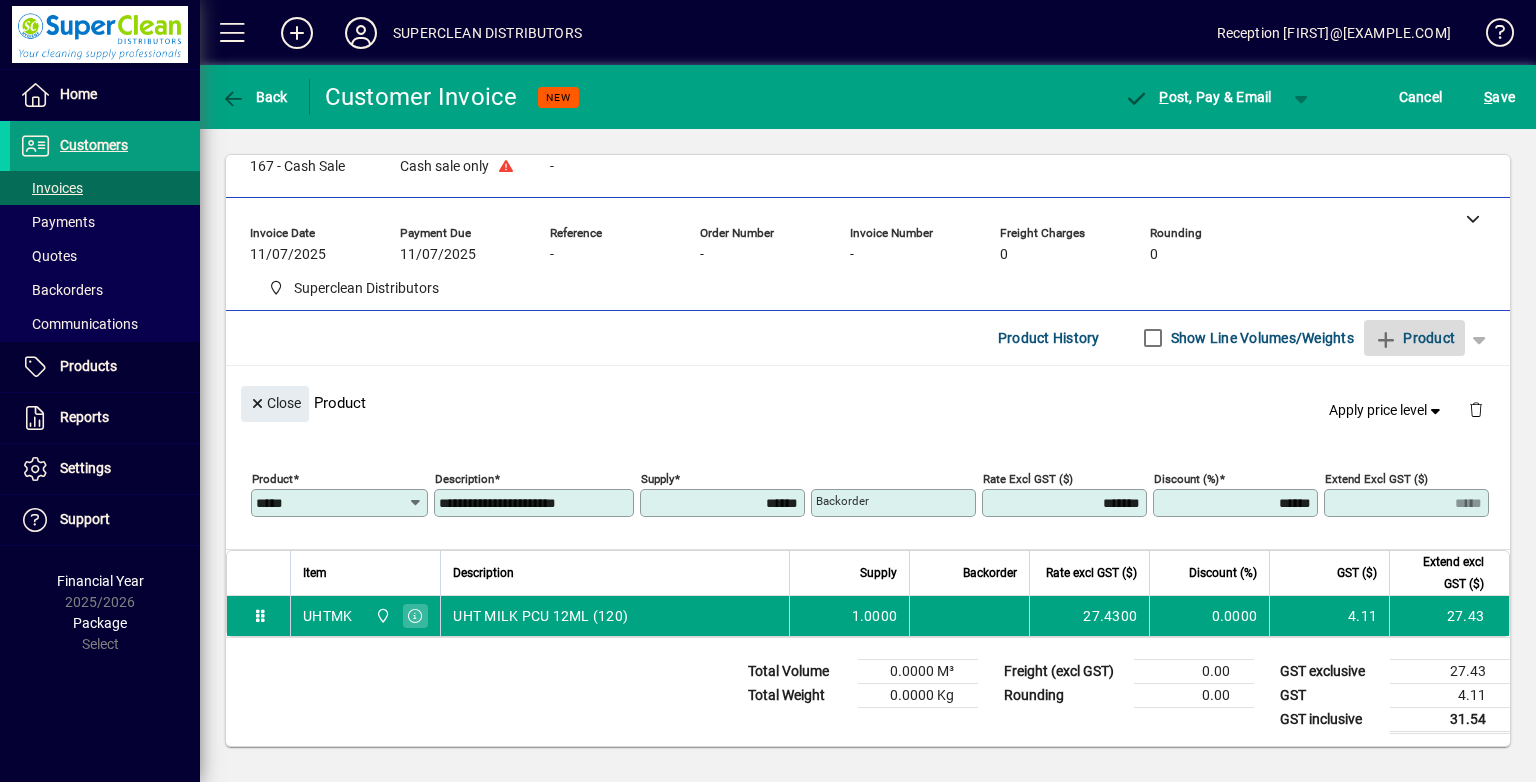 type 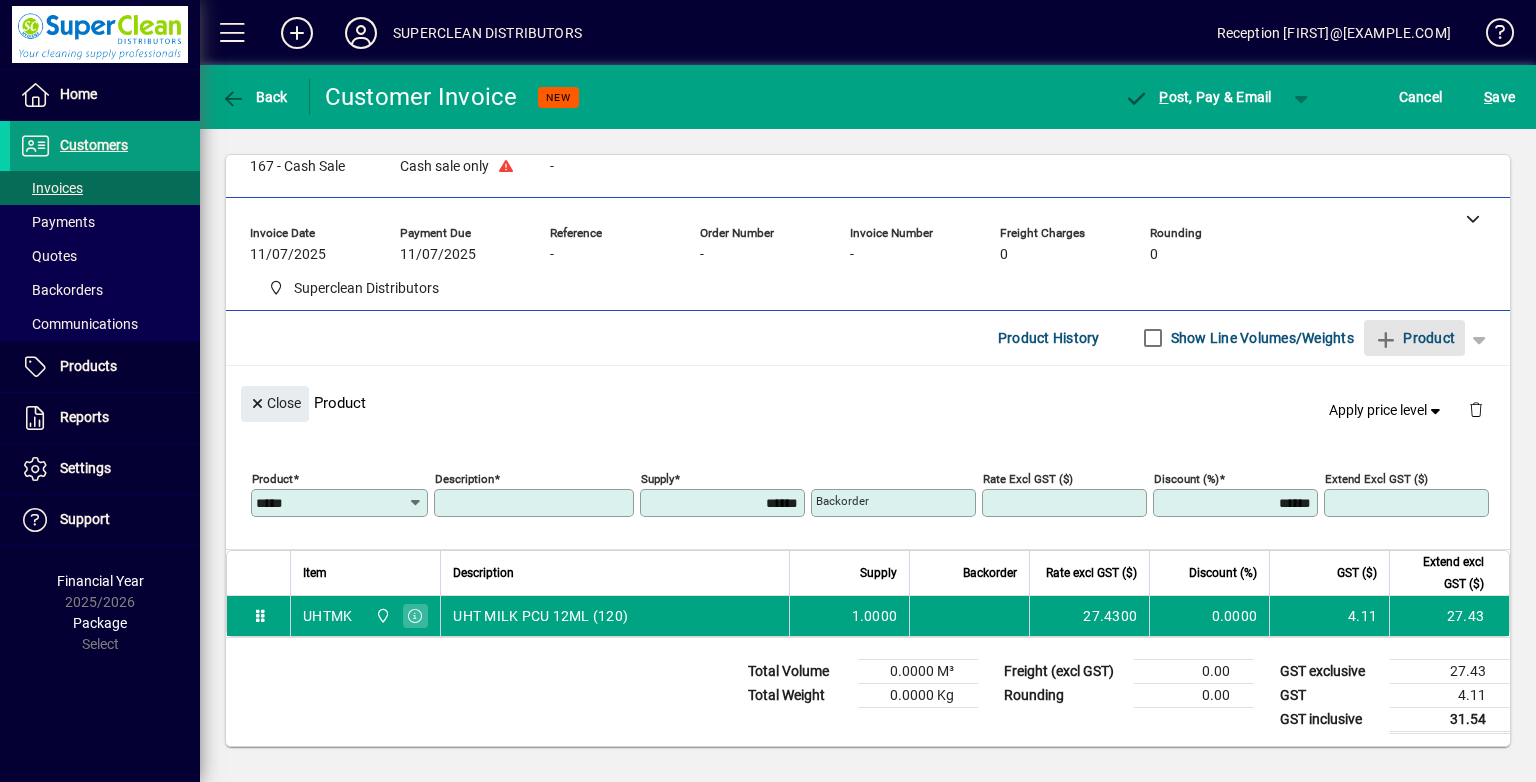 type 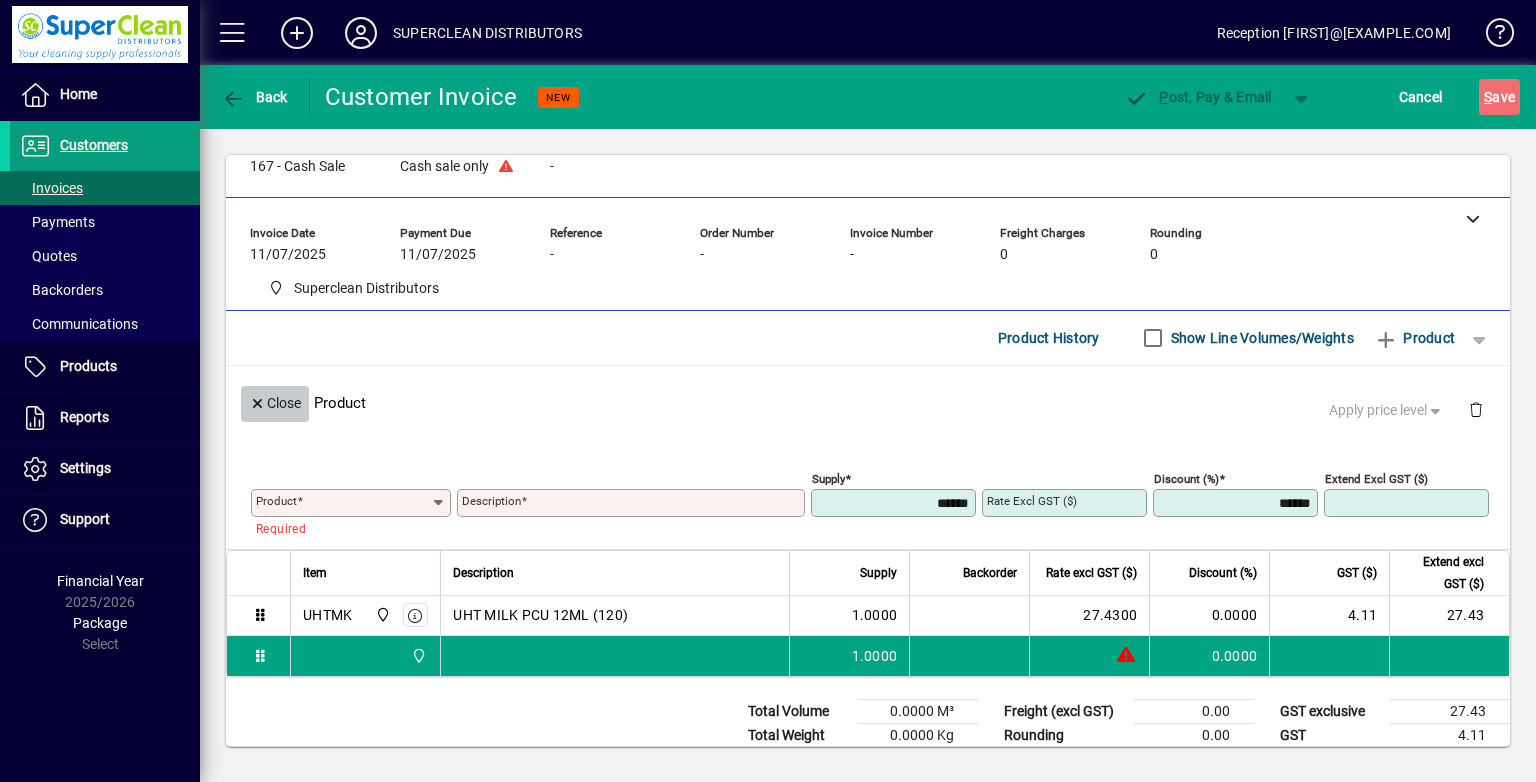 click 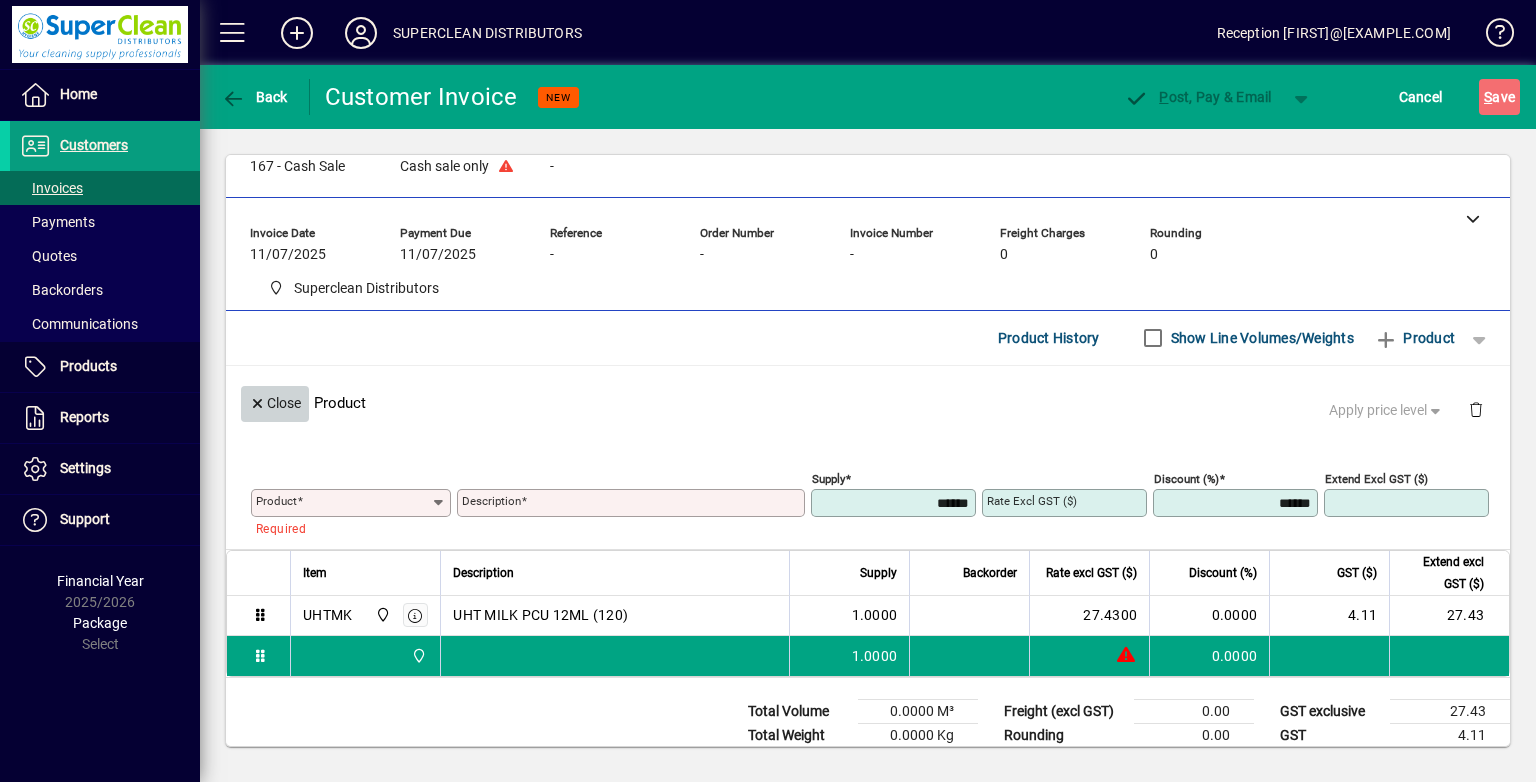 scroll, scrollTop: 0, scrollLeft: 0, axis: both 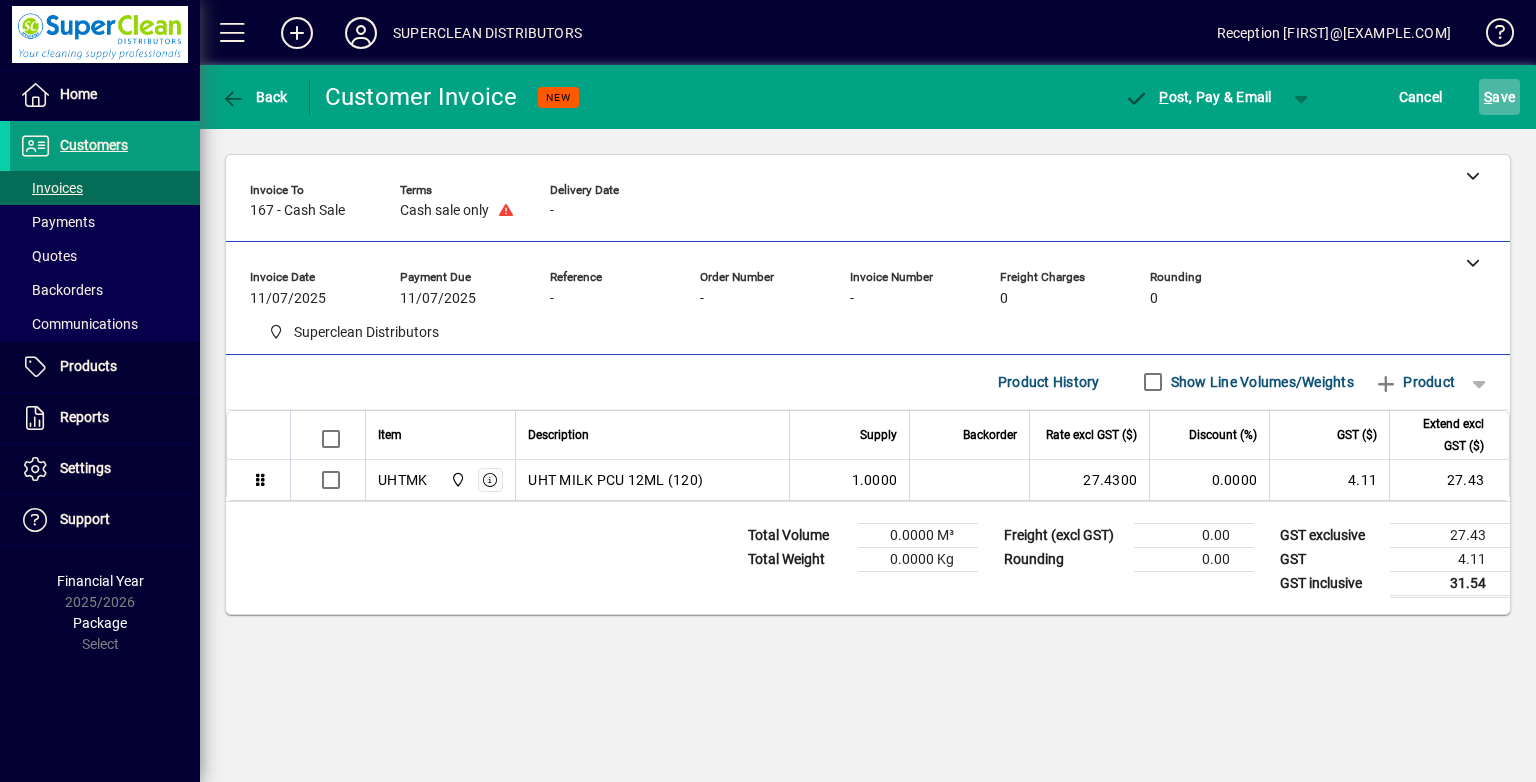 click 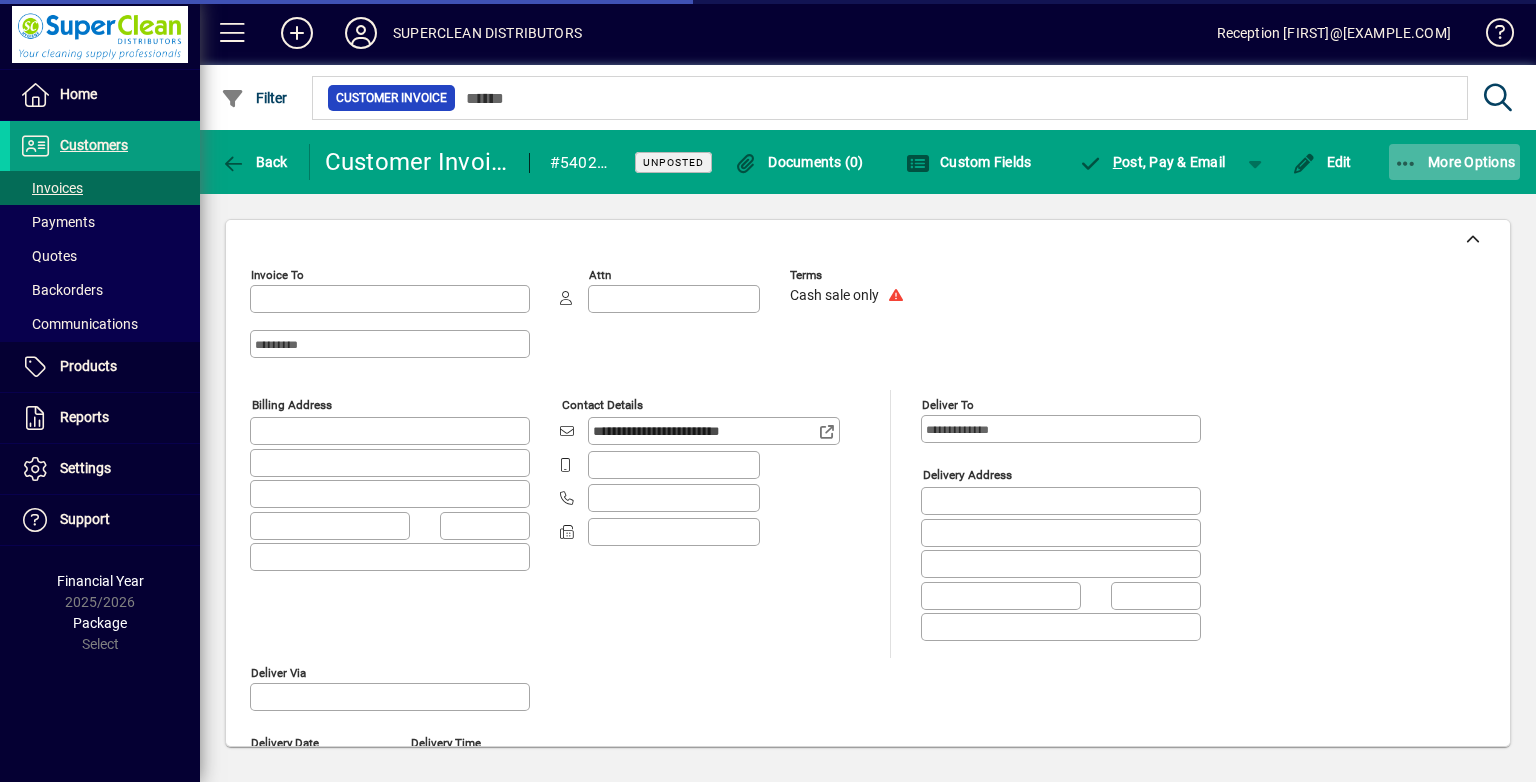 type on "**********" 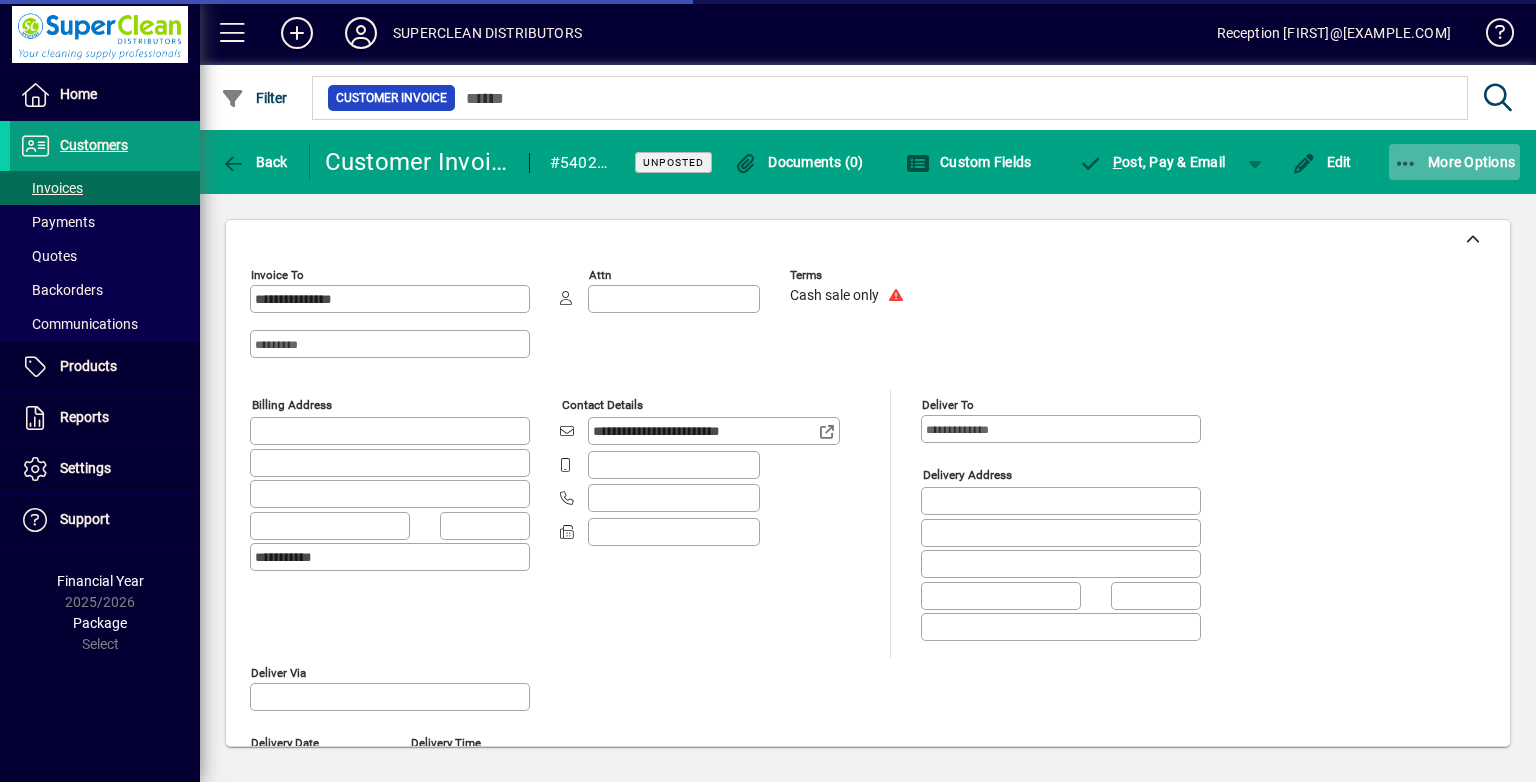 drag, startPoint x: 1432, startPoint y: 146, endPoint x: 1429, endPoint y: 165, distance: 19.235384 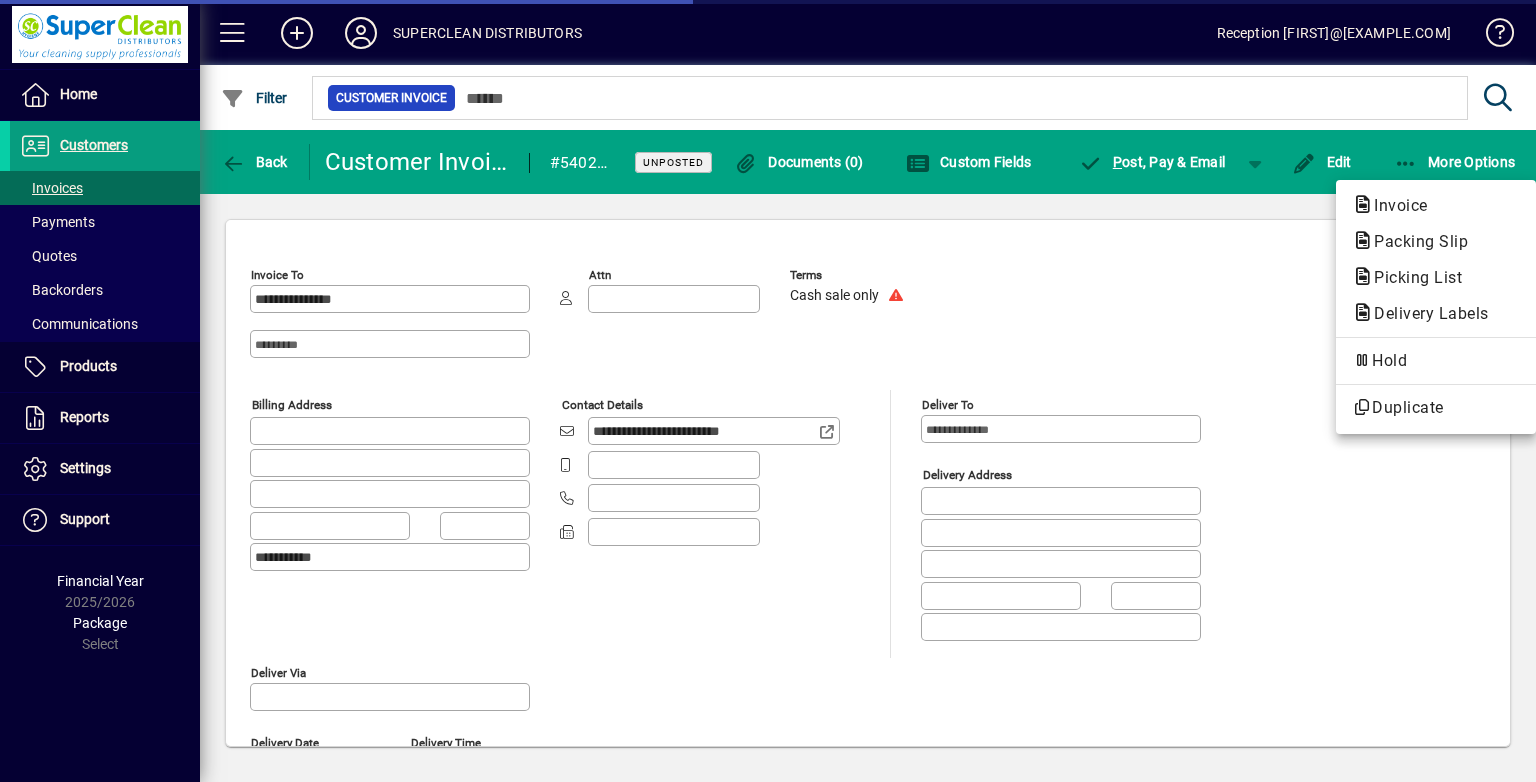 click on "Invoice" at bounding box center [1415, 241] 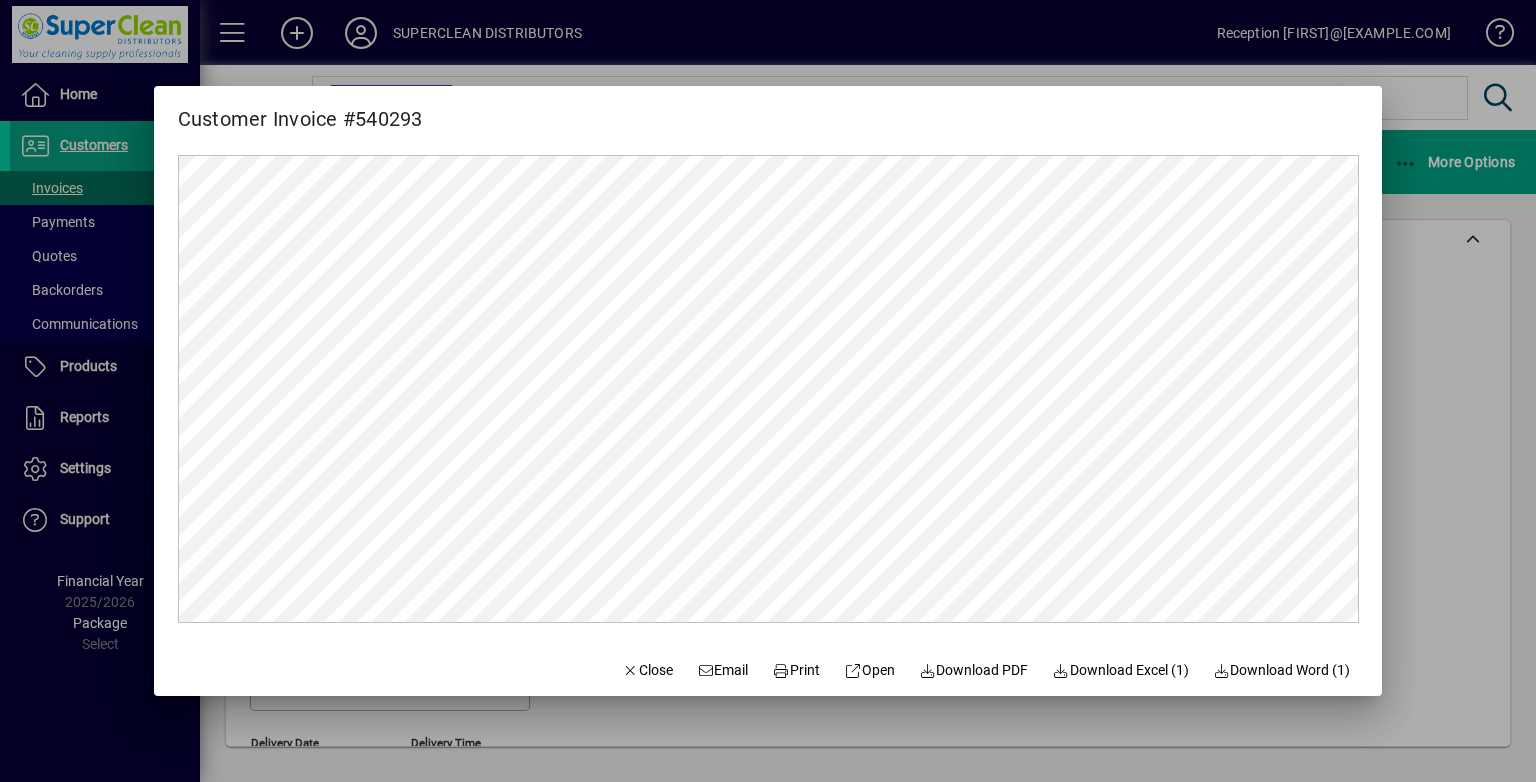 scroll, scrollTop: 0, scrollLeft: 0, axis: both 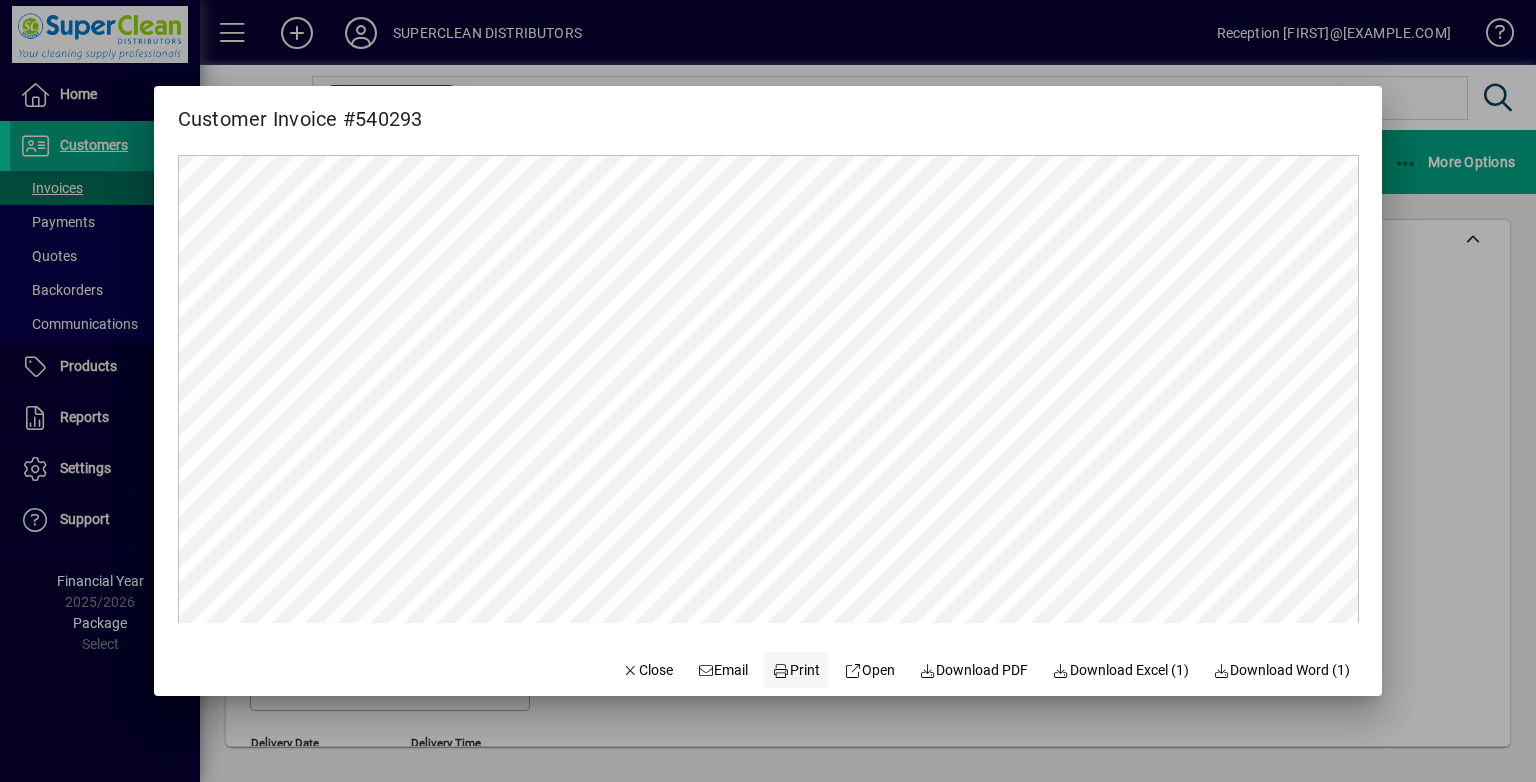 click on "Print" 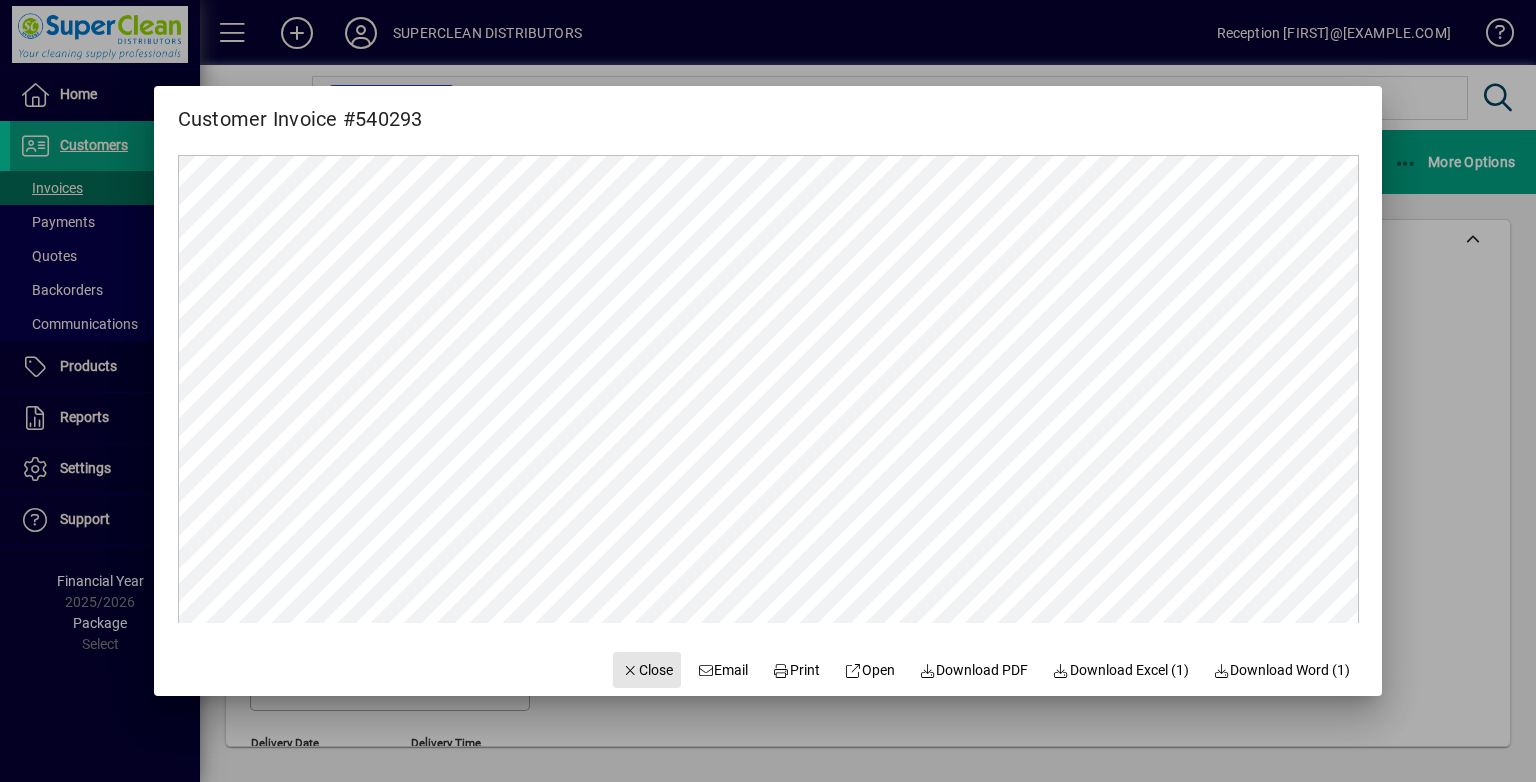 drag, startPoint x: 629, startPoint y: 658, endPoint x: 596, endPoint y: 581, distance: 83.773506 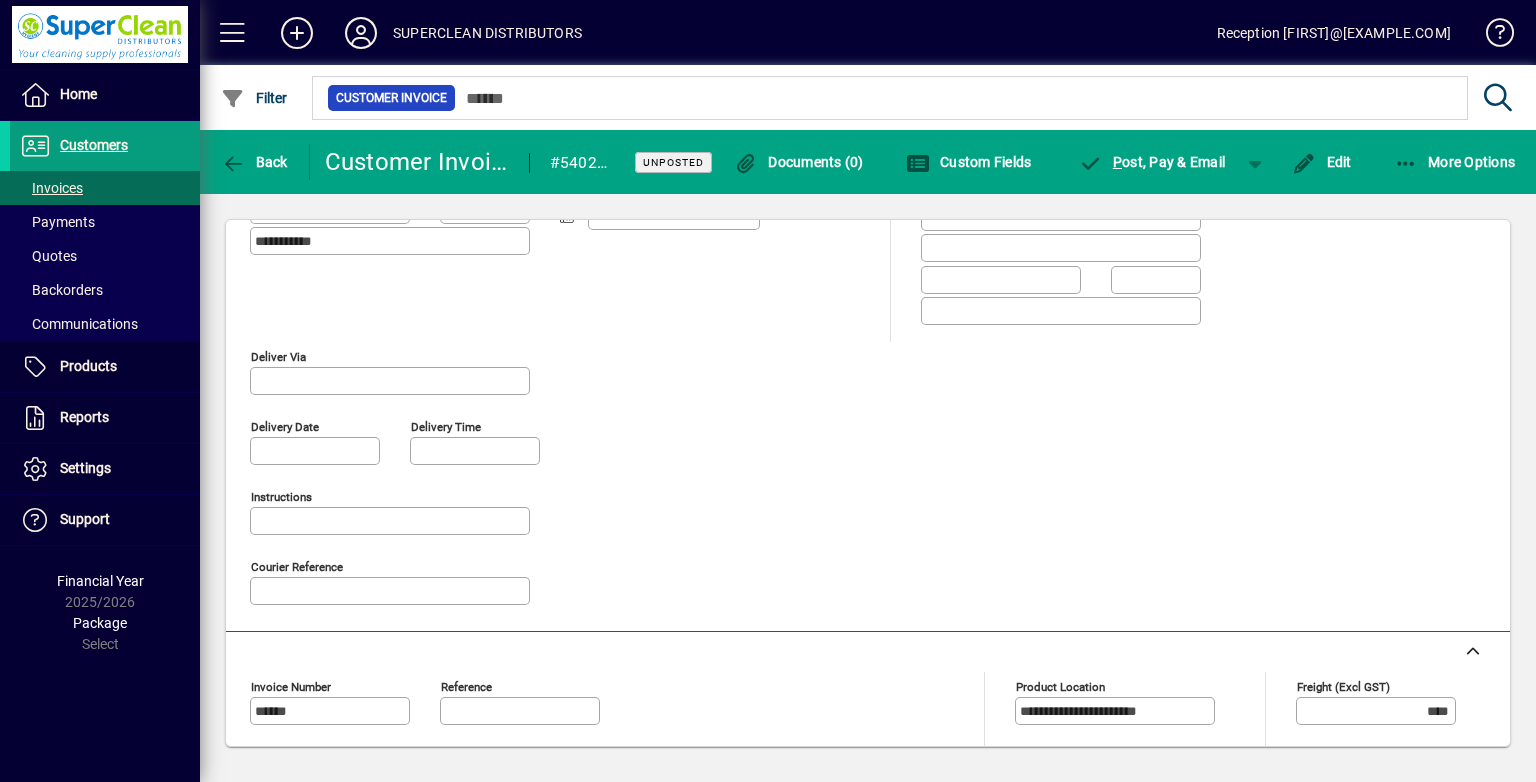 scroll, scrollTop: 400, scrollLeft: 0, axis: vertical 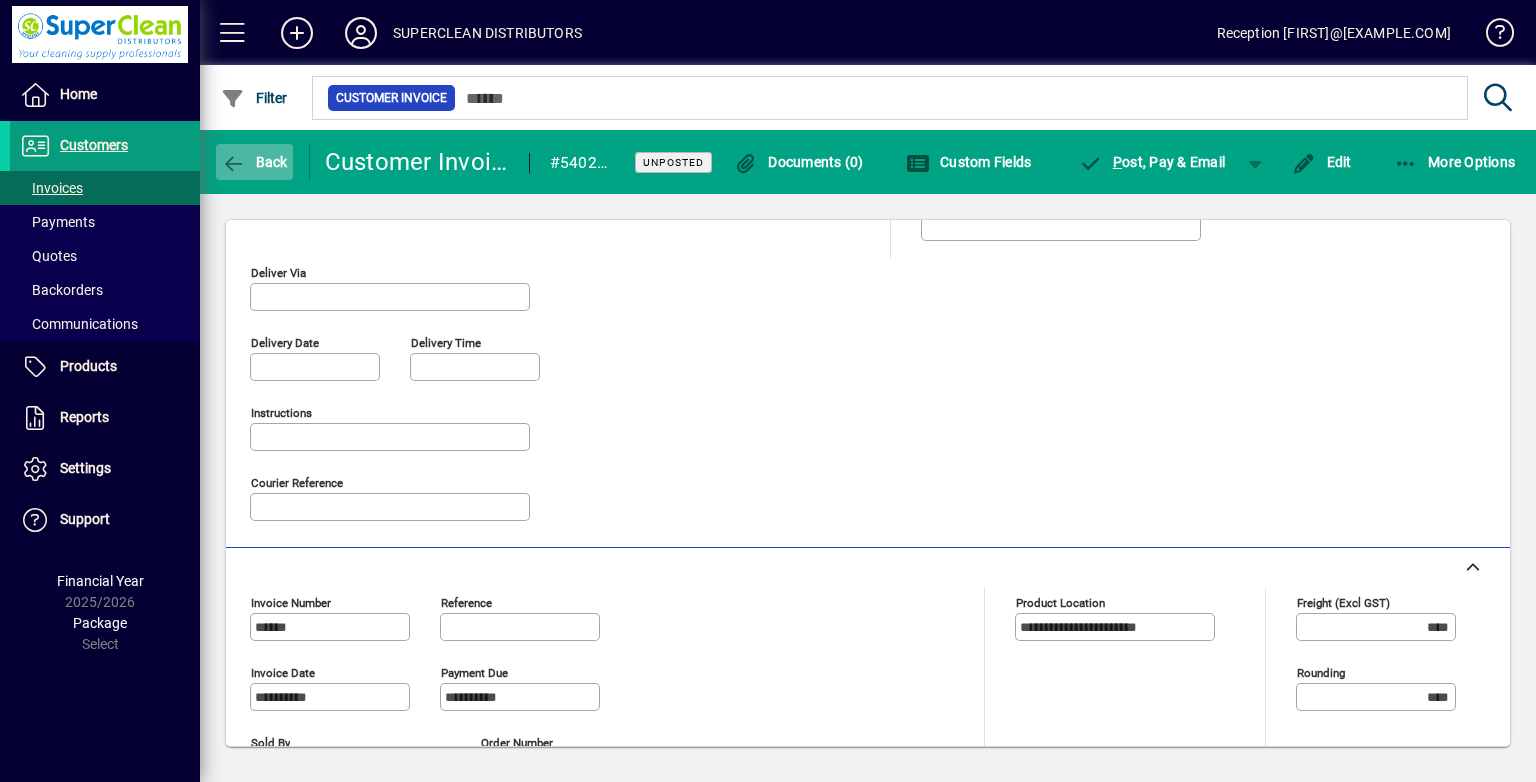 click on "Back" 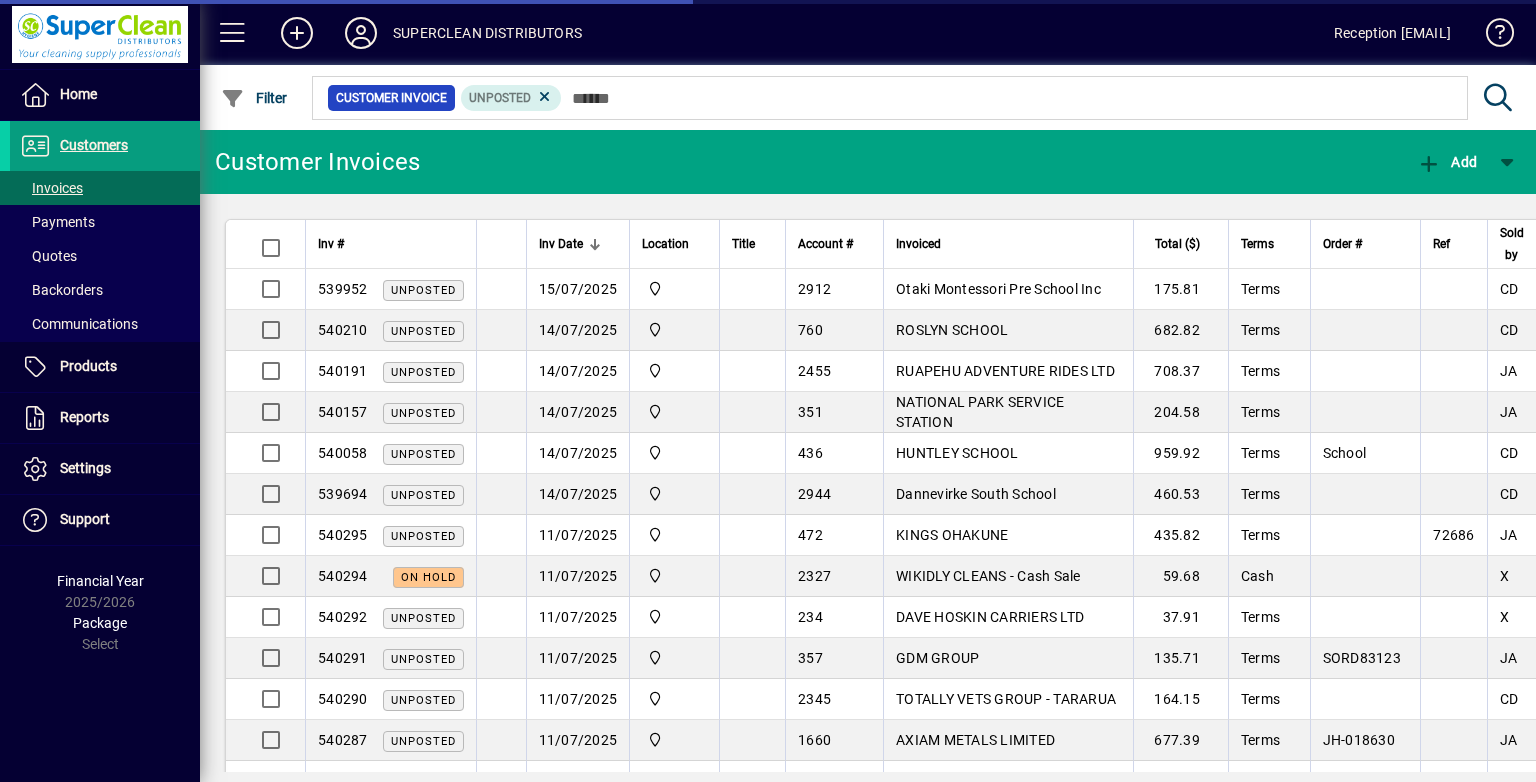 scroll, scrollTop: 0, scrollLeft: 0, axis: both 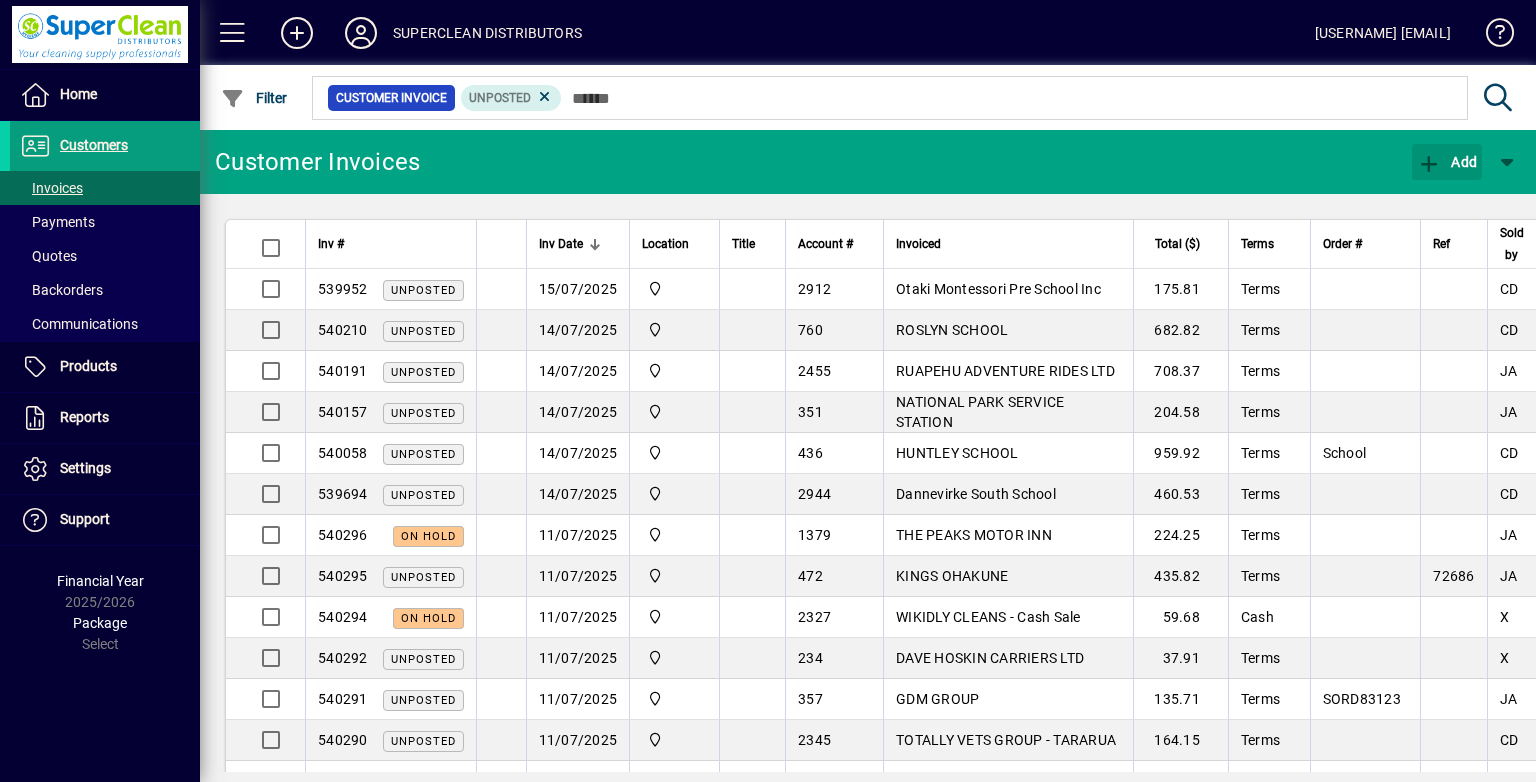 drag, startPoint x: 1430, startPoint y: 164, endPoint x: 1414, endPoint y: 264, distance: 101.27191 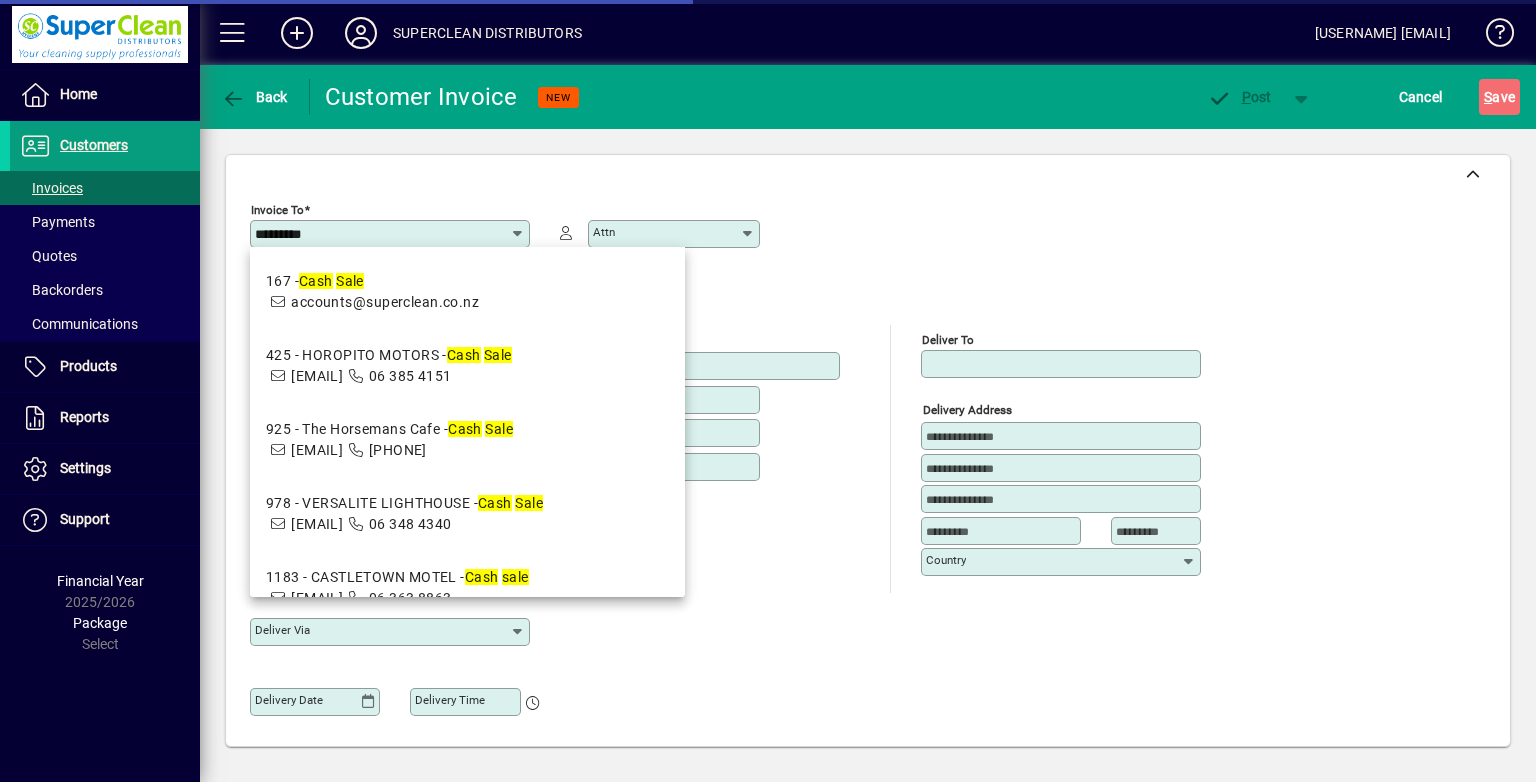 click on "167 -  Cash   Sale accounts@superclean.co.nz" at bounding box center [467, 292] 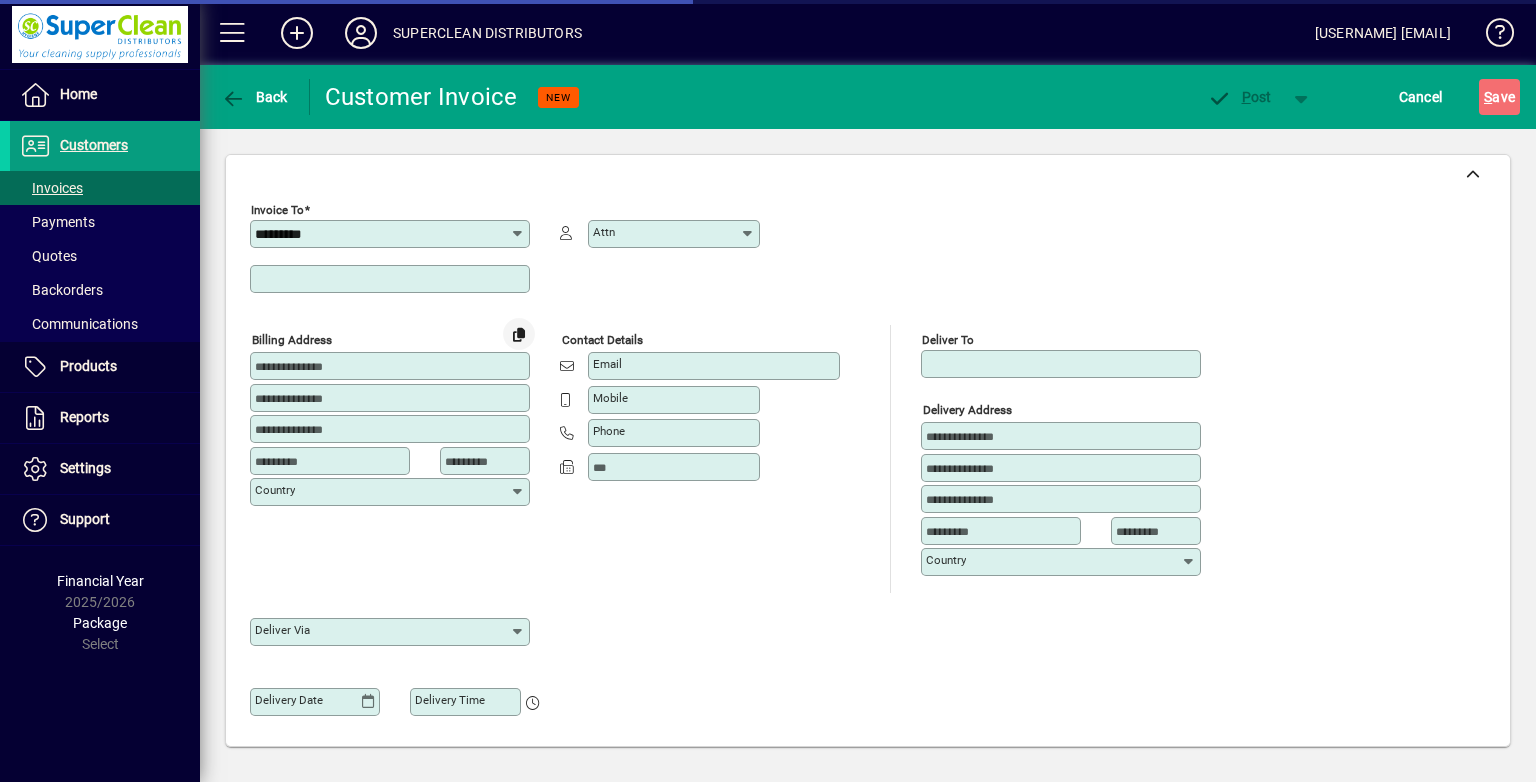 type on "**********" 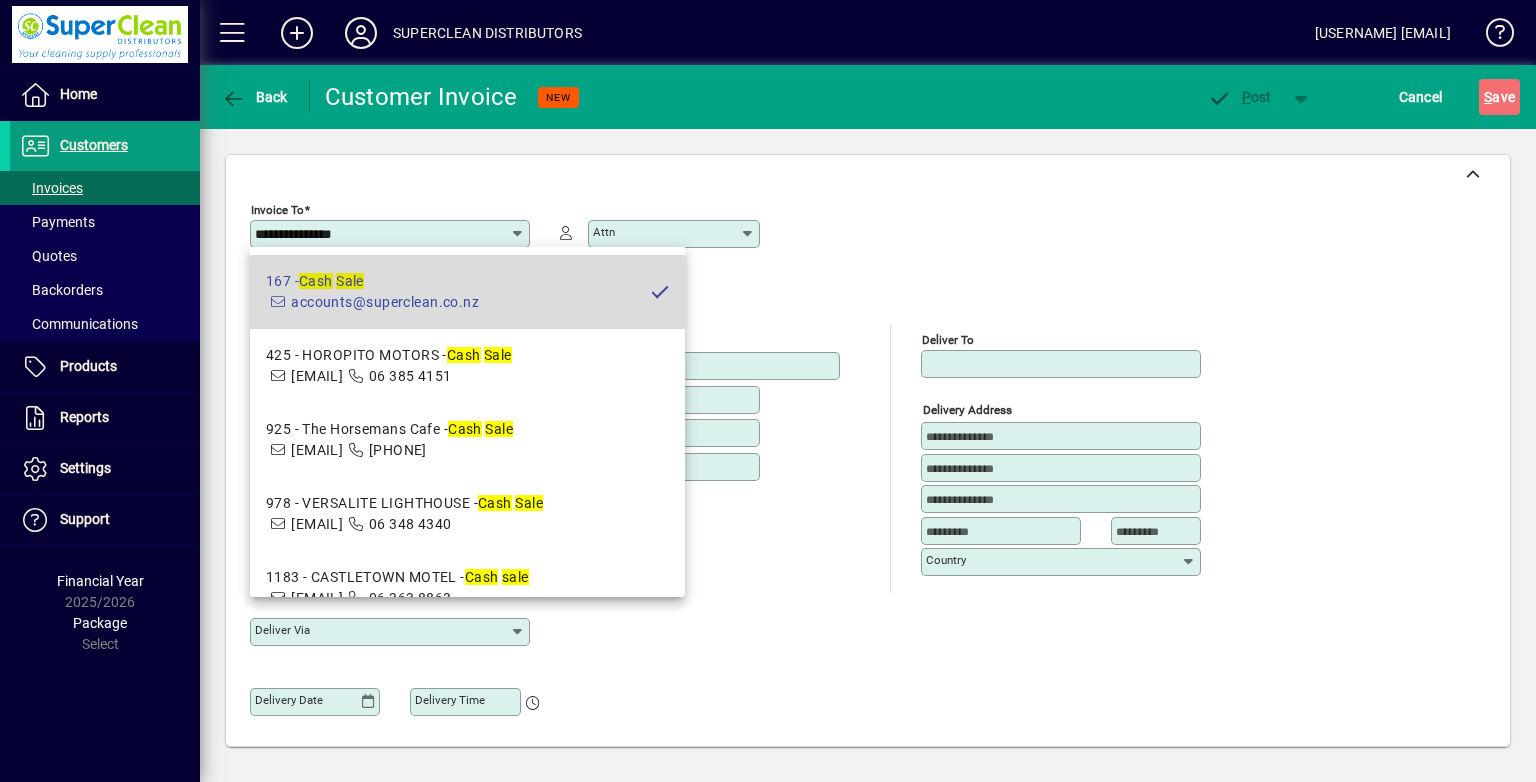 type on "**********" 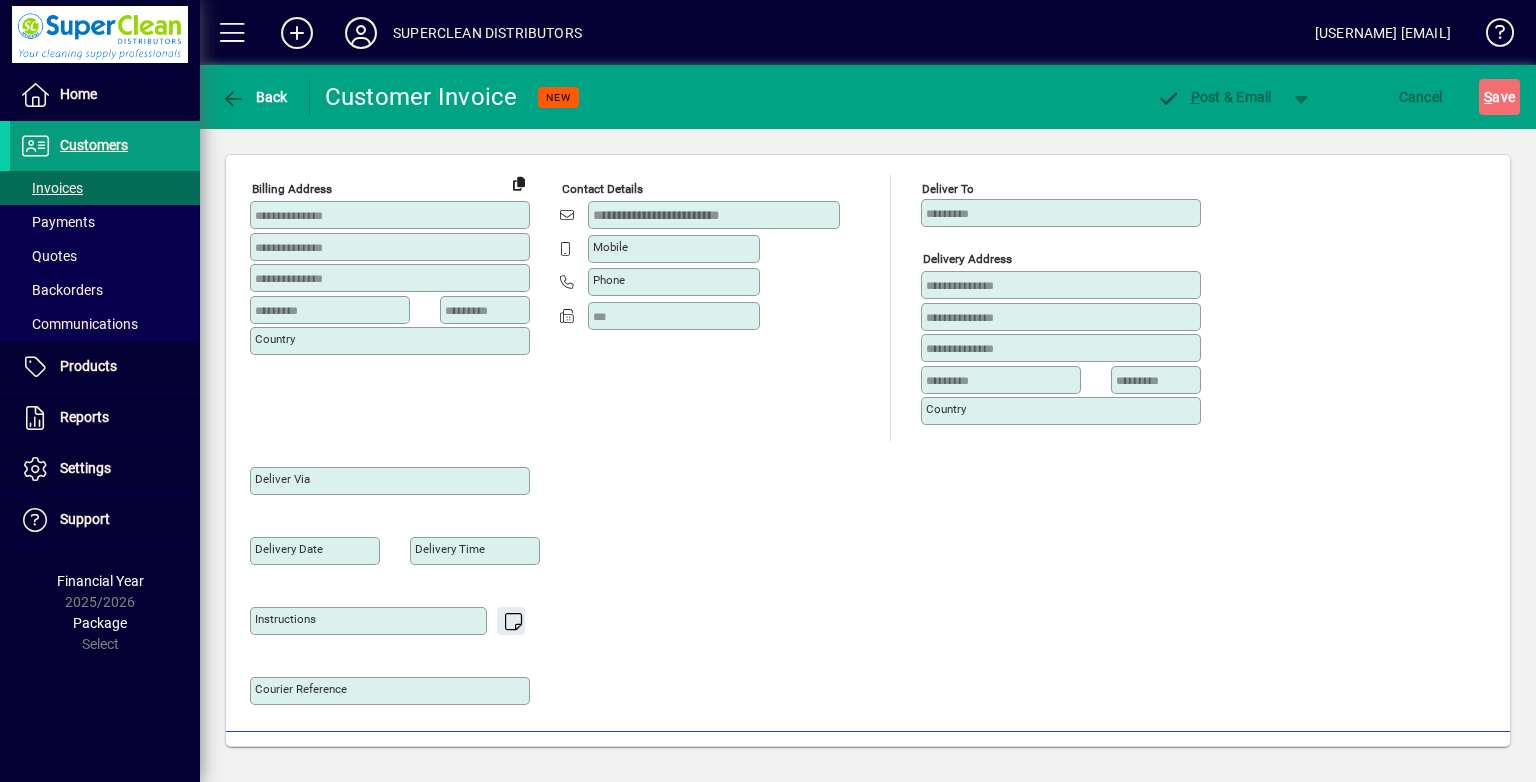 type on "**********" 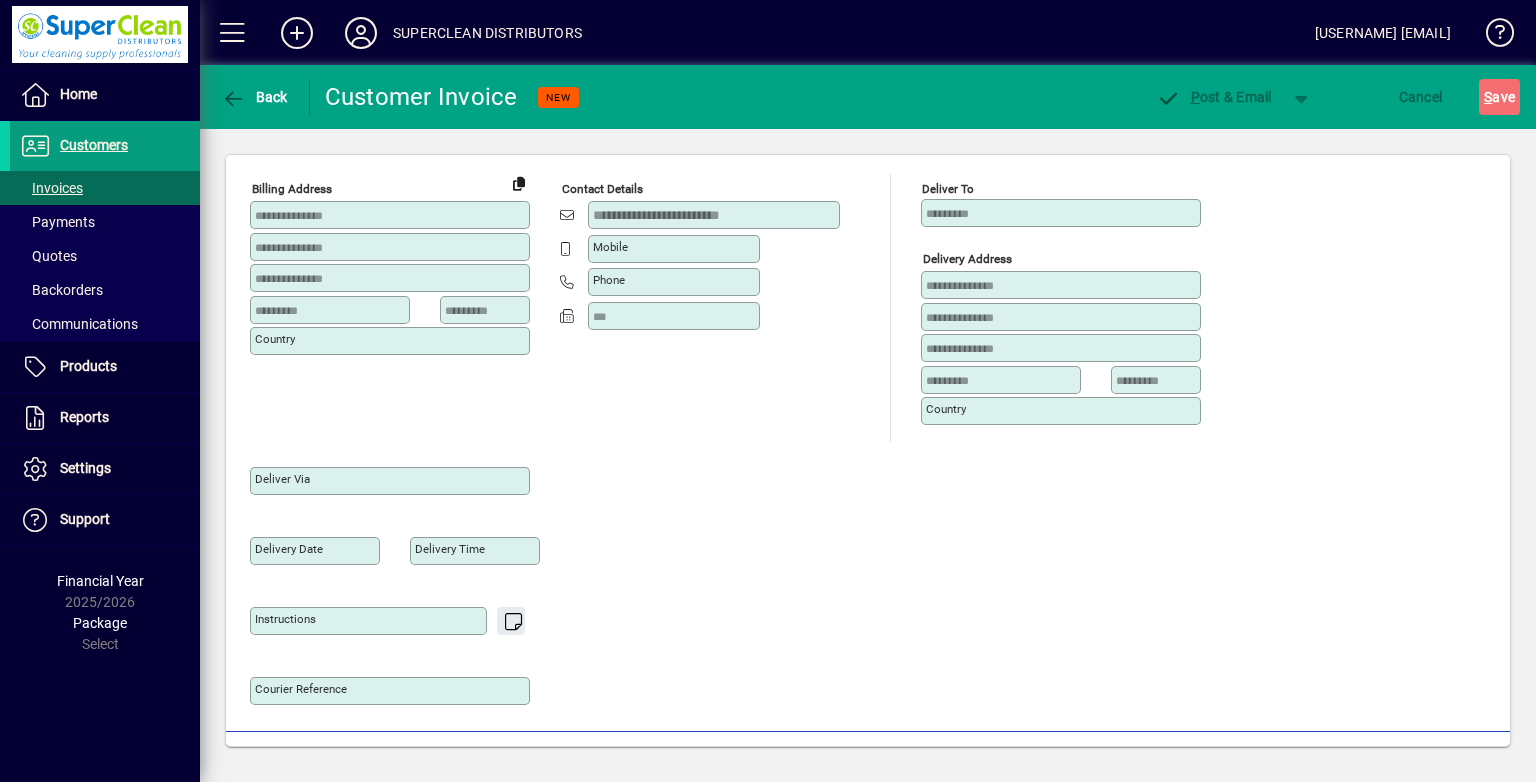 type on "******" 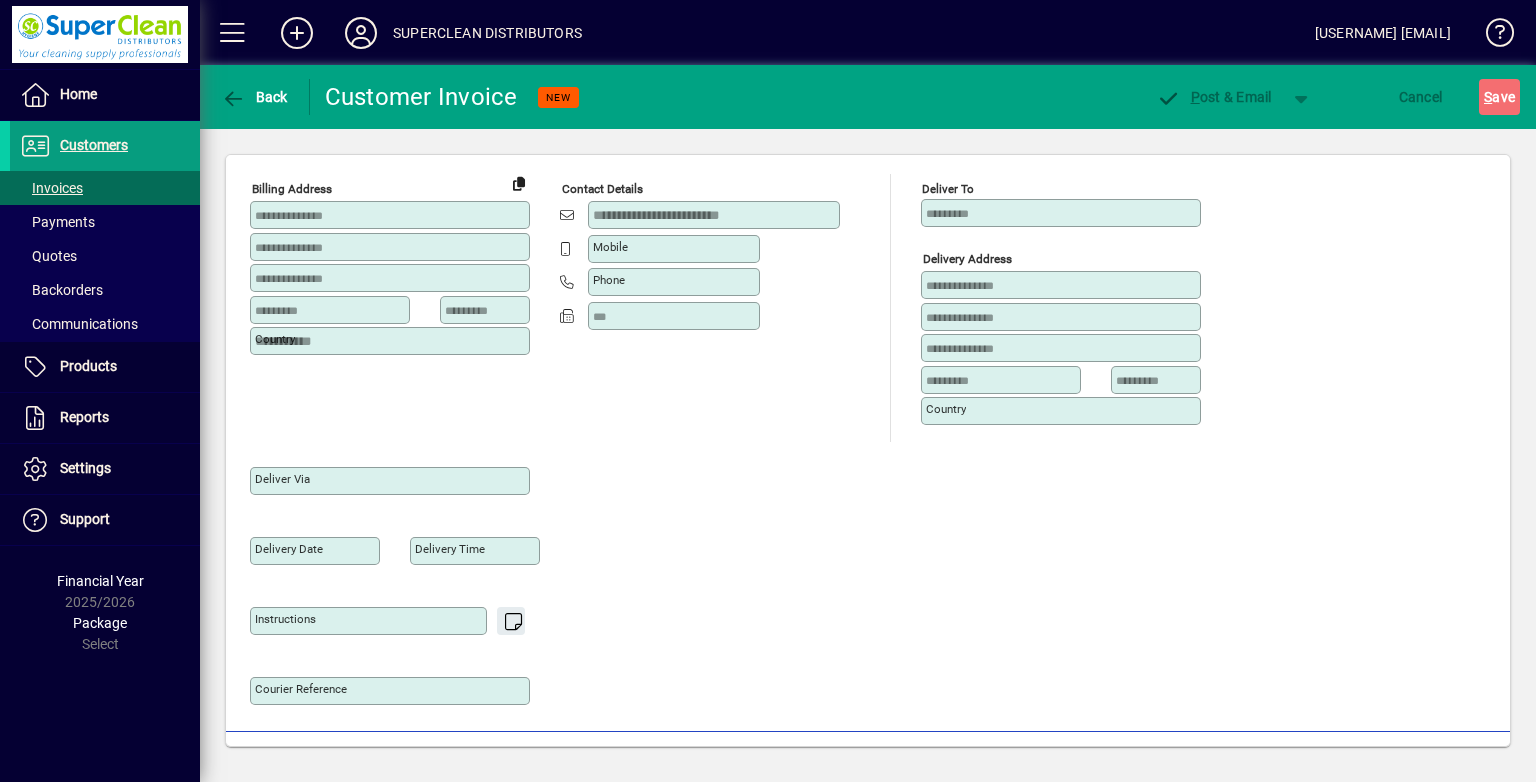 type on "**********" 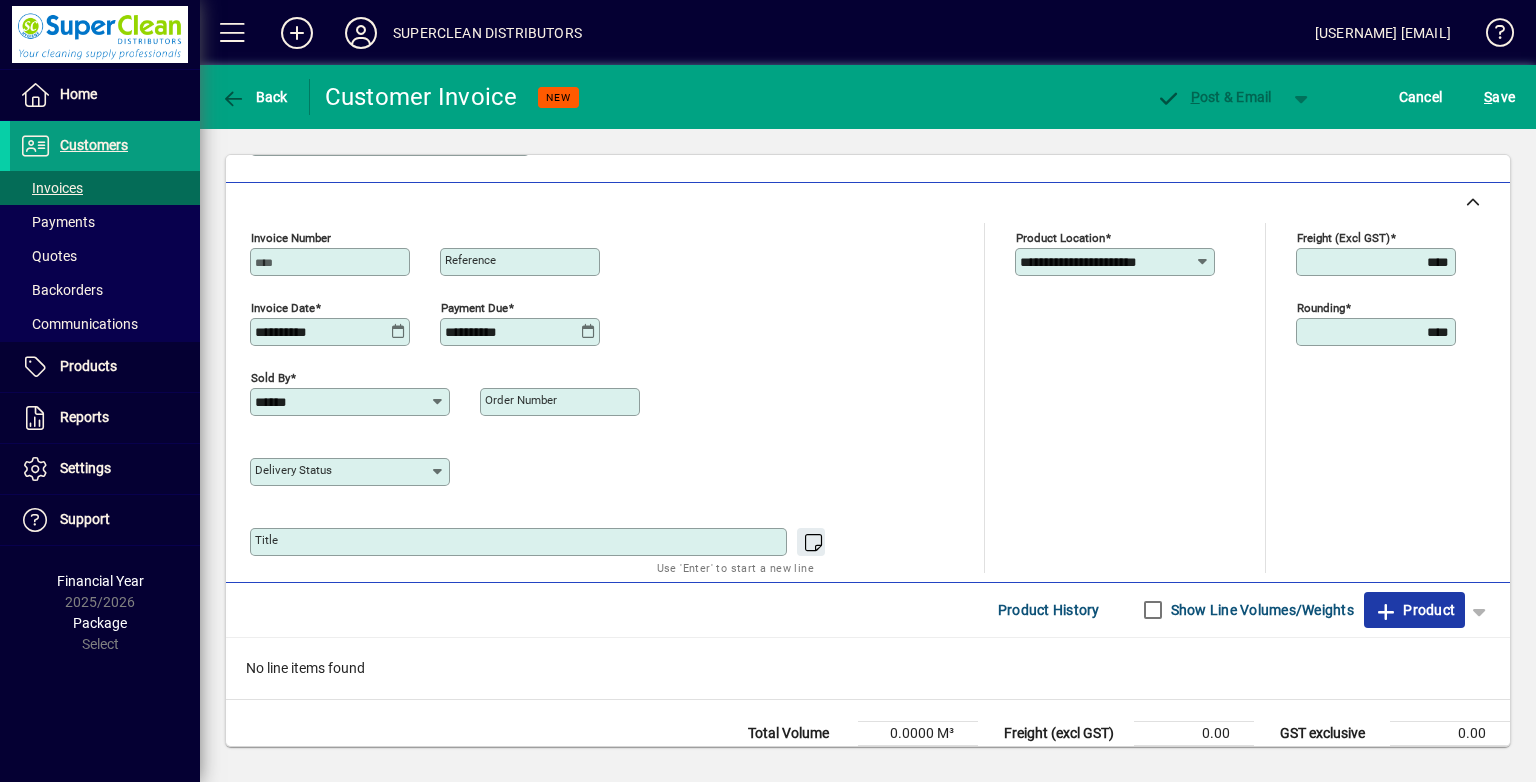click on "Product" 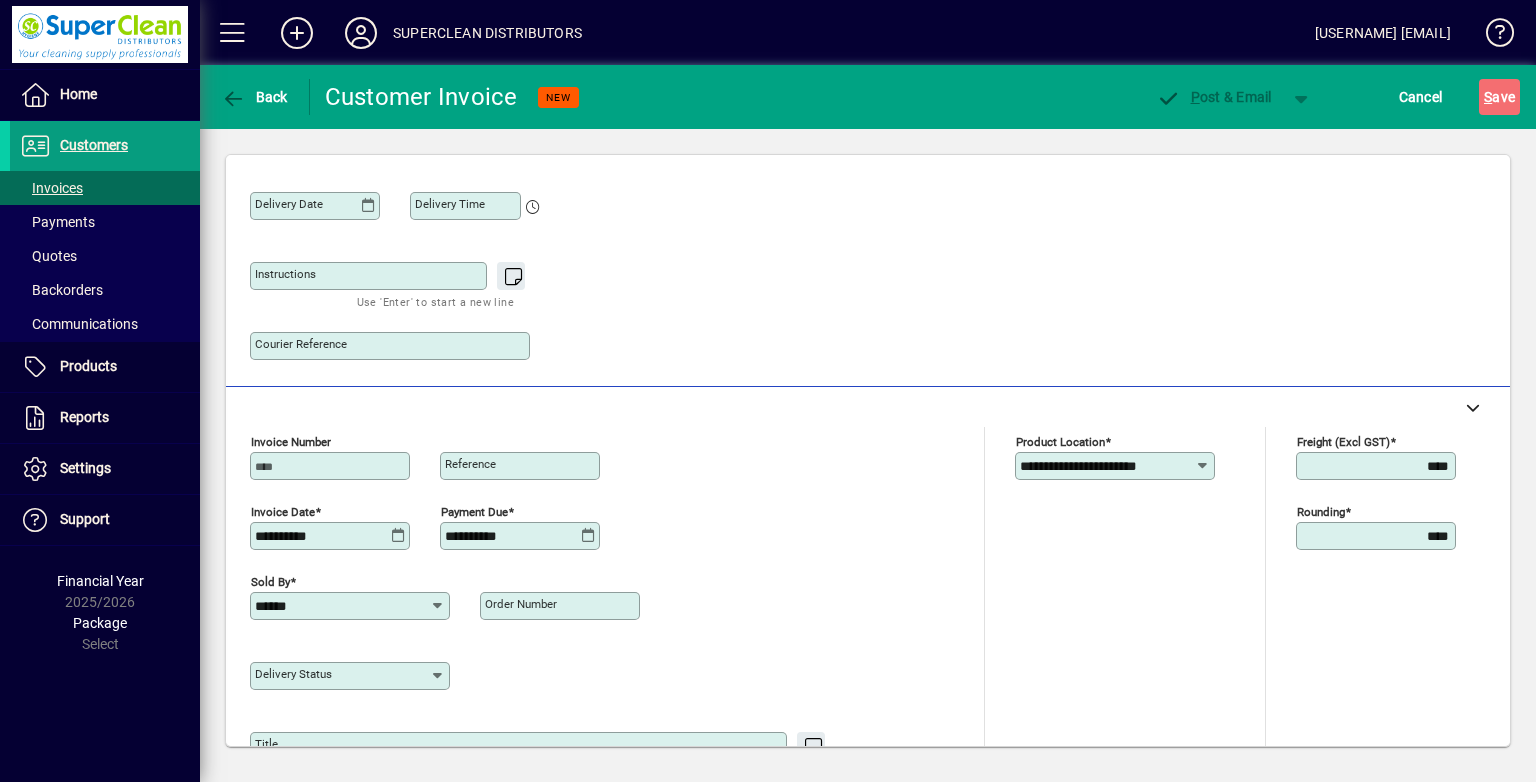 scroll, scrollTop: 44, scrollLeft: 0, axis: vertical 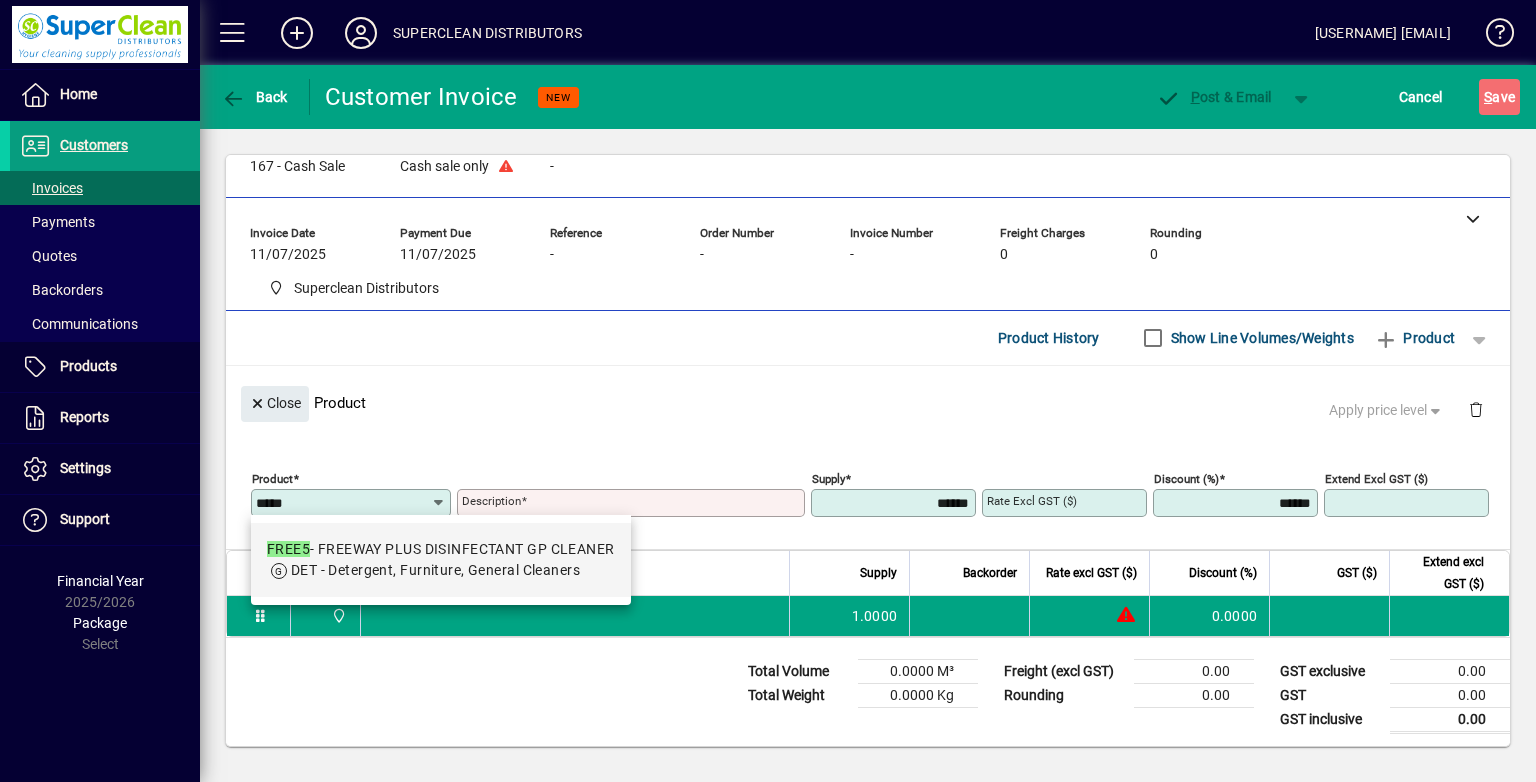 click on "FREE5  - FREEWAY PLUS DISINFECTANT GP CLEANER" at bounding box center [441, 549] 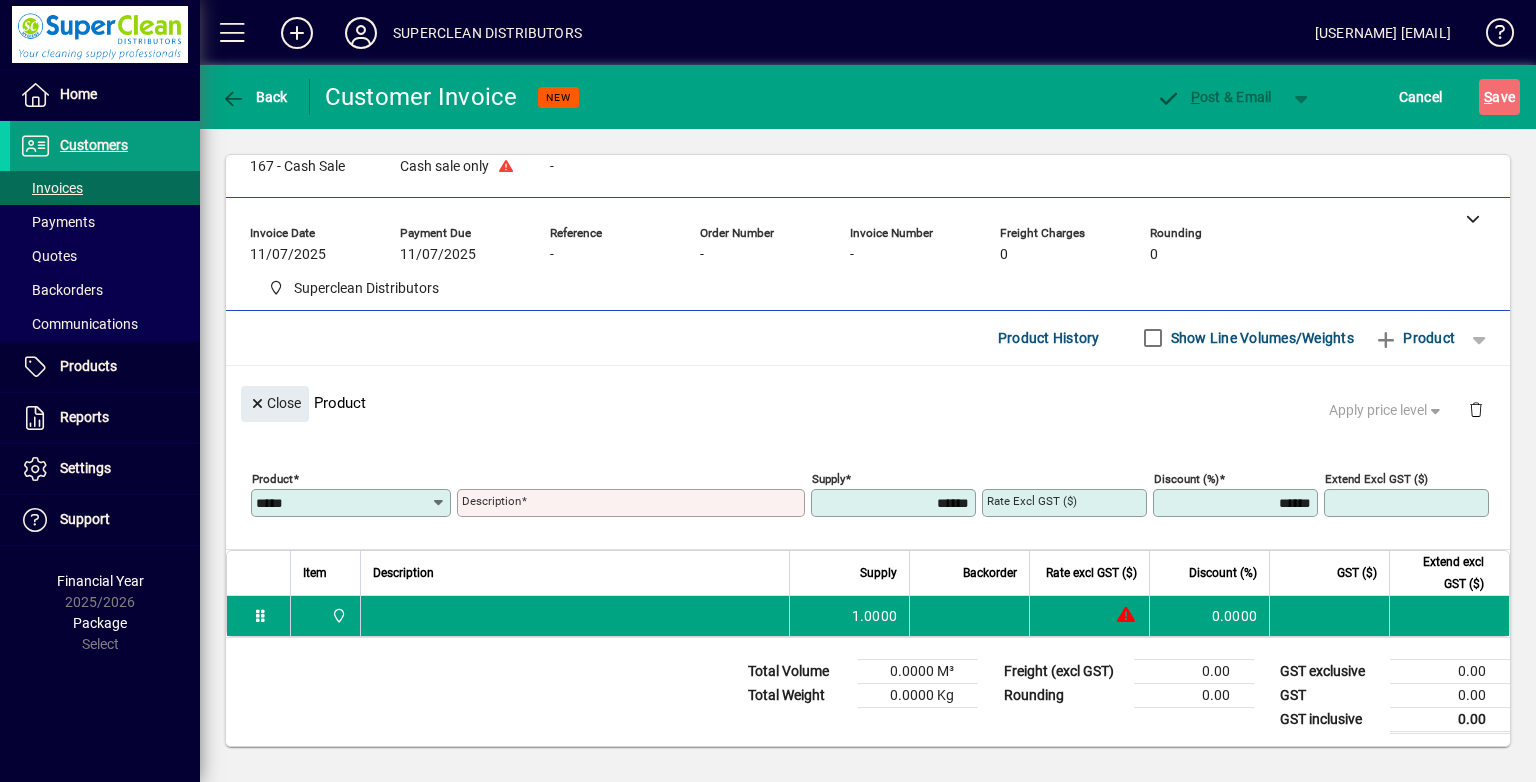 type on "*****" 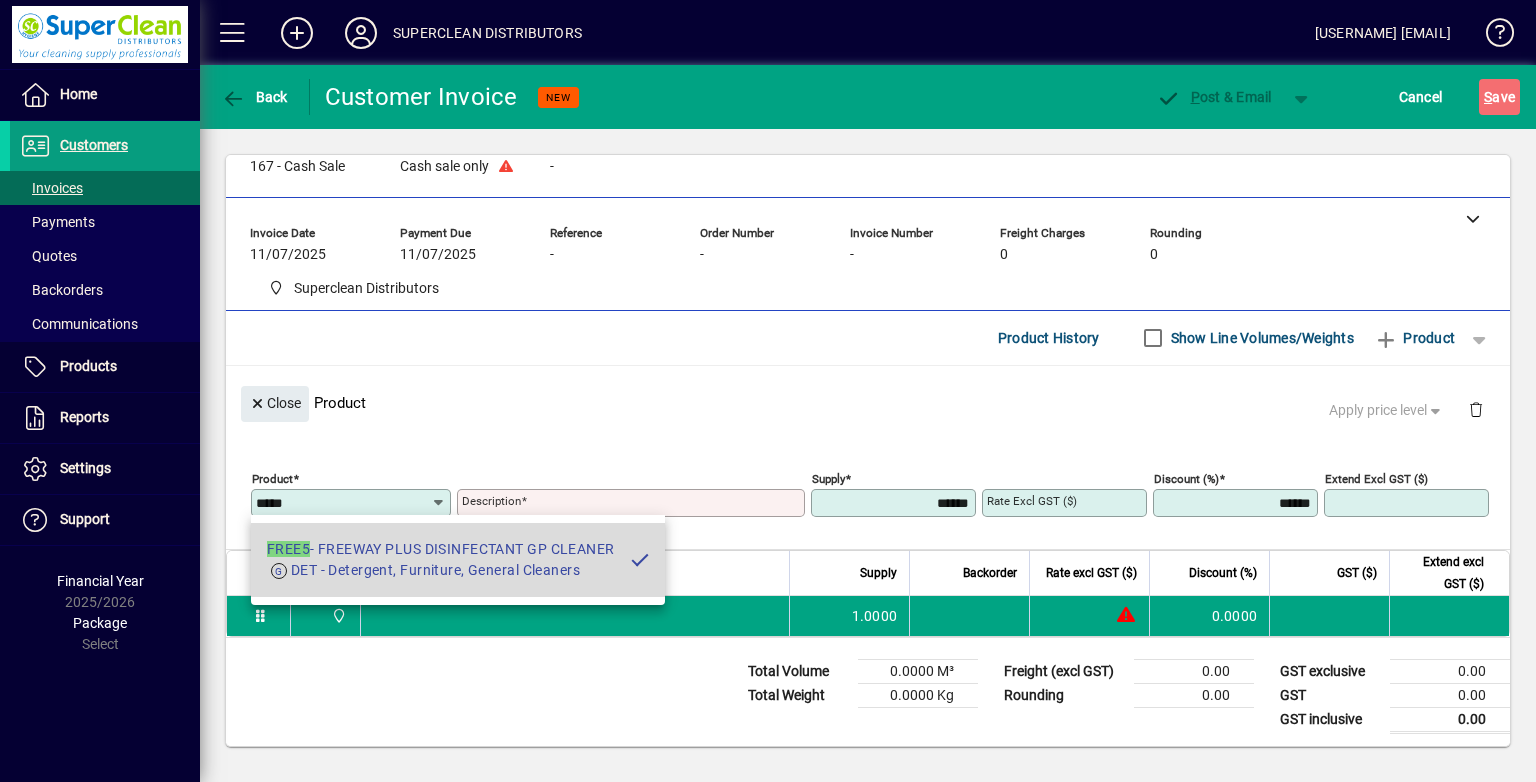 type on "**********" 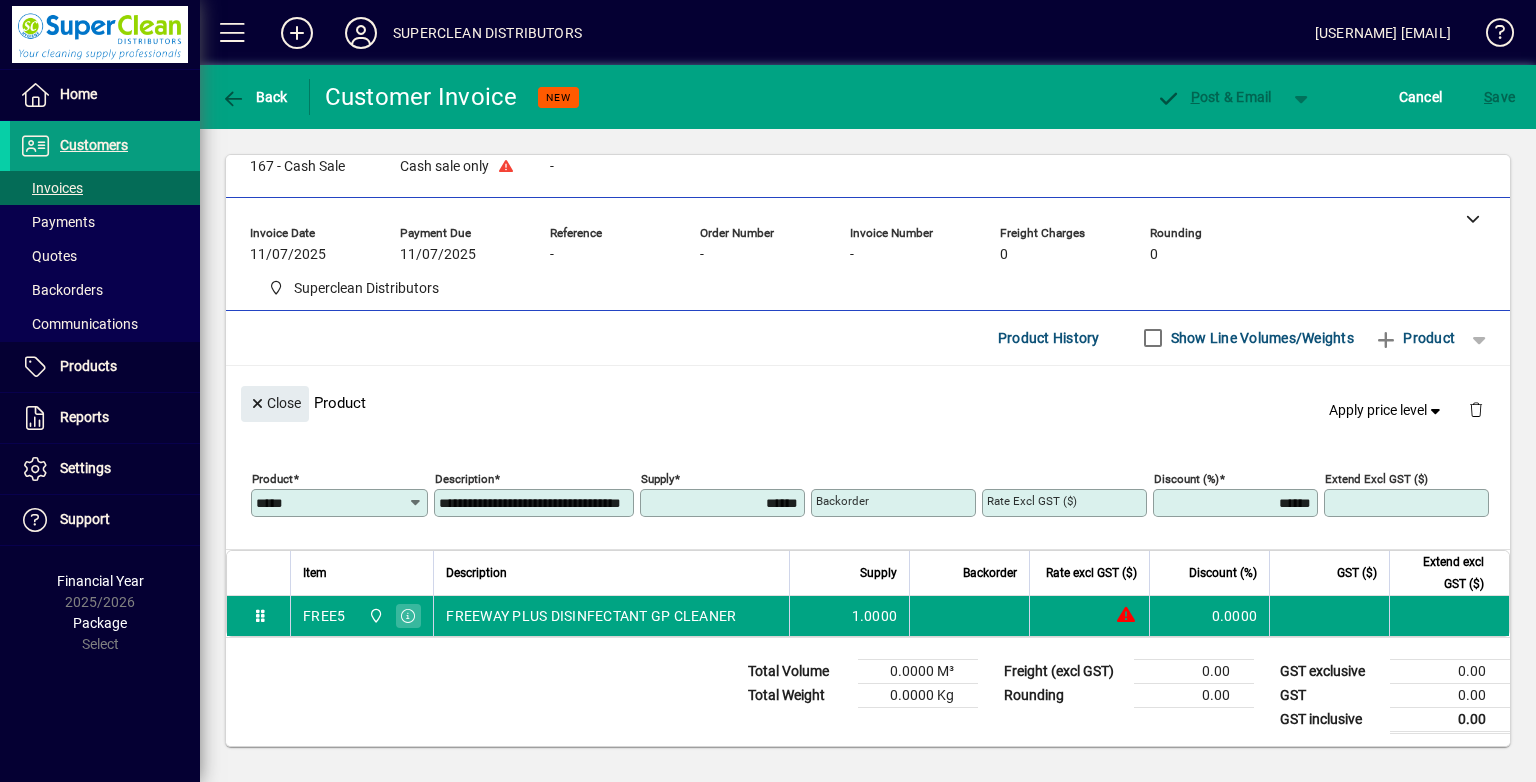 type on "*******" 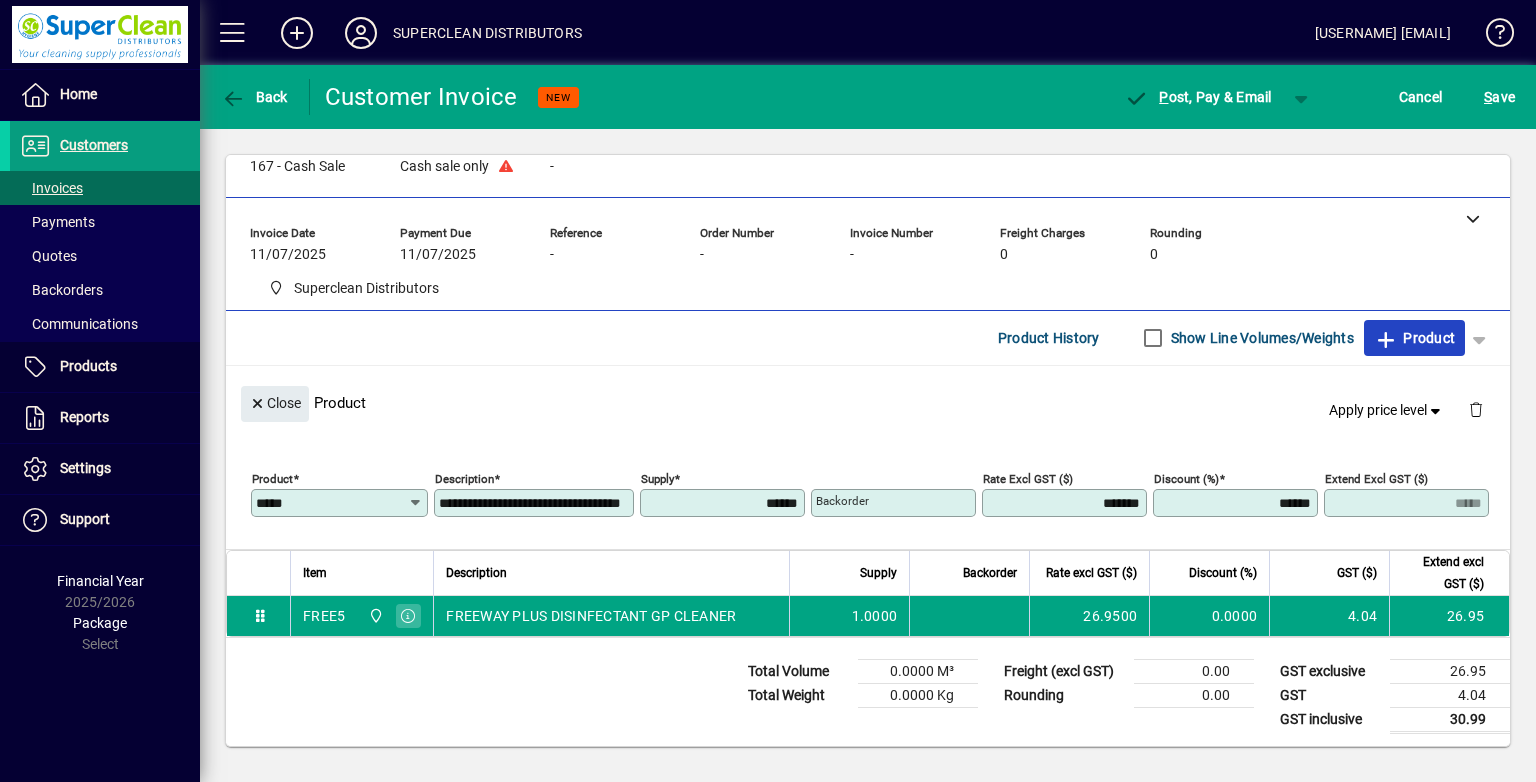 click on "Product" 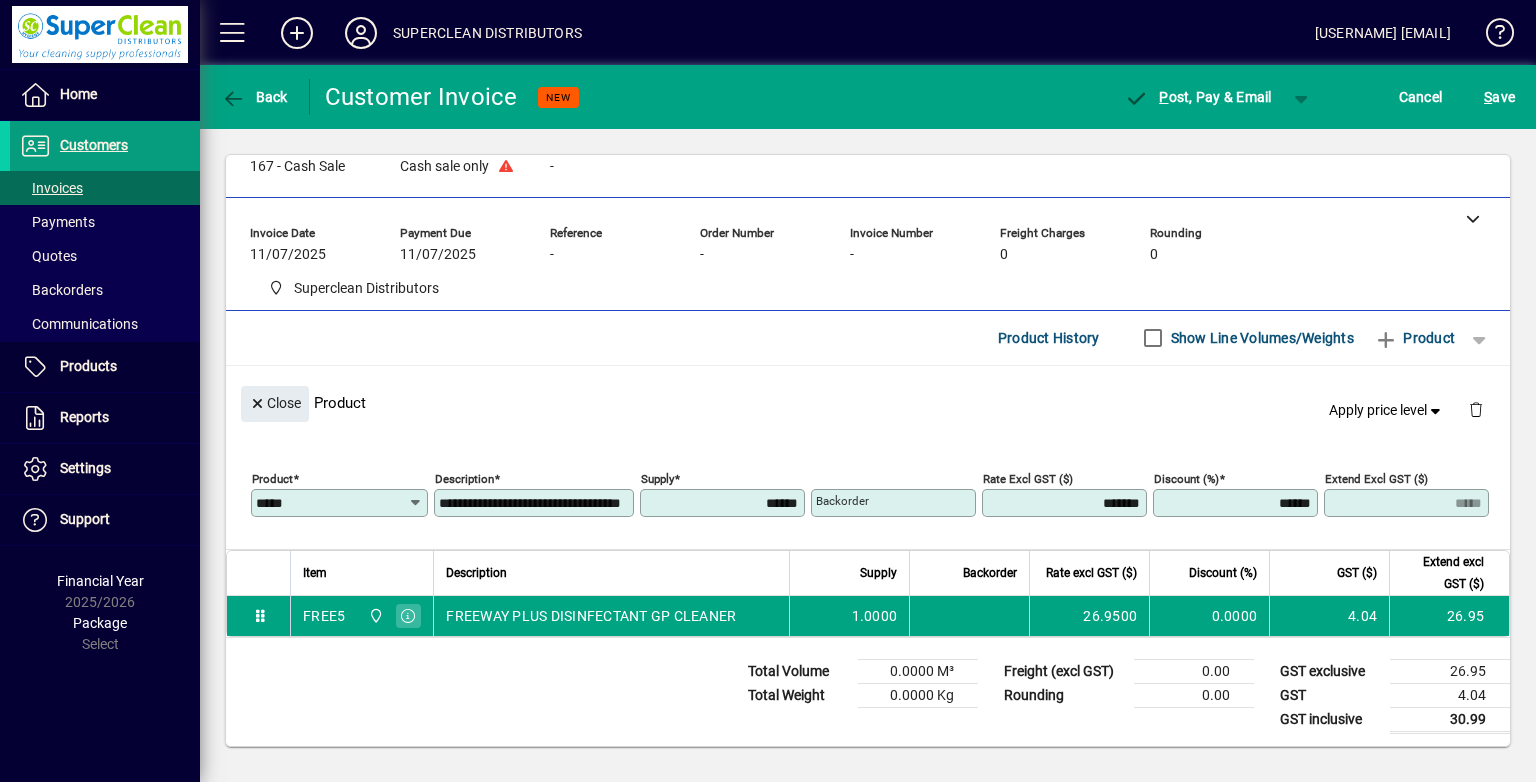 type 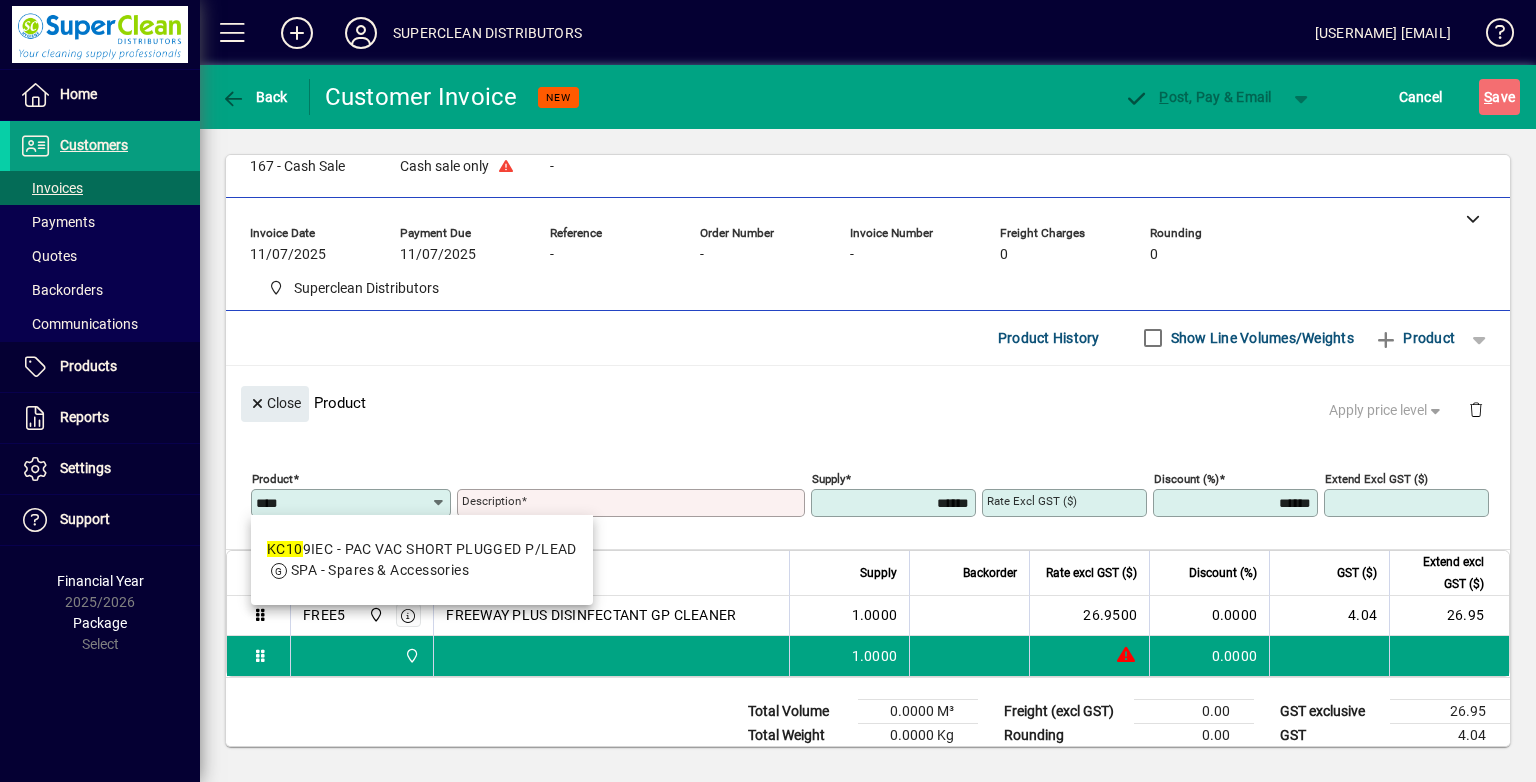 drag, startPoint x: 540, startPoint y: 553, endPoint x: 528, endPoint y: 515, distance: 39.849716 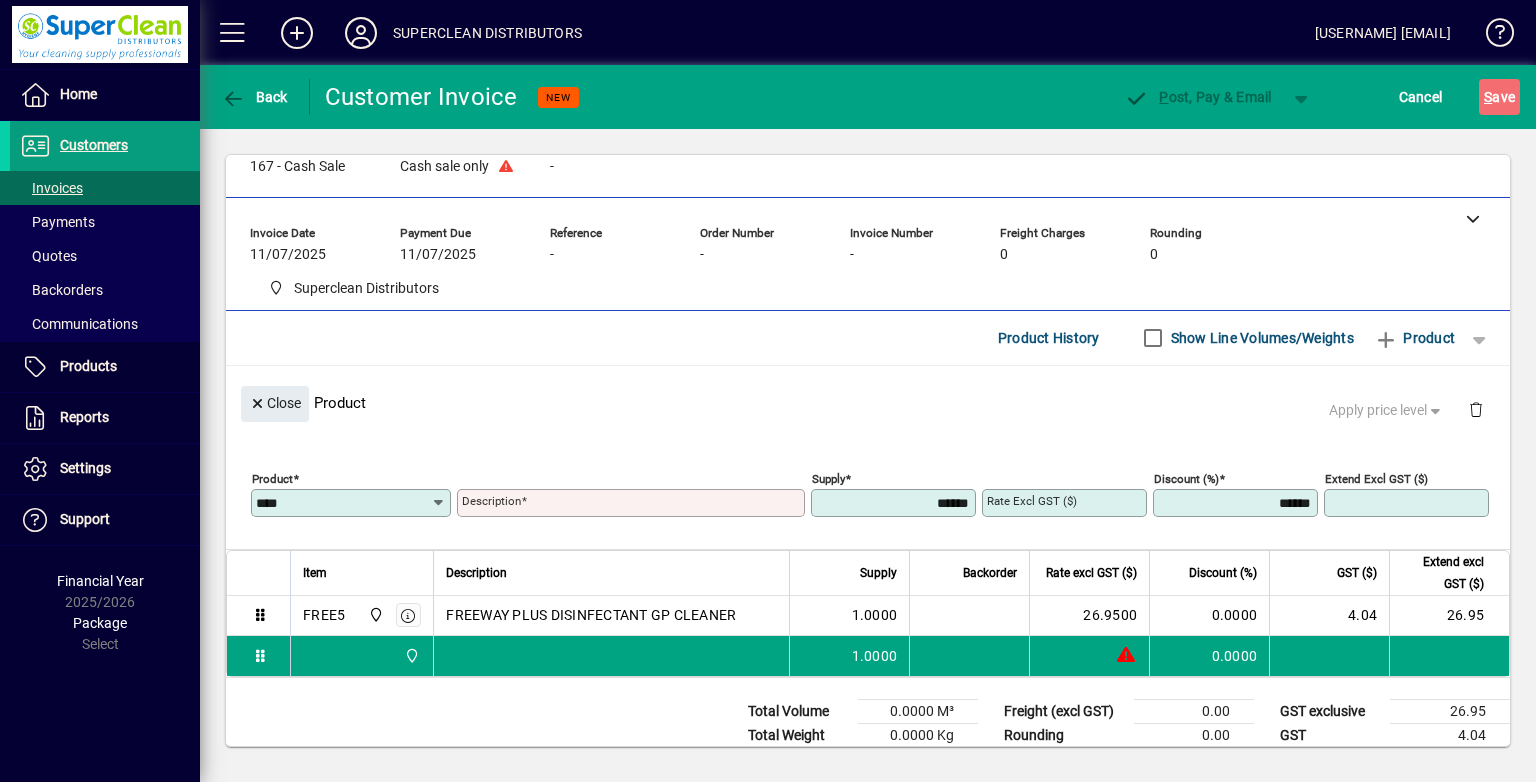 type on "********" 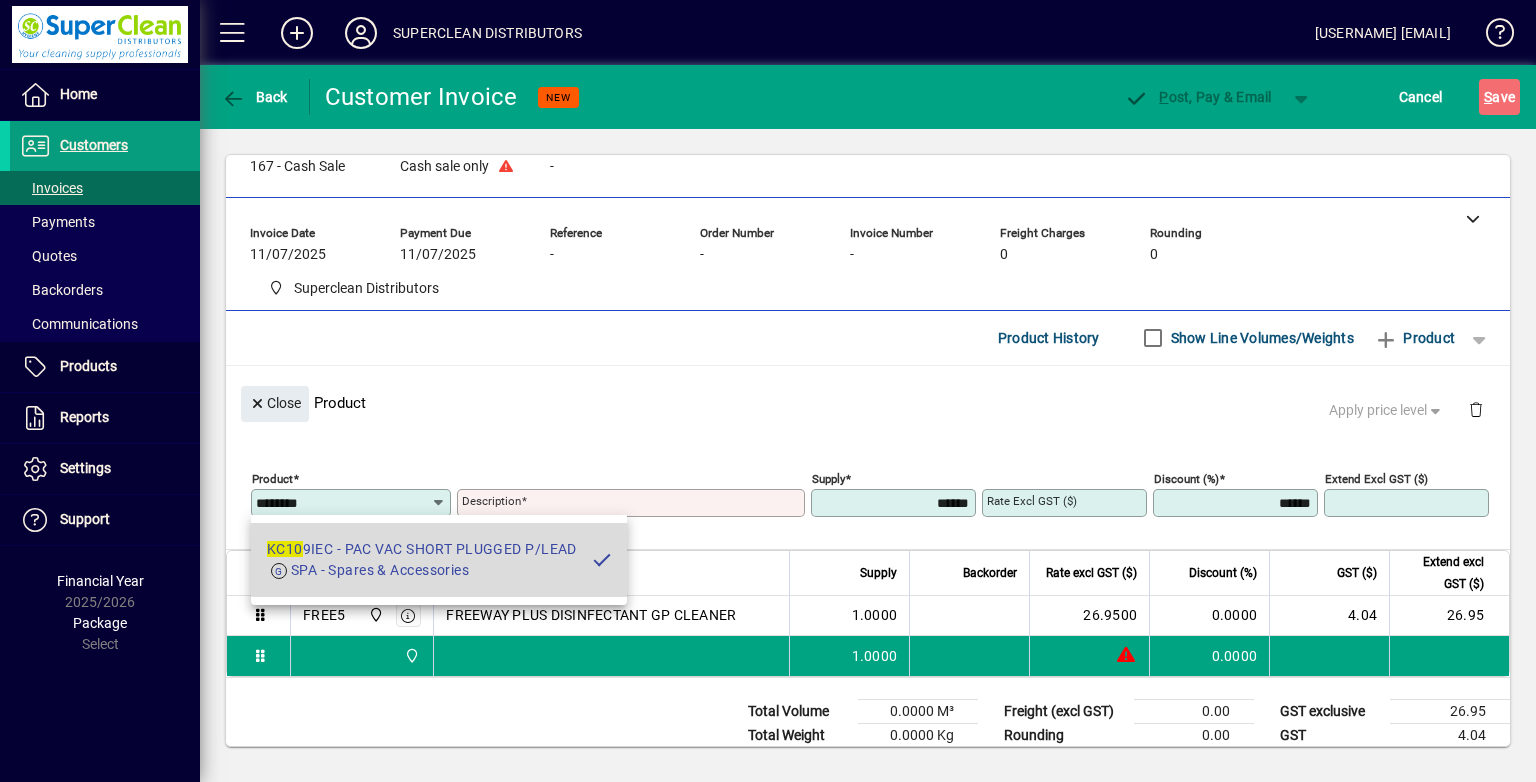 type on "**********" 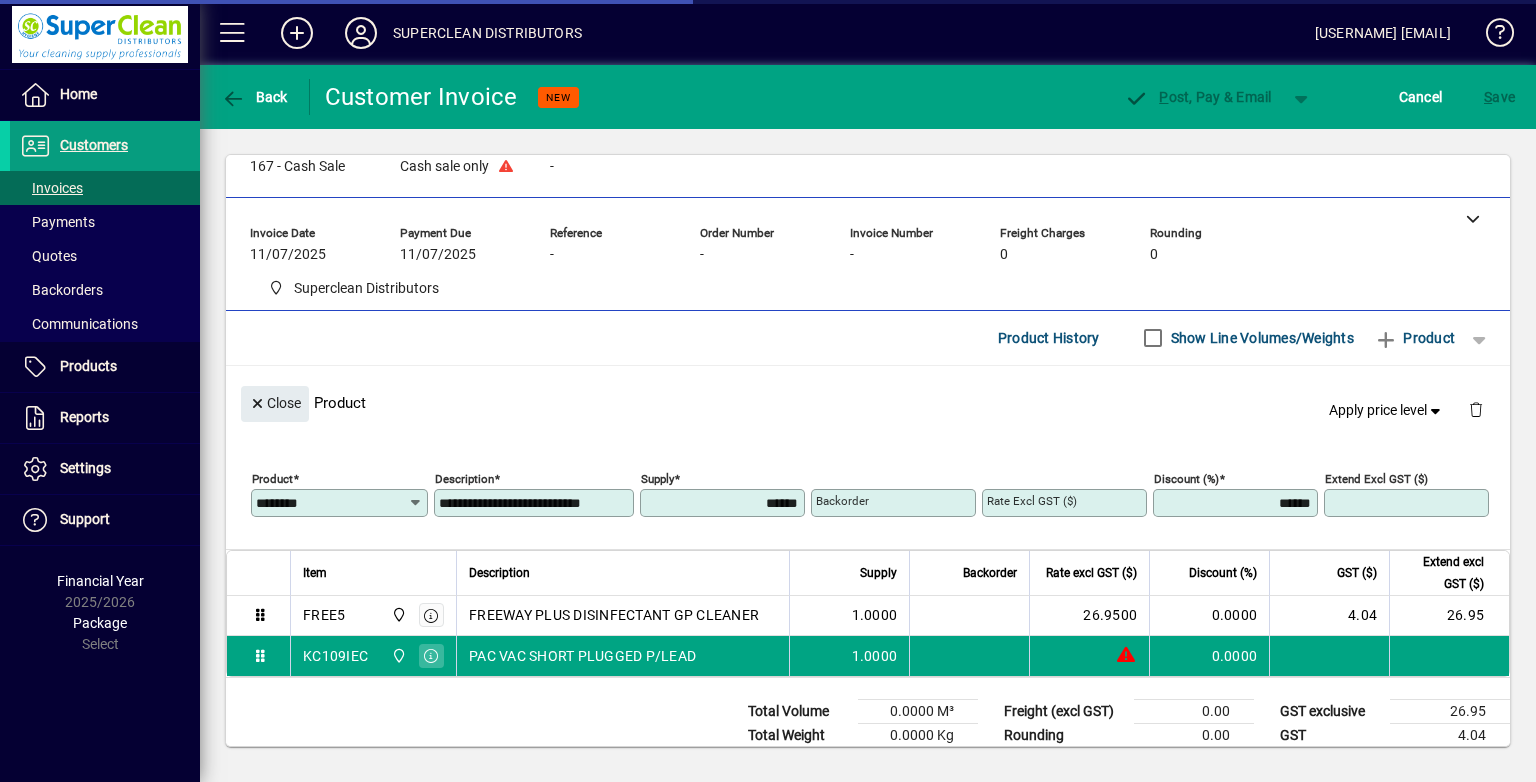 type on "*******" 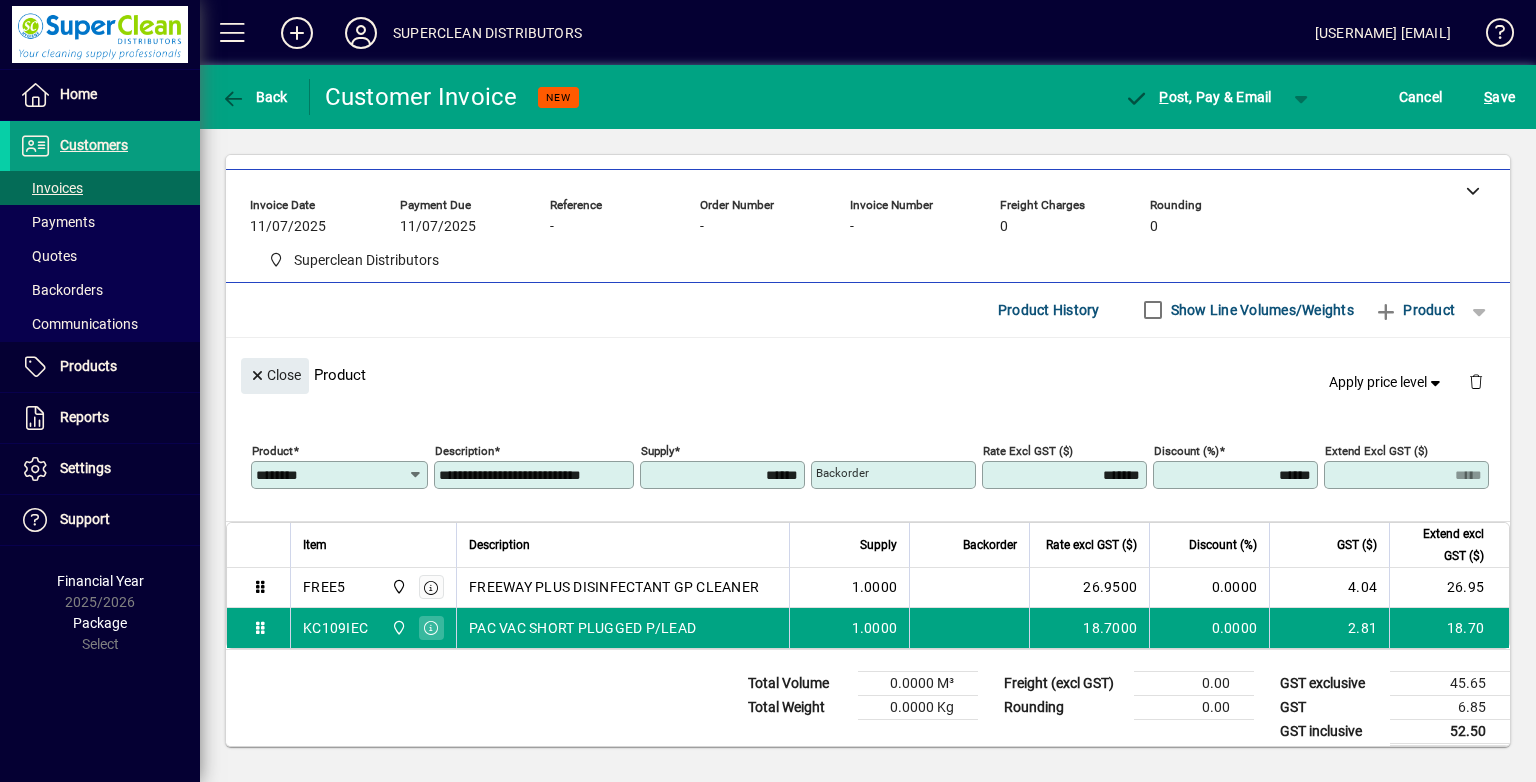 scroll, scrollTop: 84, scrollLeft: 0, axis: vertical 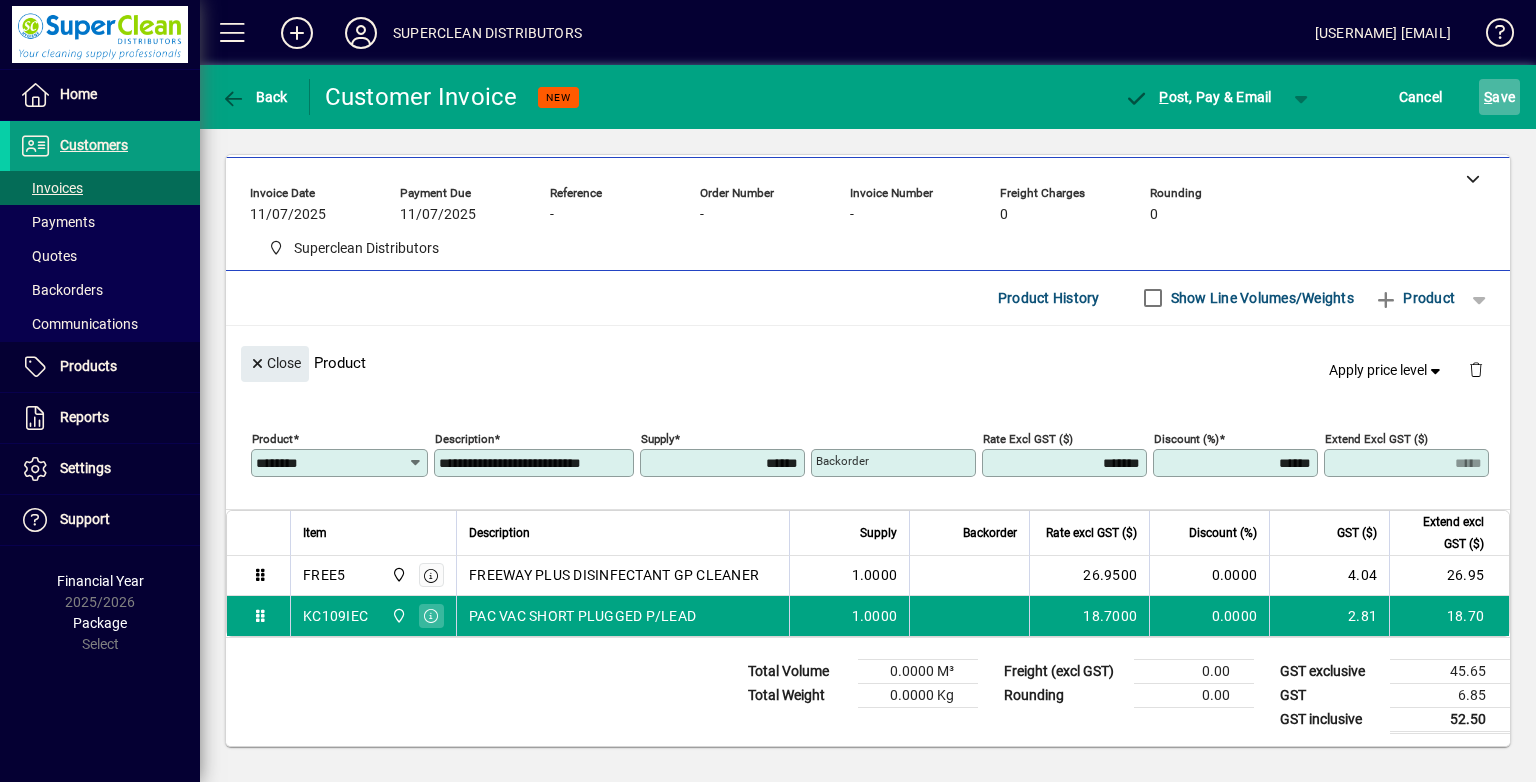 click on "S ave" 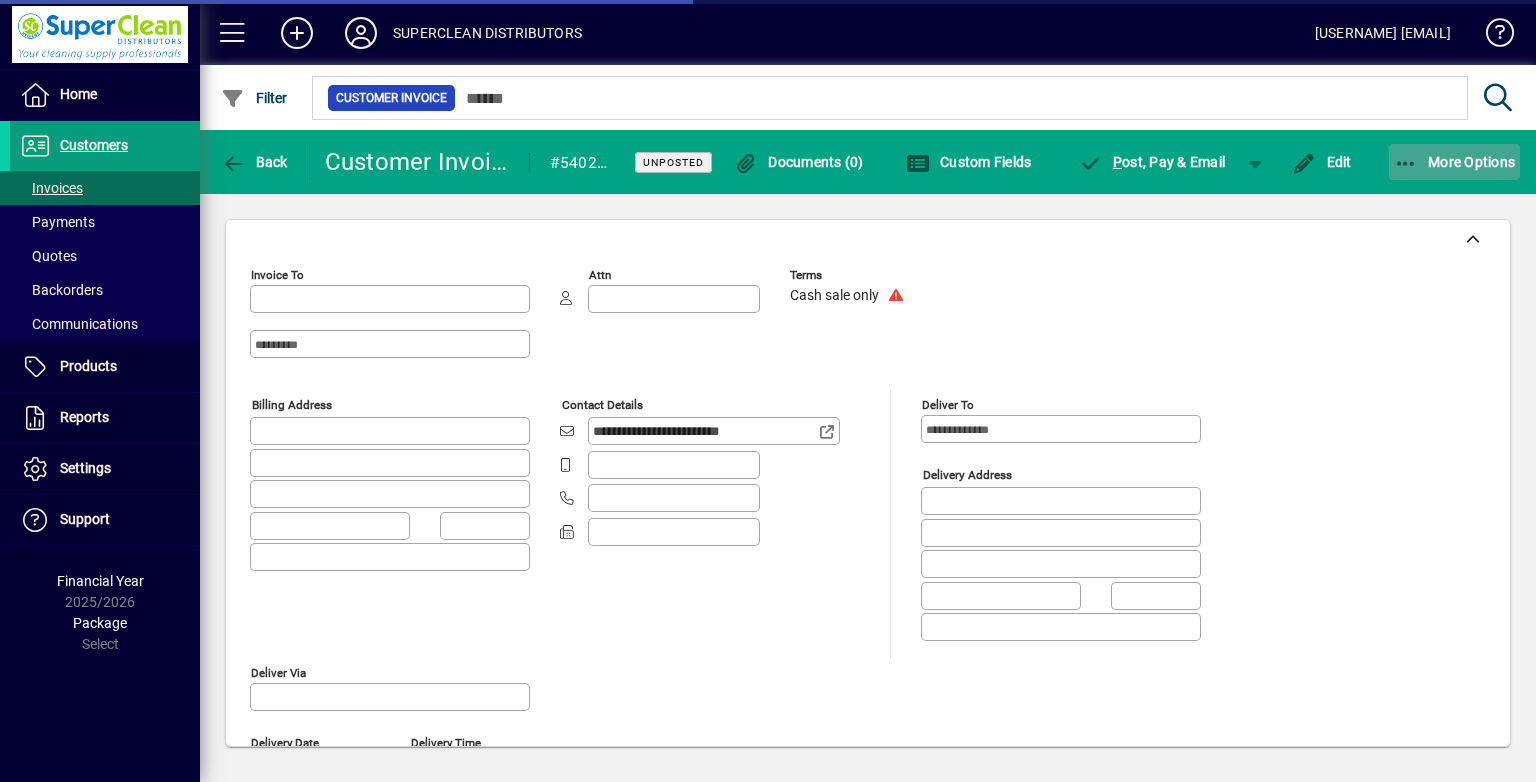 click on "More Options" 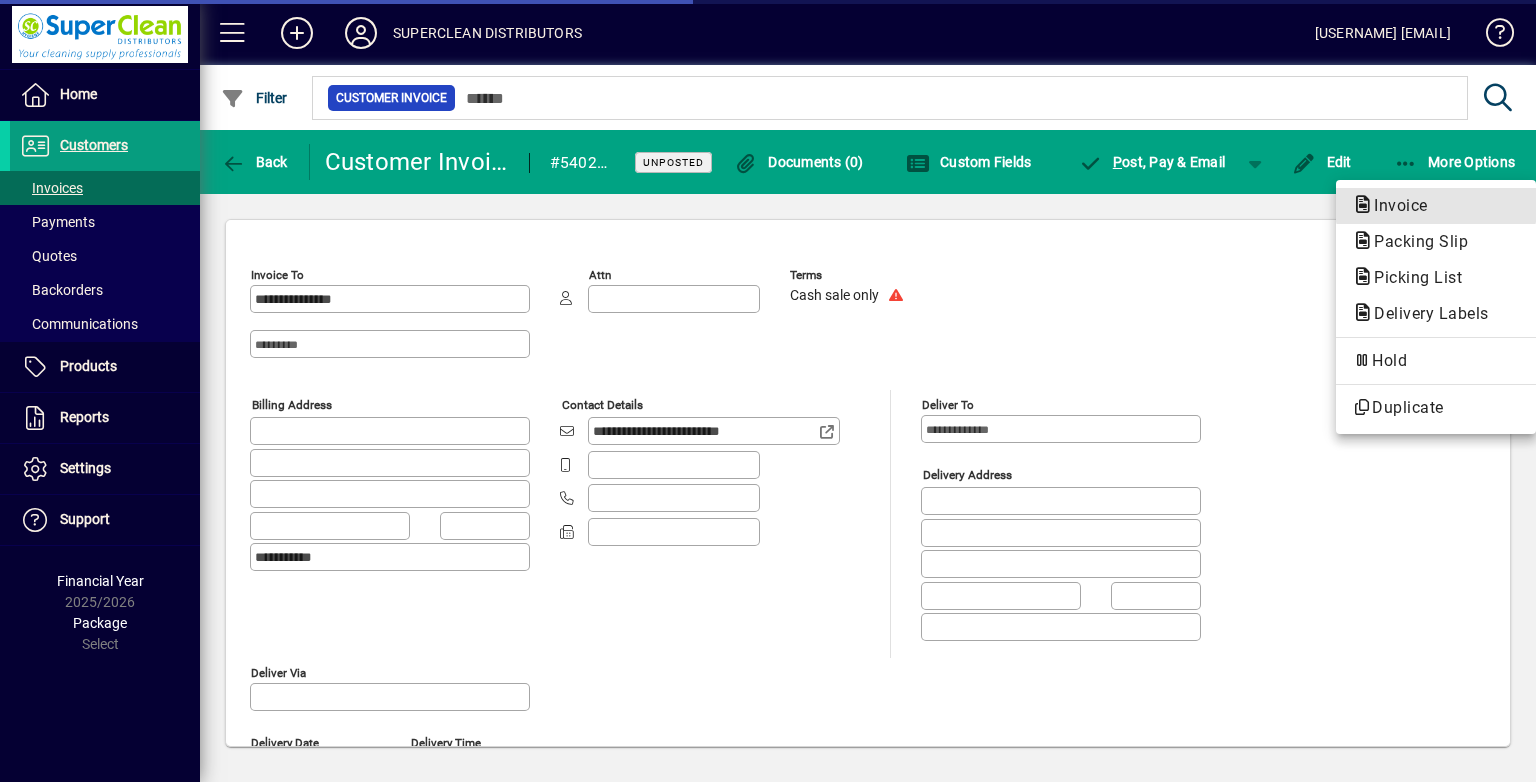 drag, startPoint x: 1436, startPoint y: 198, endPoint x: 1380, endPoint y: 221, distance: 60.53924 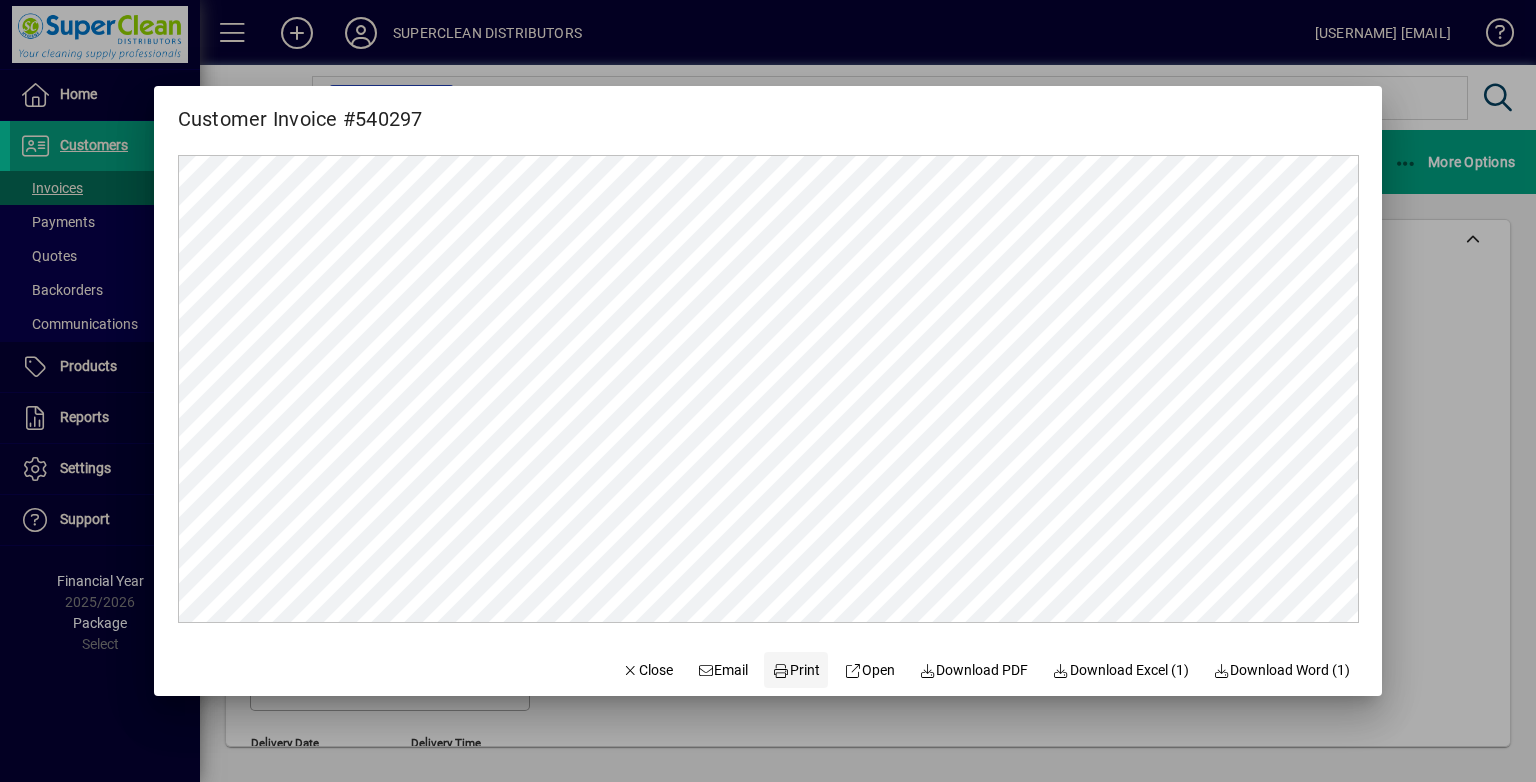 scroll, scrollTop: 0, scrollLeft: 0, axis: both 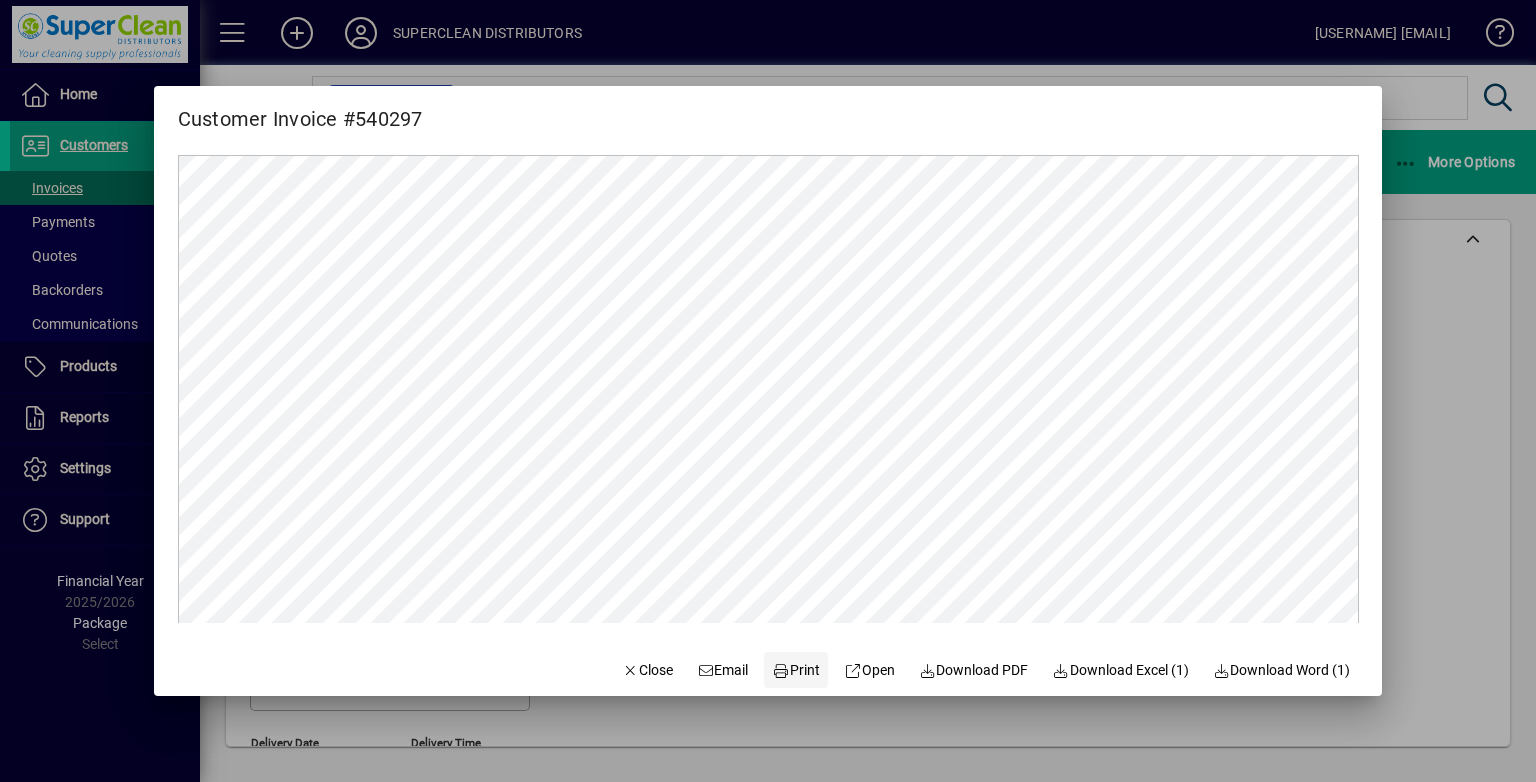 click on "Print" 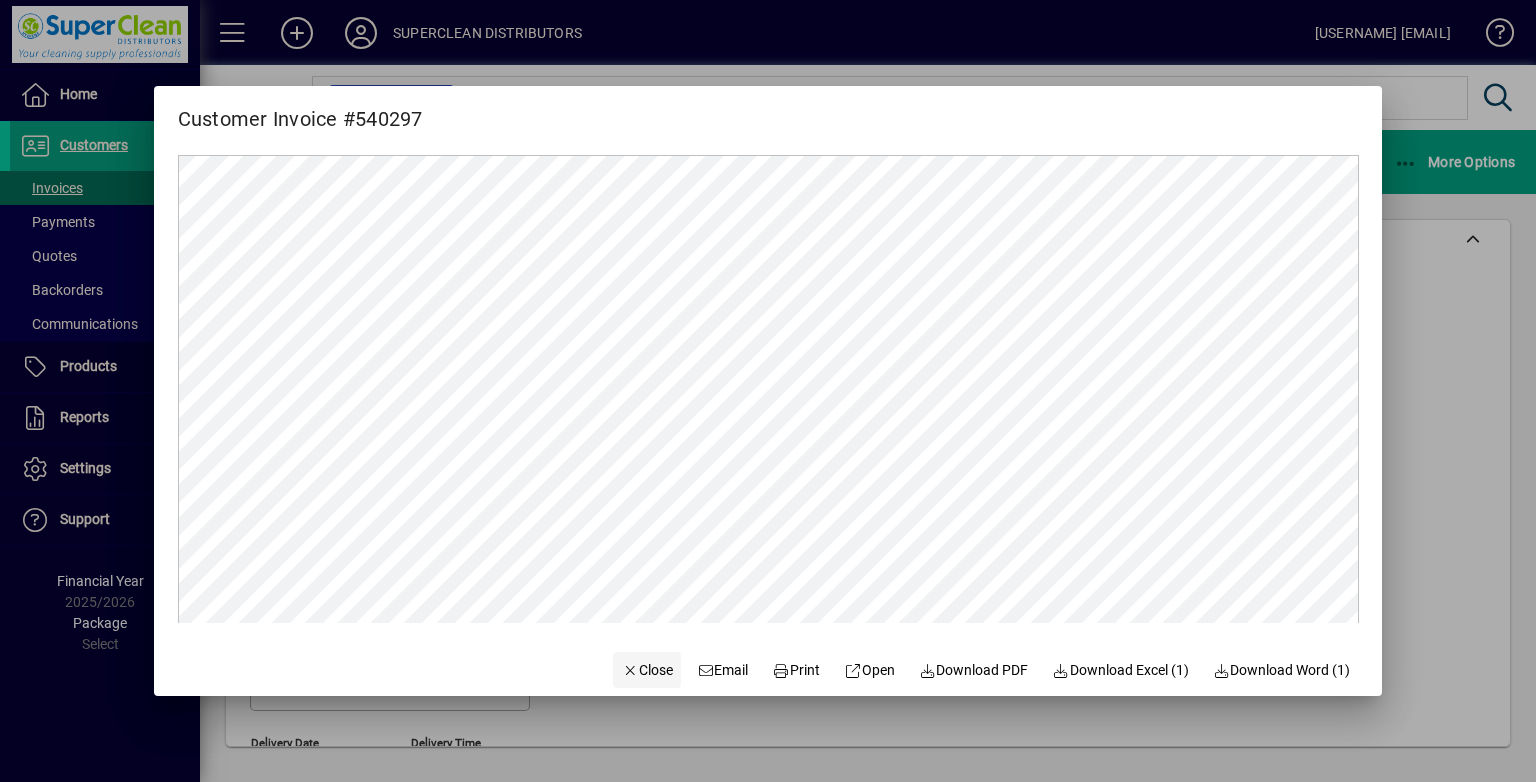 click on "Close" 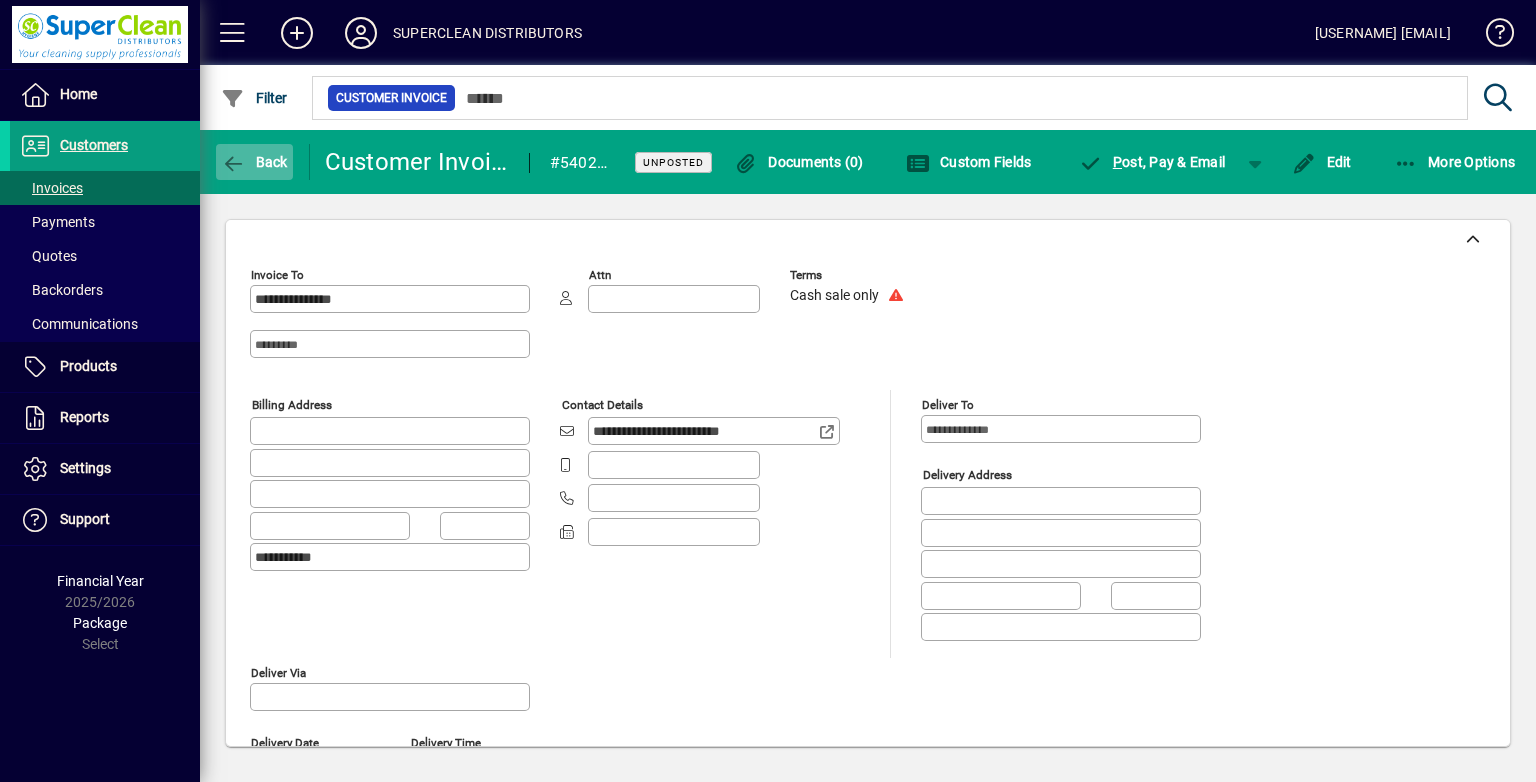 click on "Back" 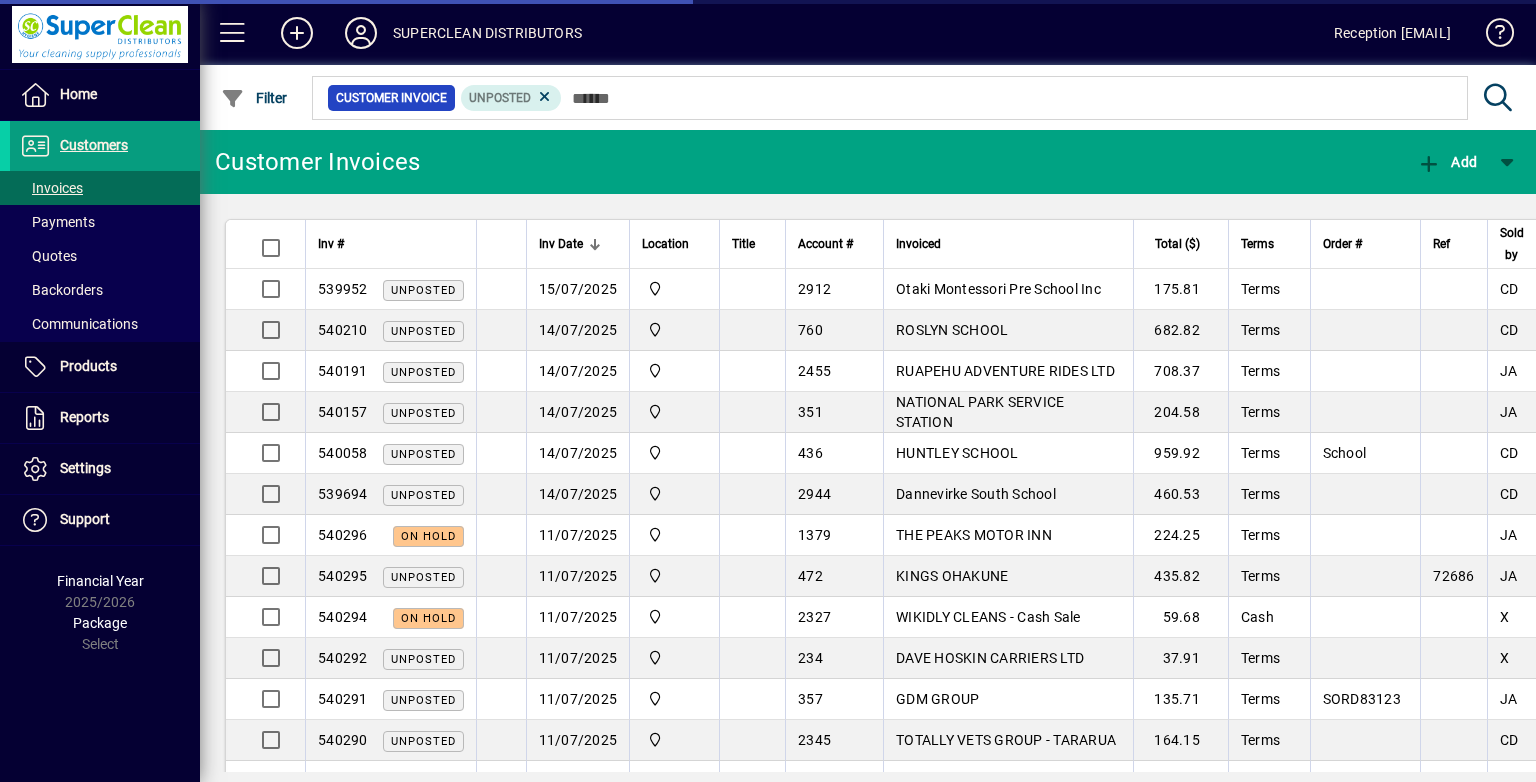 scroll, scrollTop: 0, scrollLeft: 0, axis: both 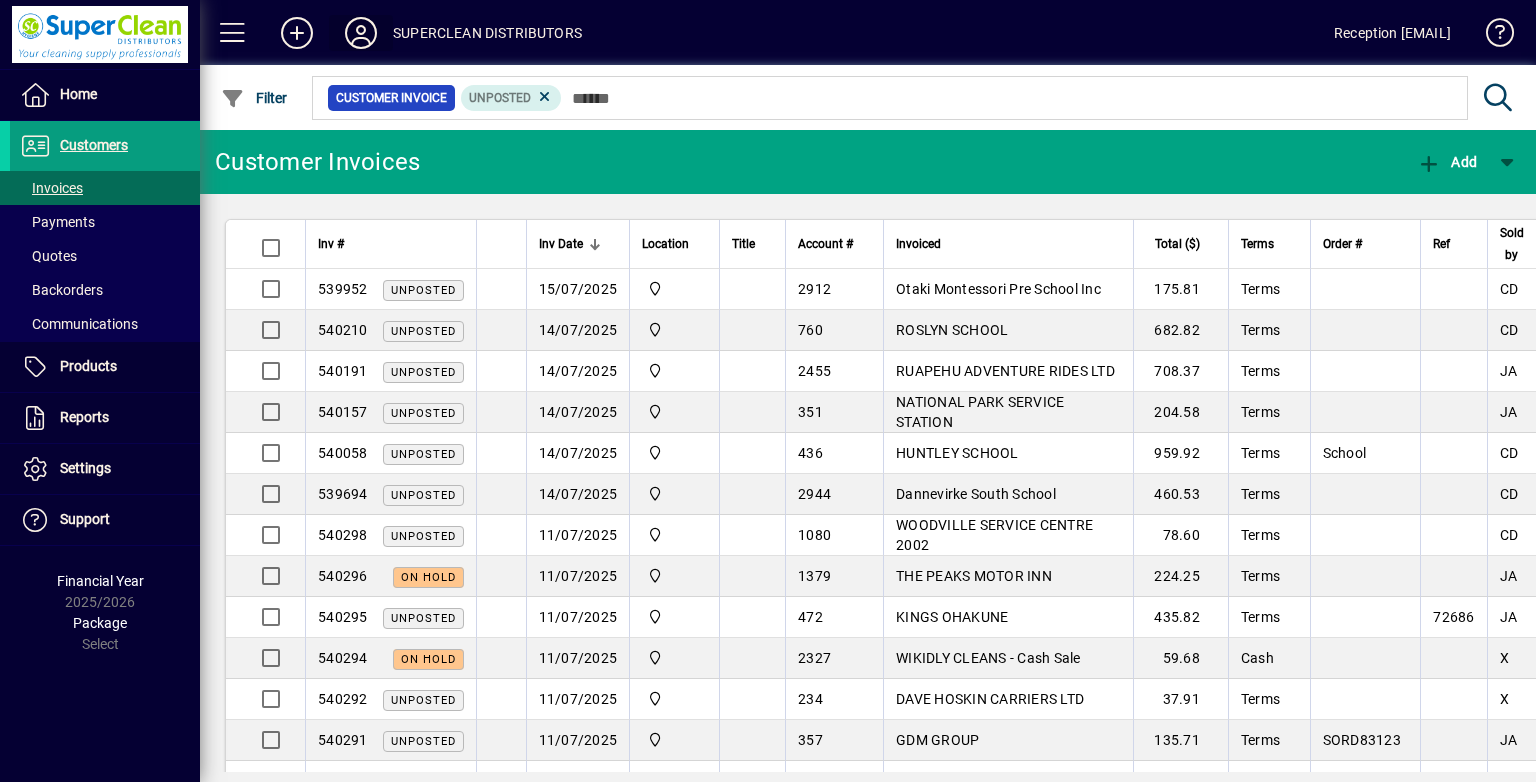 click 